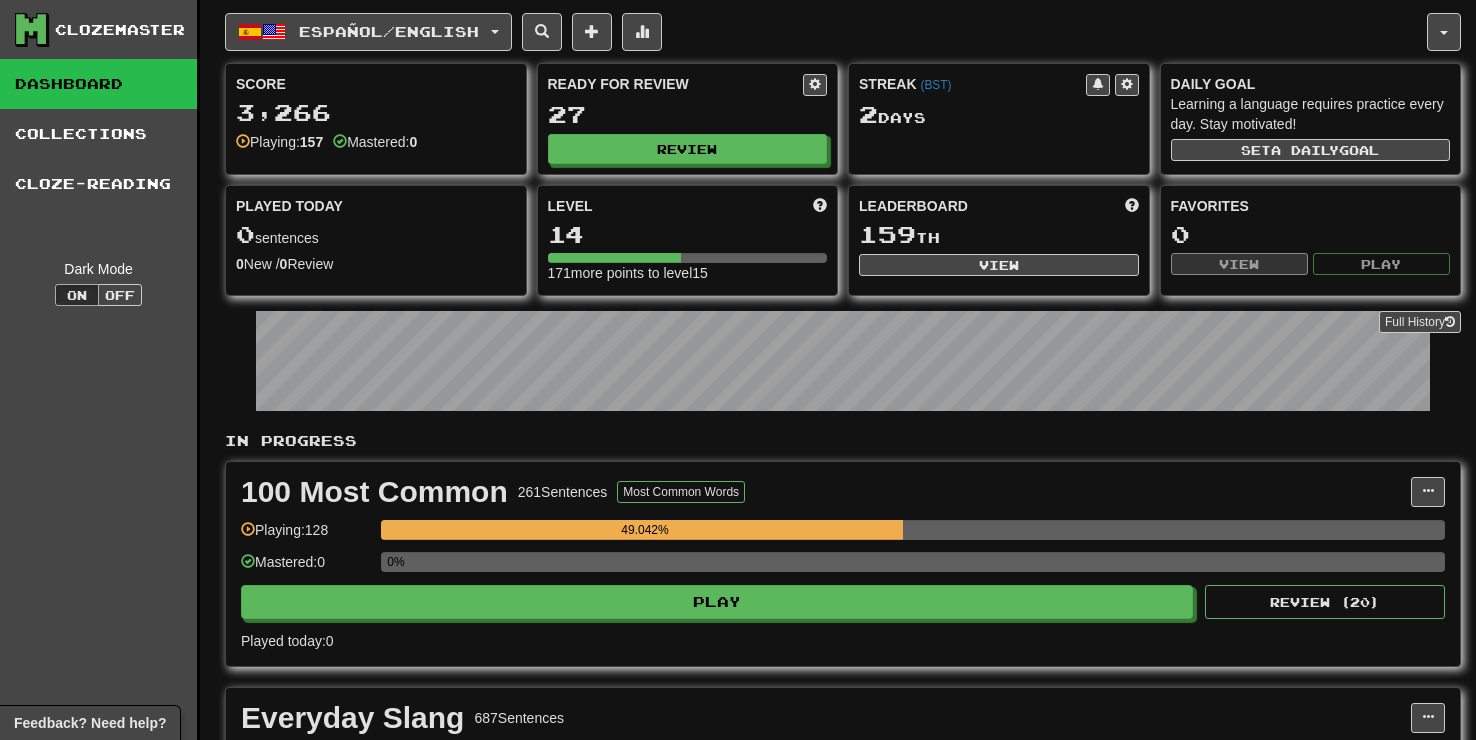 scroll, scrollTop: 0, scrollLeft: 0, axis: both 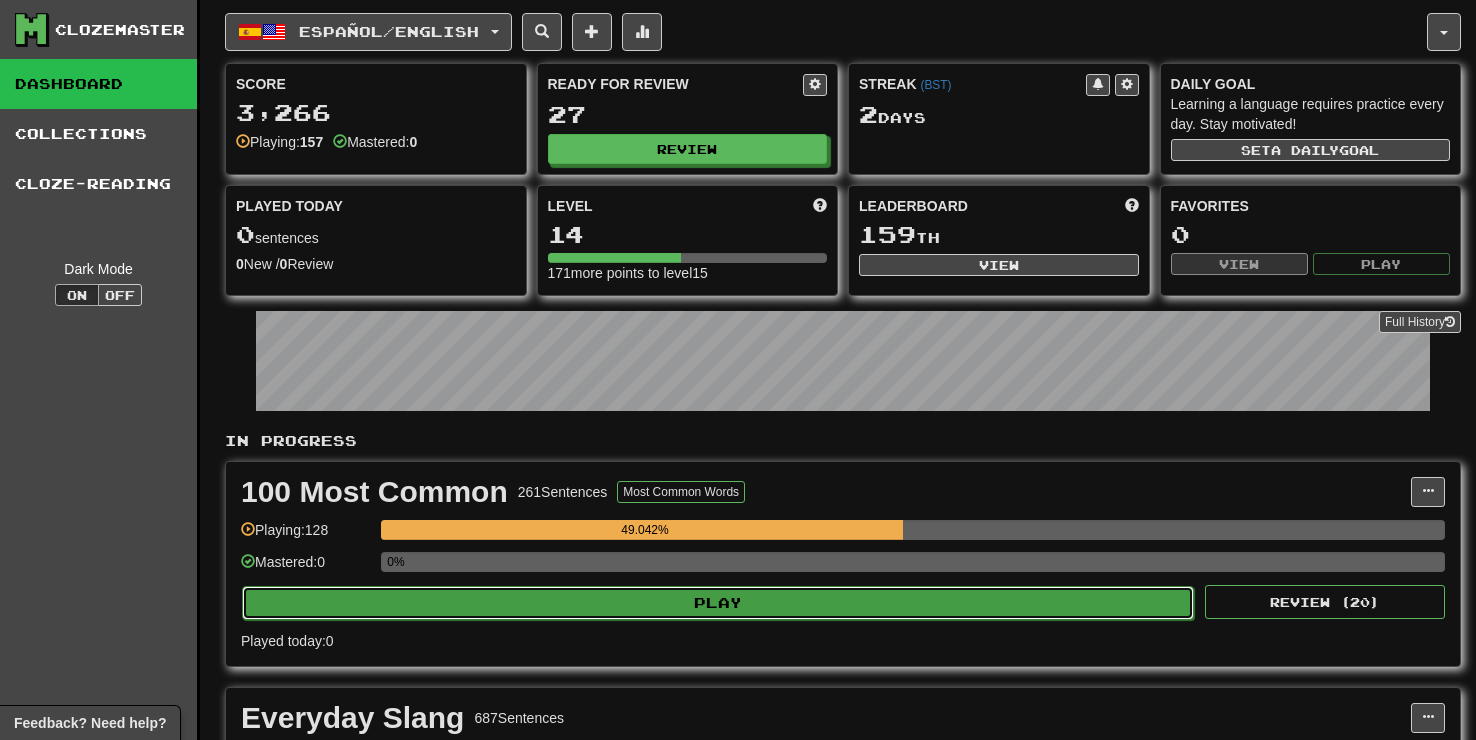 click on "Play" at bounding box center [718, 603] 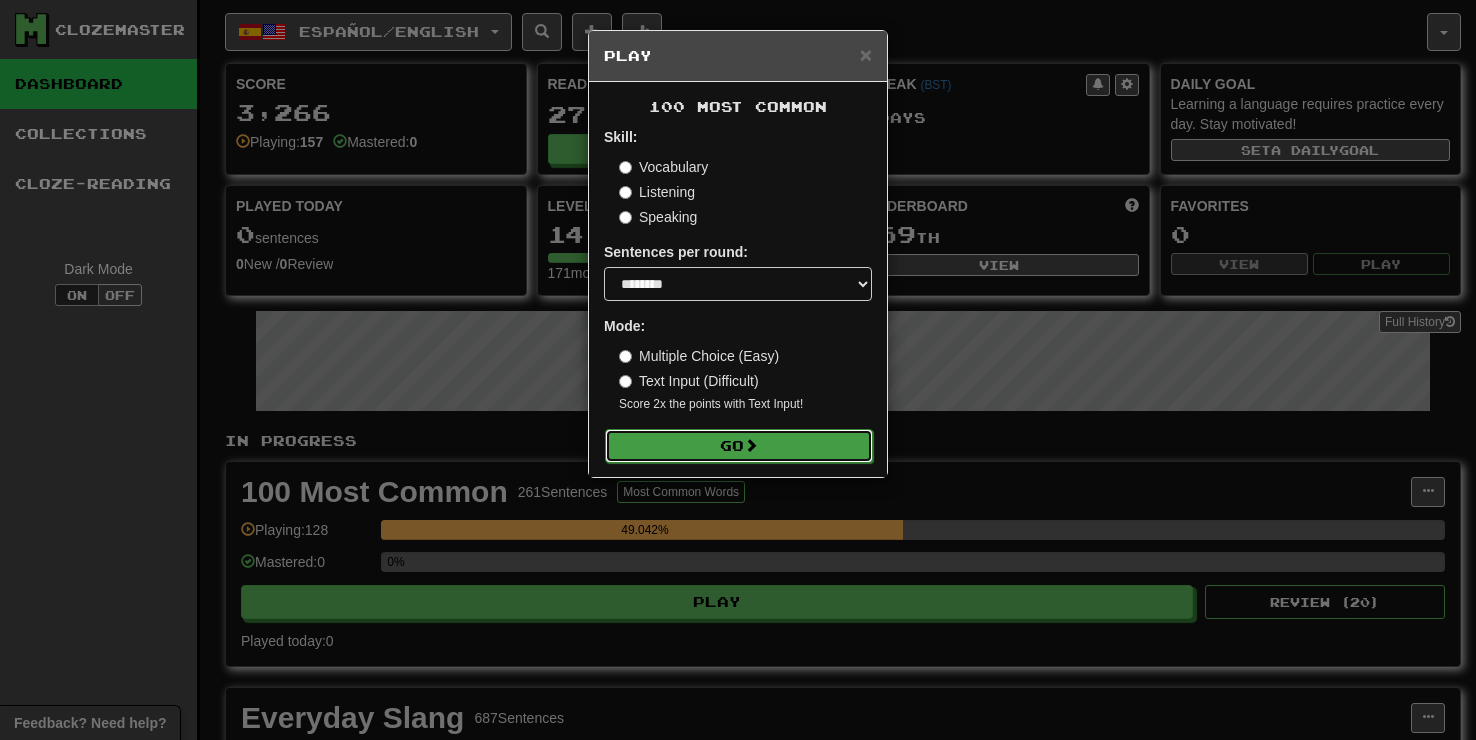 click on "Go" at bounding box center (739, 446) 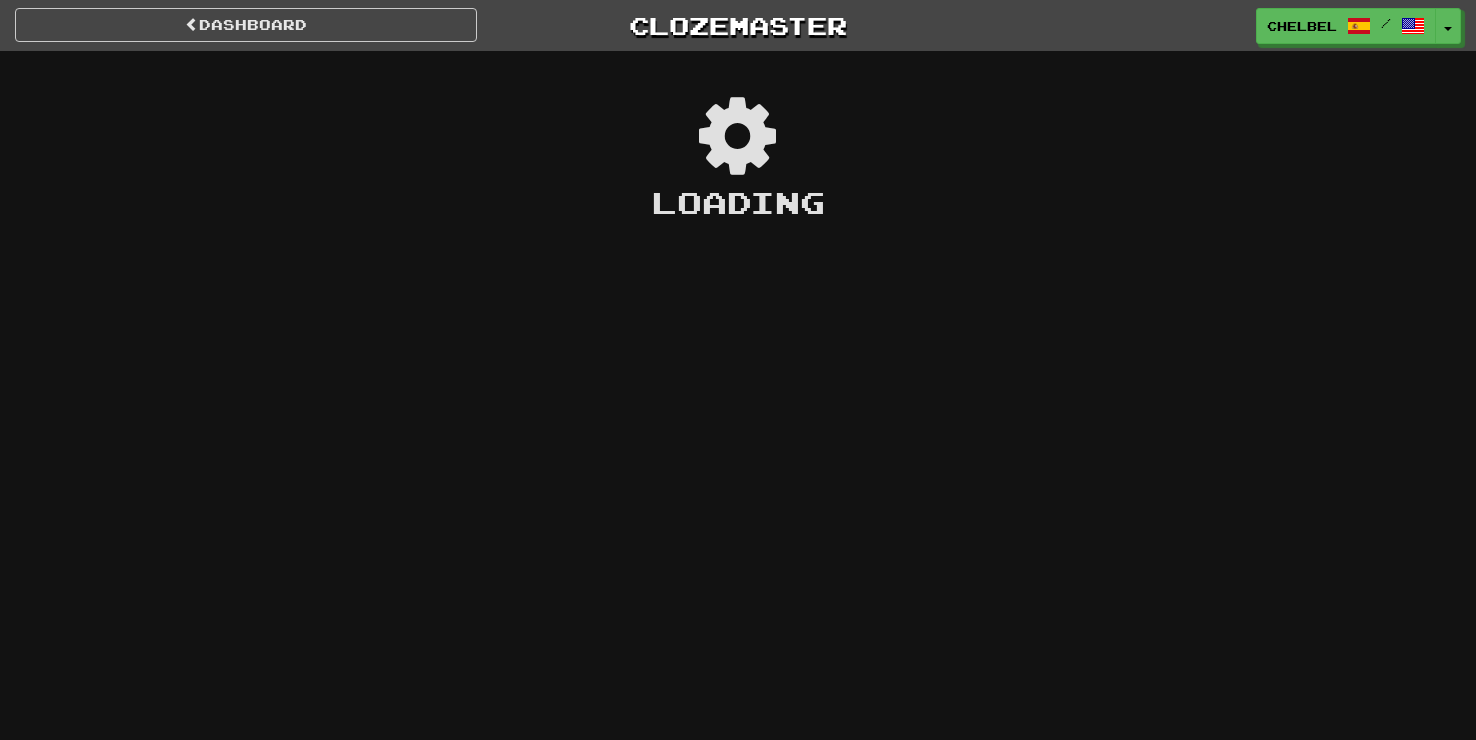 scroll, scrollTop: 0, scrollLeft: 0, axis: both 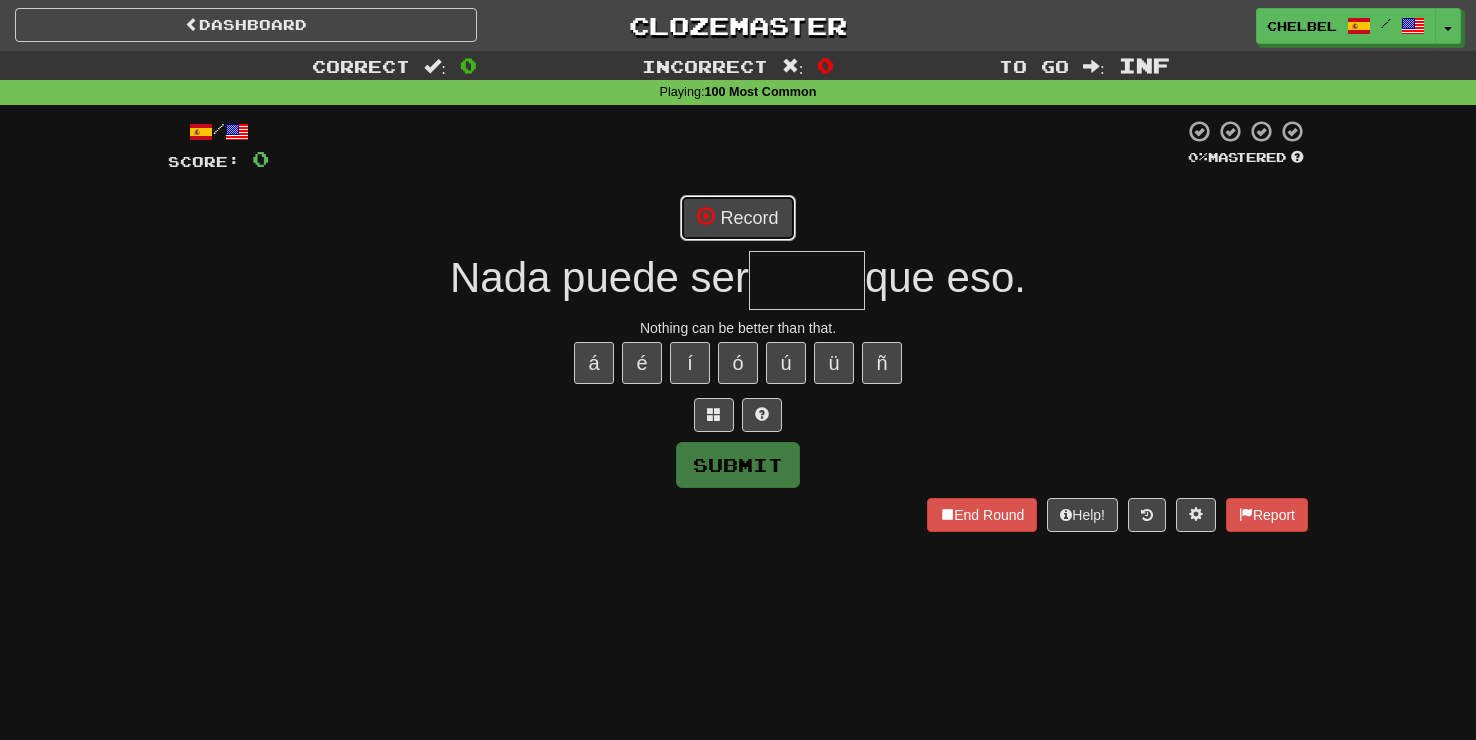 click on "Record" at bounding box center (737, 218) 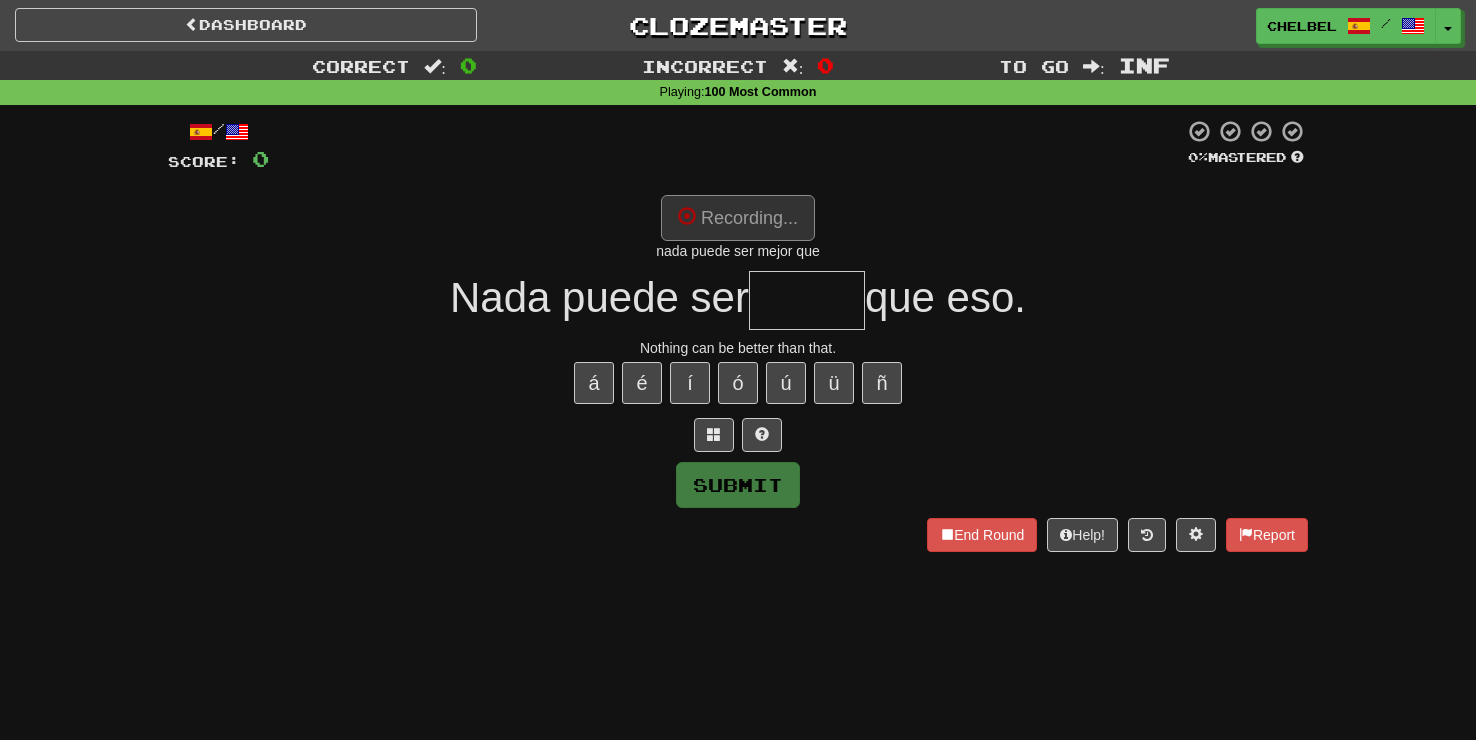 type on "*****" 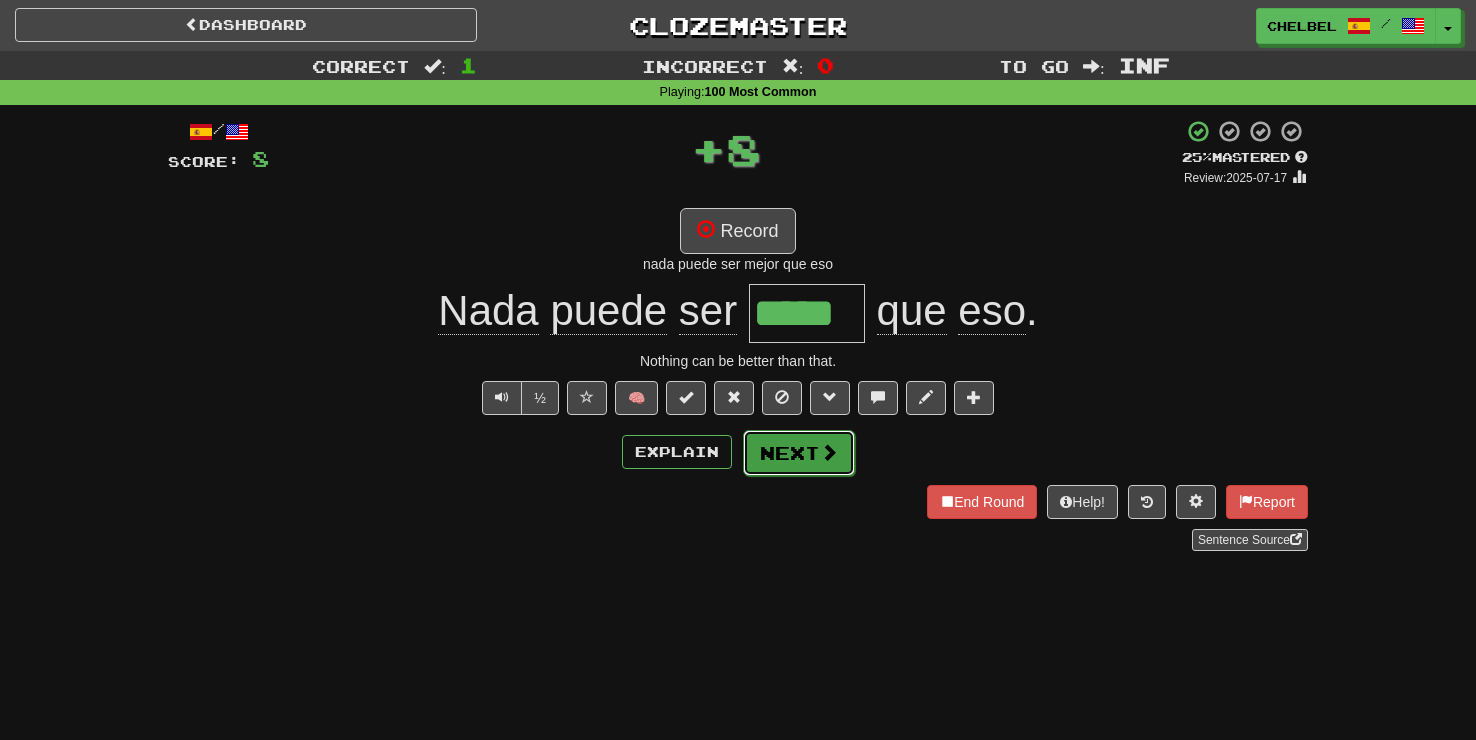 click on "Next" at bounding box center [799, 453] 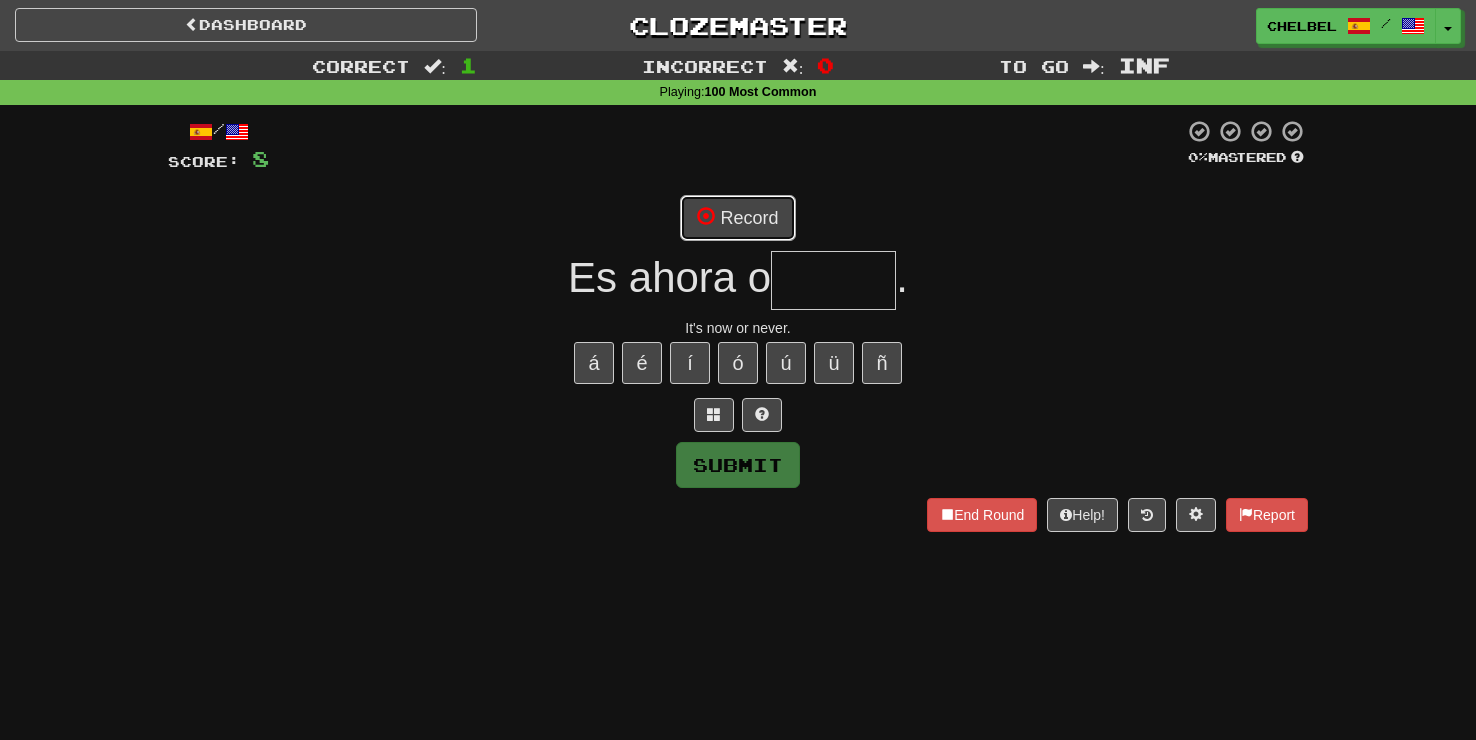 click on "Record" at bounding box center [737, 218] 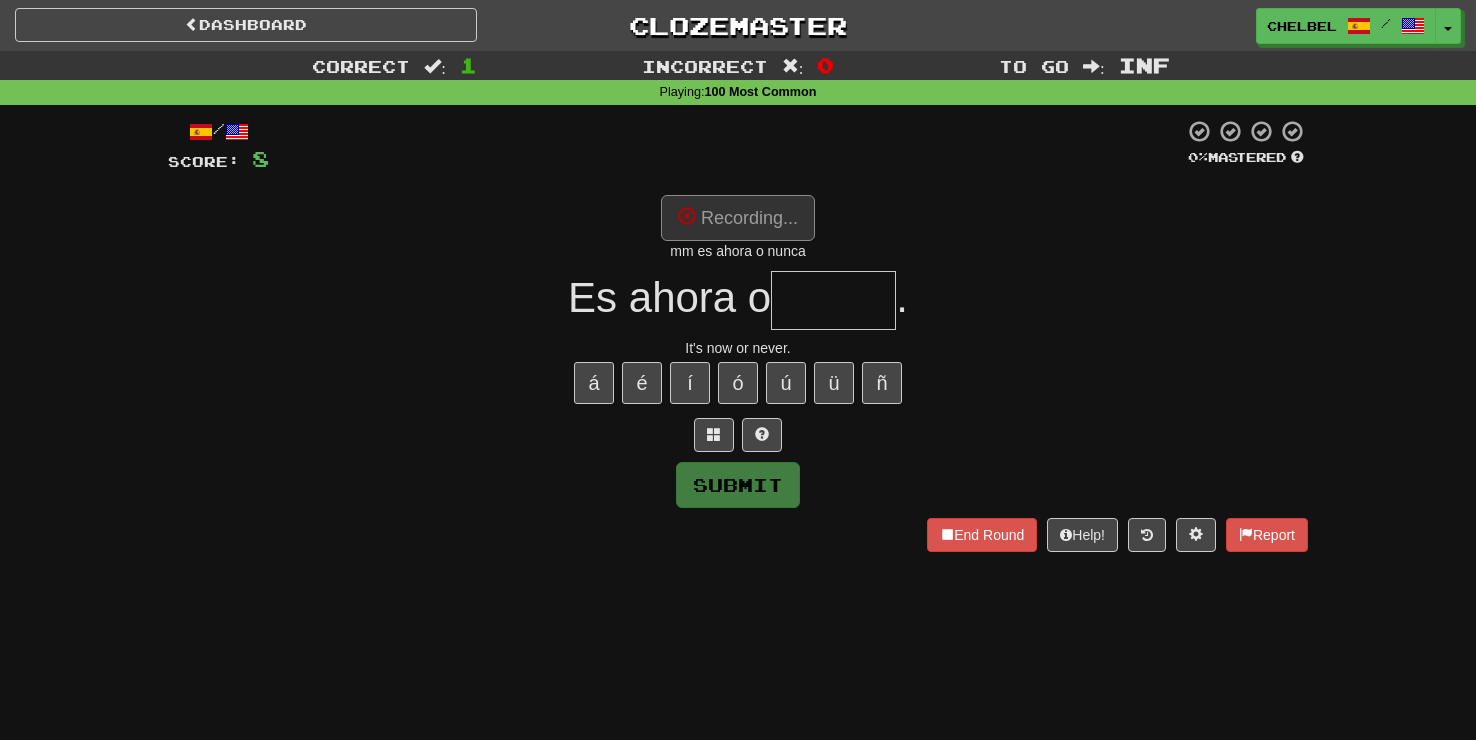 type on "*****" 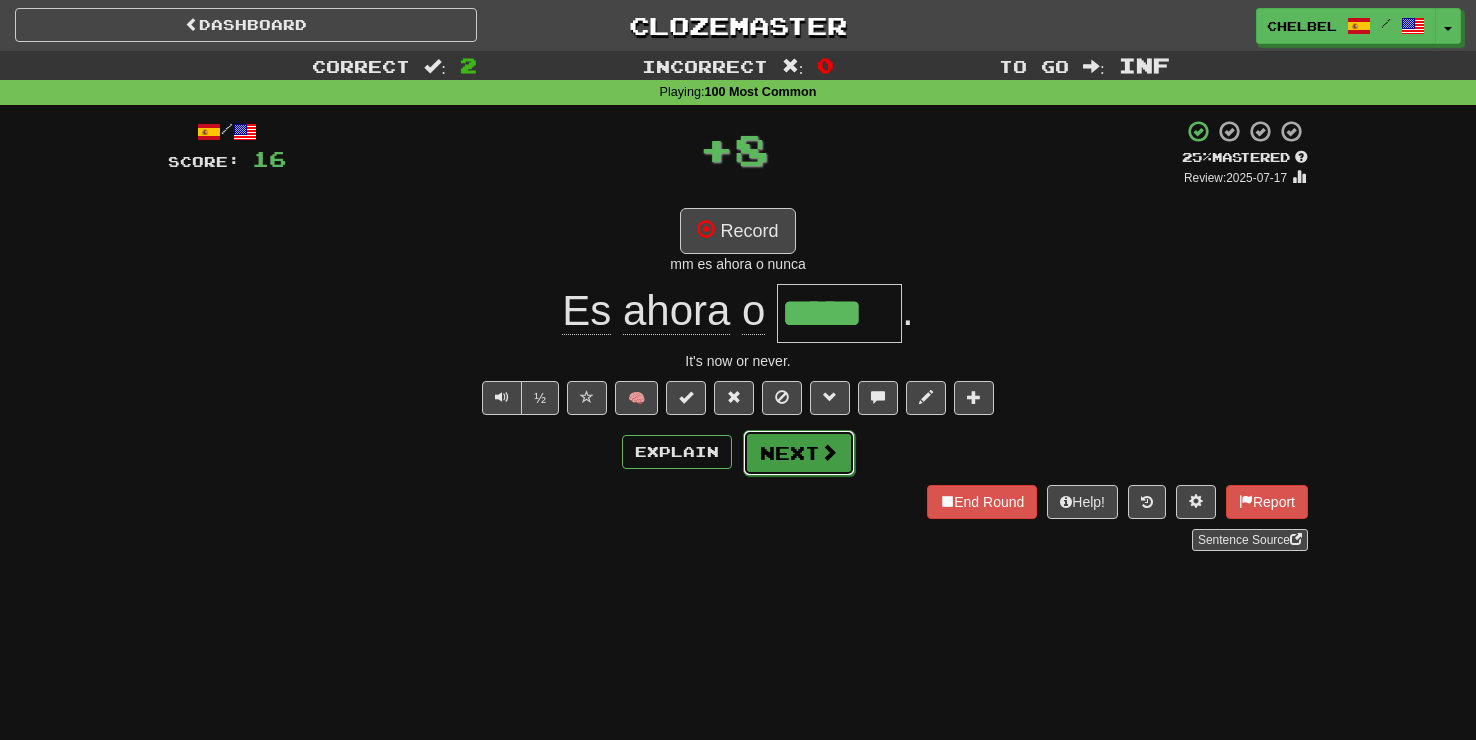 click on "Next" at bounding box center (799, 453) 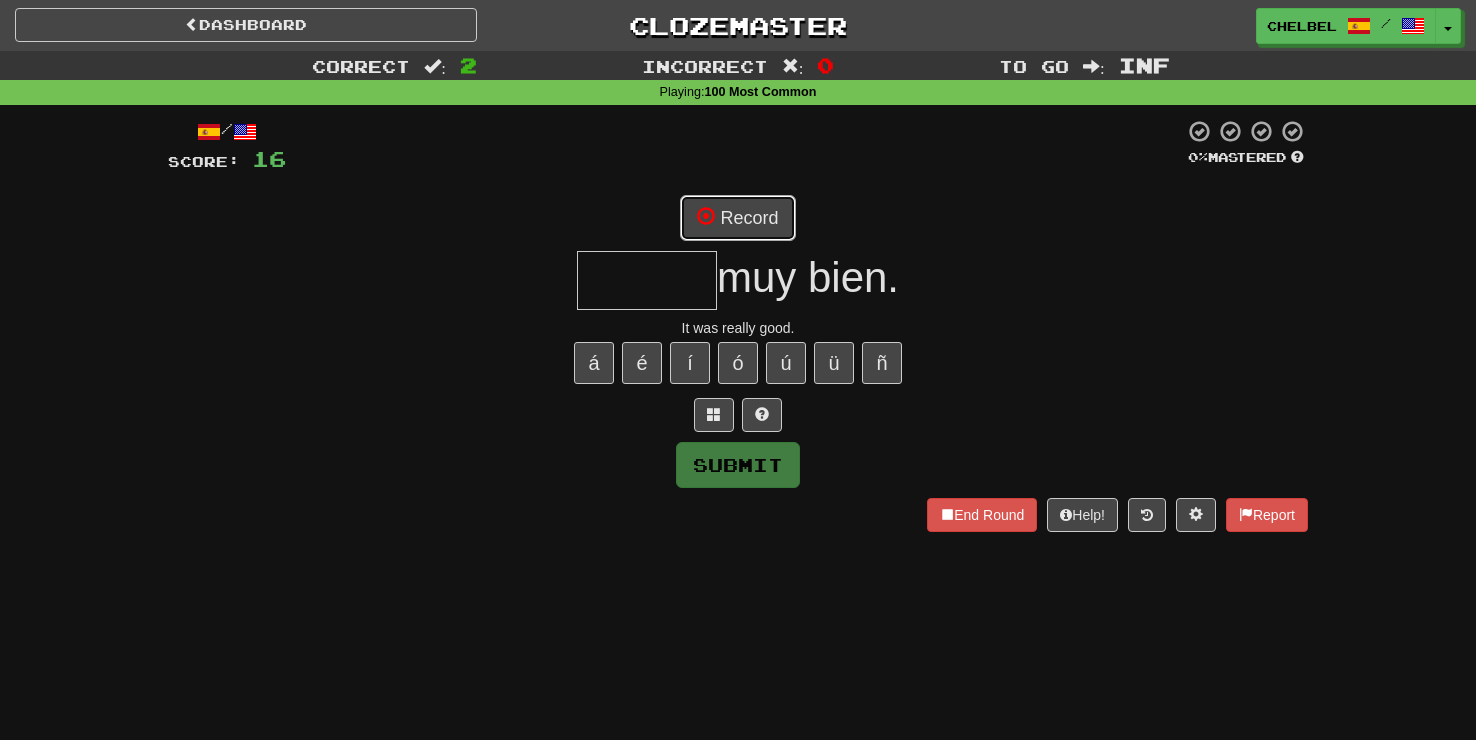 click on "Record" at bounding box center [737, 218] 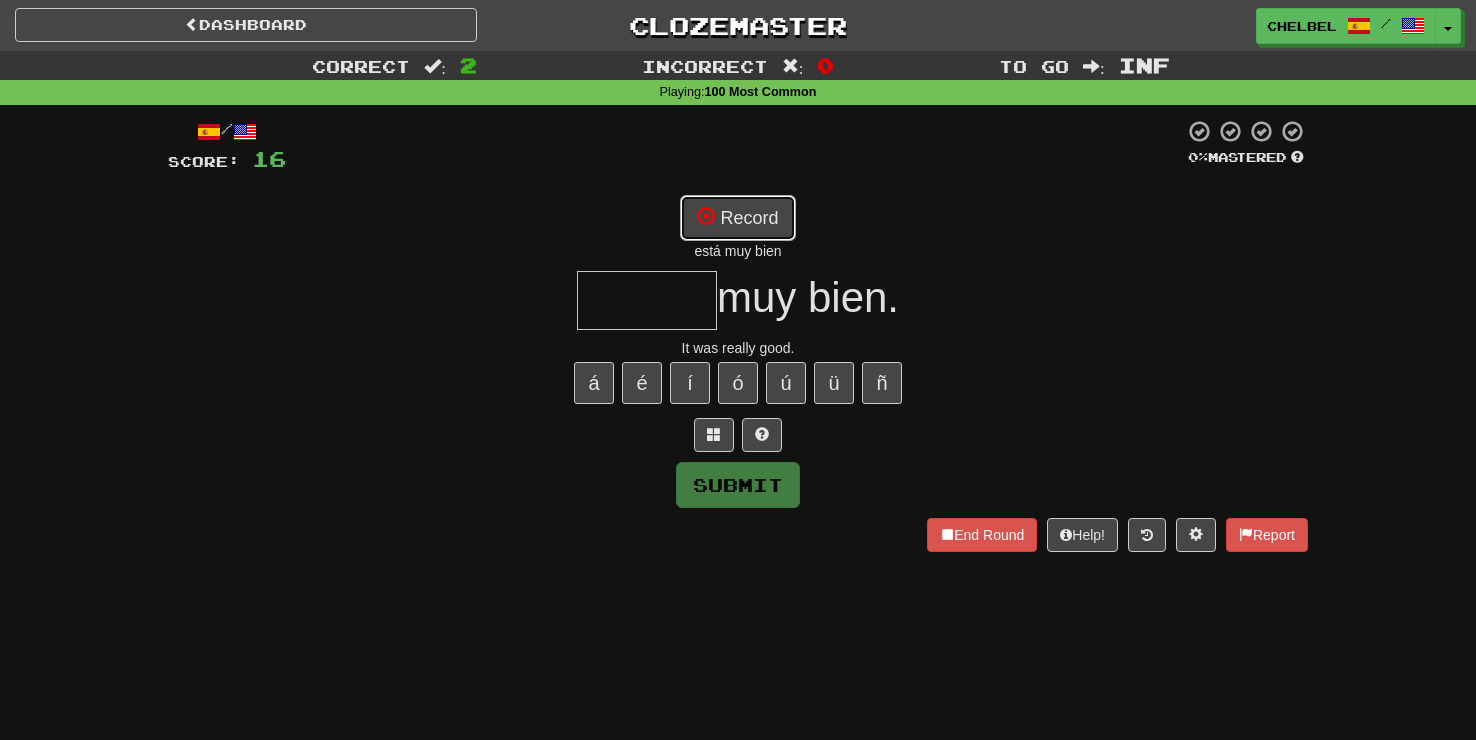 click on "Record" at bounding box center [737, 218] 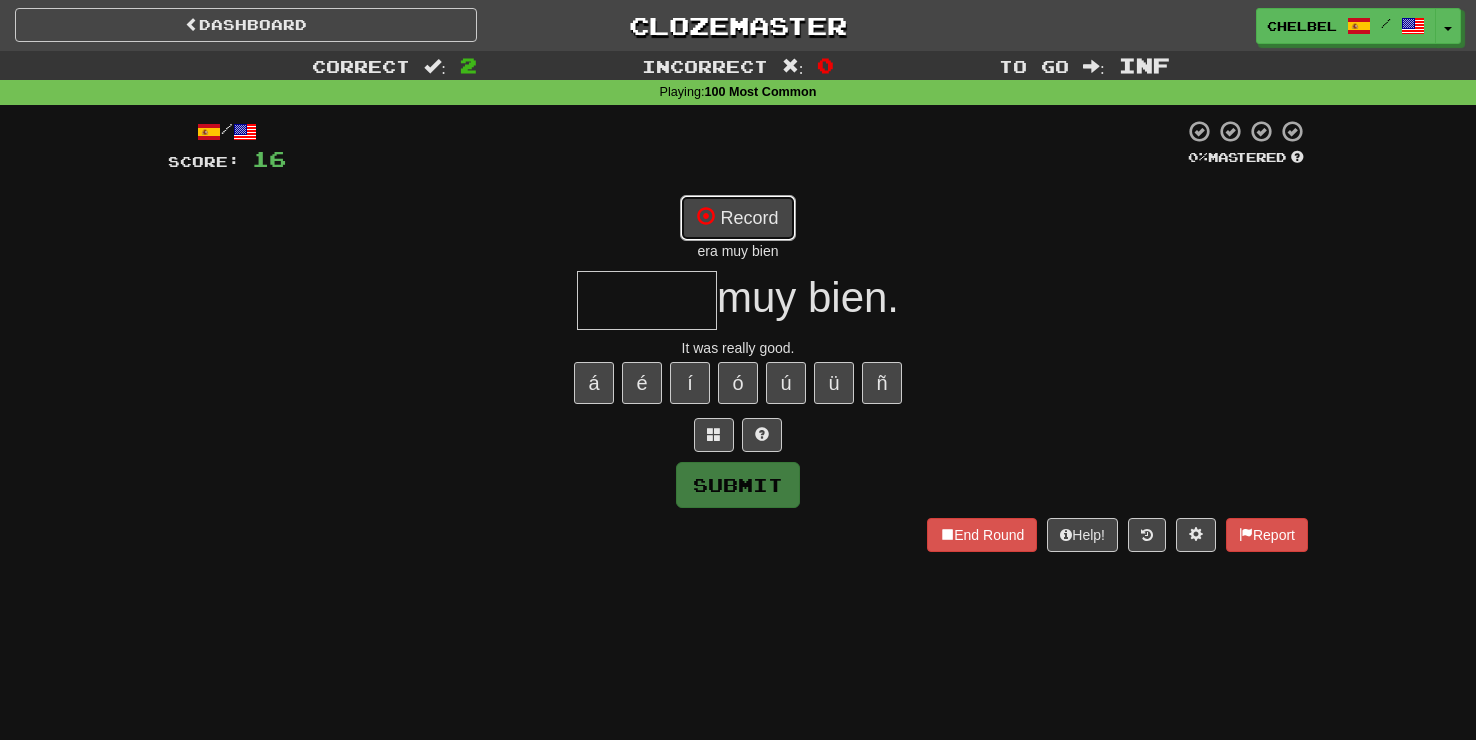 click on "Record" at bounding box center (737, 218) 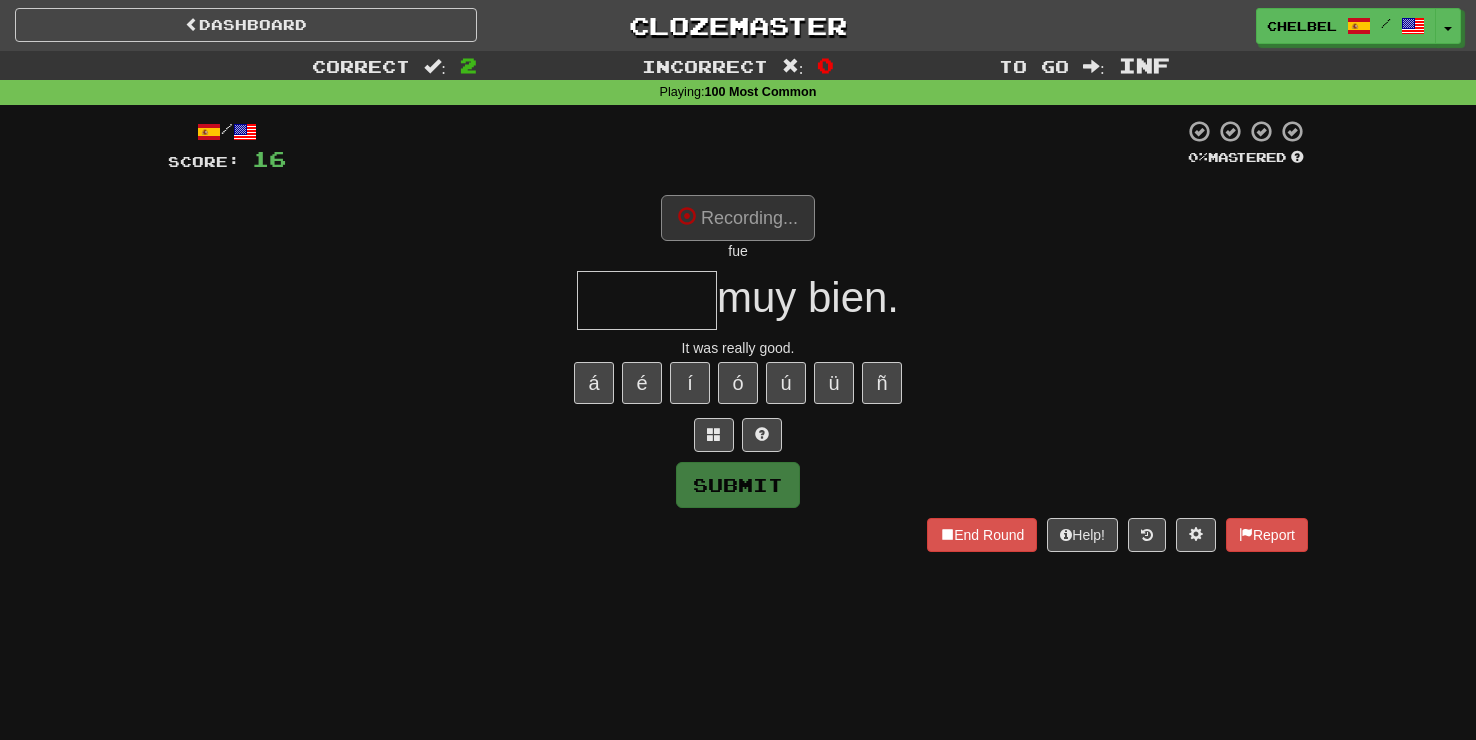 type on "******" 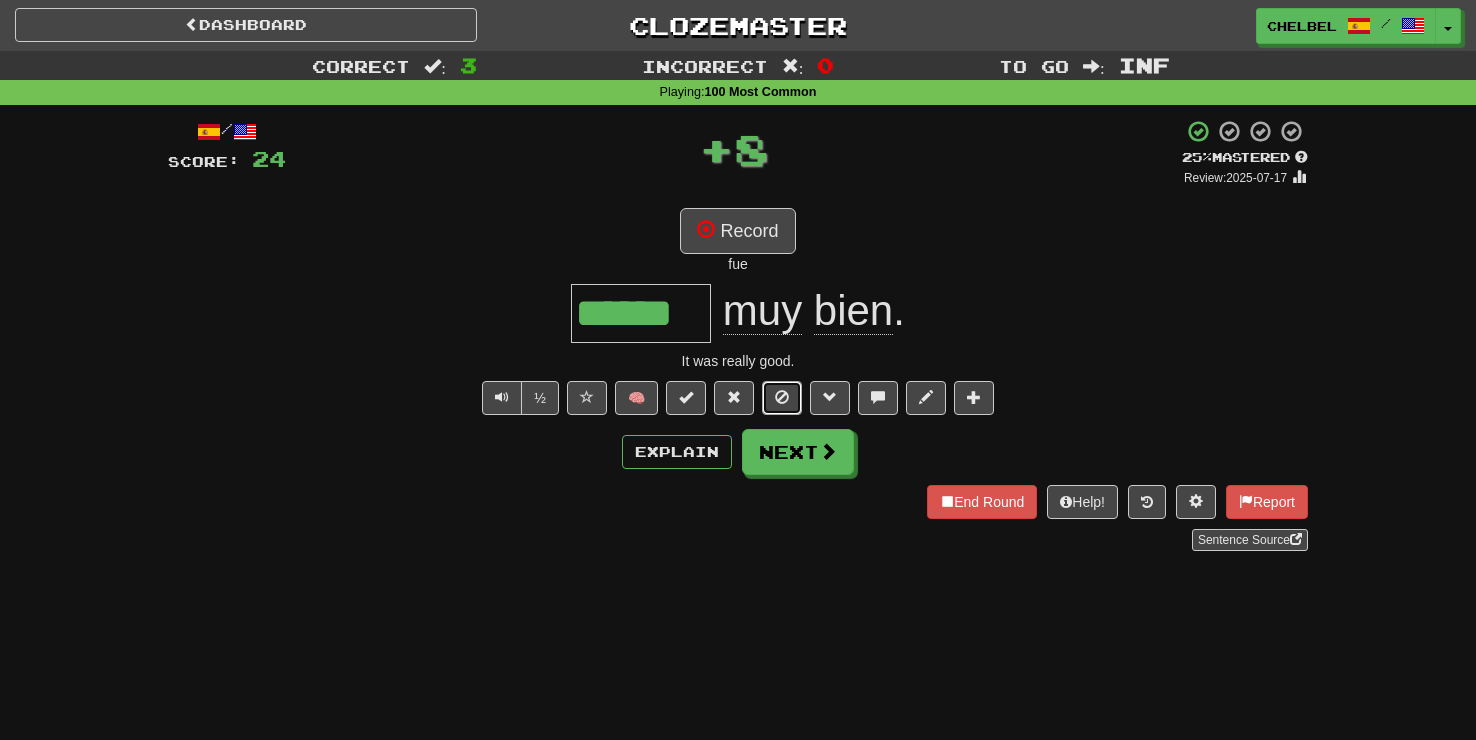 click at bounding box center [782, 397] 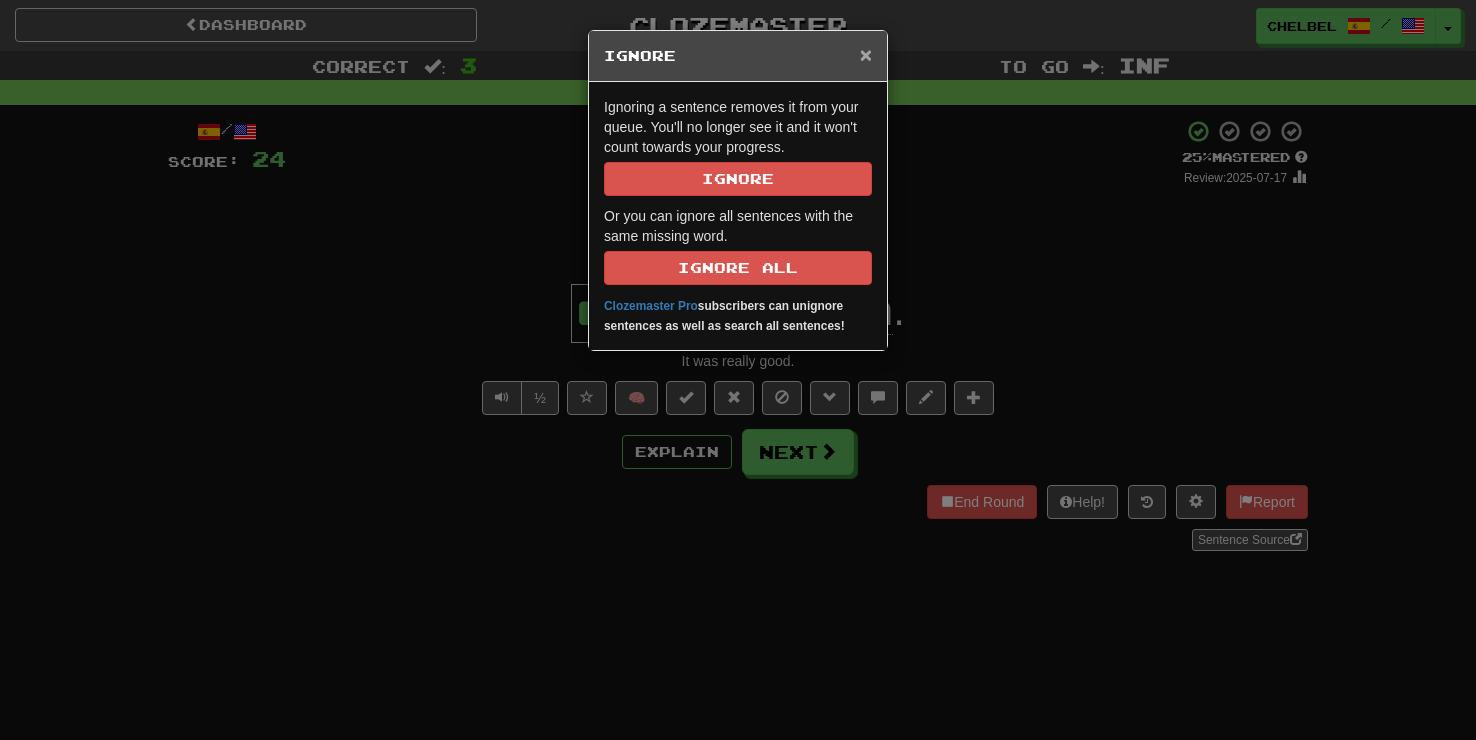 click on "×" at bounding box center [866, 54] 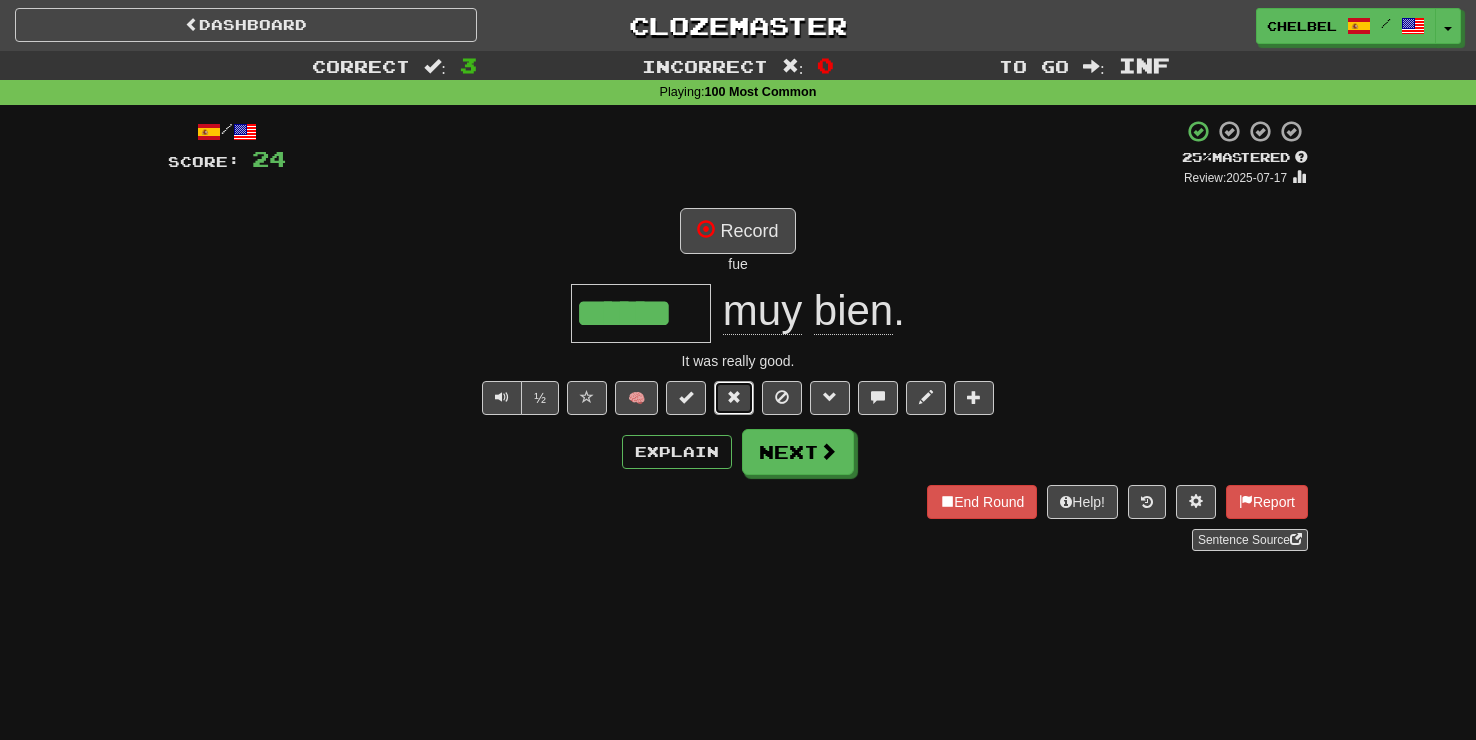click at bounding box center [734, 398] 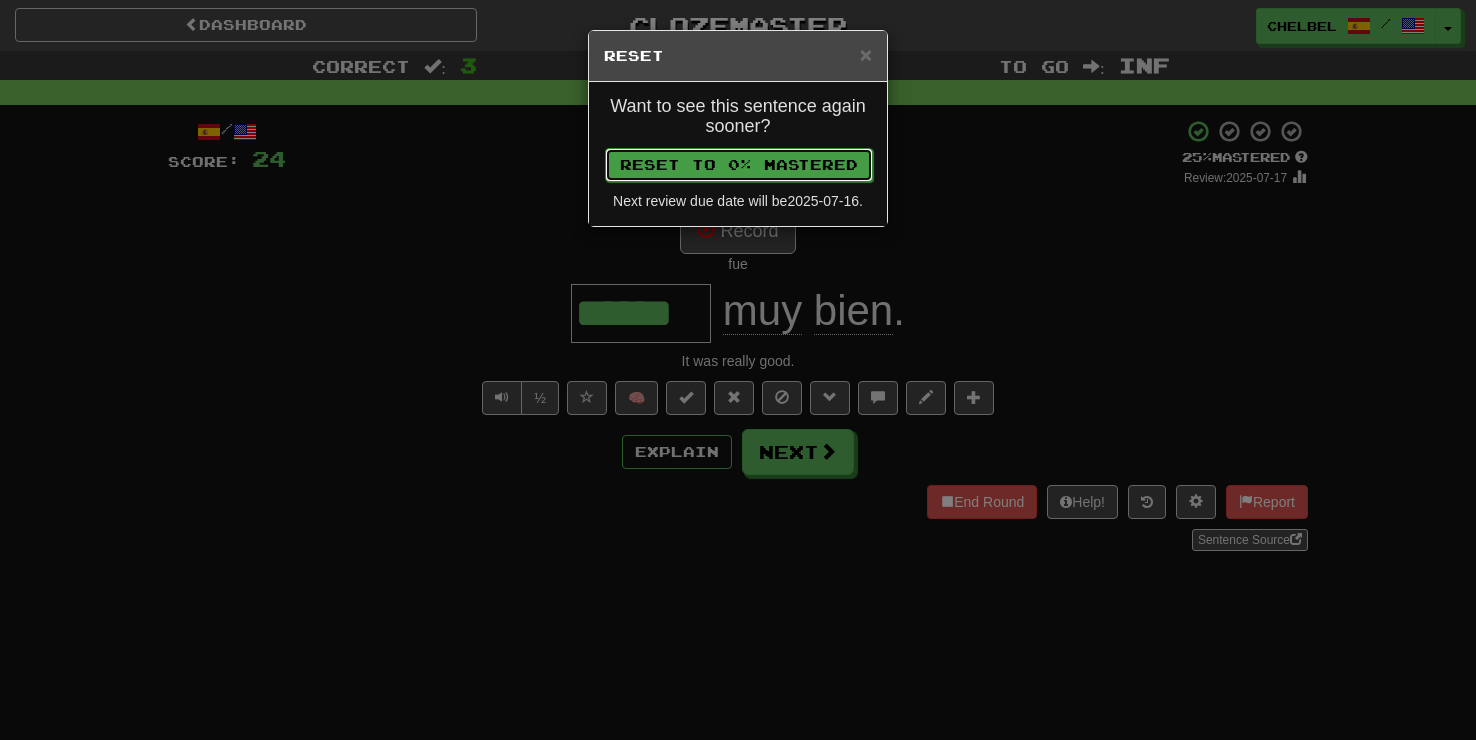 click on "Reset to 0% Mastered" at bounding box center (739, 165) 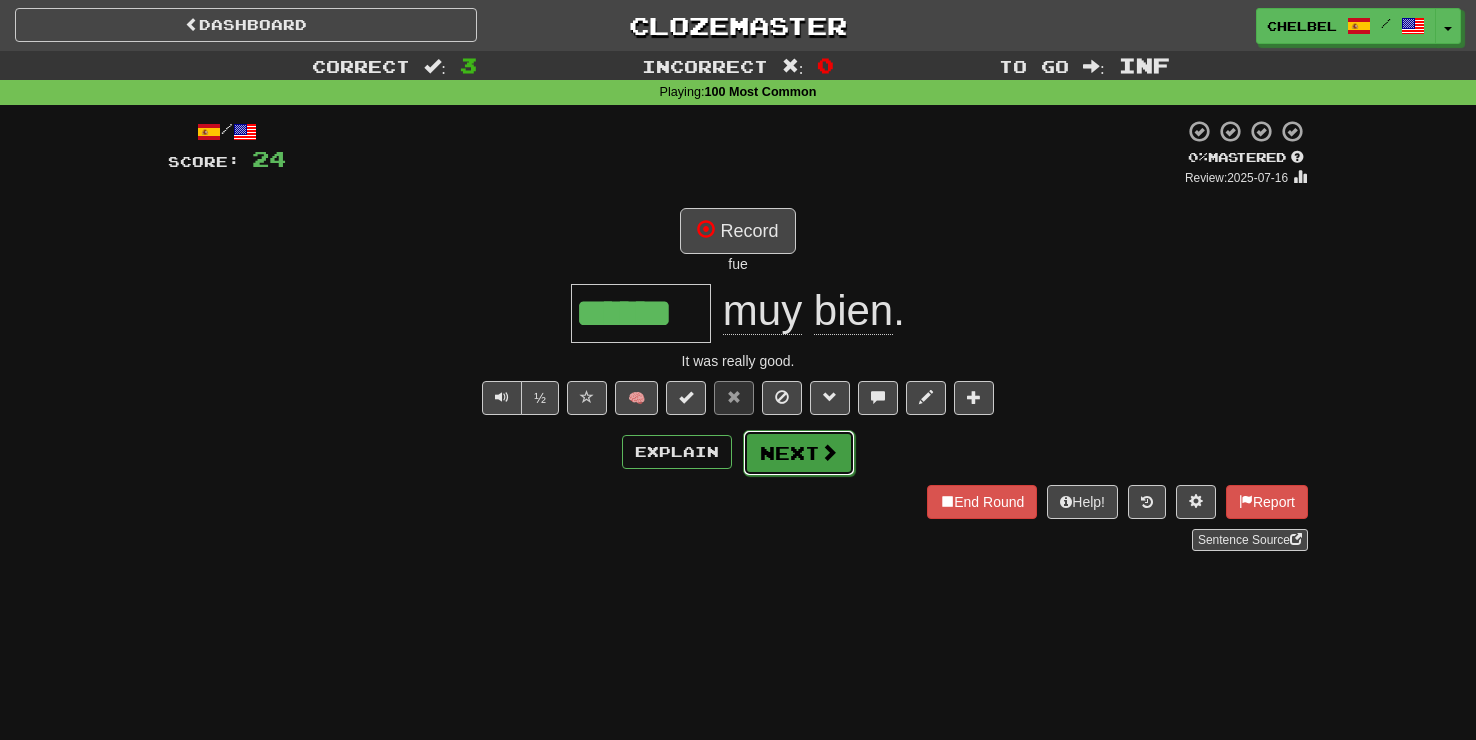 click on "Next" at bounding box center (799, 453) 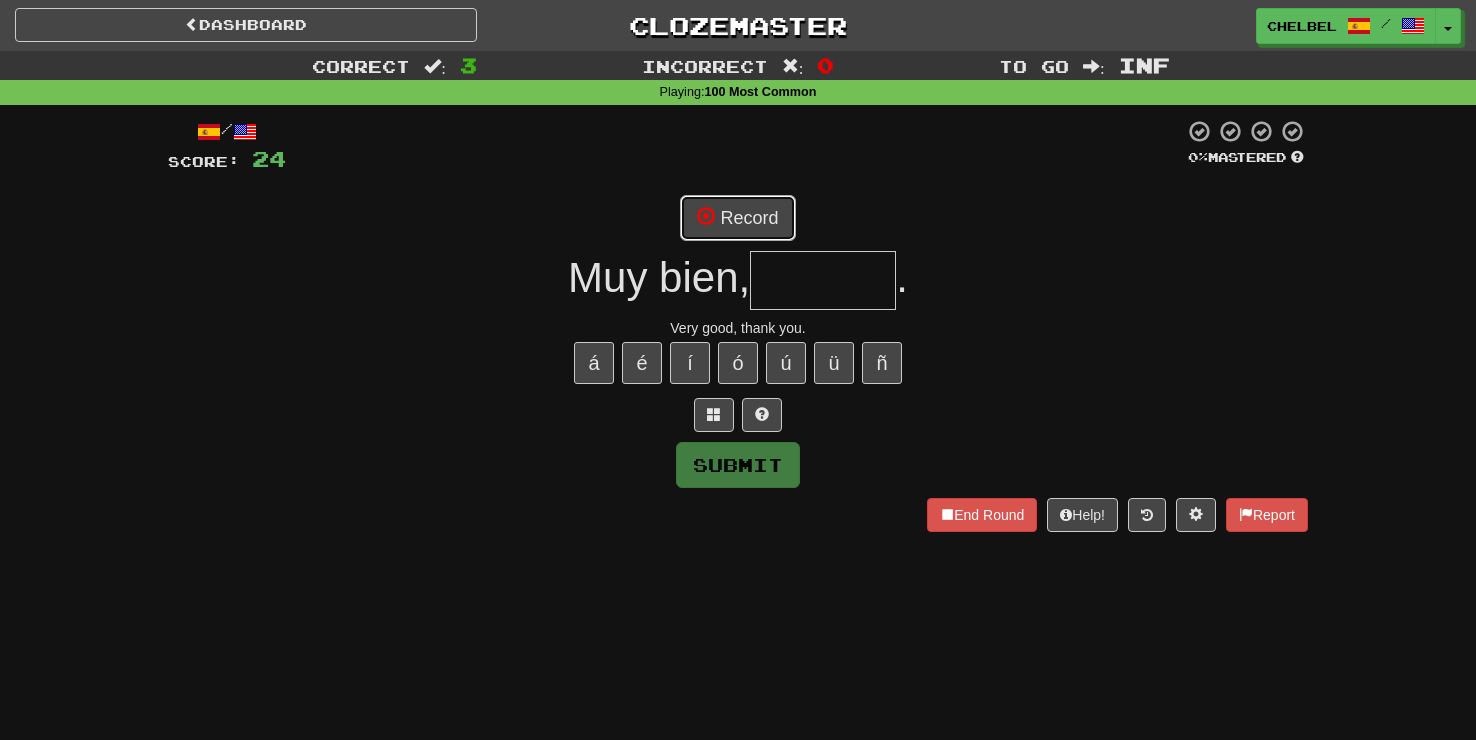 click on "Record" at bounding box center (737, 218) 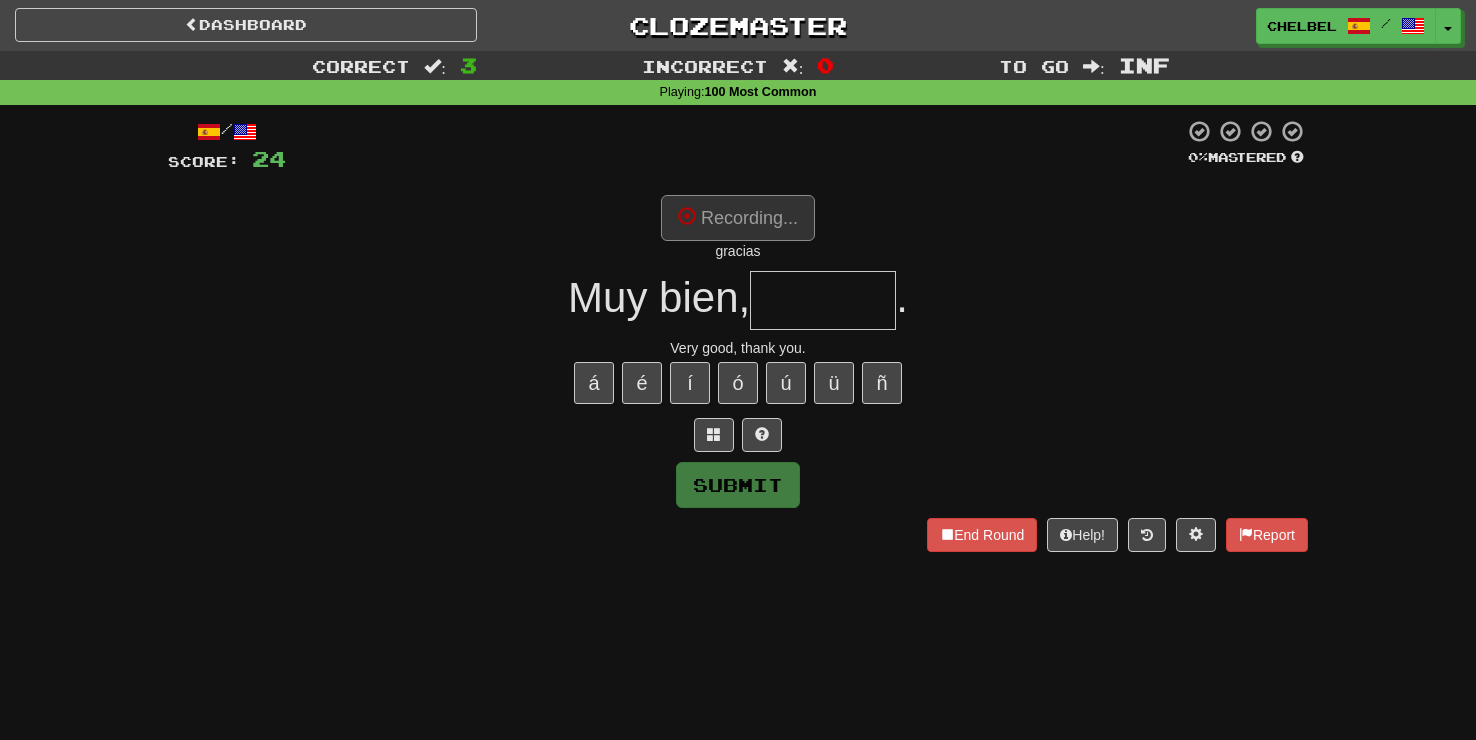 type on "*******" 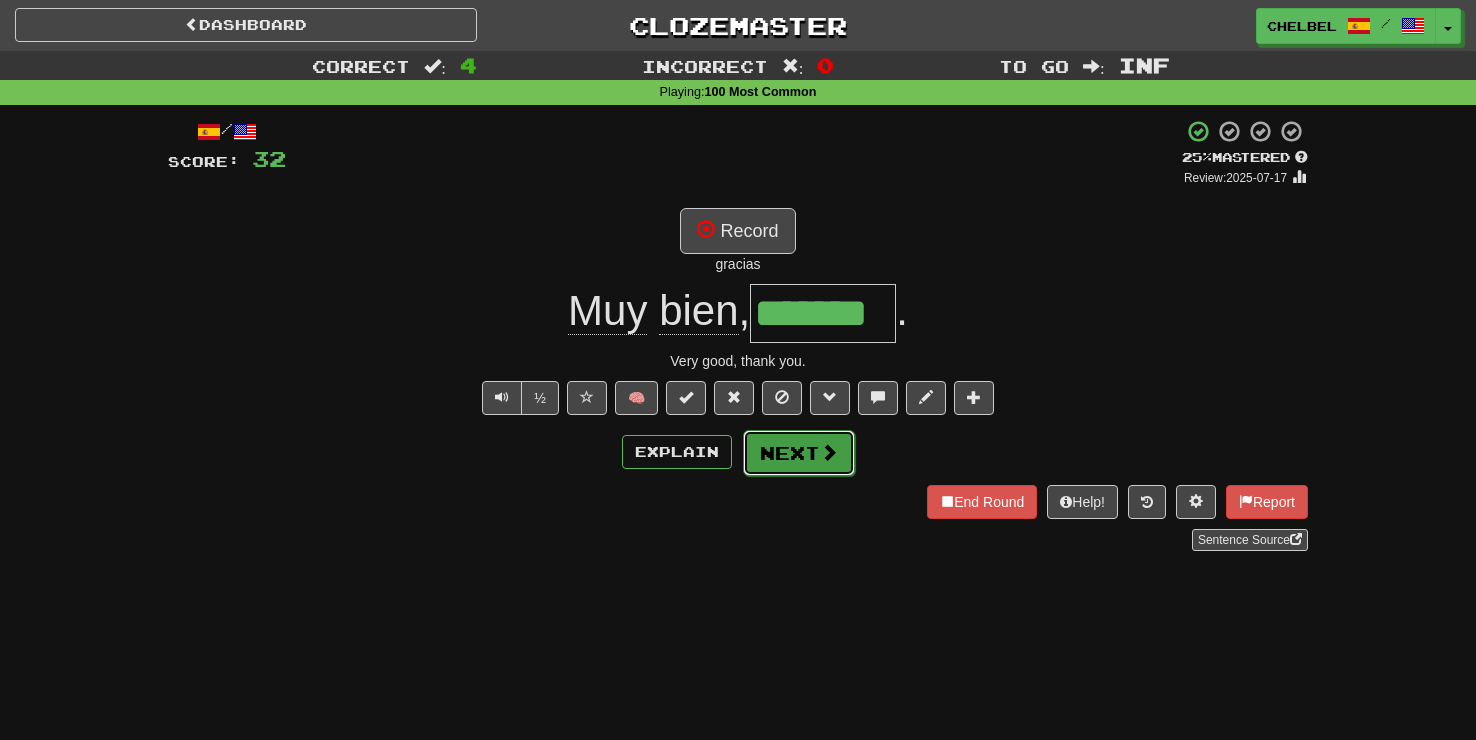 click on "Next" at bounding box center [799, 453] 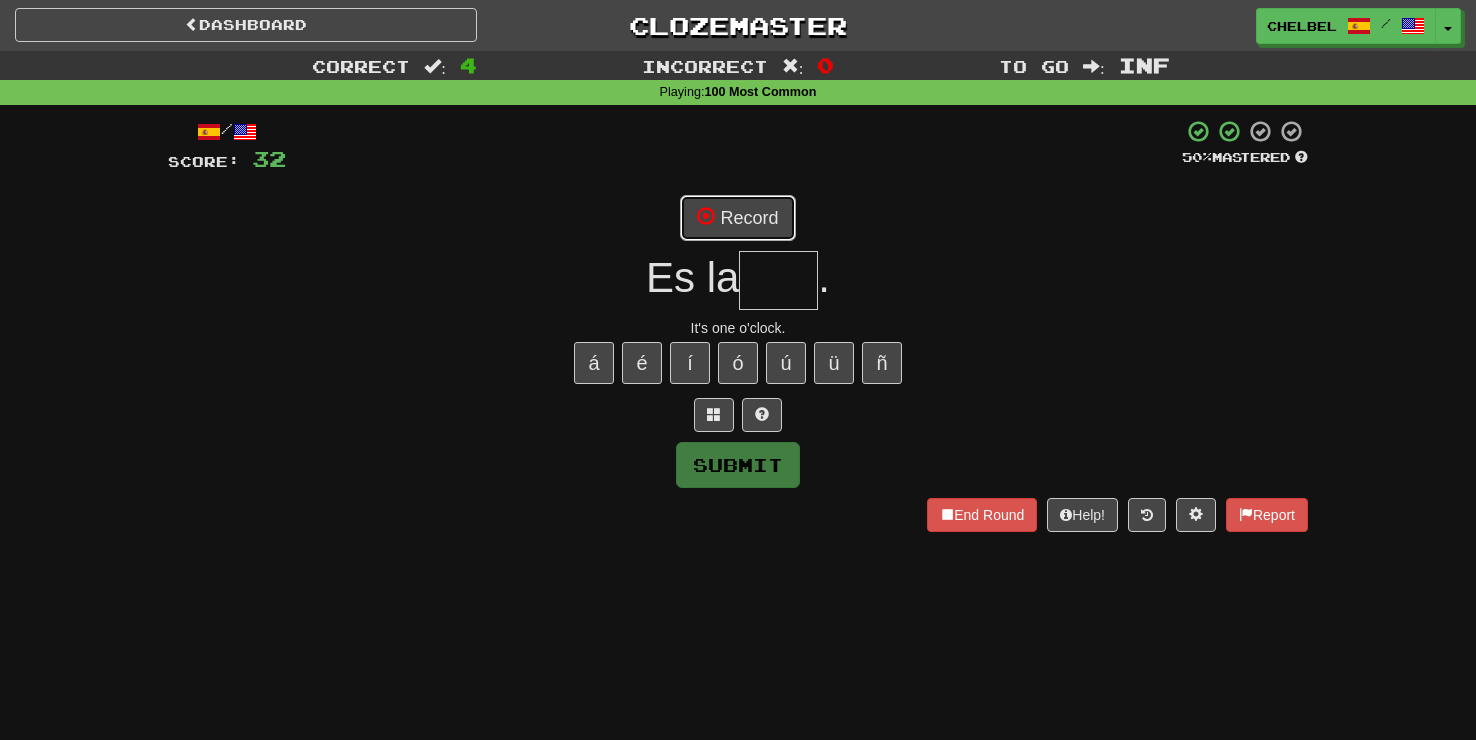 click on "Record" at bounding box center [737, 218] 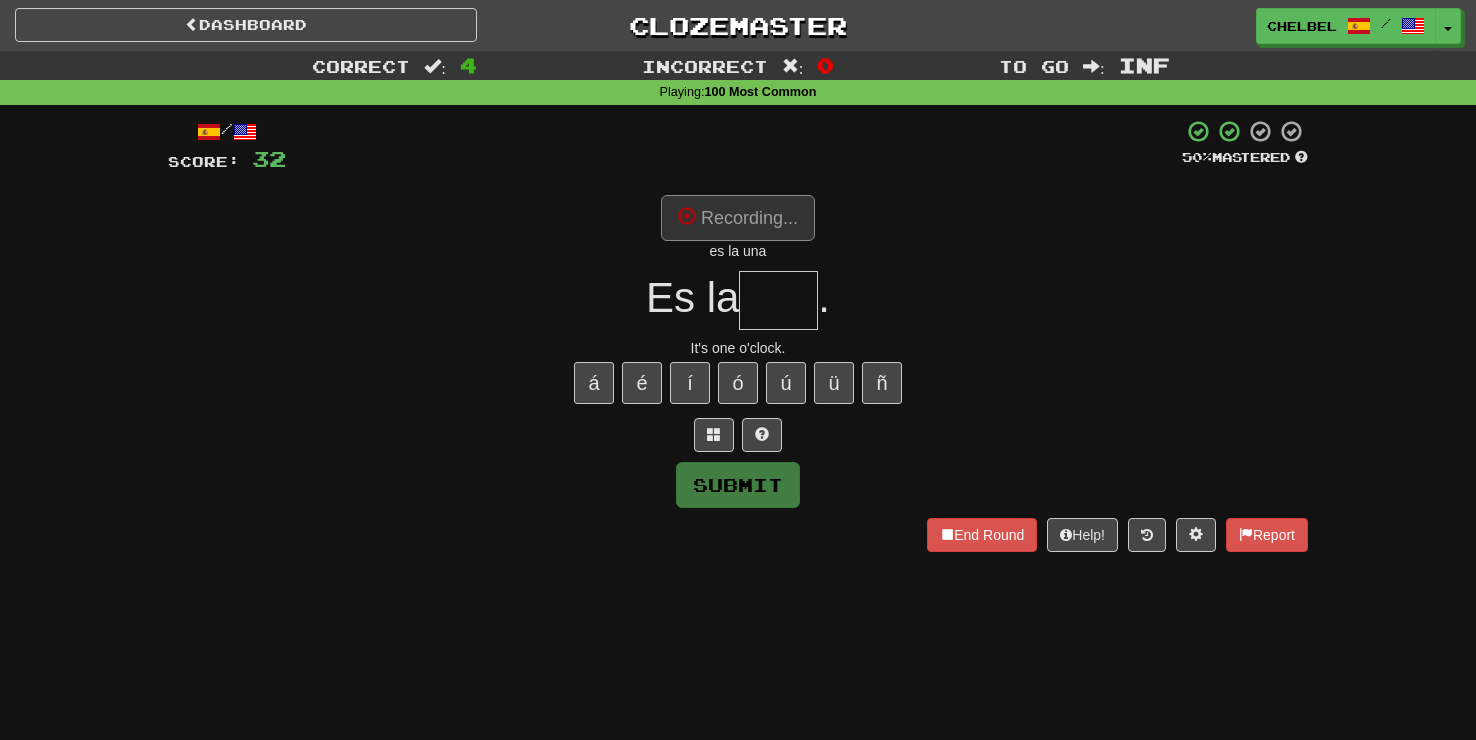 type on "***" 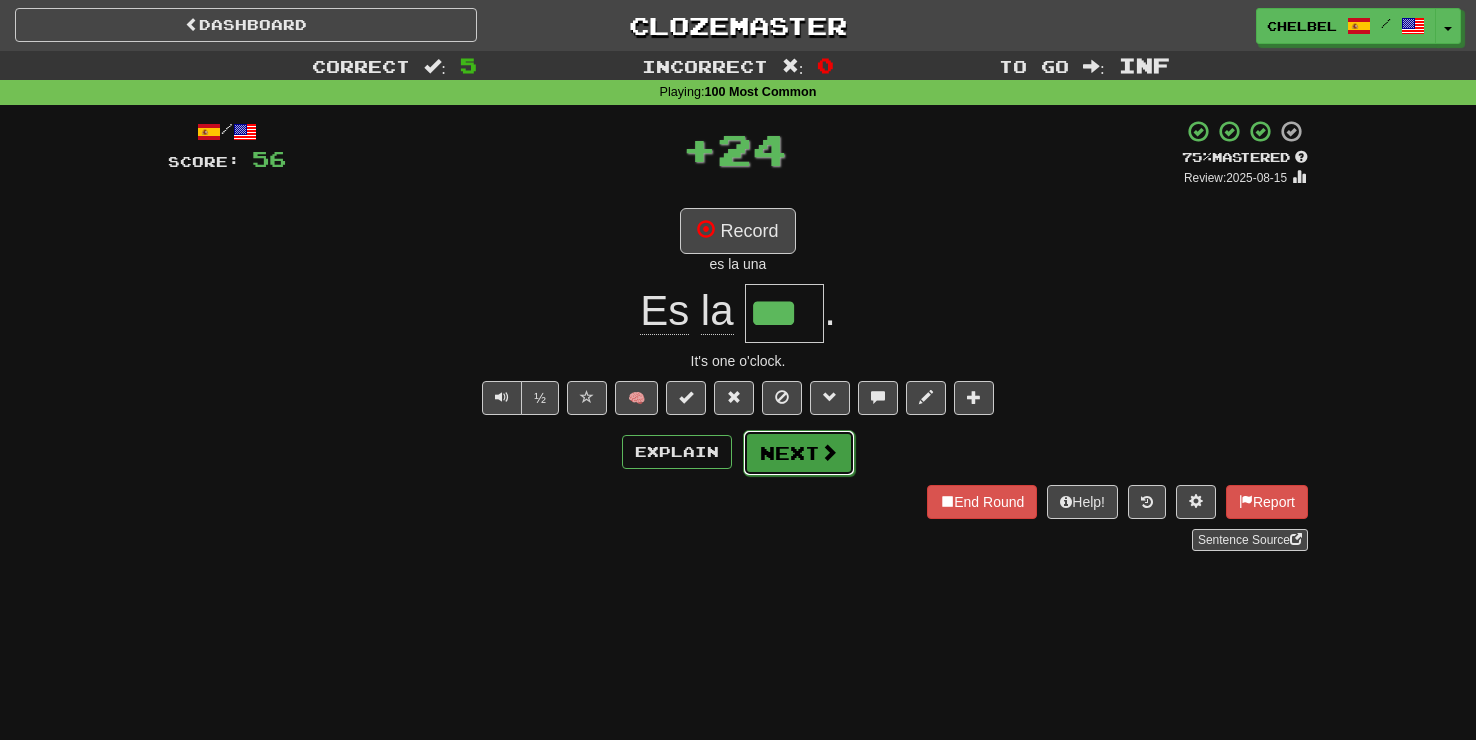 click on "Next" at bounding box center (799, 453) 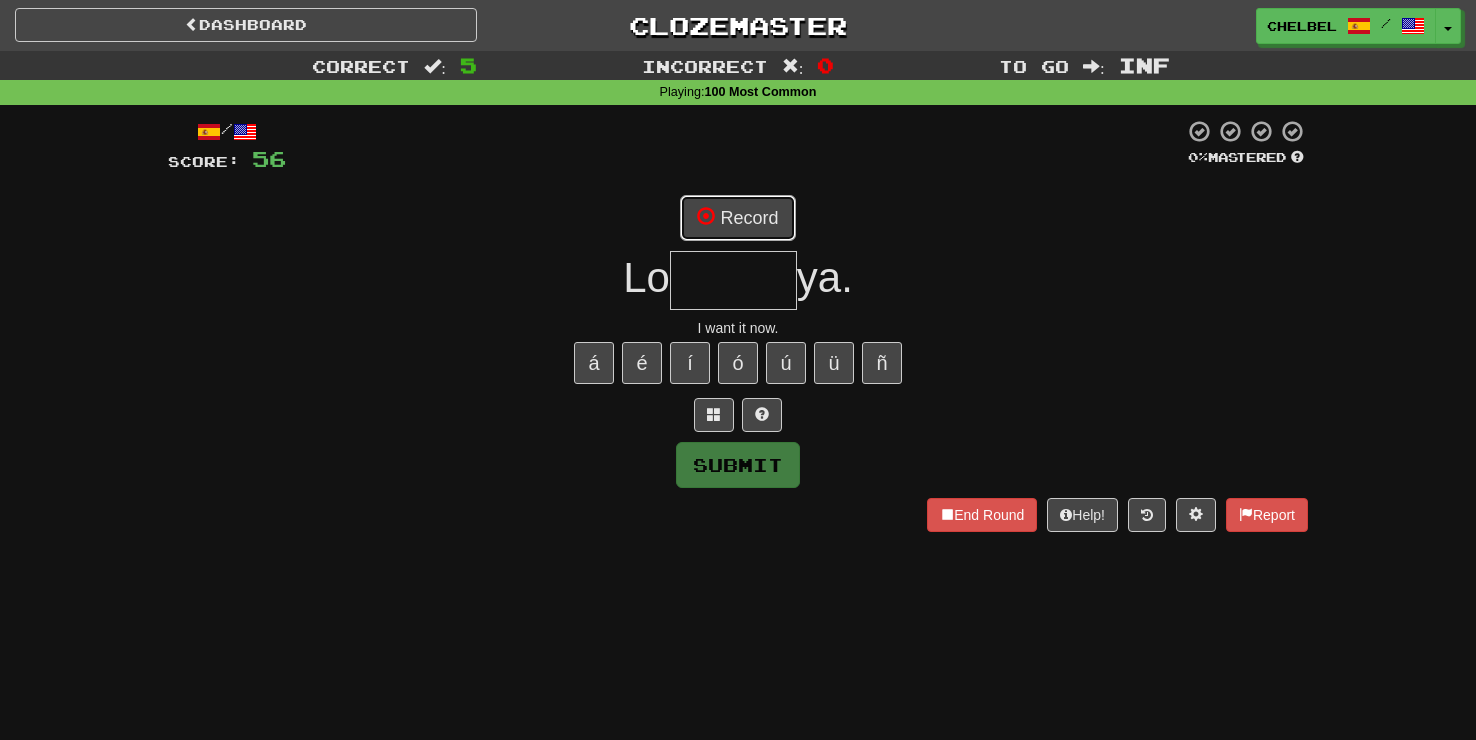 click on "Record" at bounding box center [737, 218] 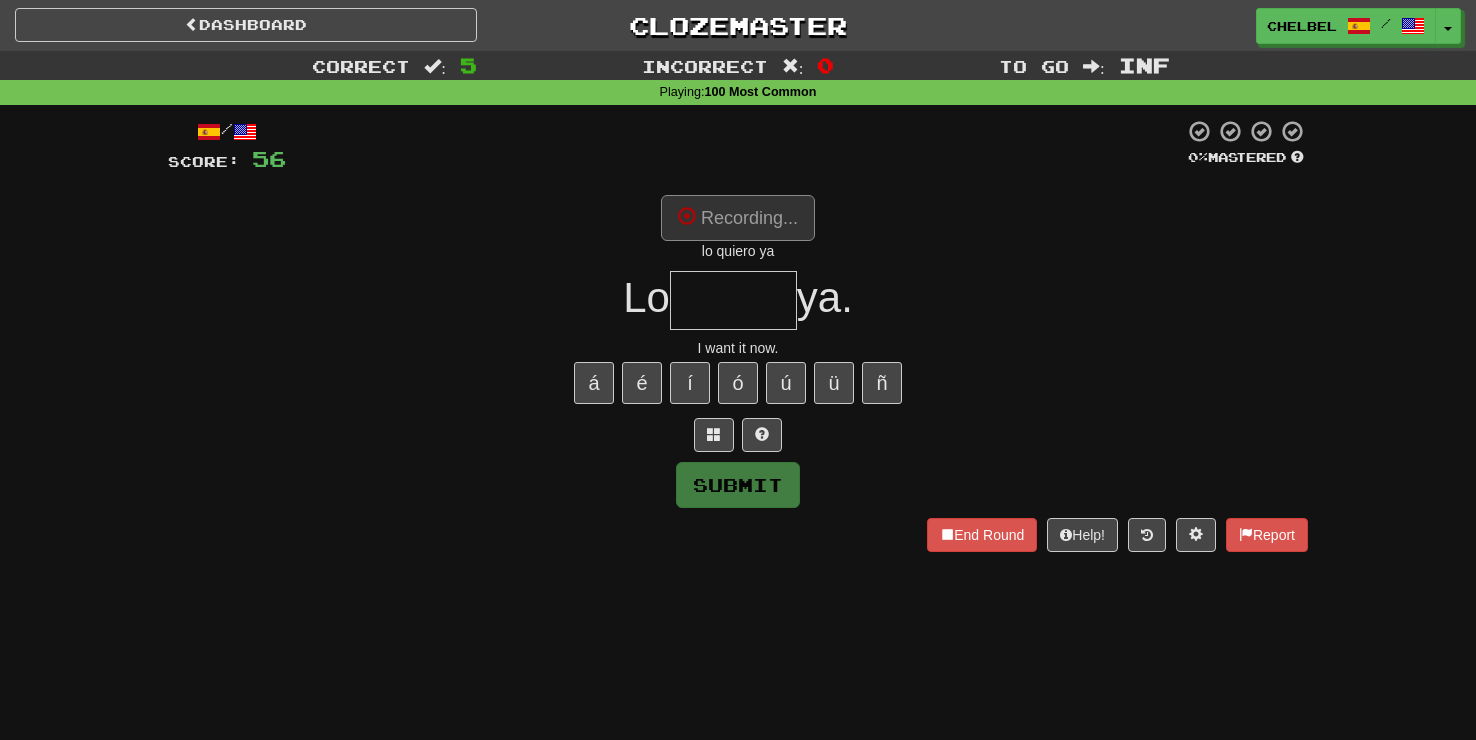 type on "******" 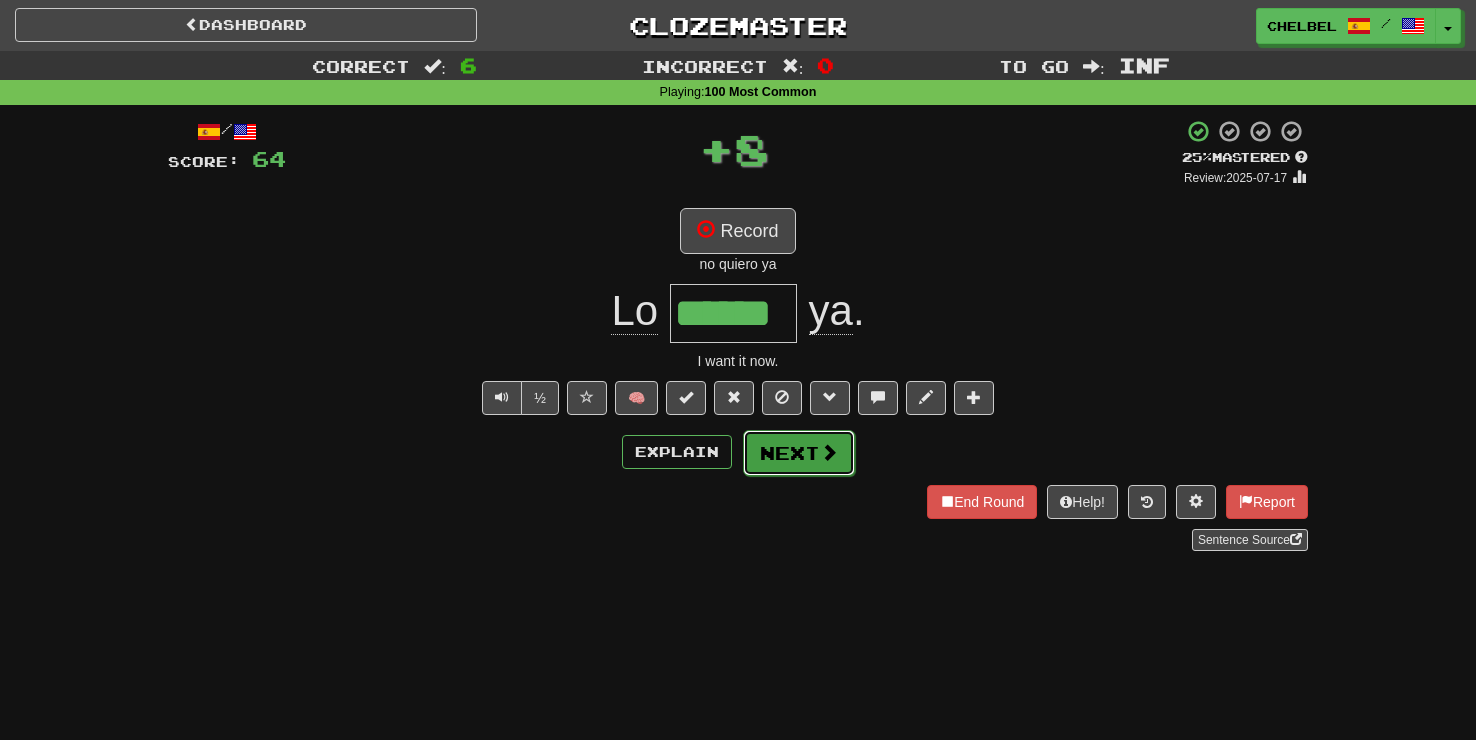 click at bounding box center [829, 452] 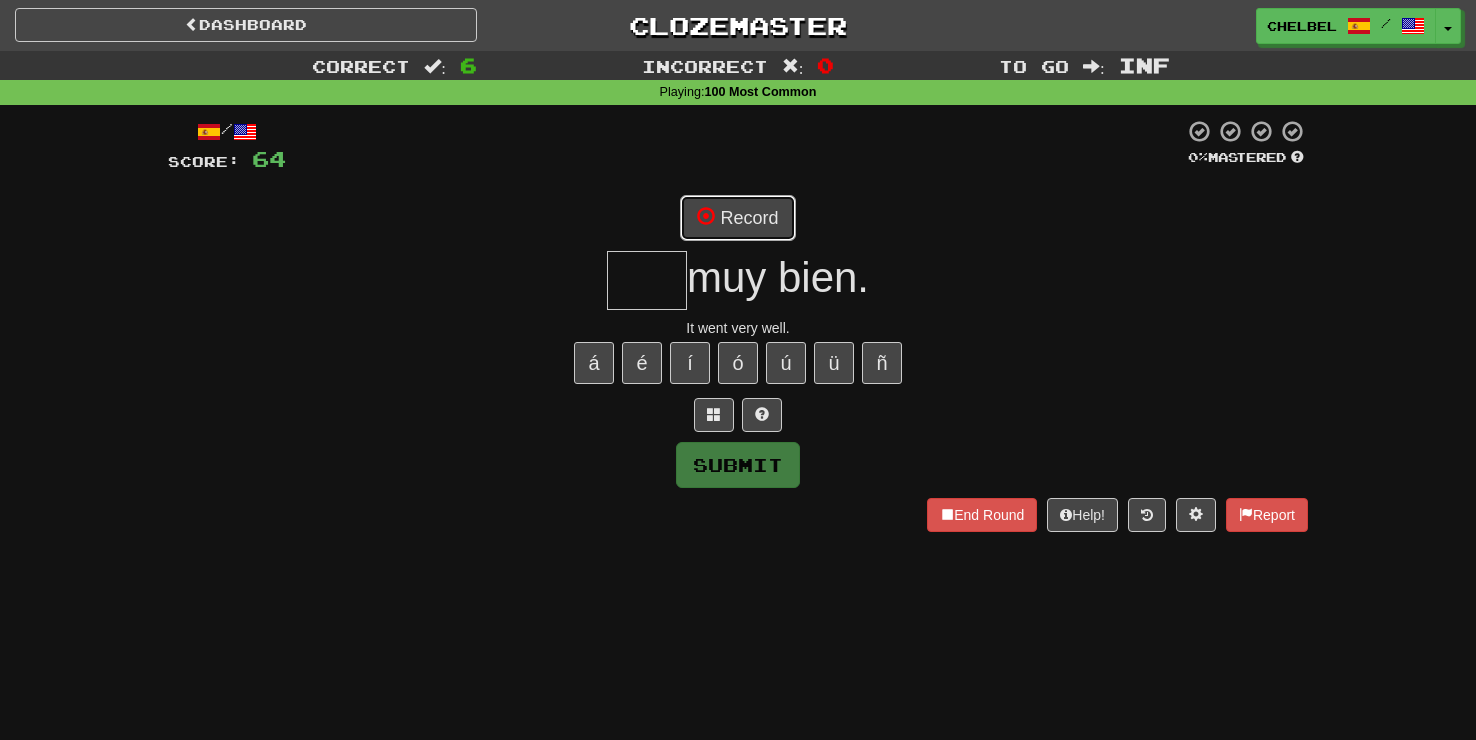 click on "Record" at bounding box center (737, 218) 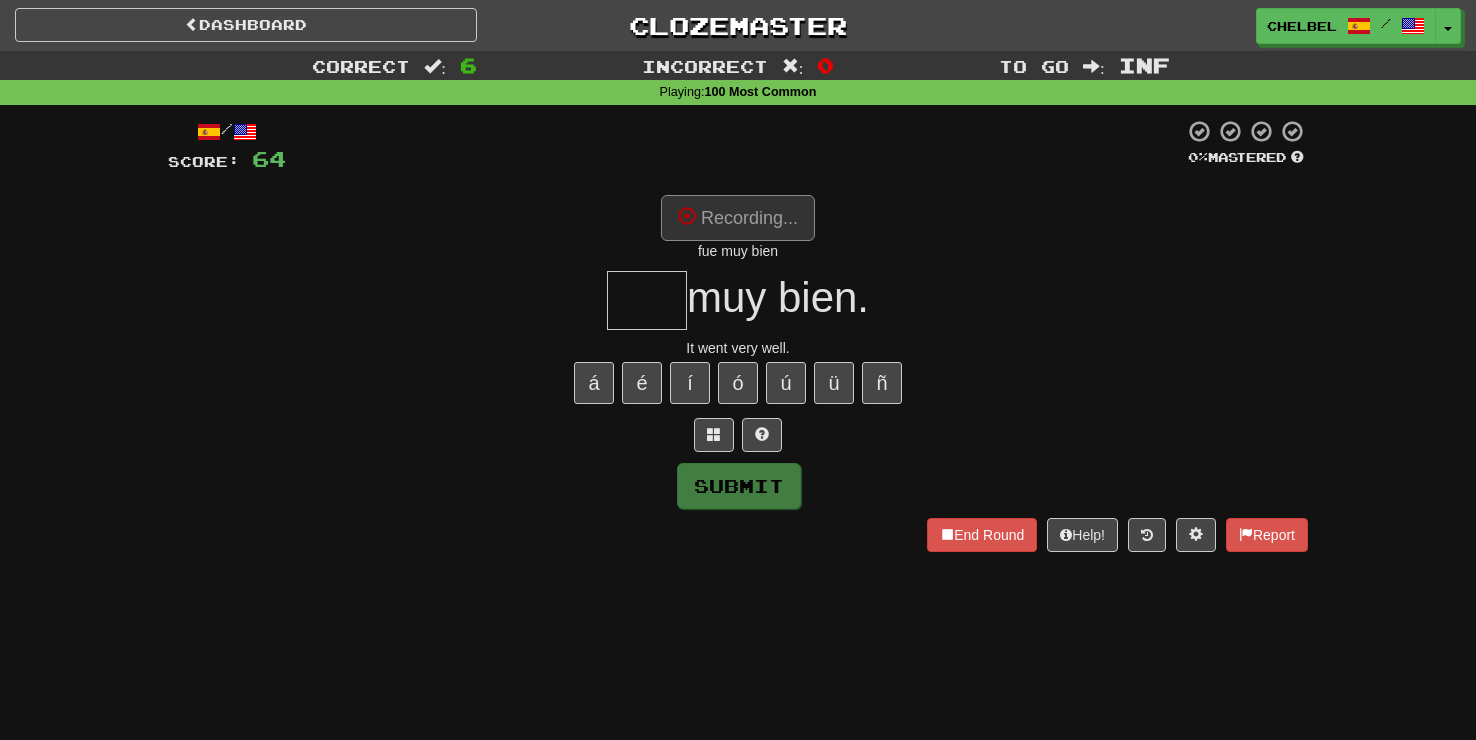 type on "***" 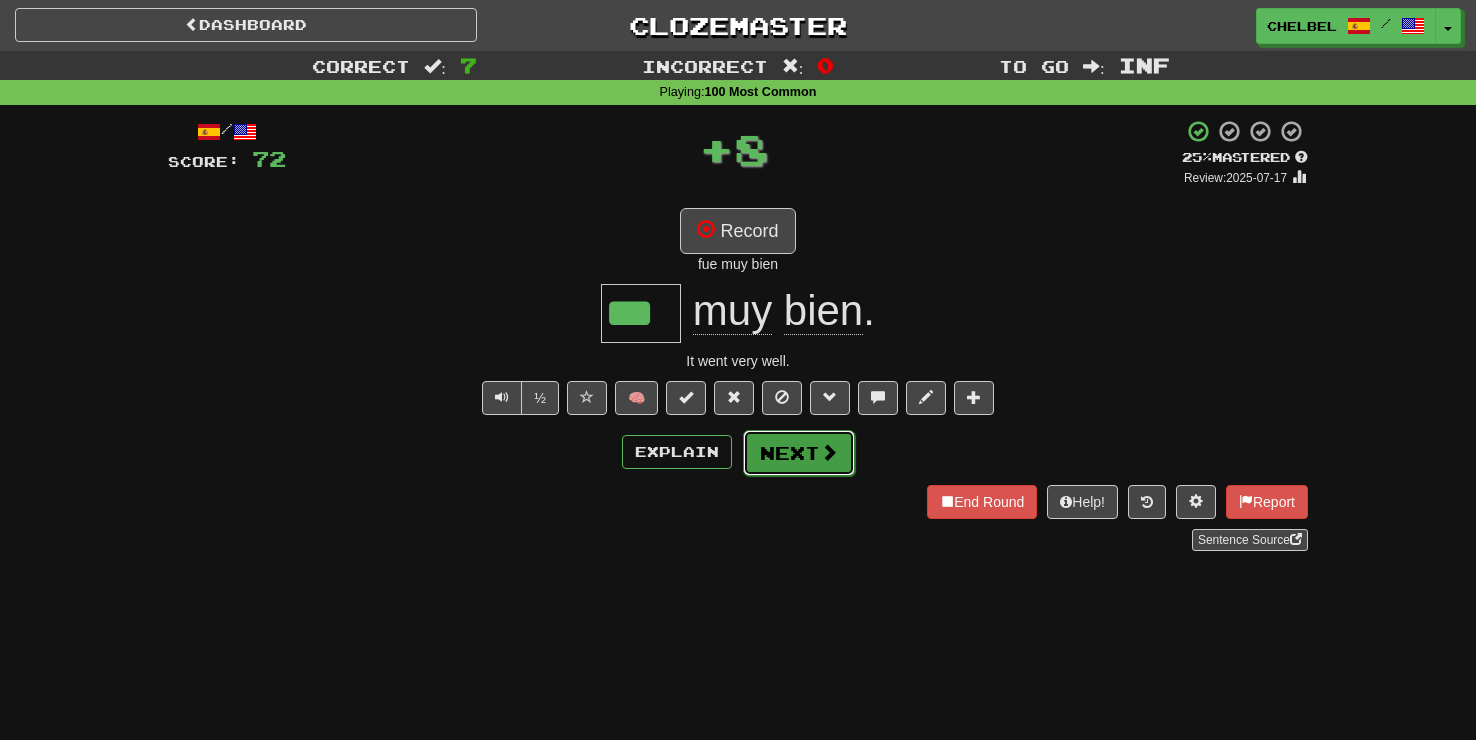 click on "Next" at bounding box center [799, 453] 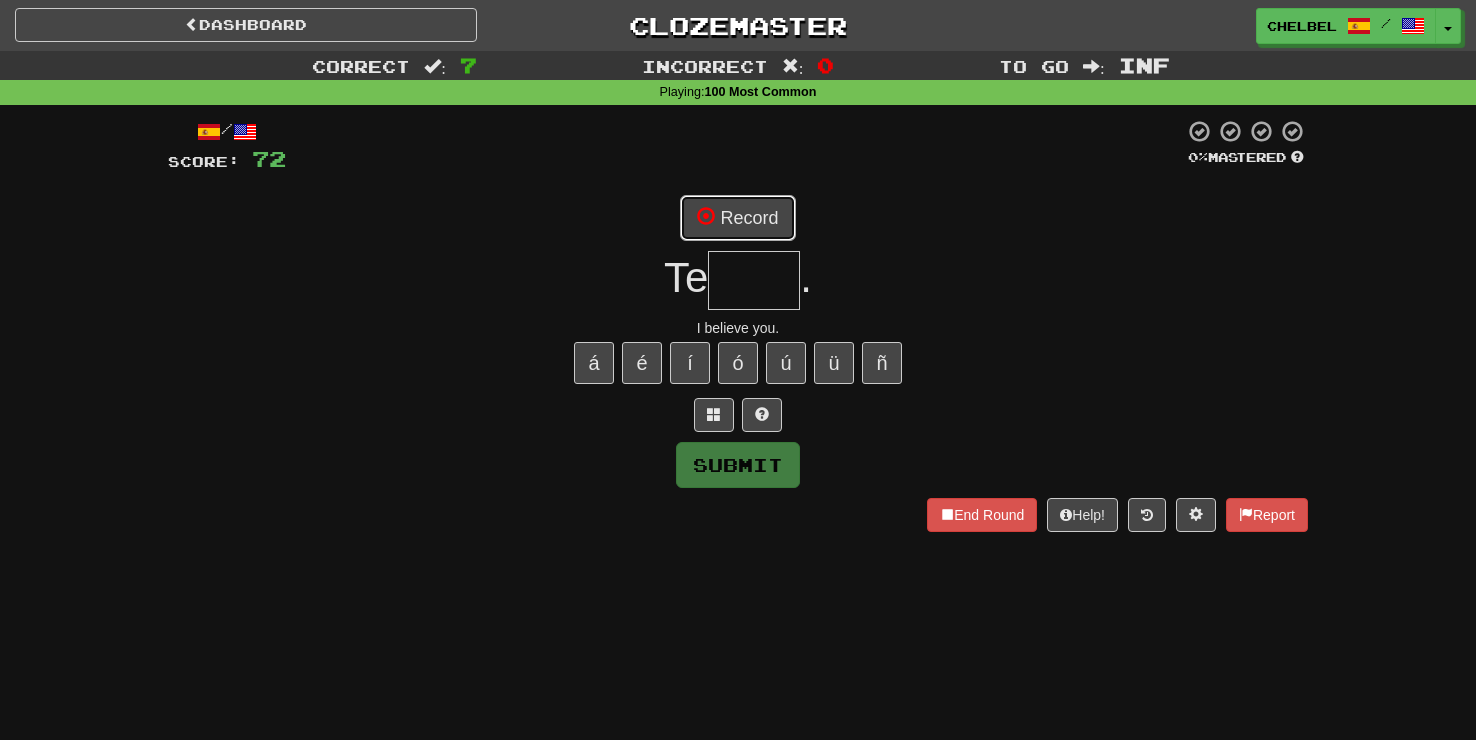 click on "Record" at bounding box center [737, 218] 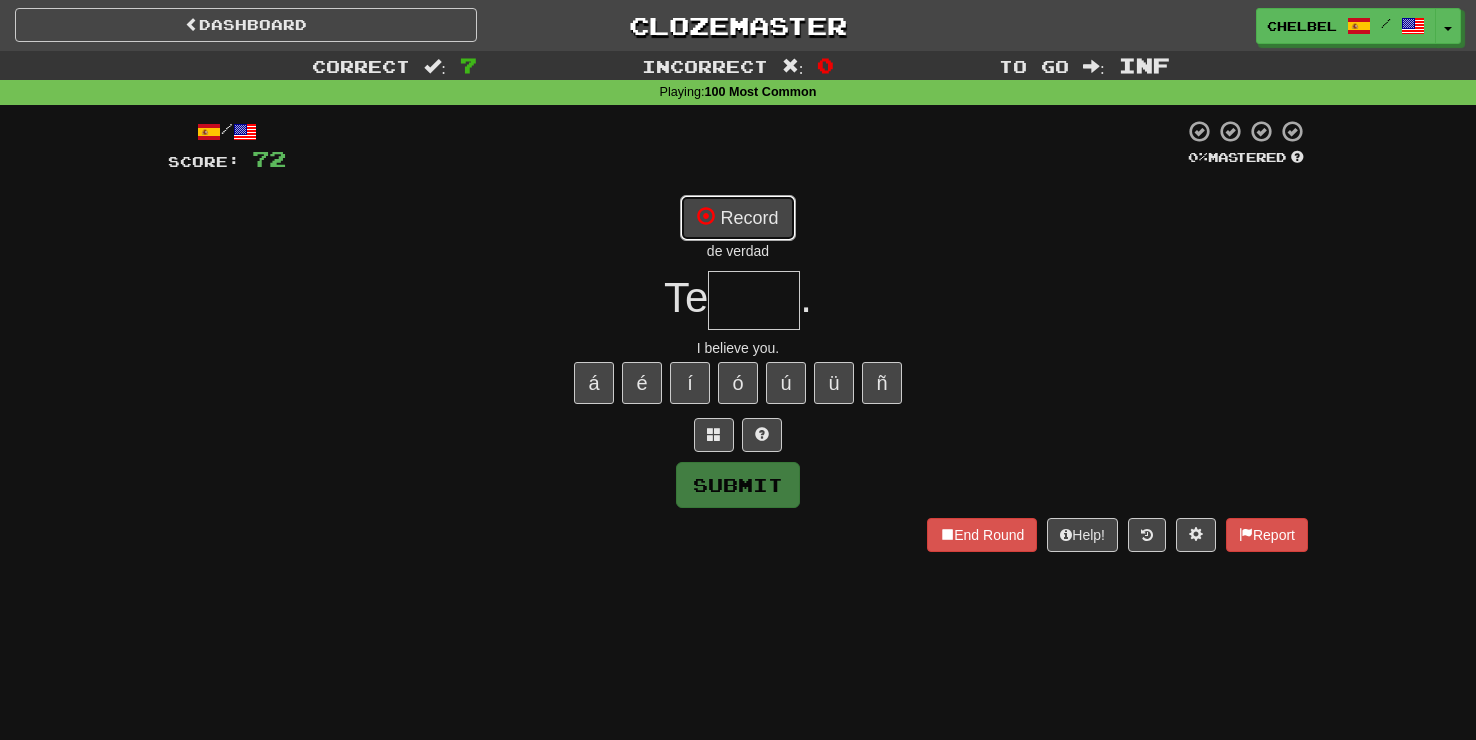 click on "Record" at bounding box center [737, 218] 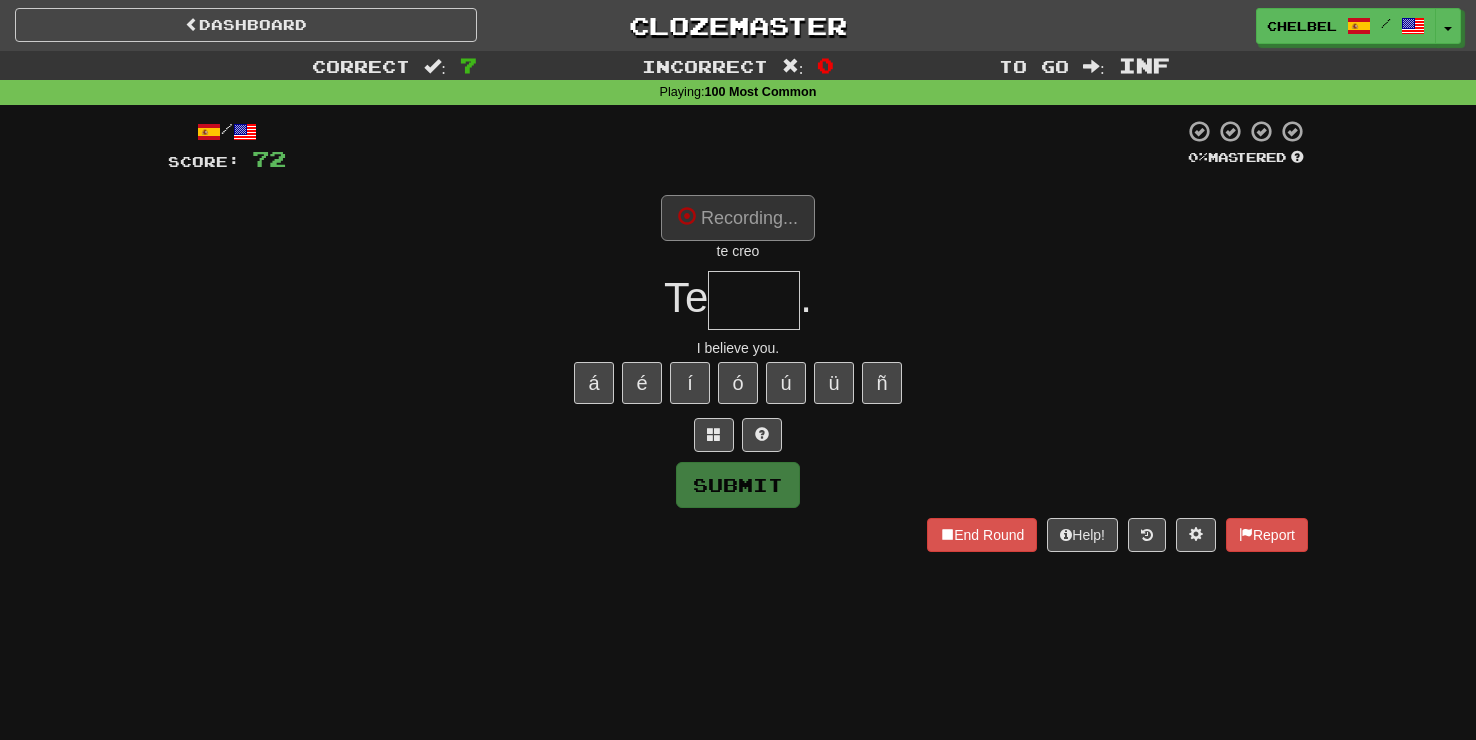 type on "****" 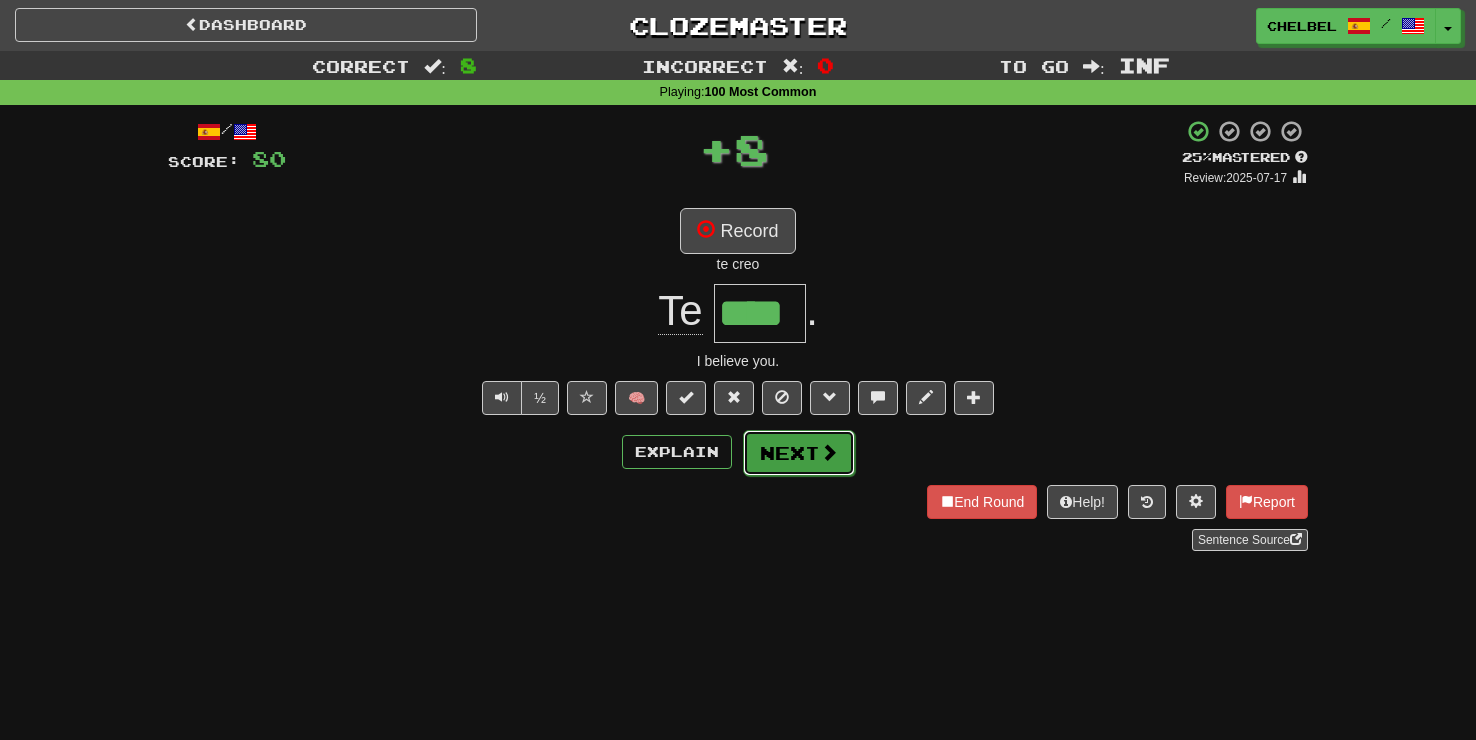 click at bounding box center [829, 452] 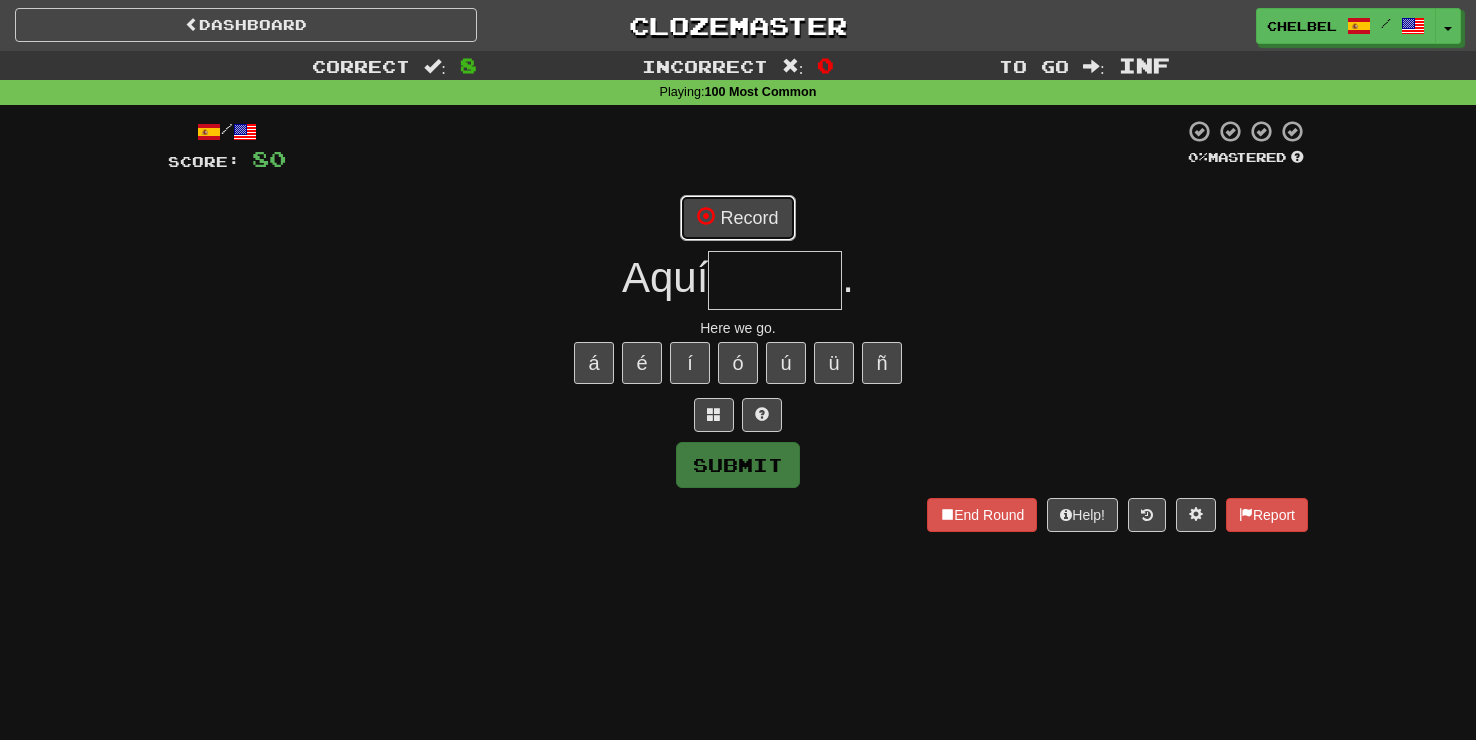 click on "Record" at bounding box center (737, 218) 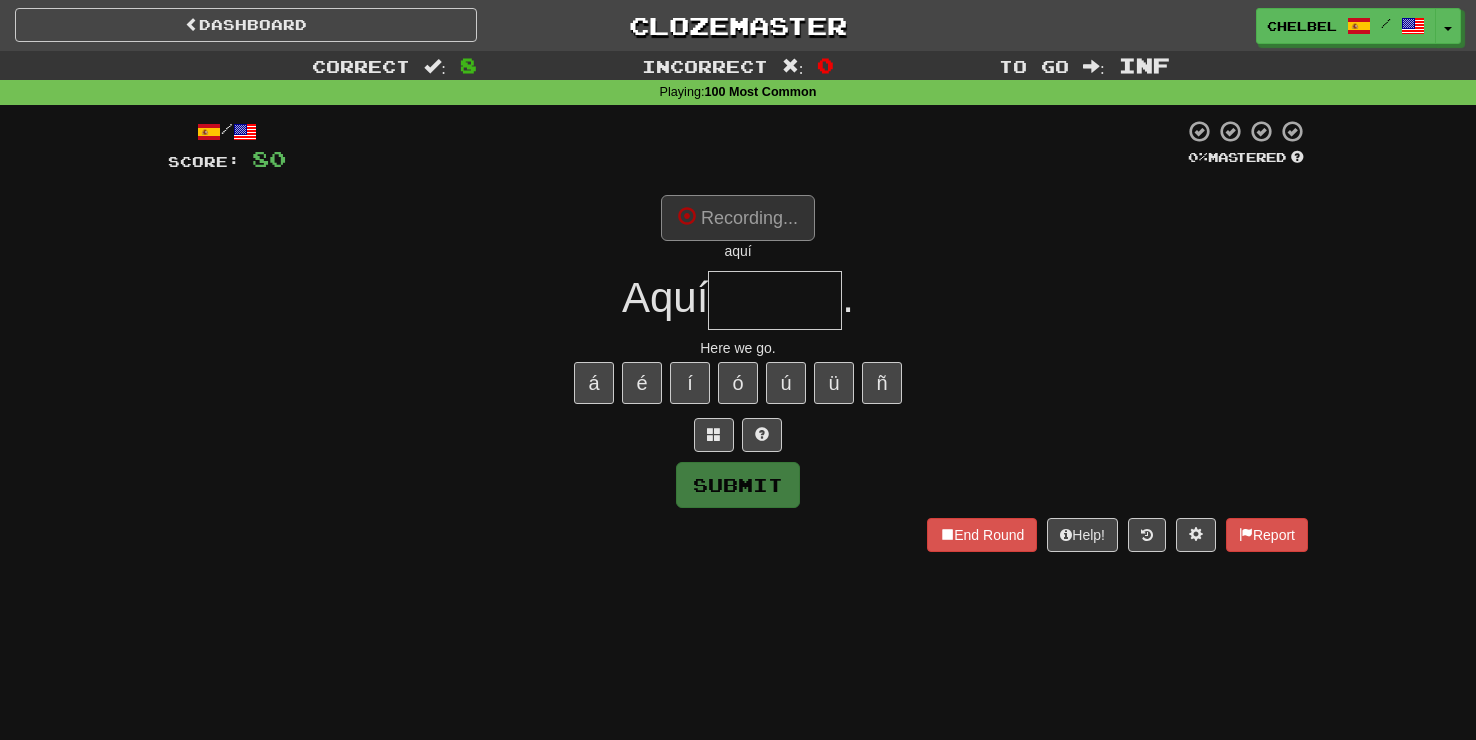 type on "*****" 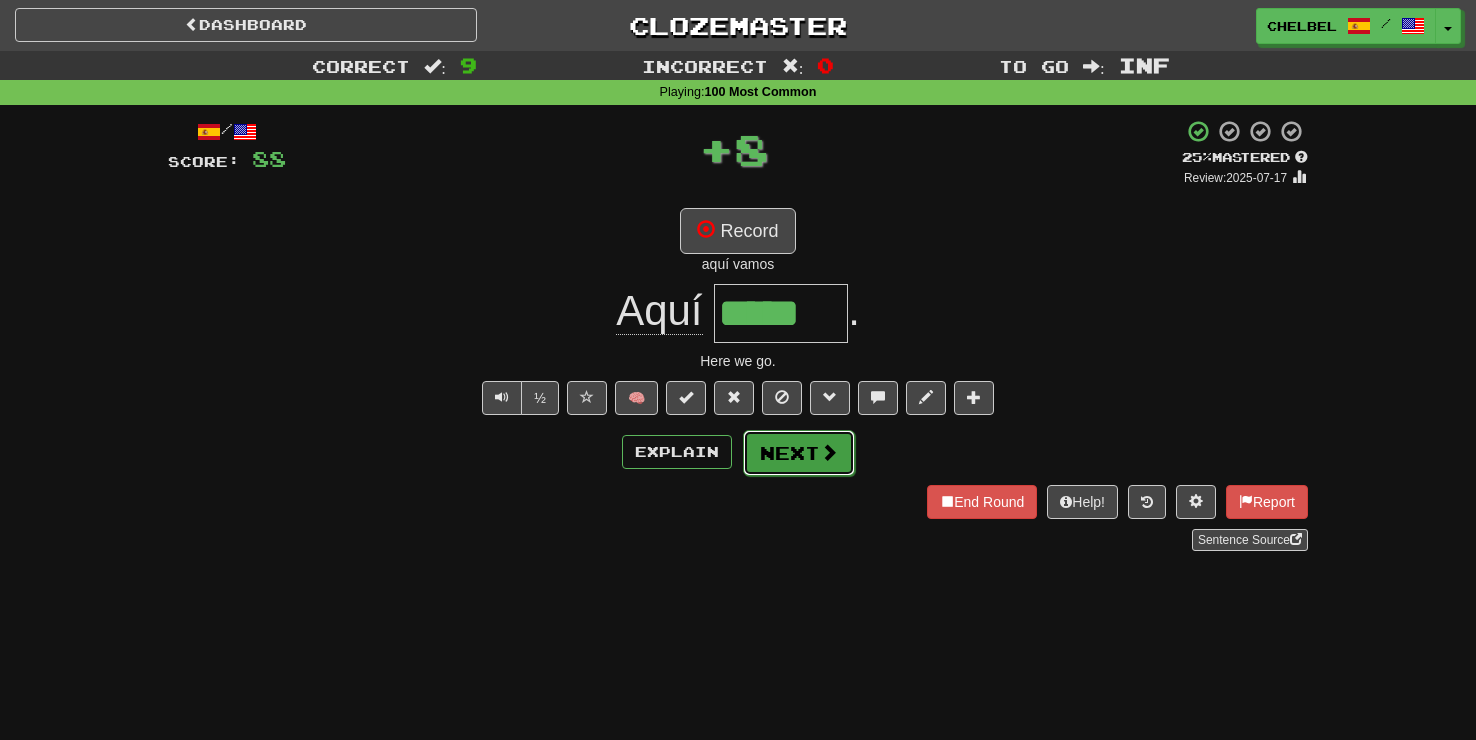 click on "Next" at bounding box center (799, 453) 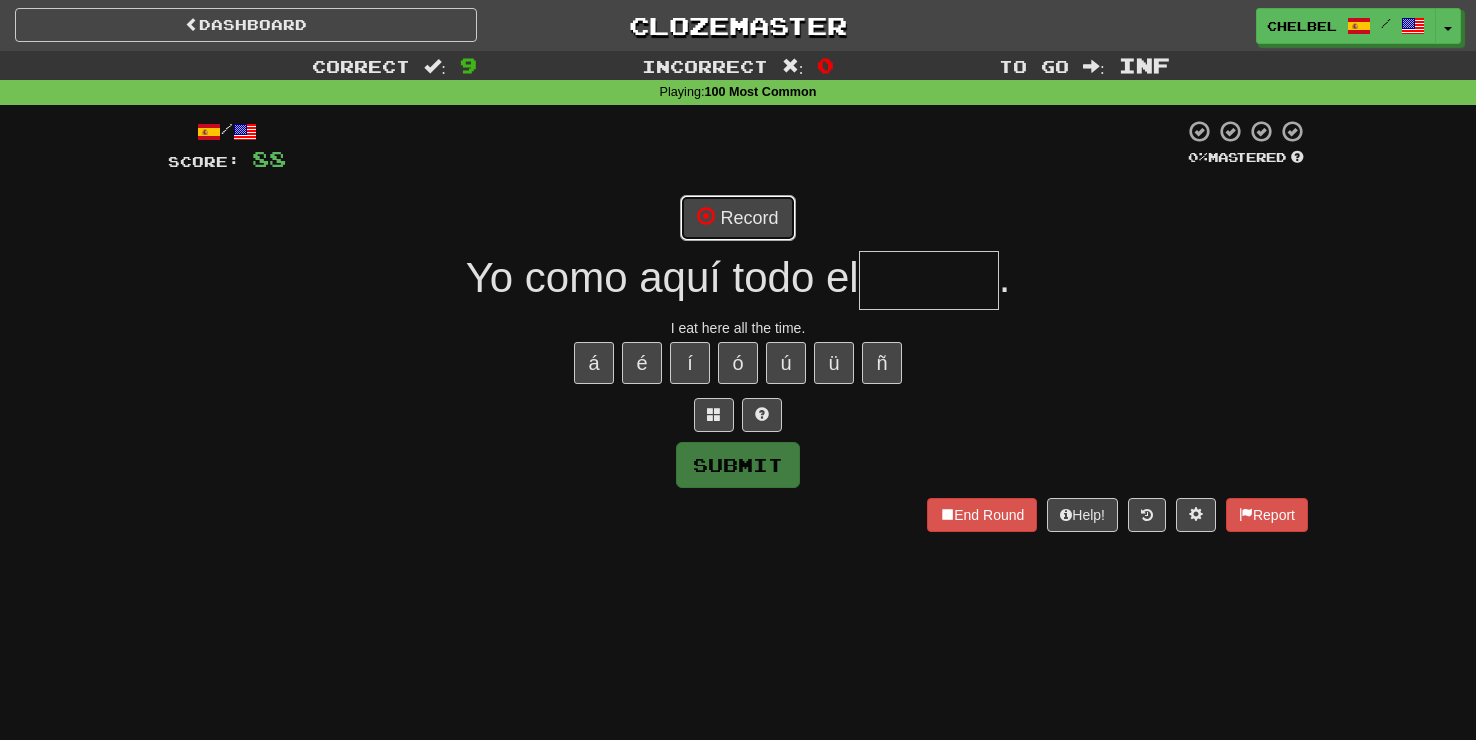 click on "Record" at bounding box center [737, 218] 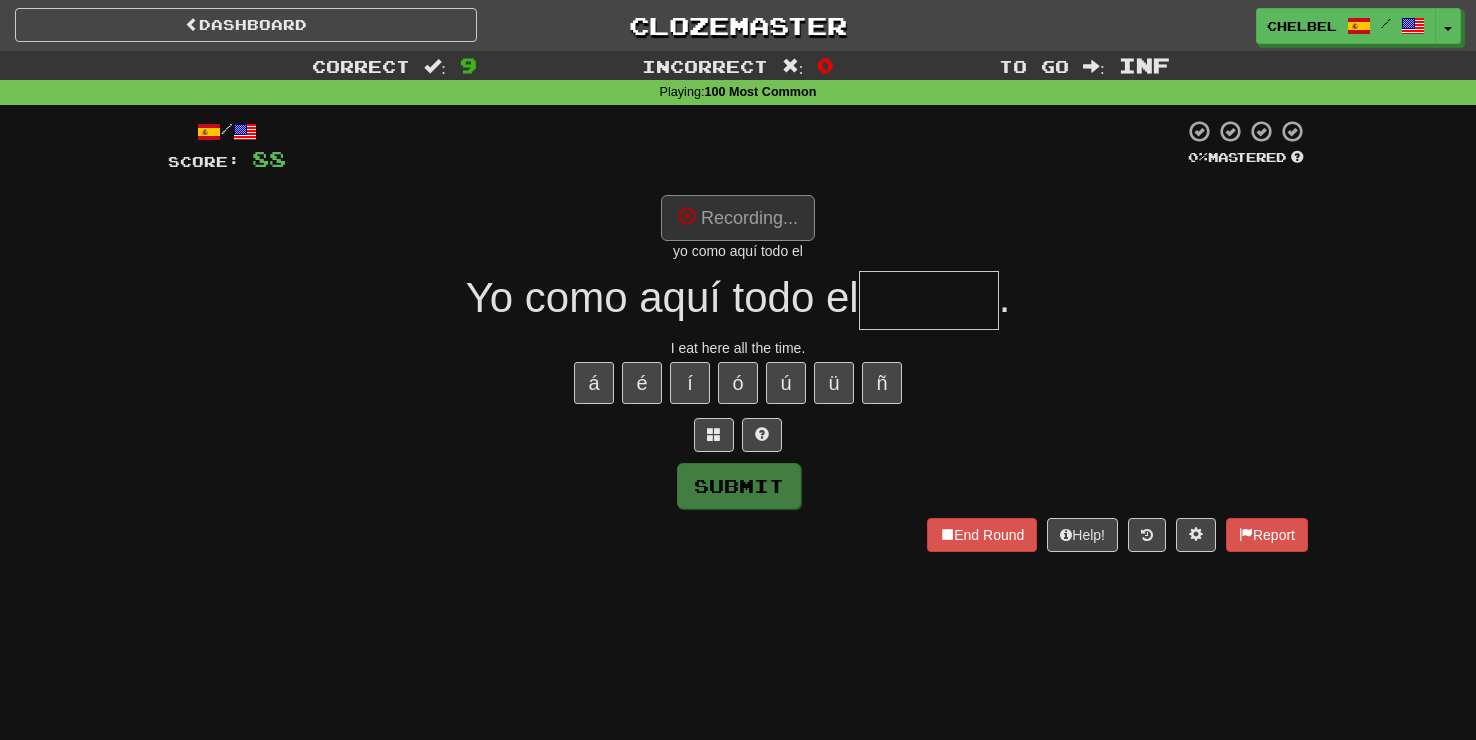 type on "******" 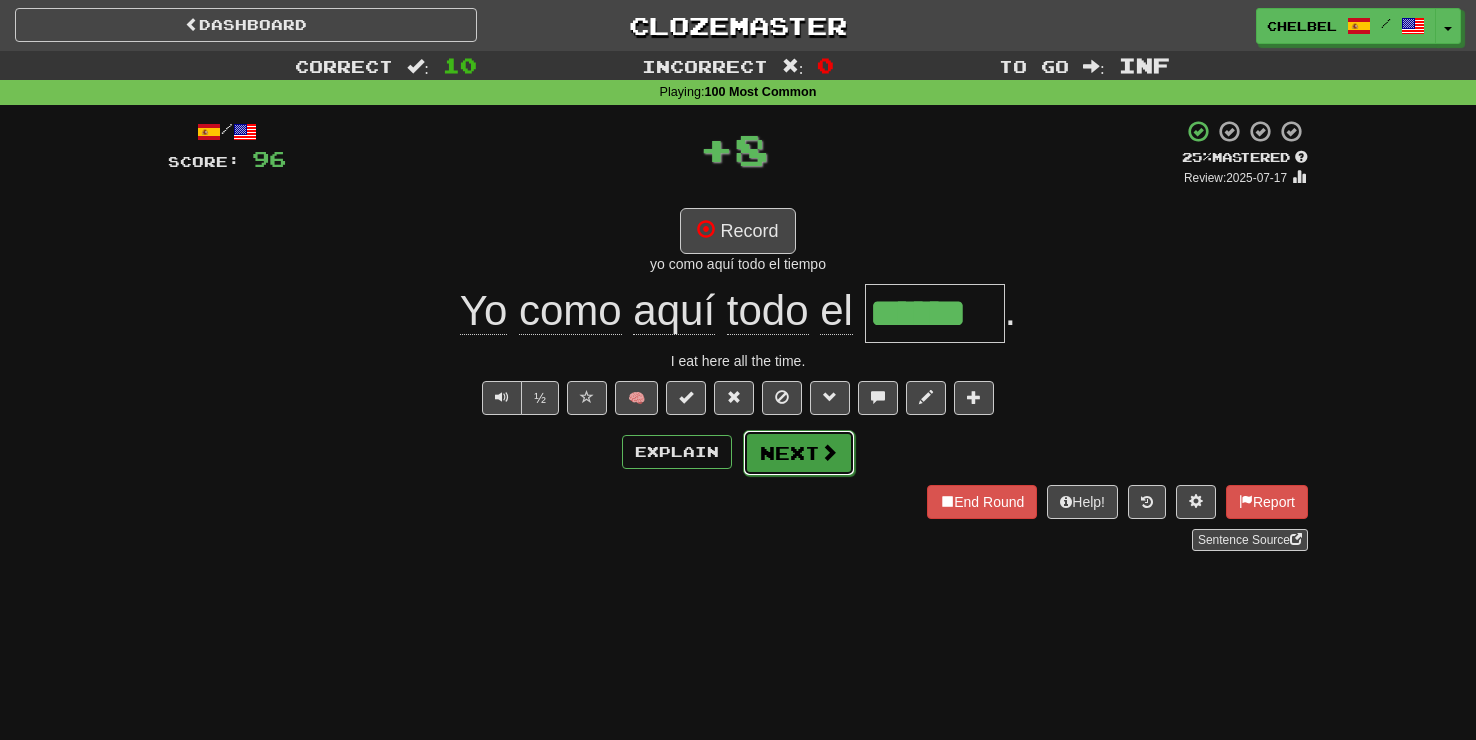 click on "Next" at bounding box center [799, 453] 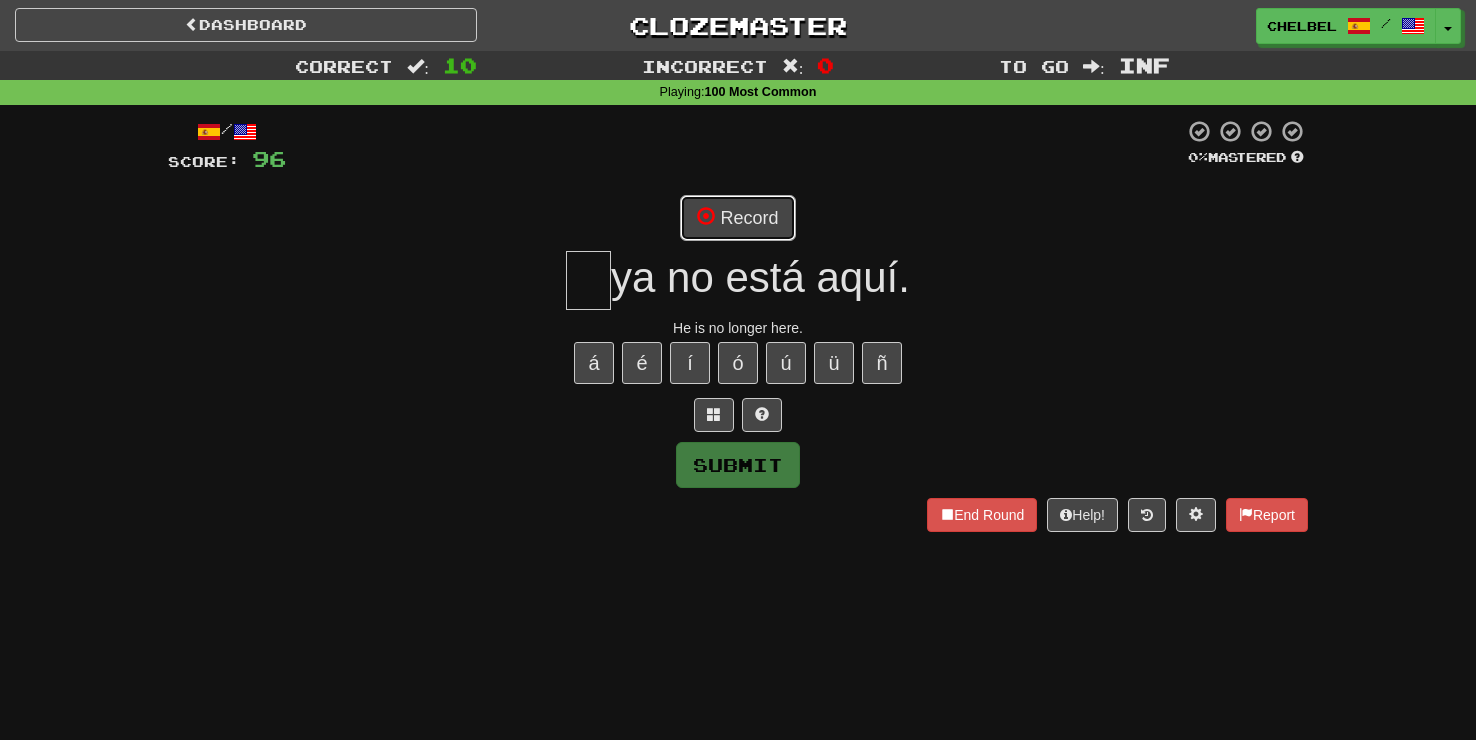 click on "Record" at bounding box center [737, 218] 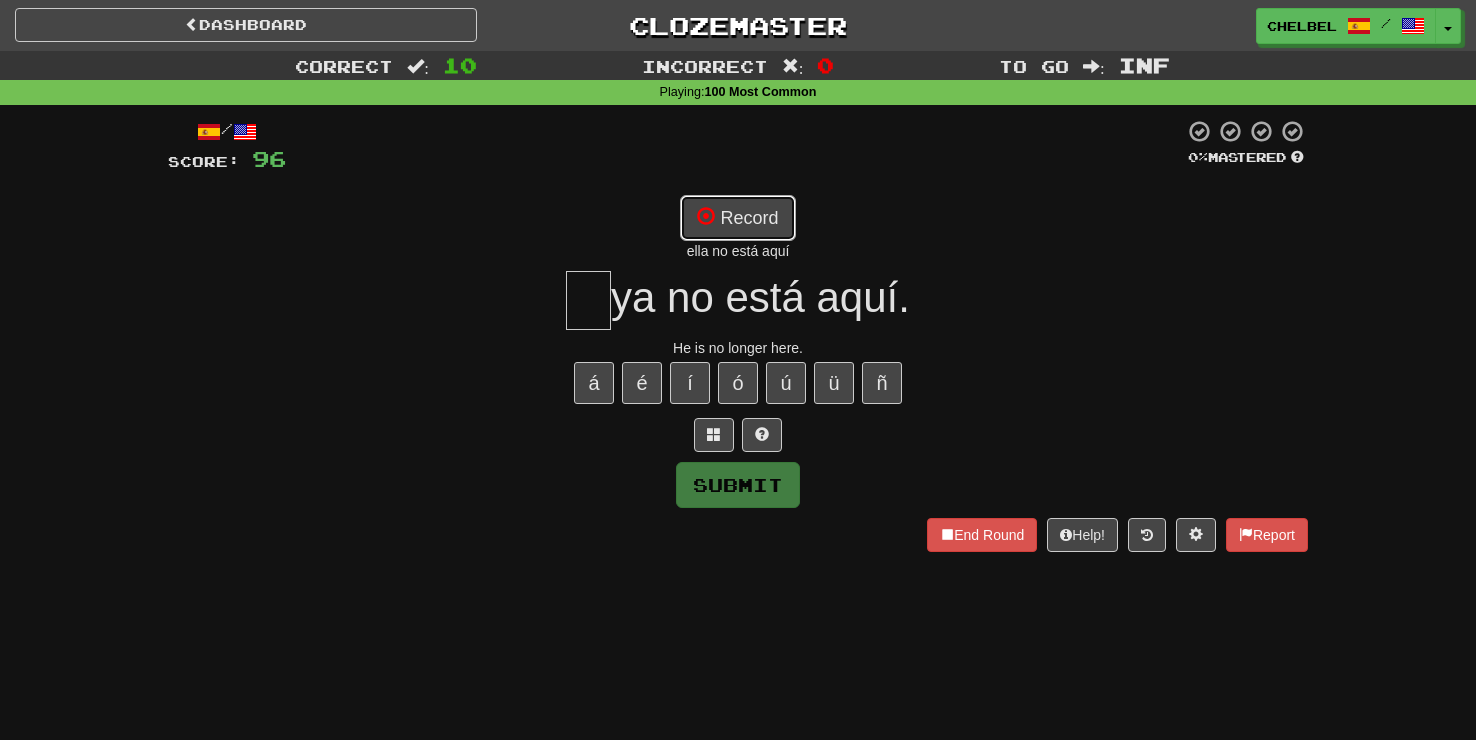 click on "Record" at bounding box center [737, 218] 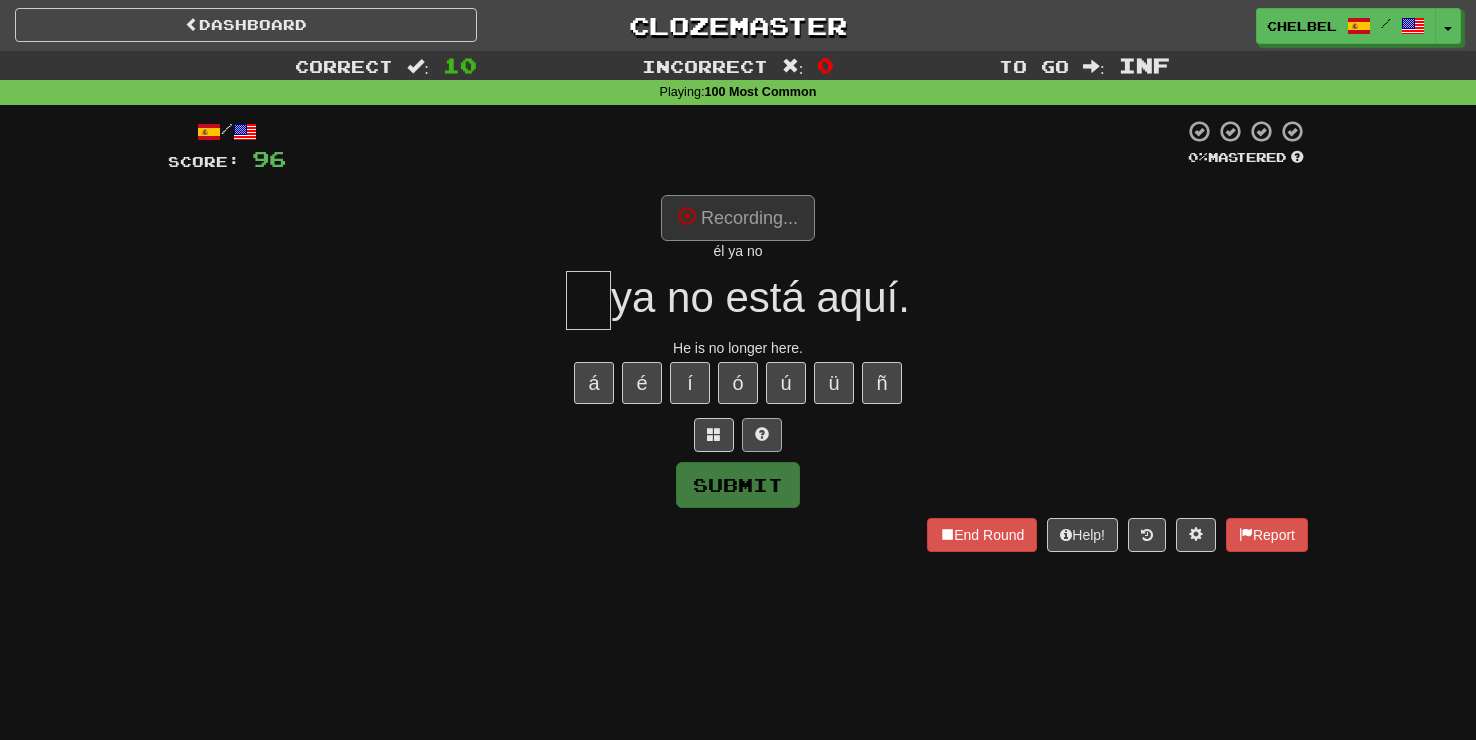 type on "**" 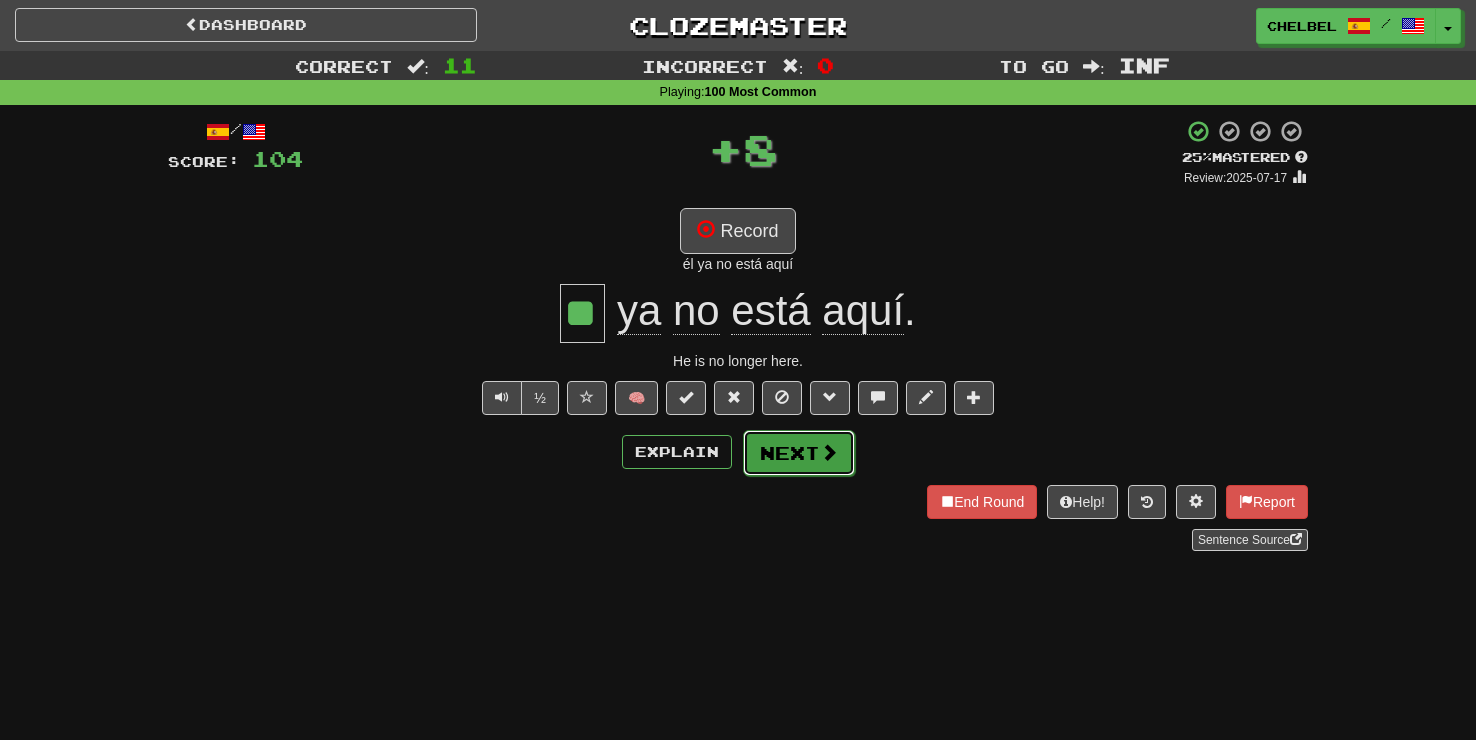 click on "Next" at bounding box center (799, 453) 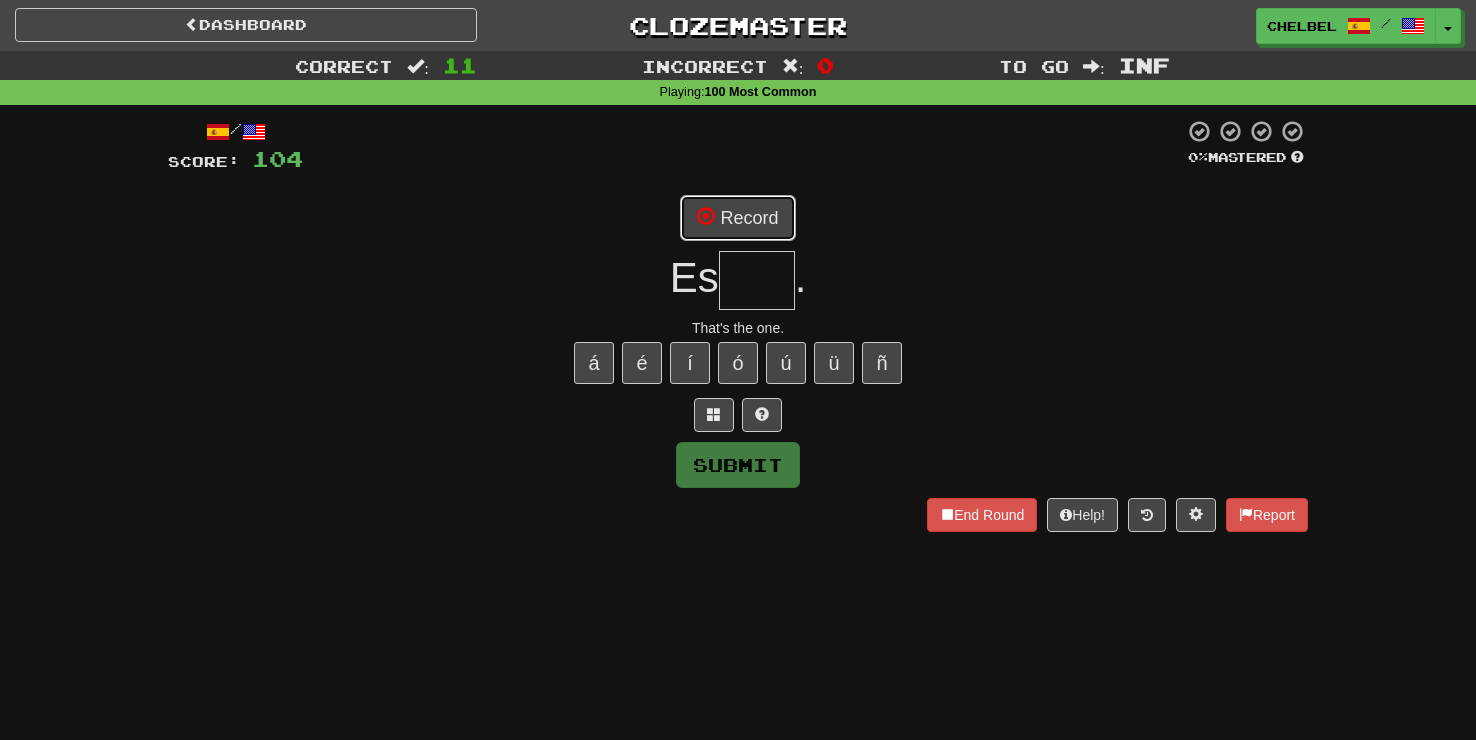 click on "Record" at bounding box center [737, 218] 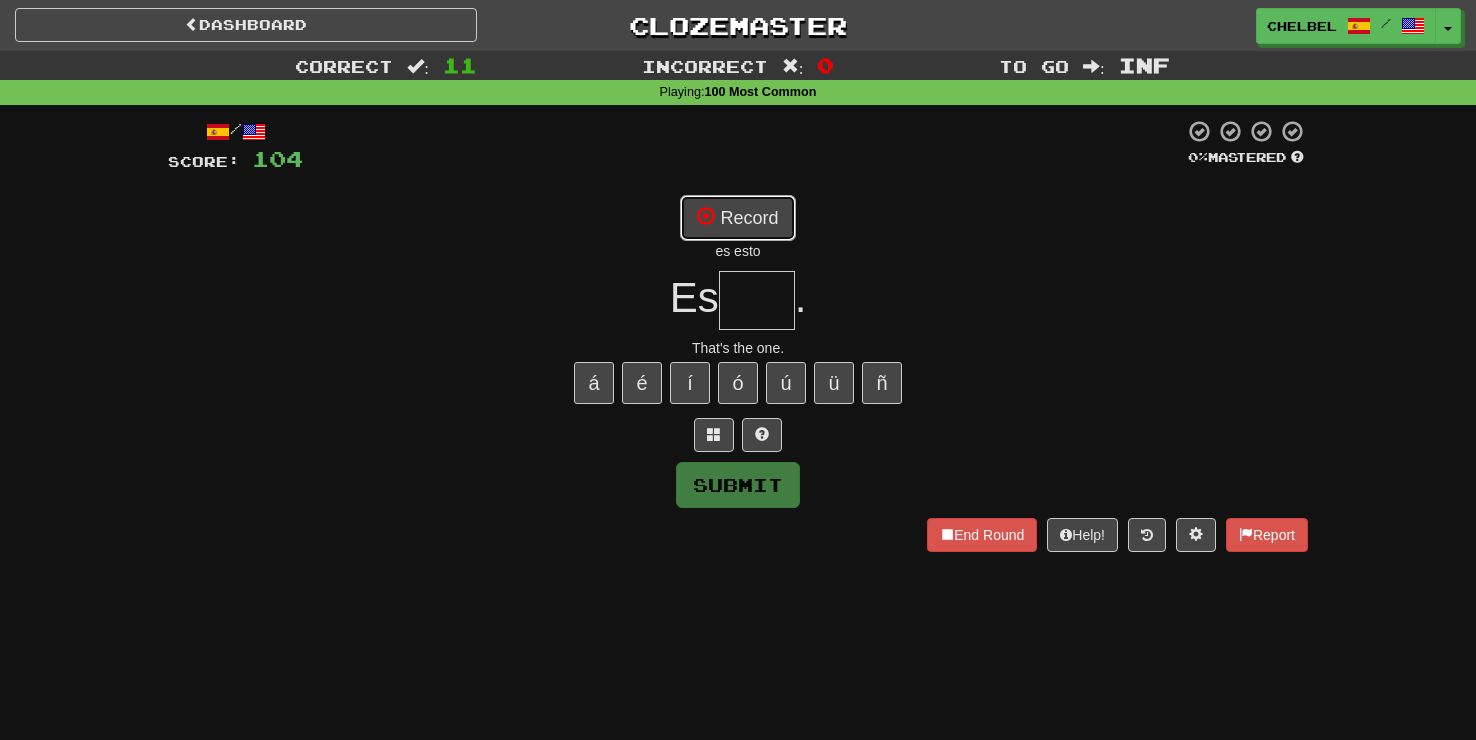 click on "Record" at bounding box center (737, 218) 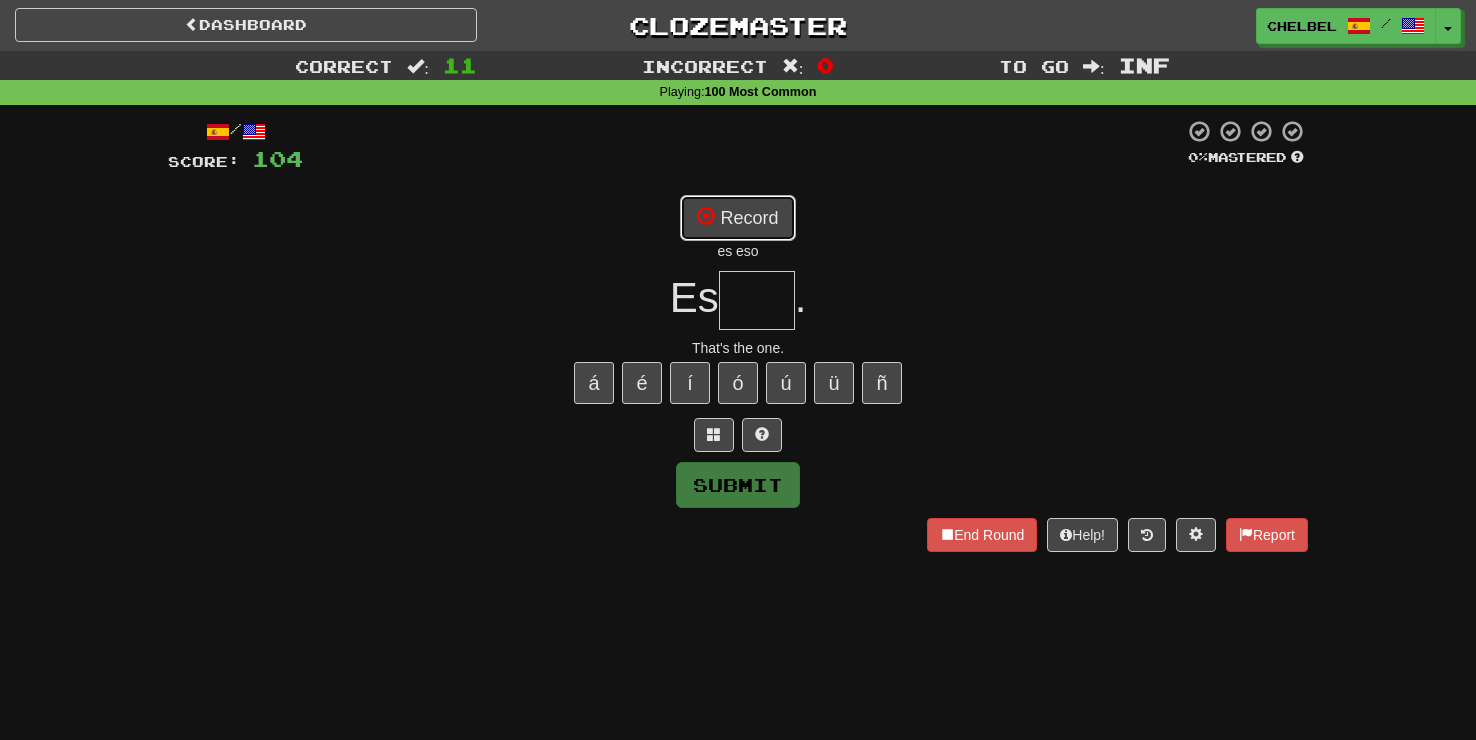 click on "Record" at bounding box center (737, 218) 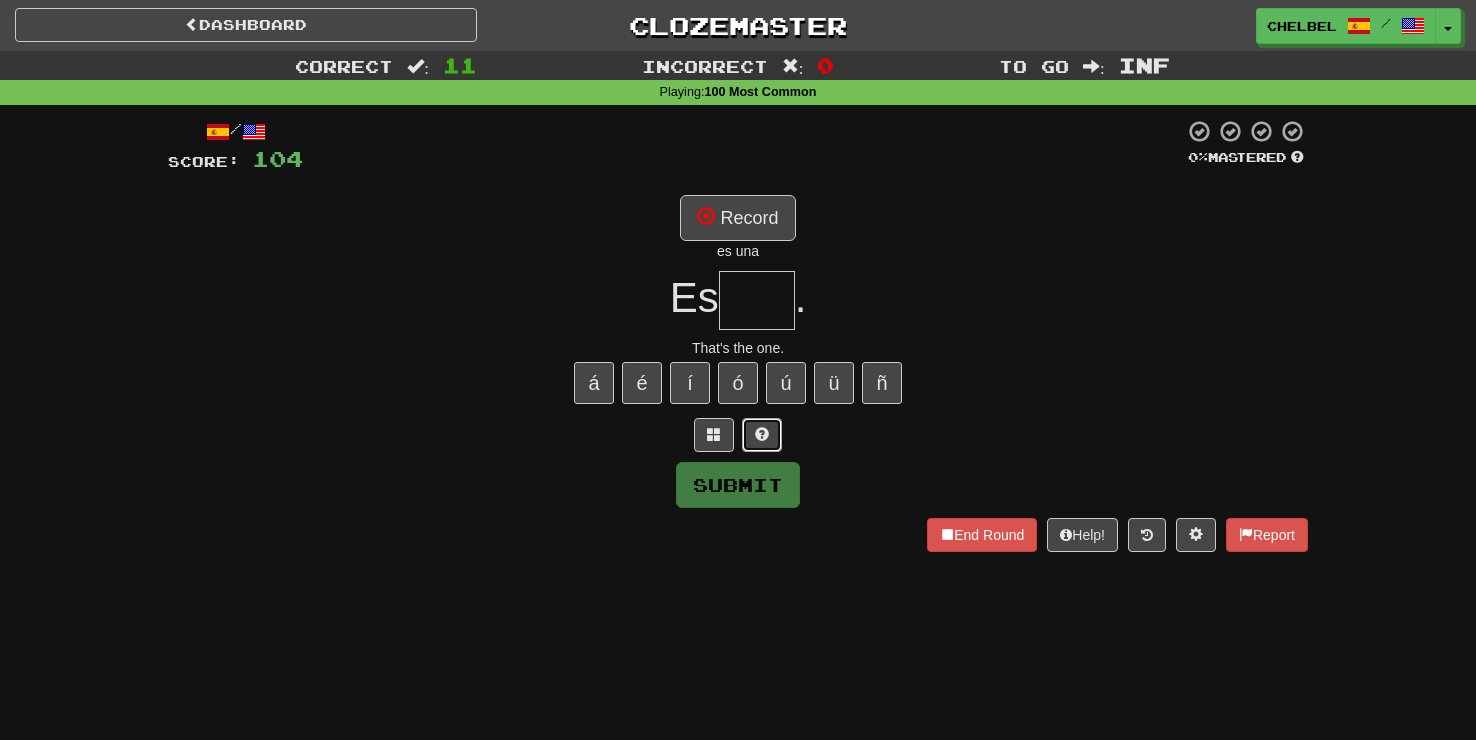 click at bounding box center (762, 435) 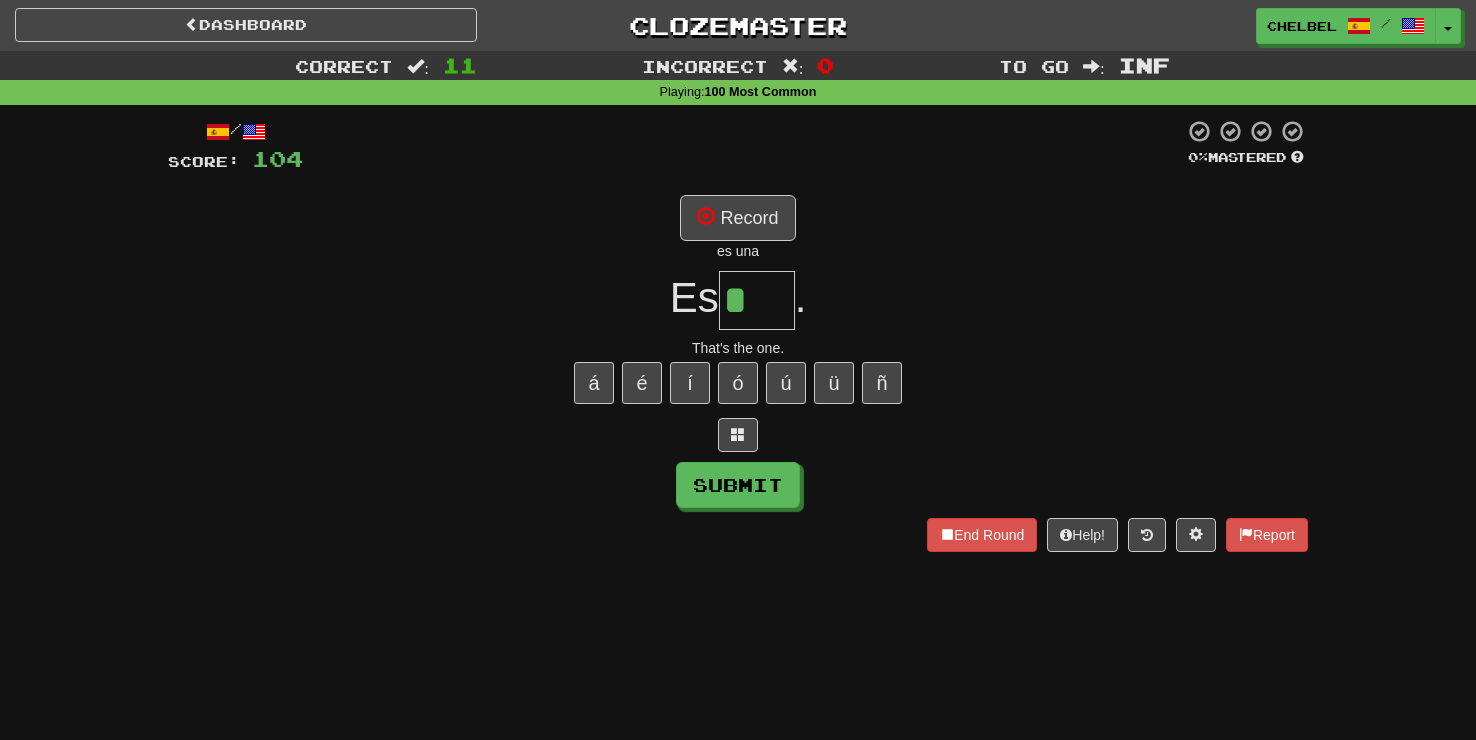 click on "es una" at bounding box center [738, 251] 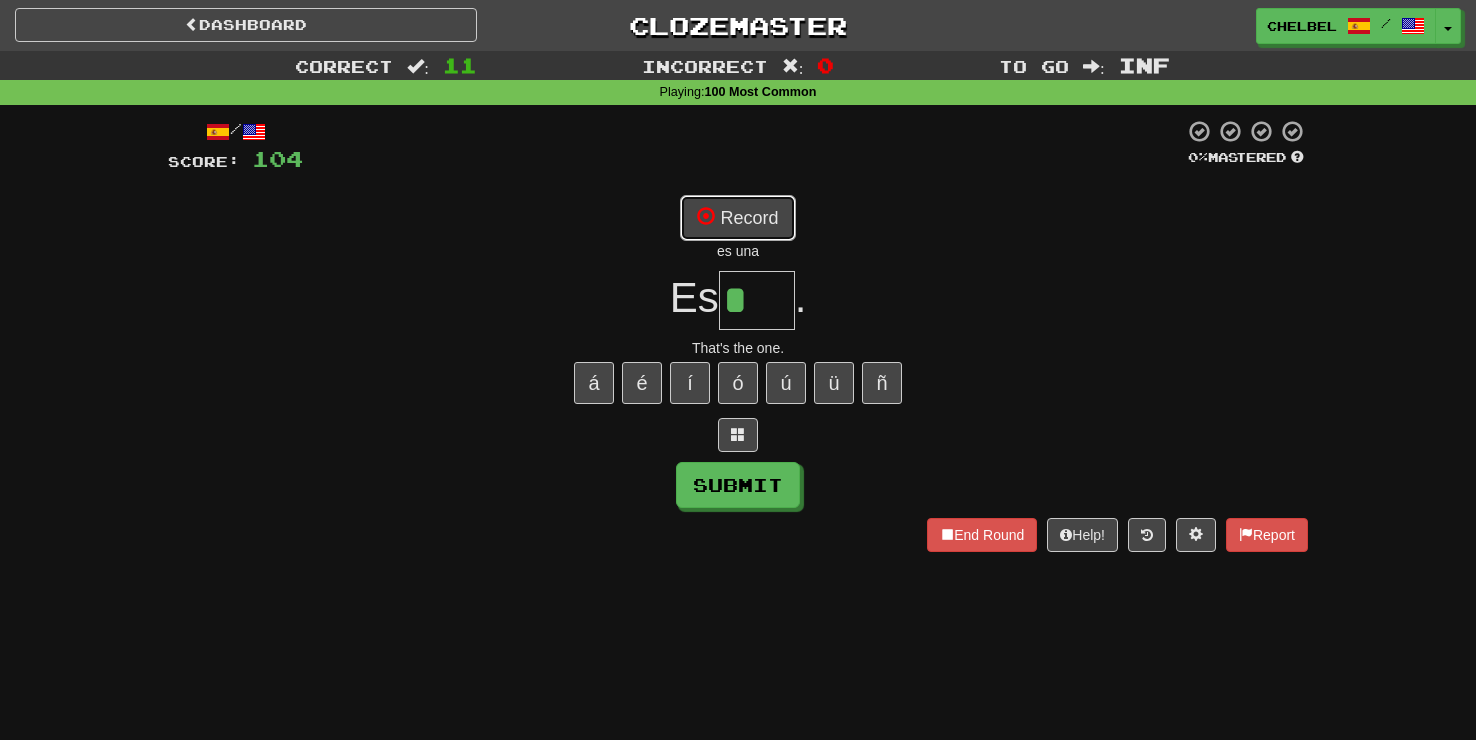 click on "Record" at bounding box center (737, 218) 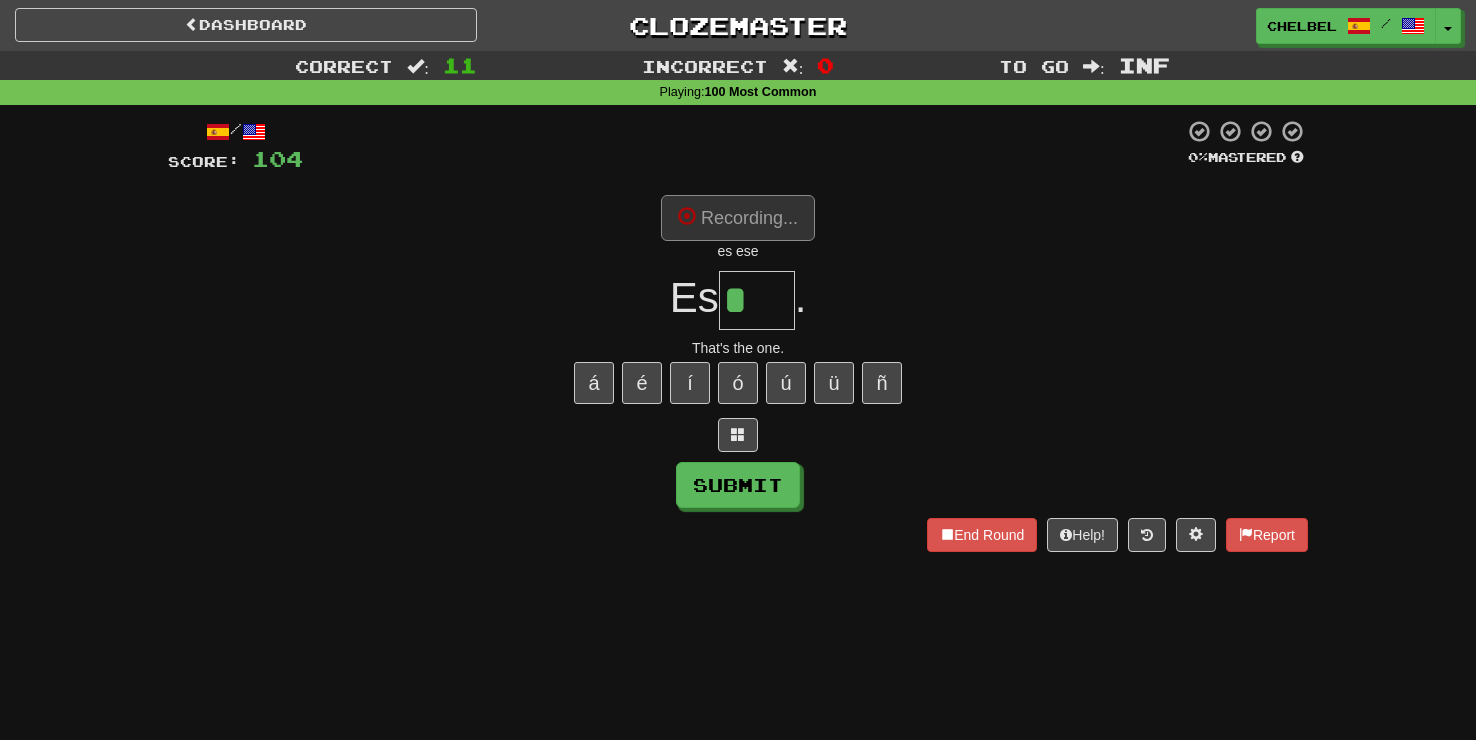 type on "***" 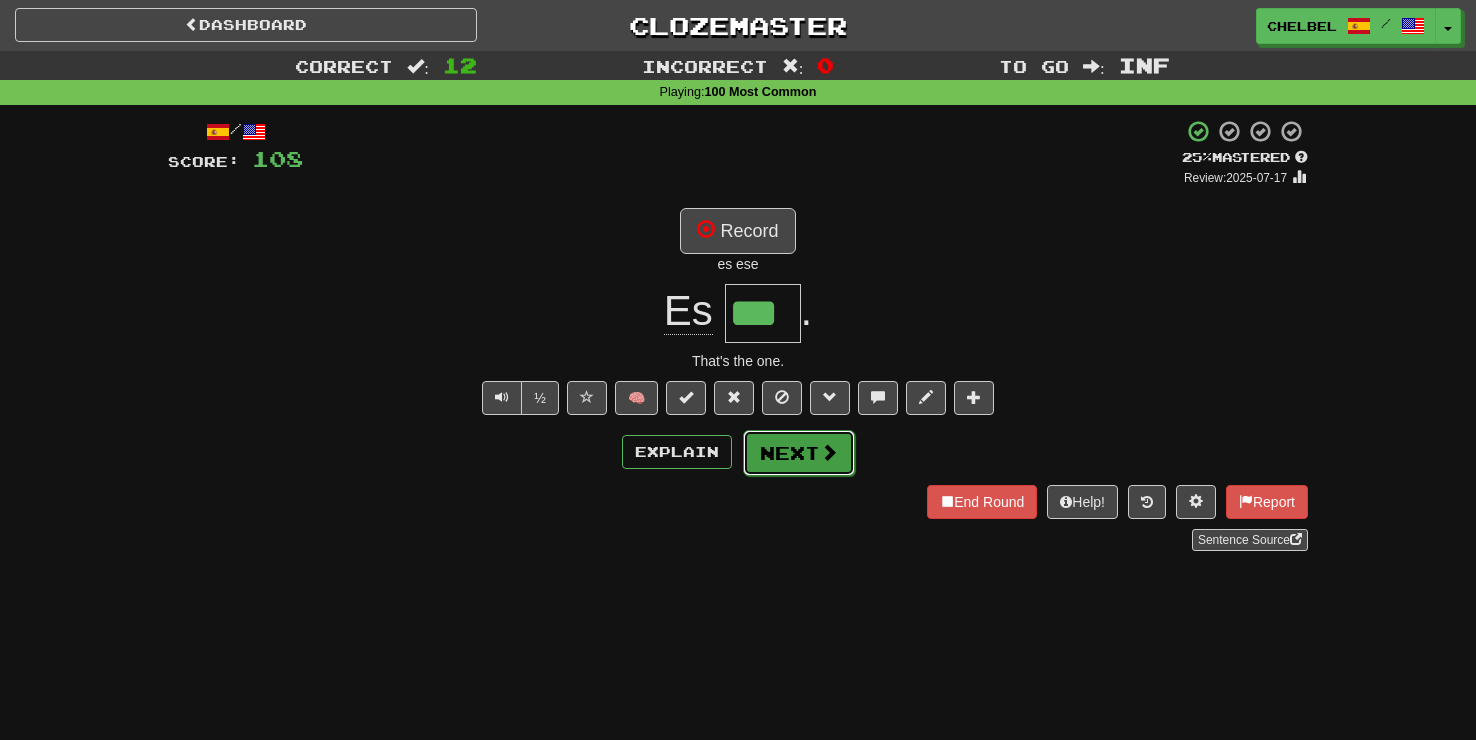 click on "Next" at bounding box center [799, 453] 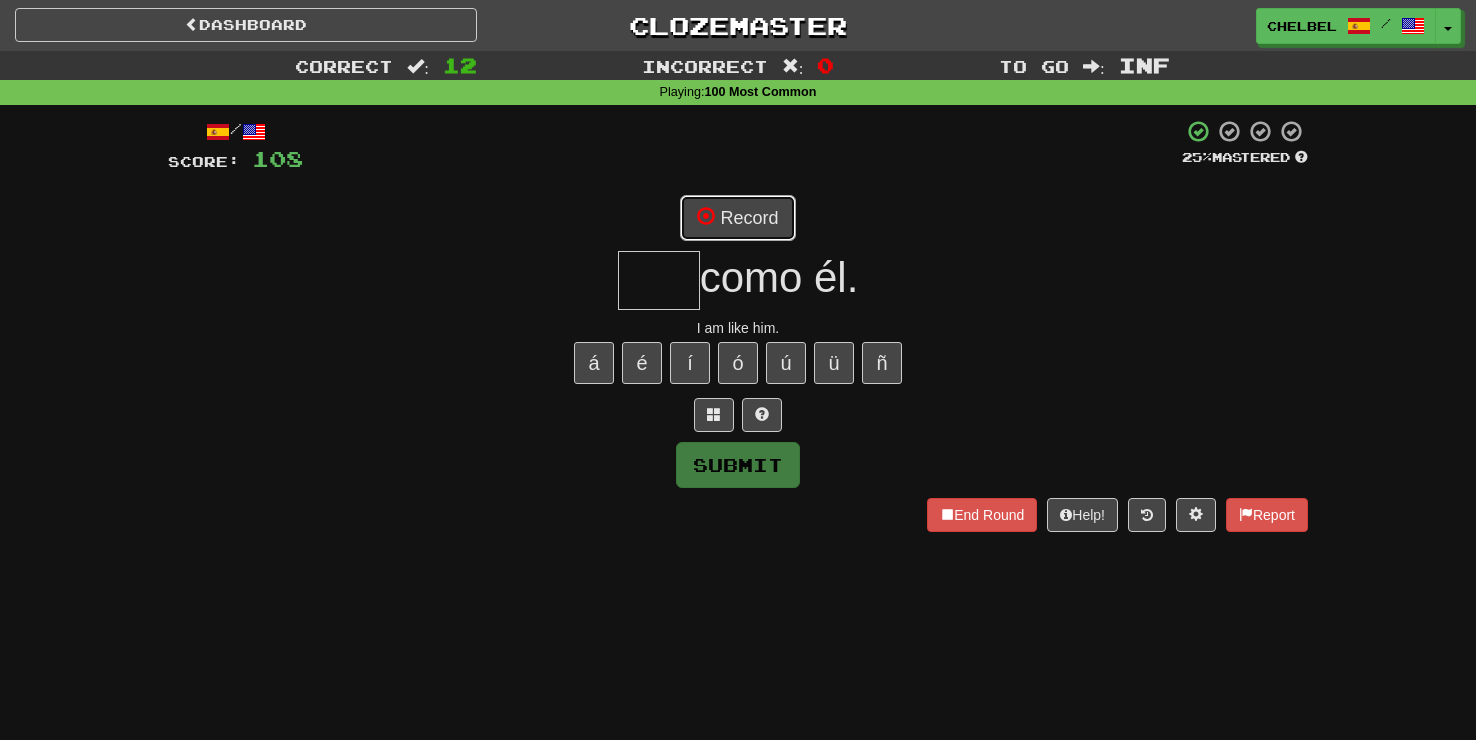 click on "Record" at bounding box center (737, 218) 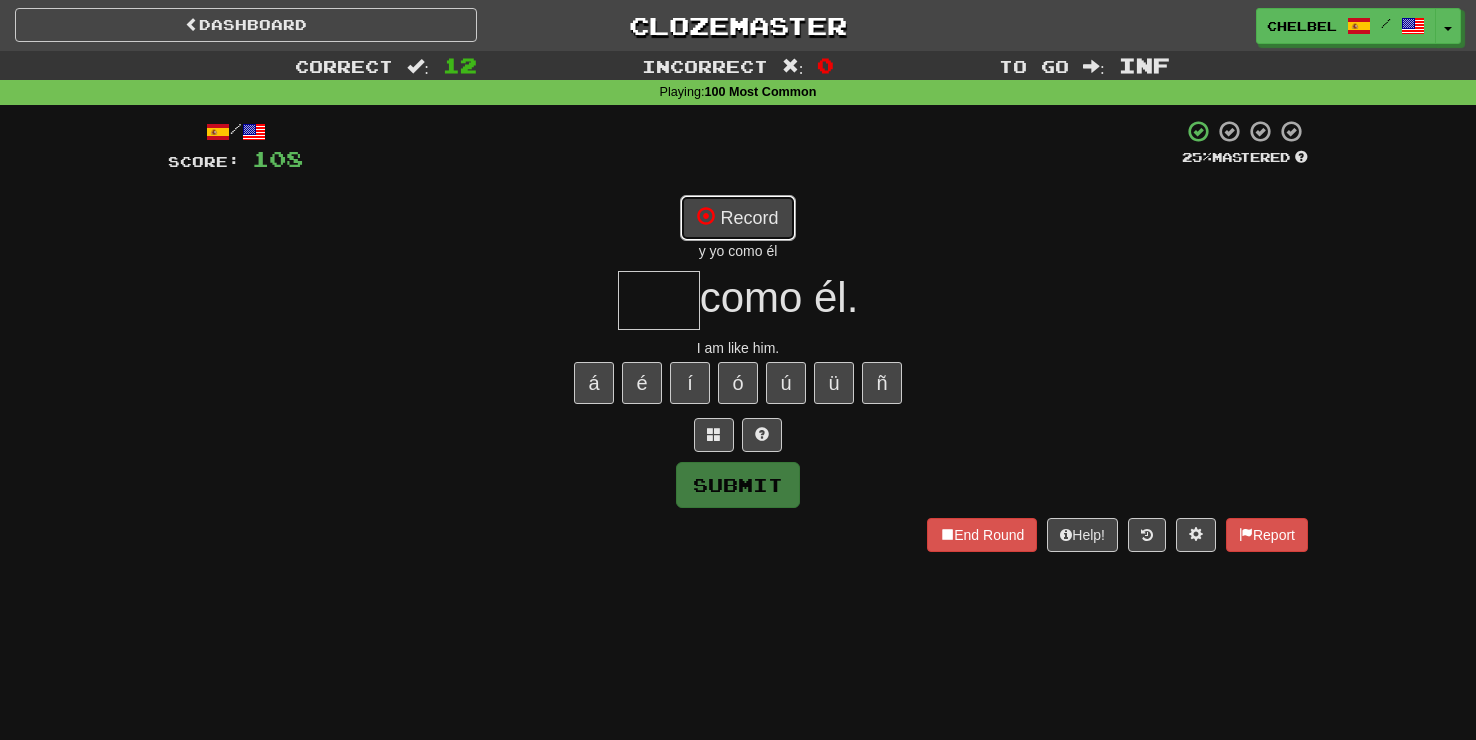 click on "Record" at bounding box center (737, 218) 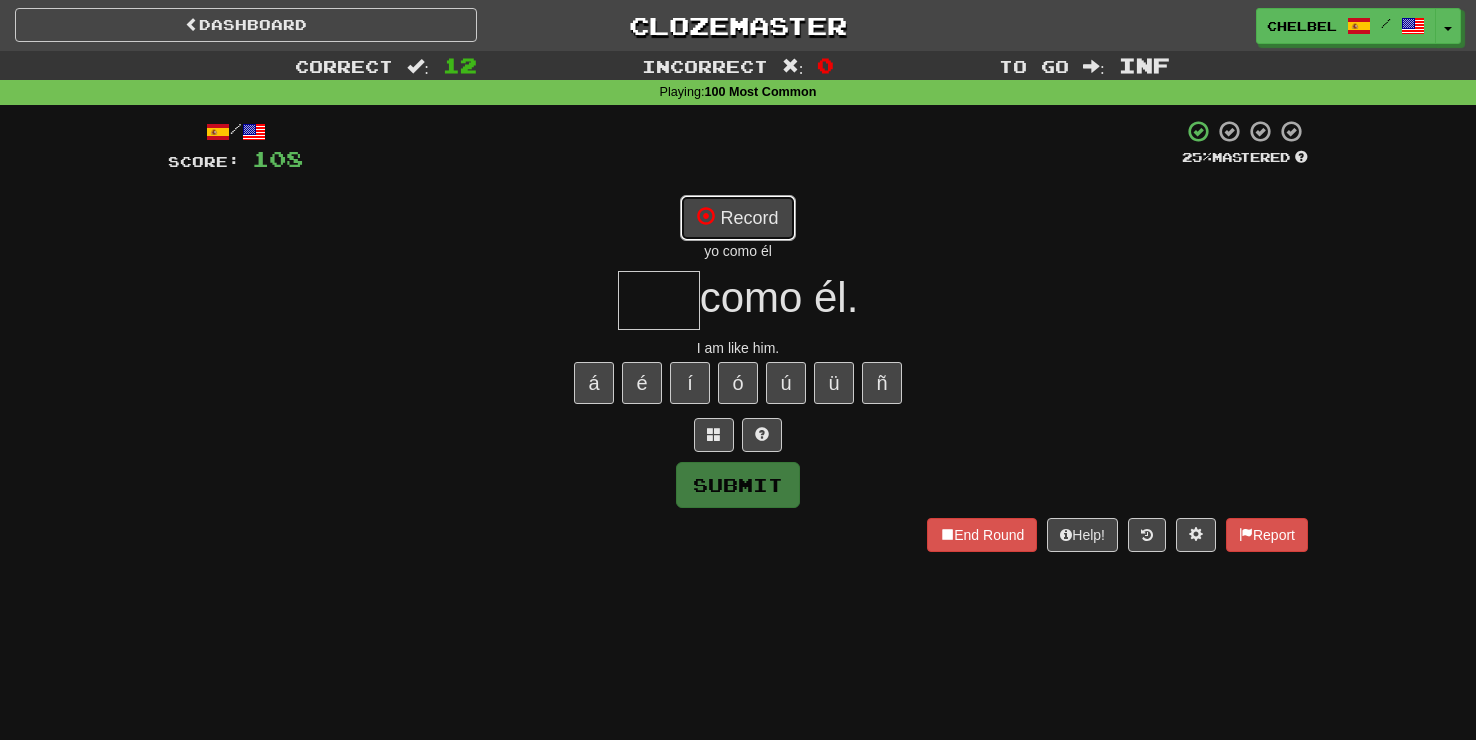 click on "Record" at bounding box center [737, 218] 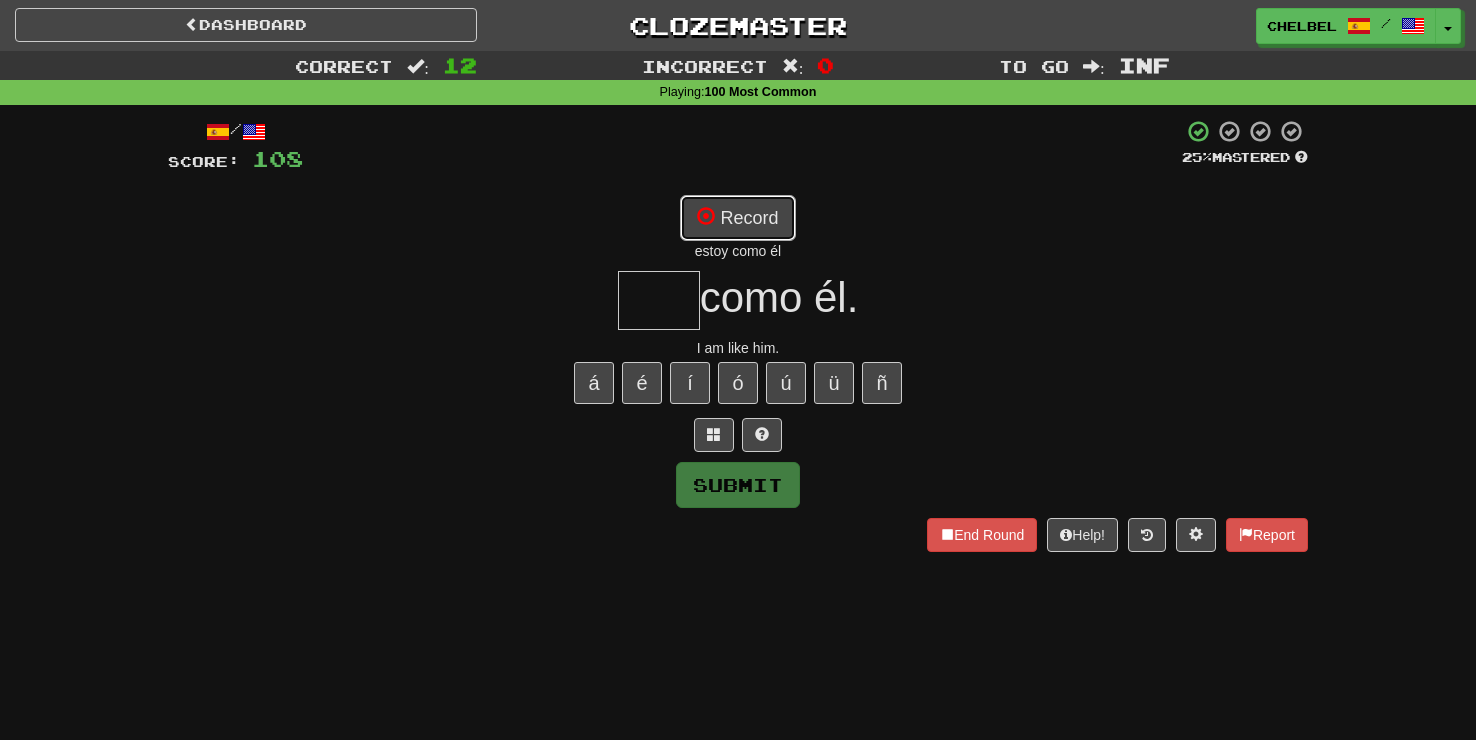 click on "Record" at bounding box center [737, 218] 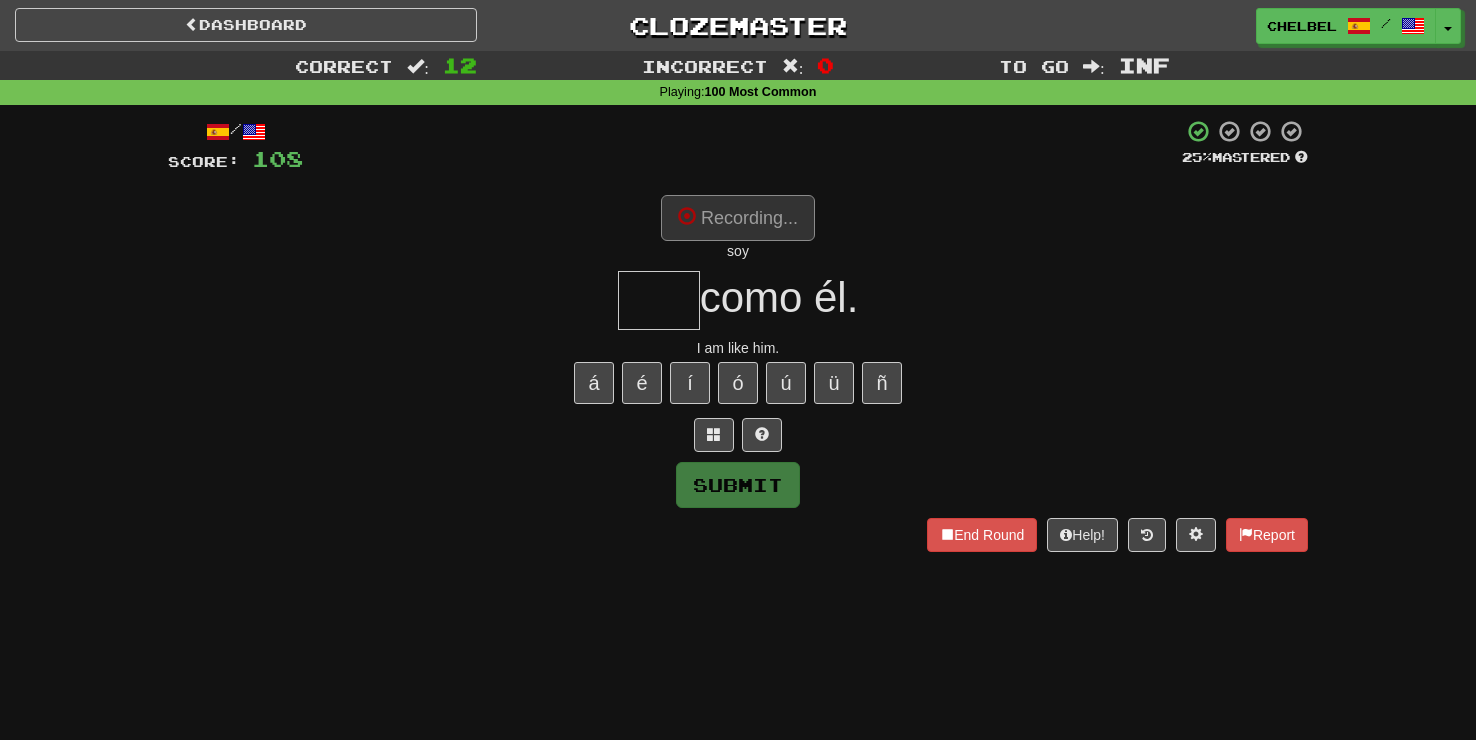 type on "***" 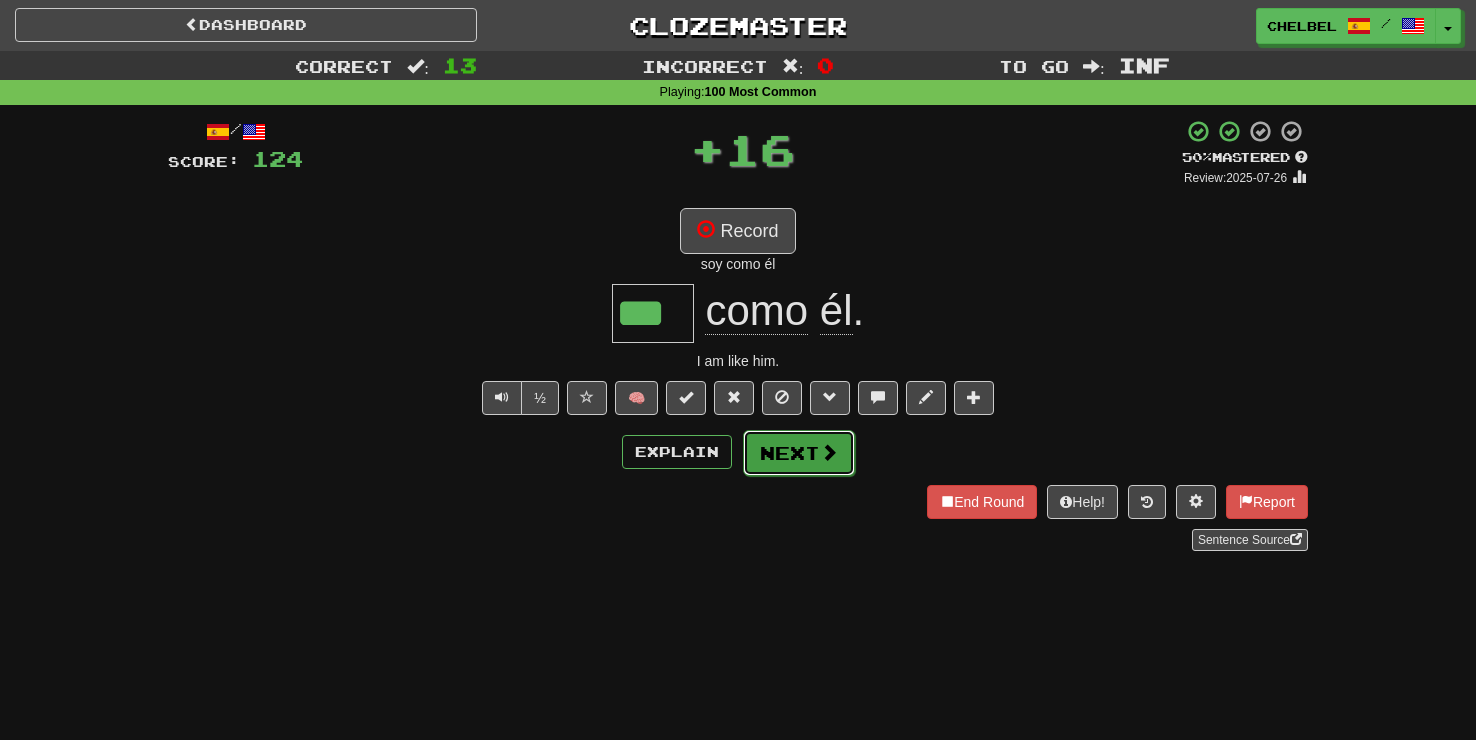 click on "Next" at bounding box center [799, 453] 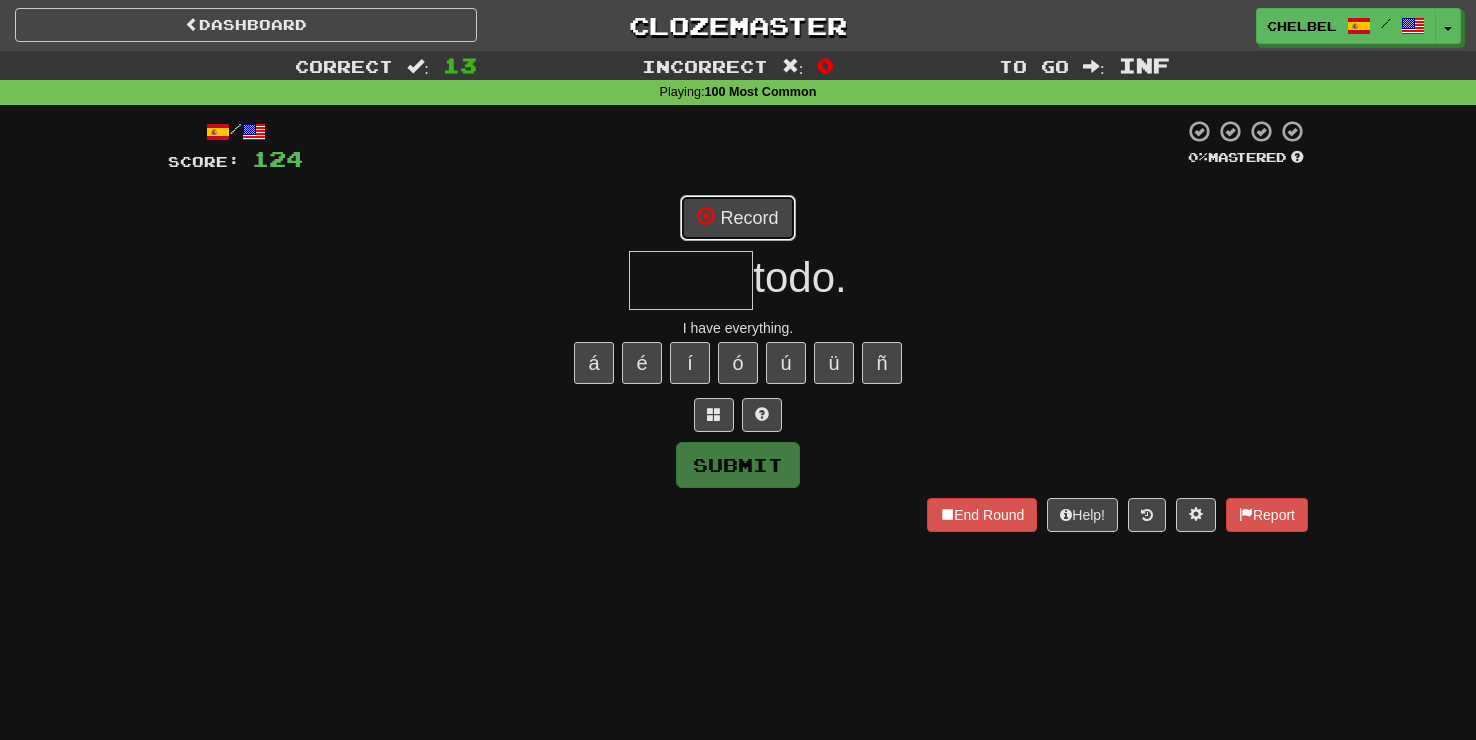 click on "Record" at bounding box center (737, 218) 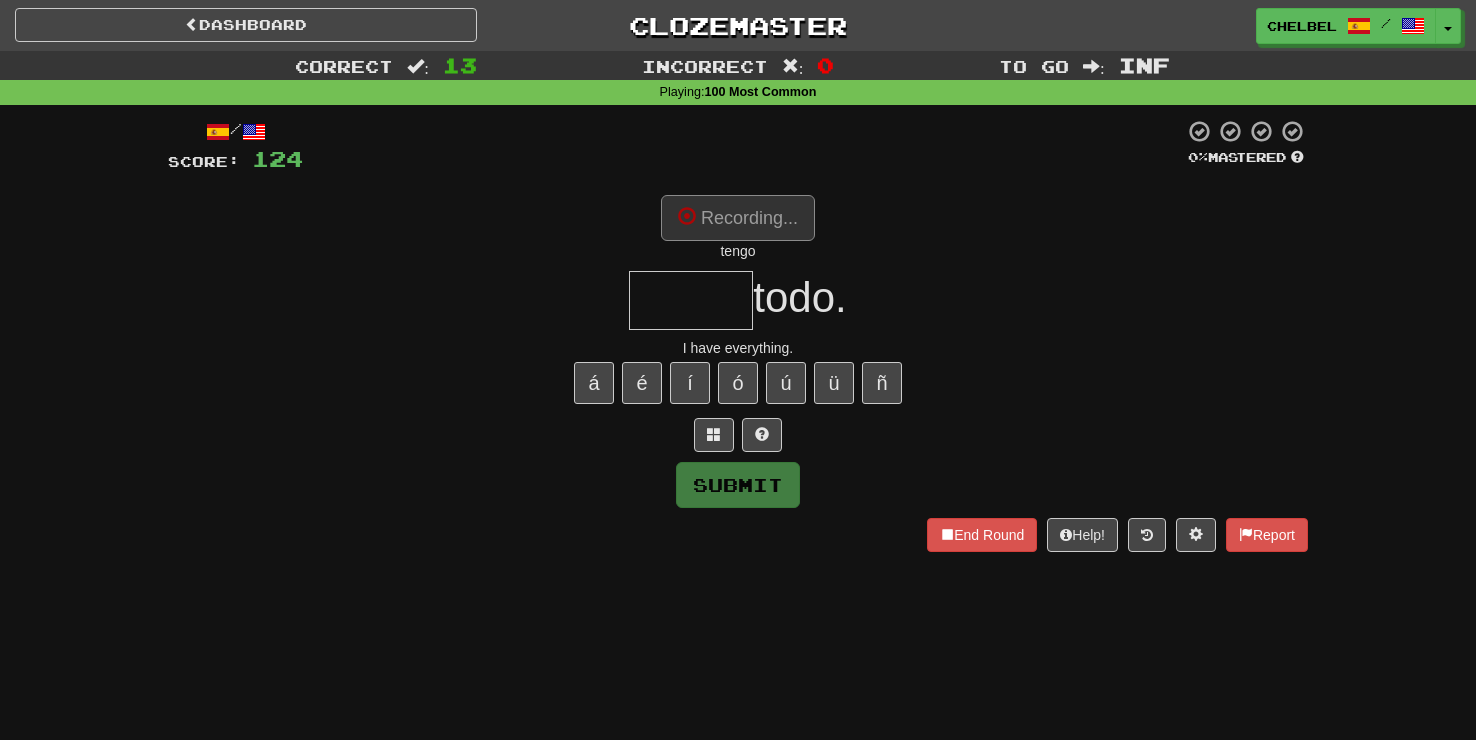 type on "*****" 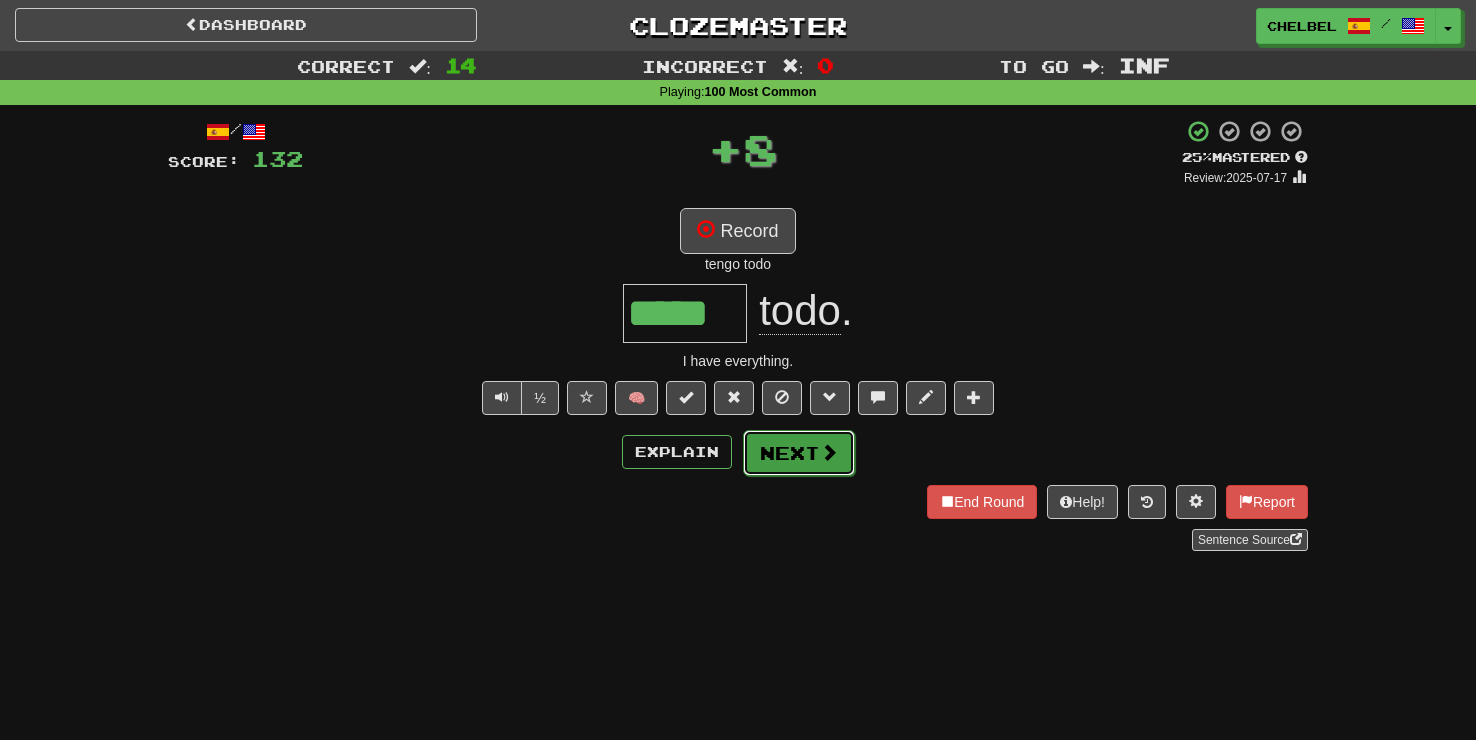 click on "Next" at bounding box center (799, 453) 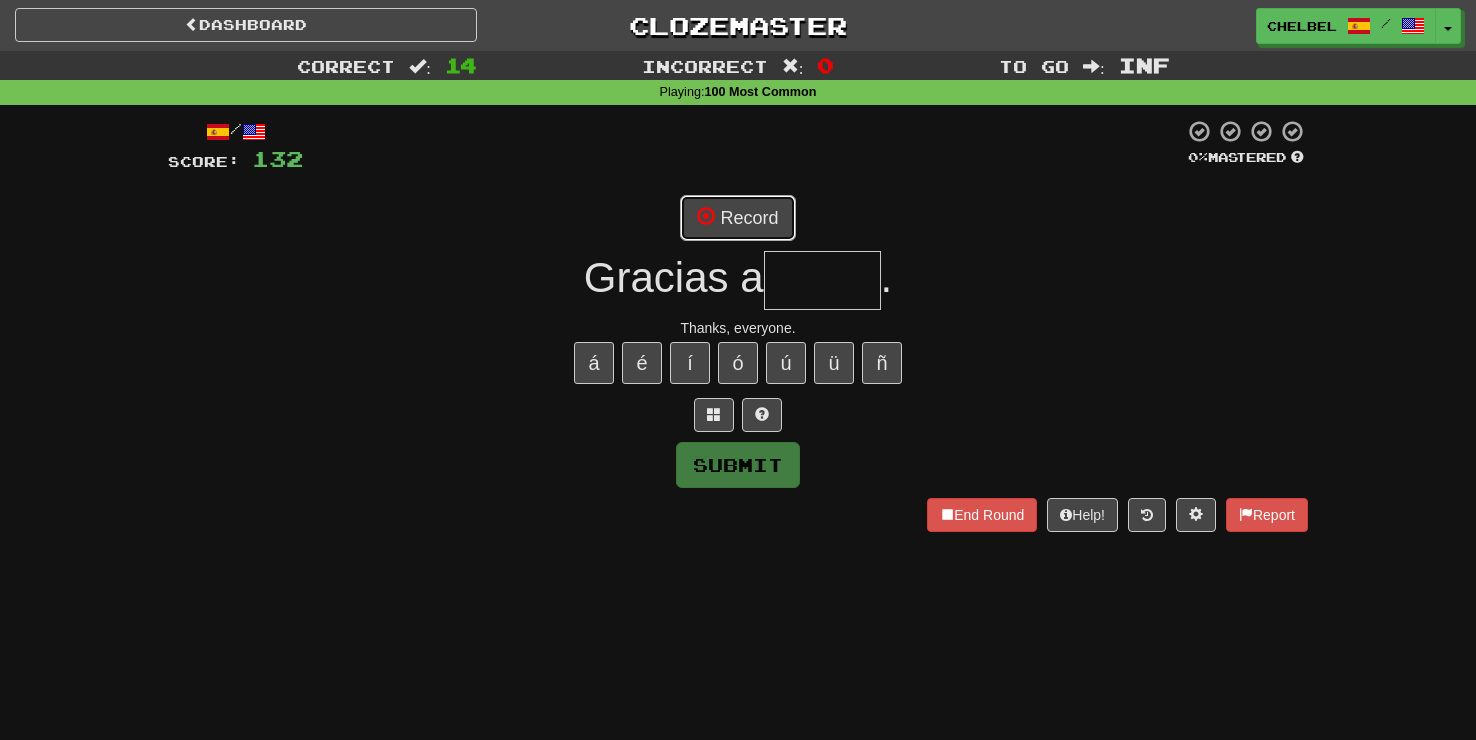 click on "Record" at bounding box center [737, 218] 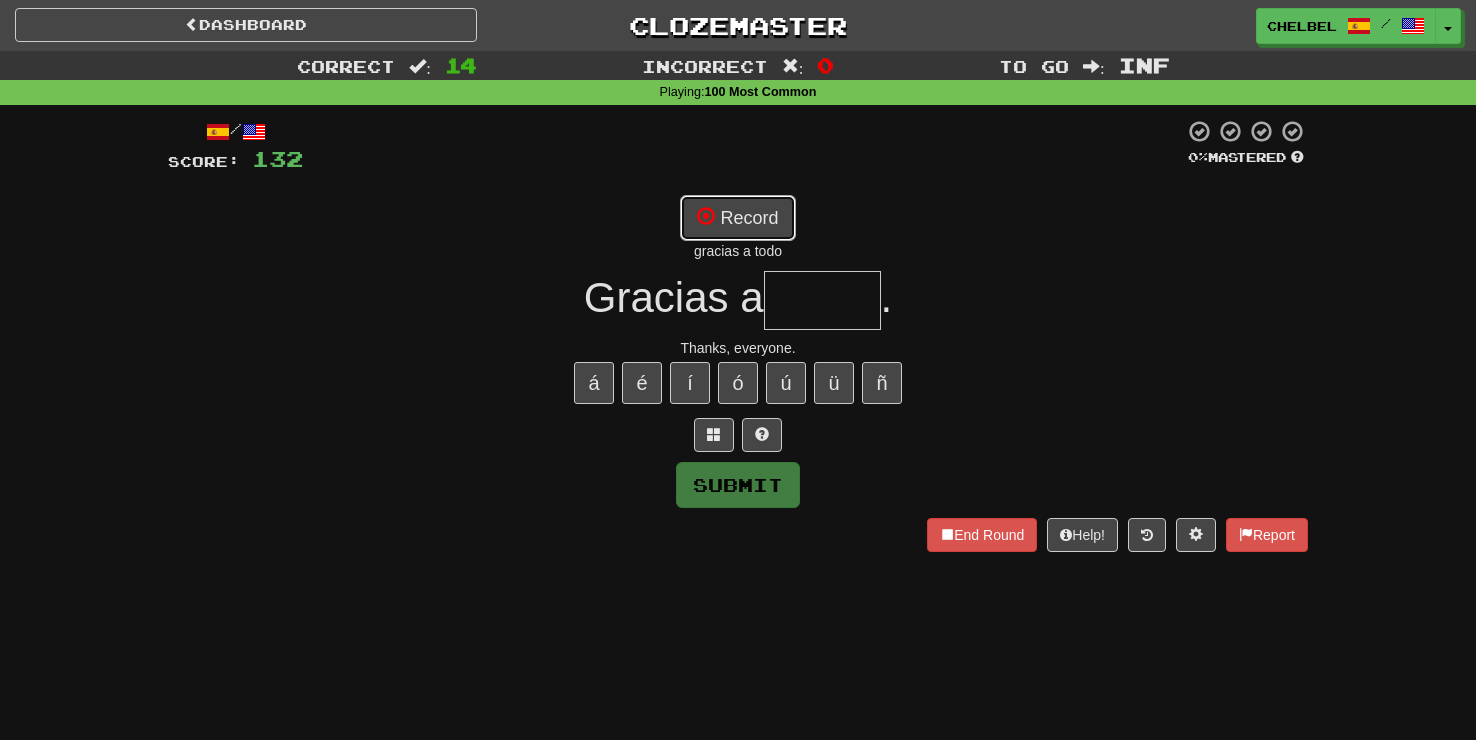 click on "Record" at bounding box center (737, 218) 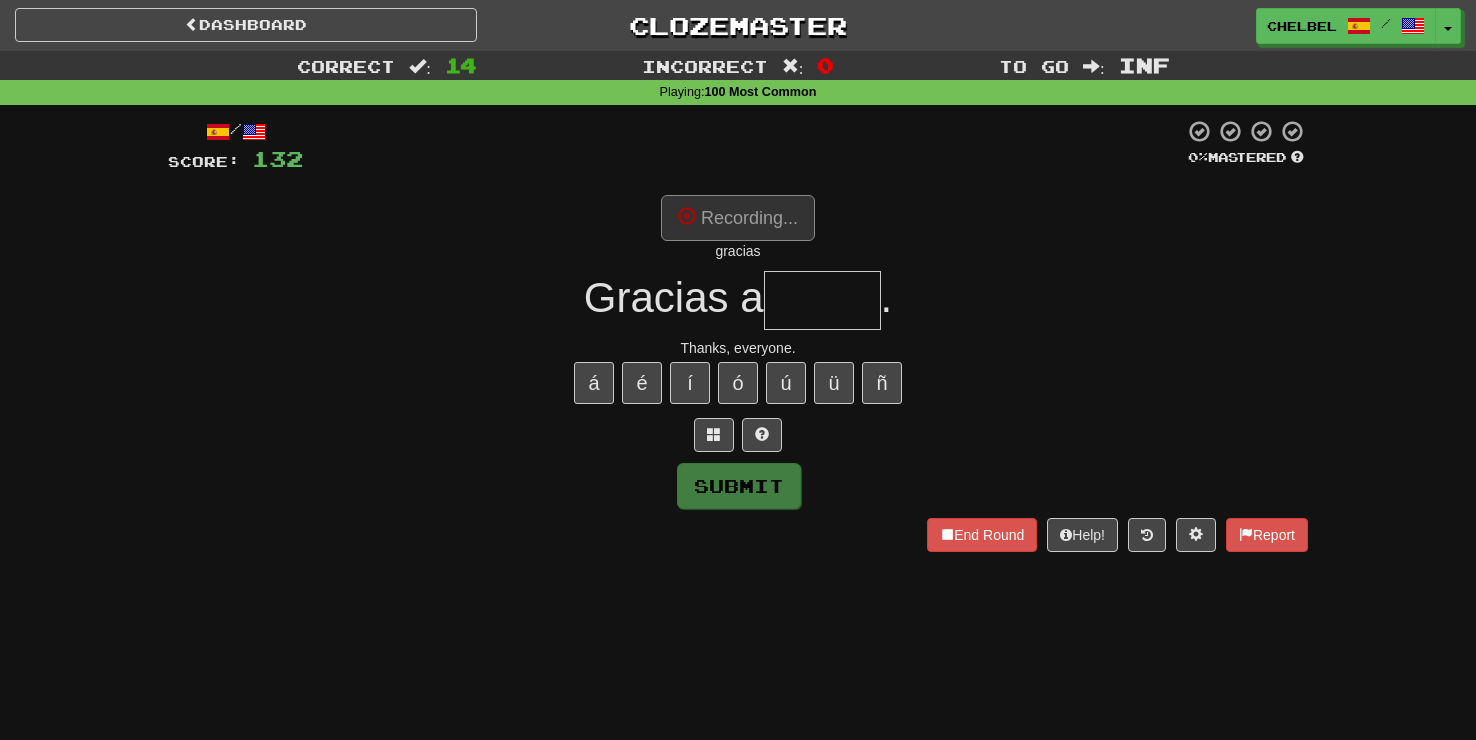 type on "*****" 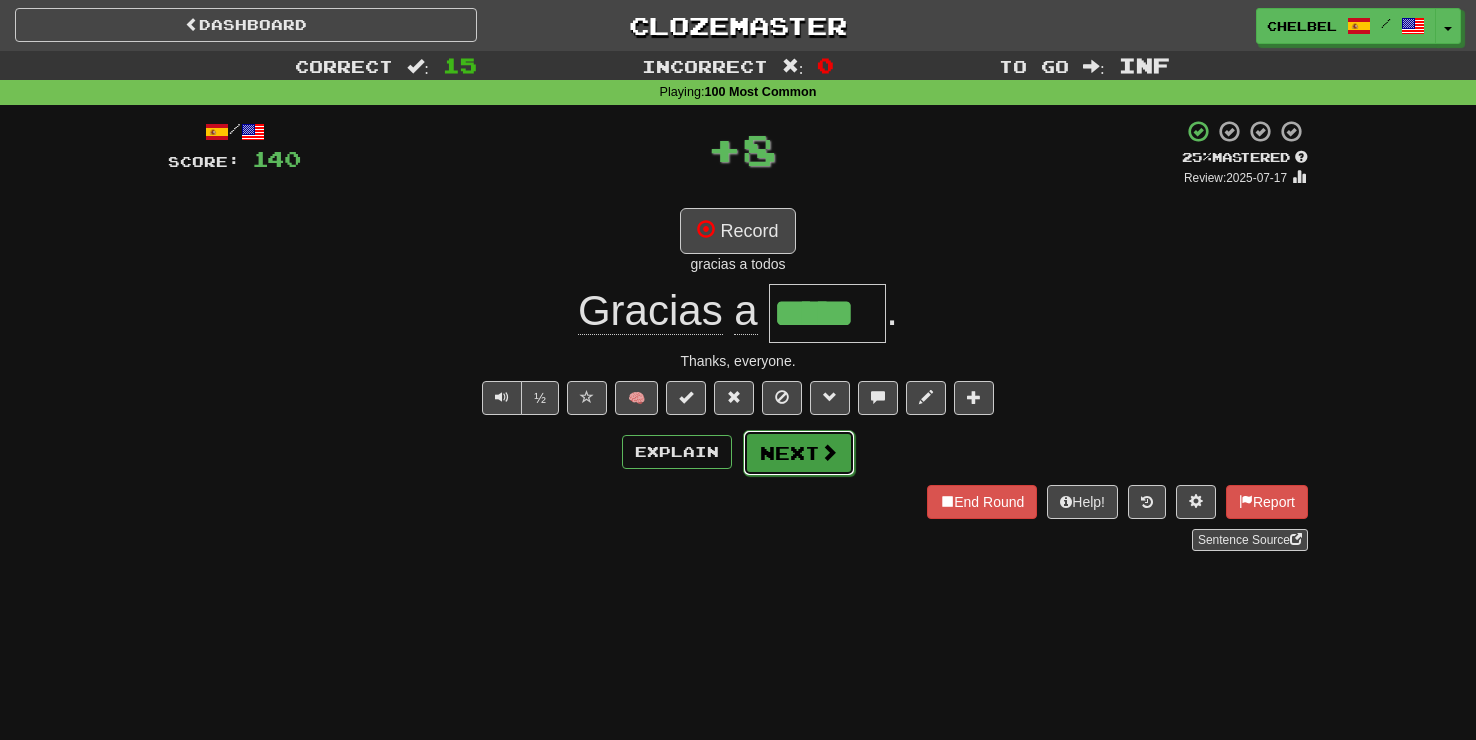click on "Next" at bounding box center (799, 453) 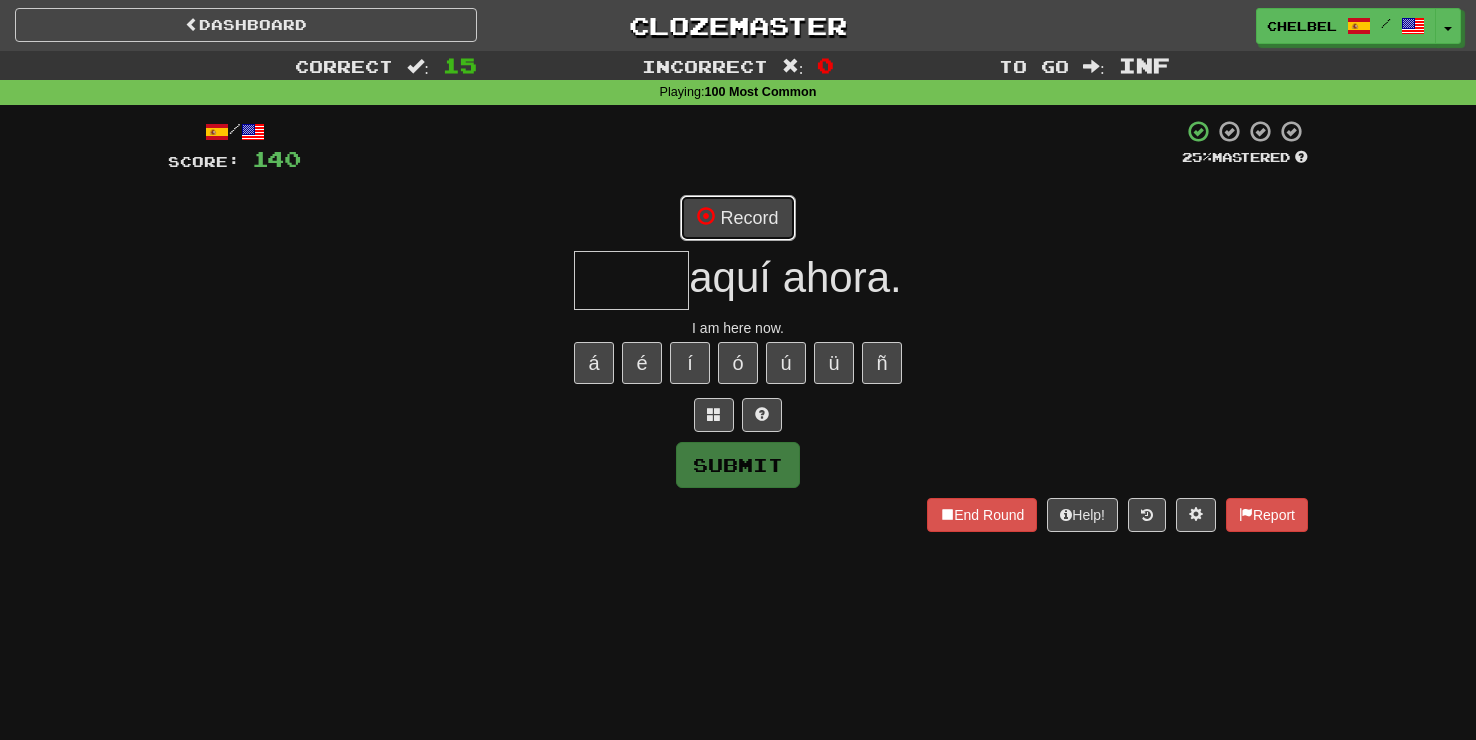 click on "Record" at bounding box center [737, 218] 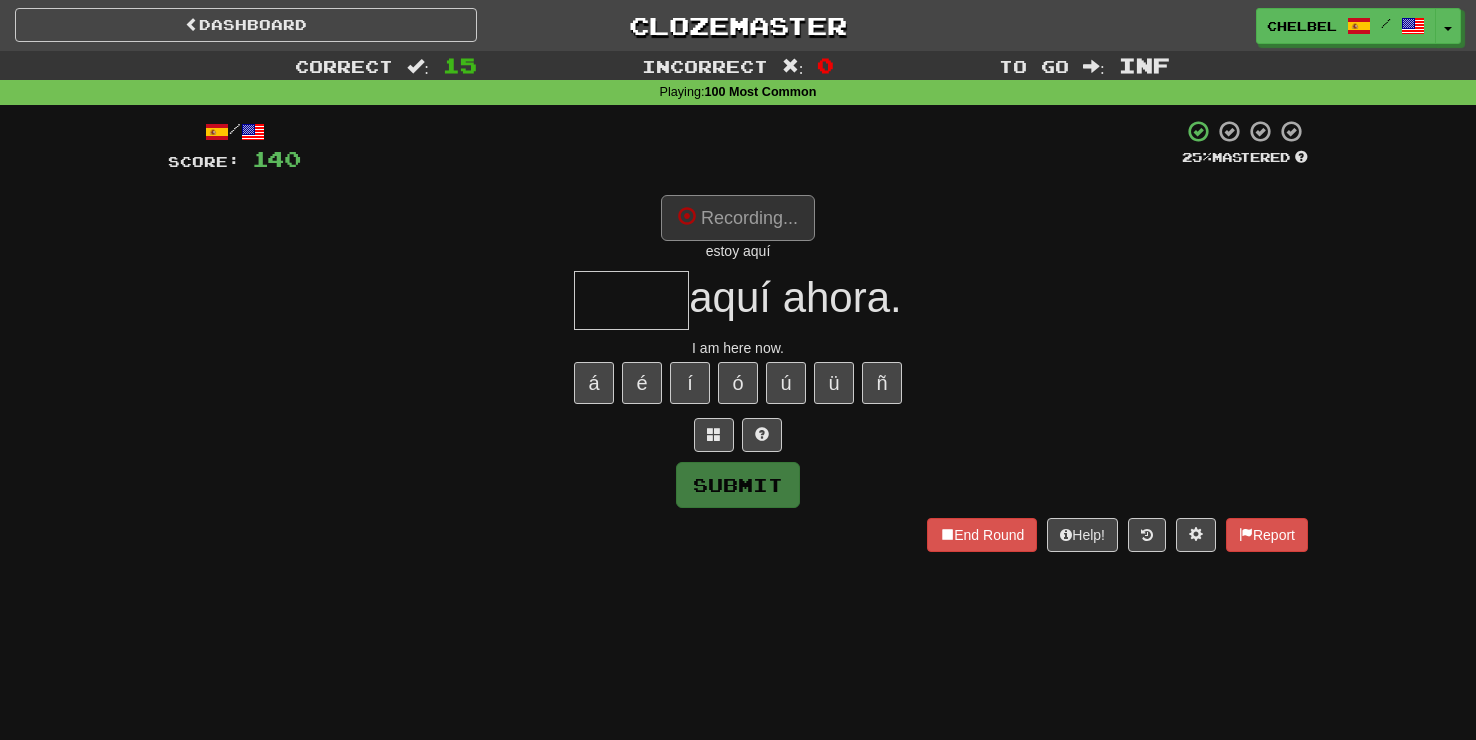 type on "*****" 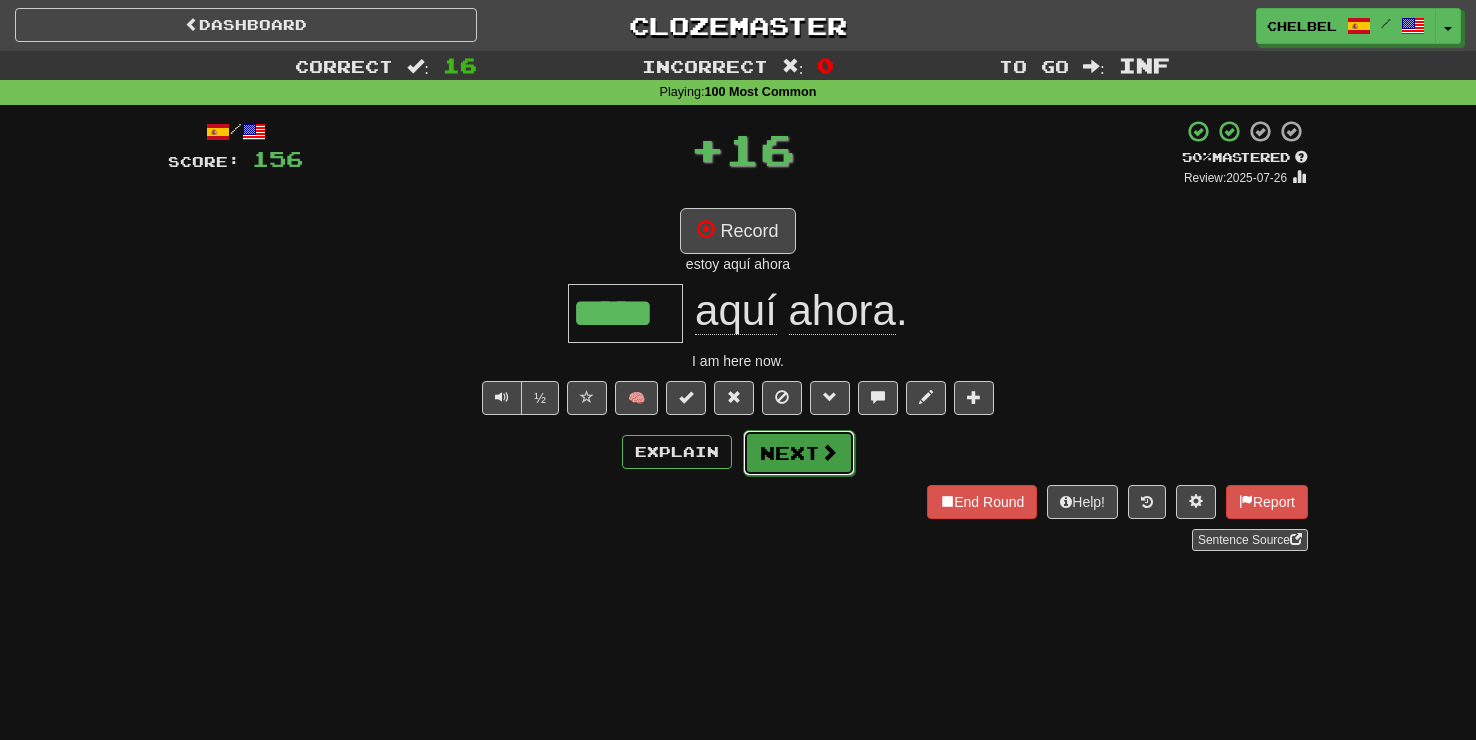 click on "Next" at bounding box center [799, 453] 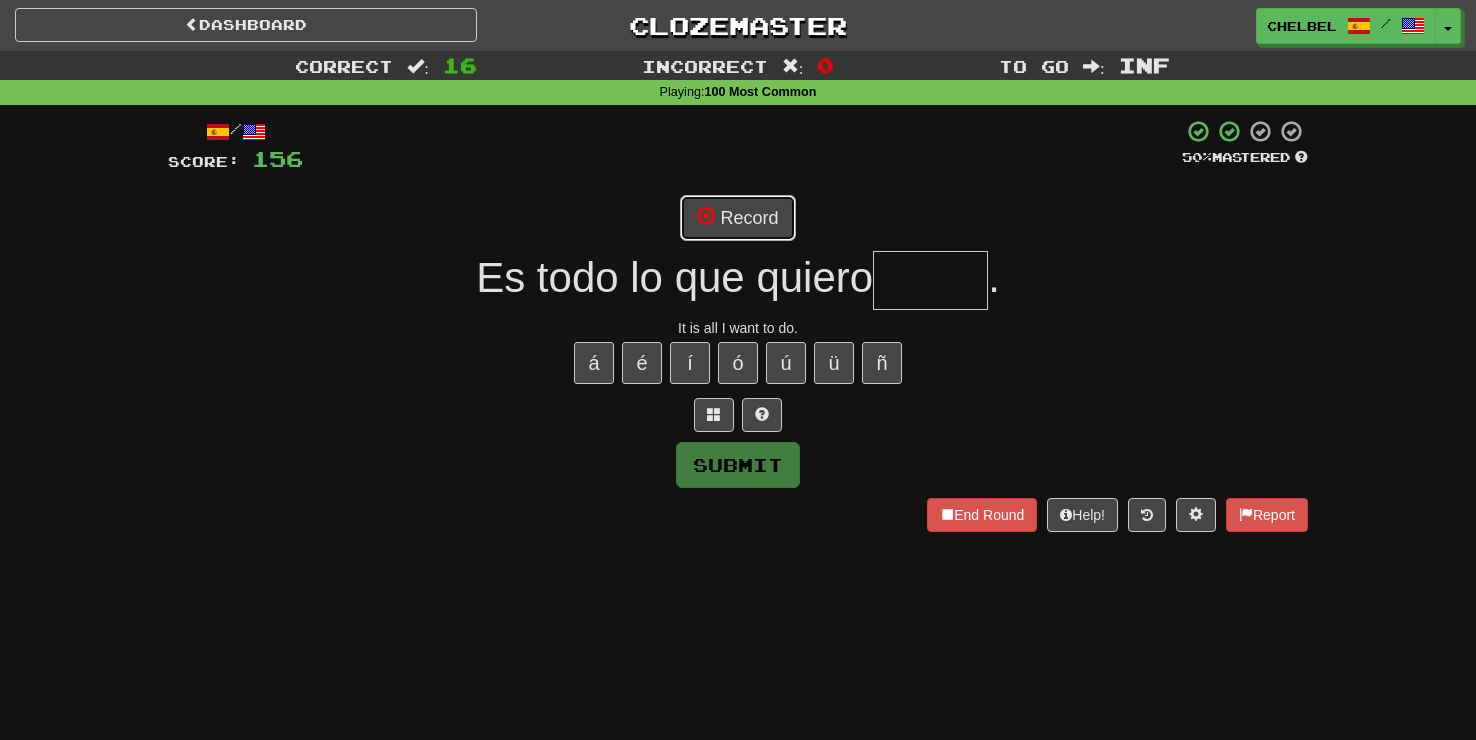 click on "Record" at bounding box center (737, 218) 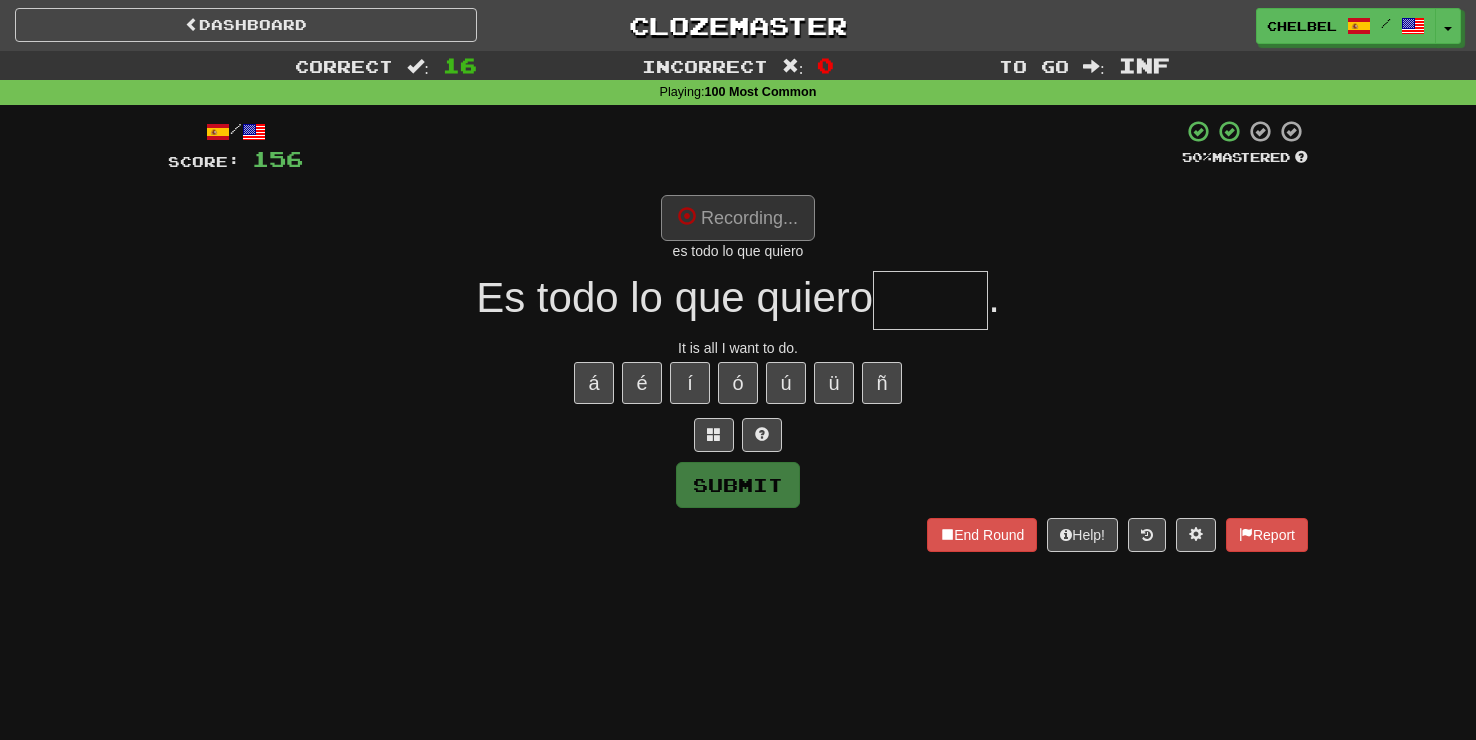 type on "*****" 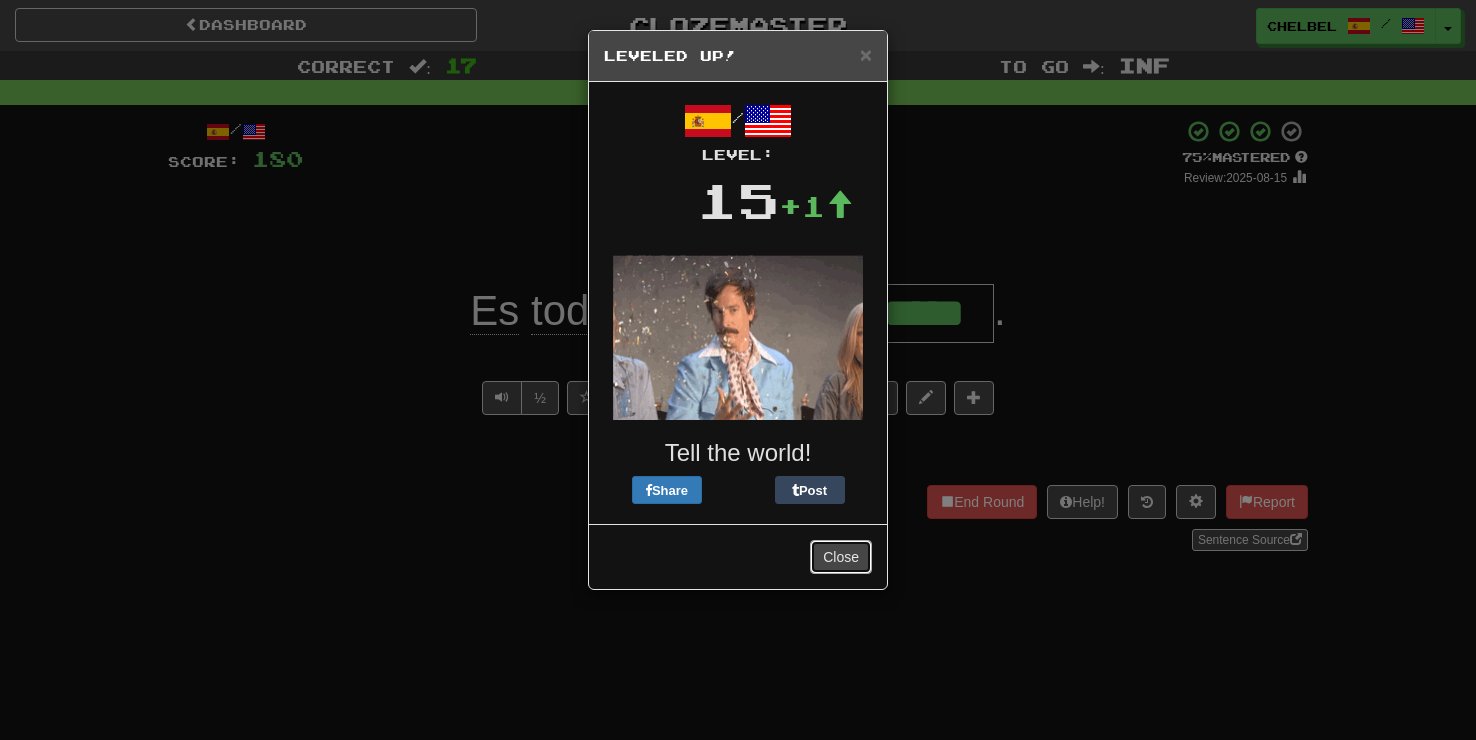 click on "Close" at bounding box center (841, 557) 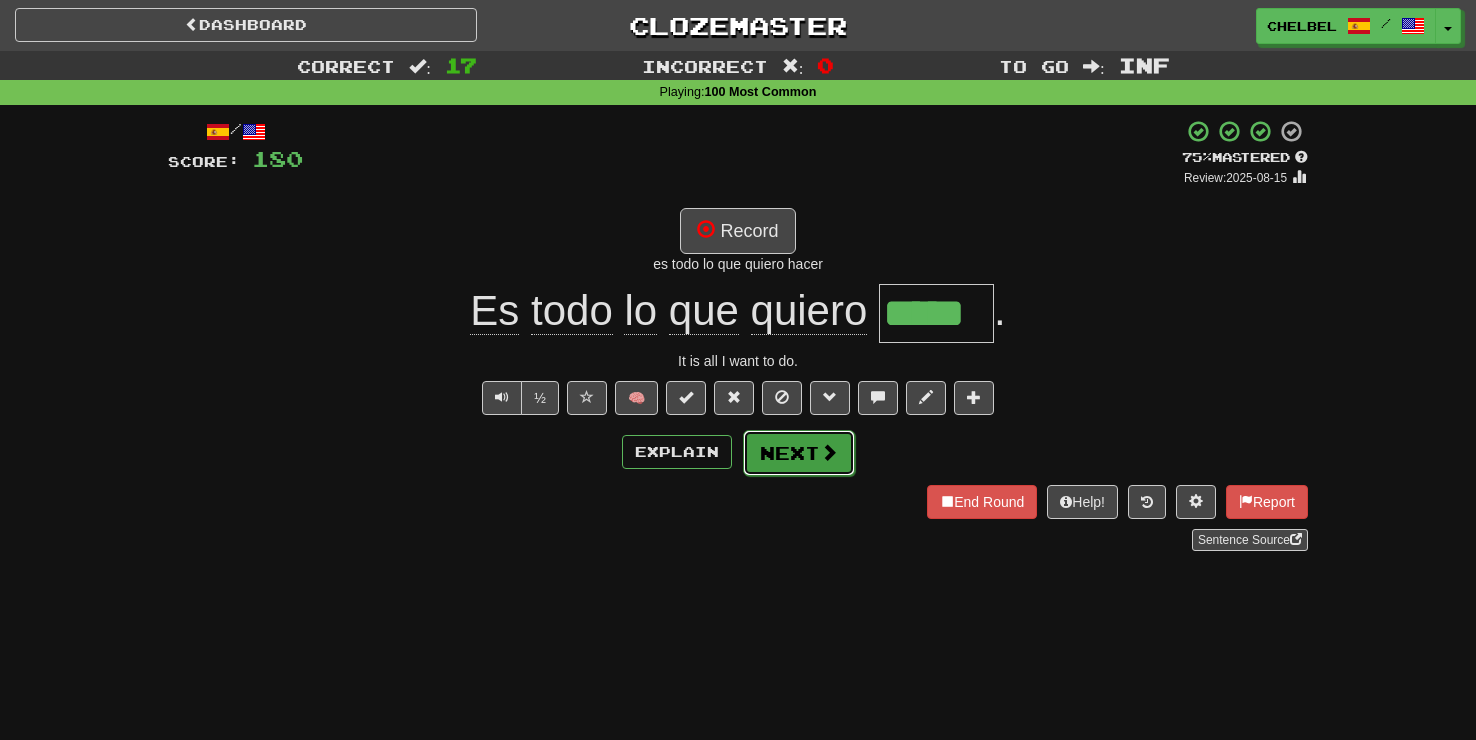 click on "Next" at bounding box center (799, 453) 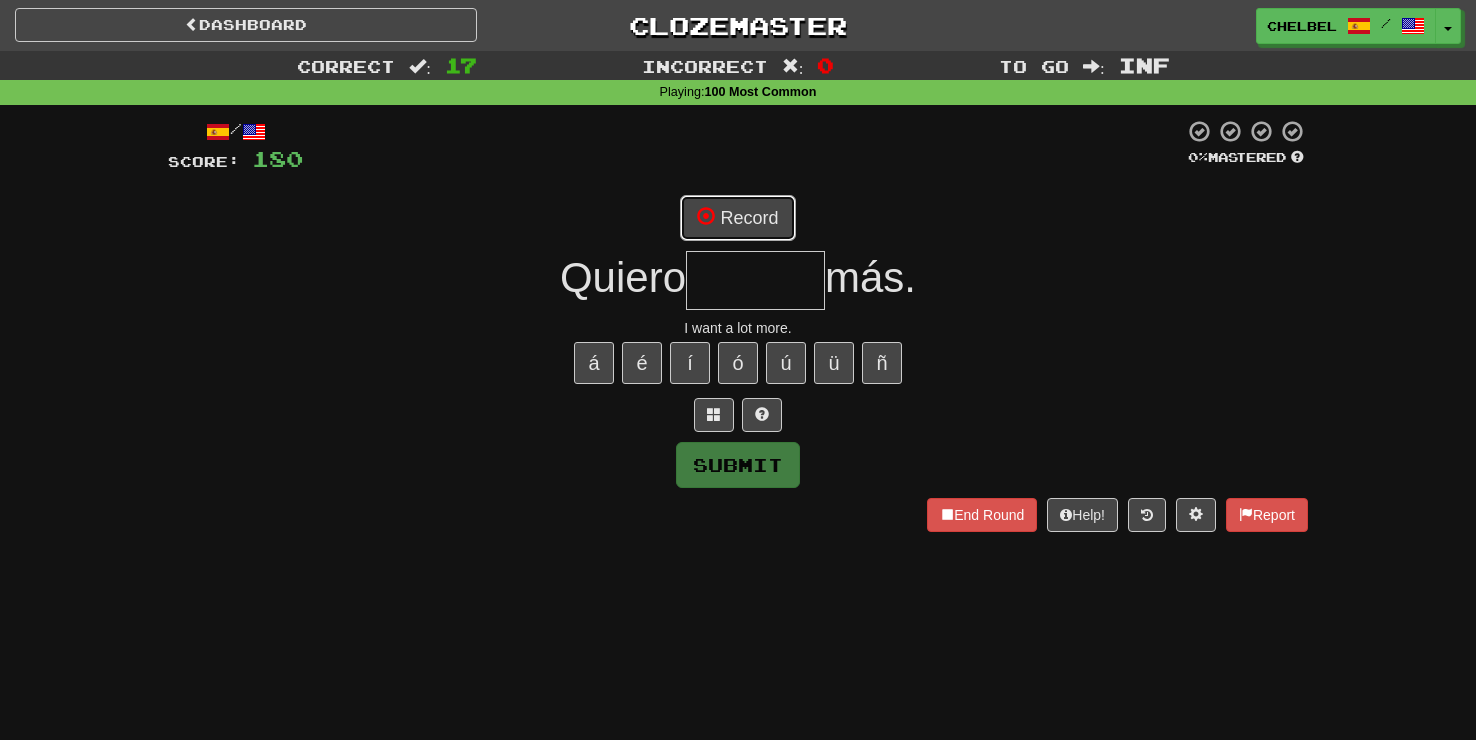 click on "Record" at bounding box center (737, 218) 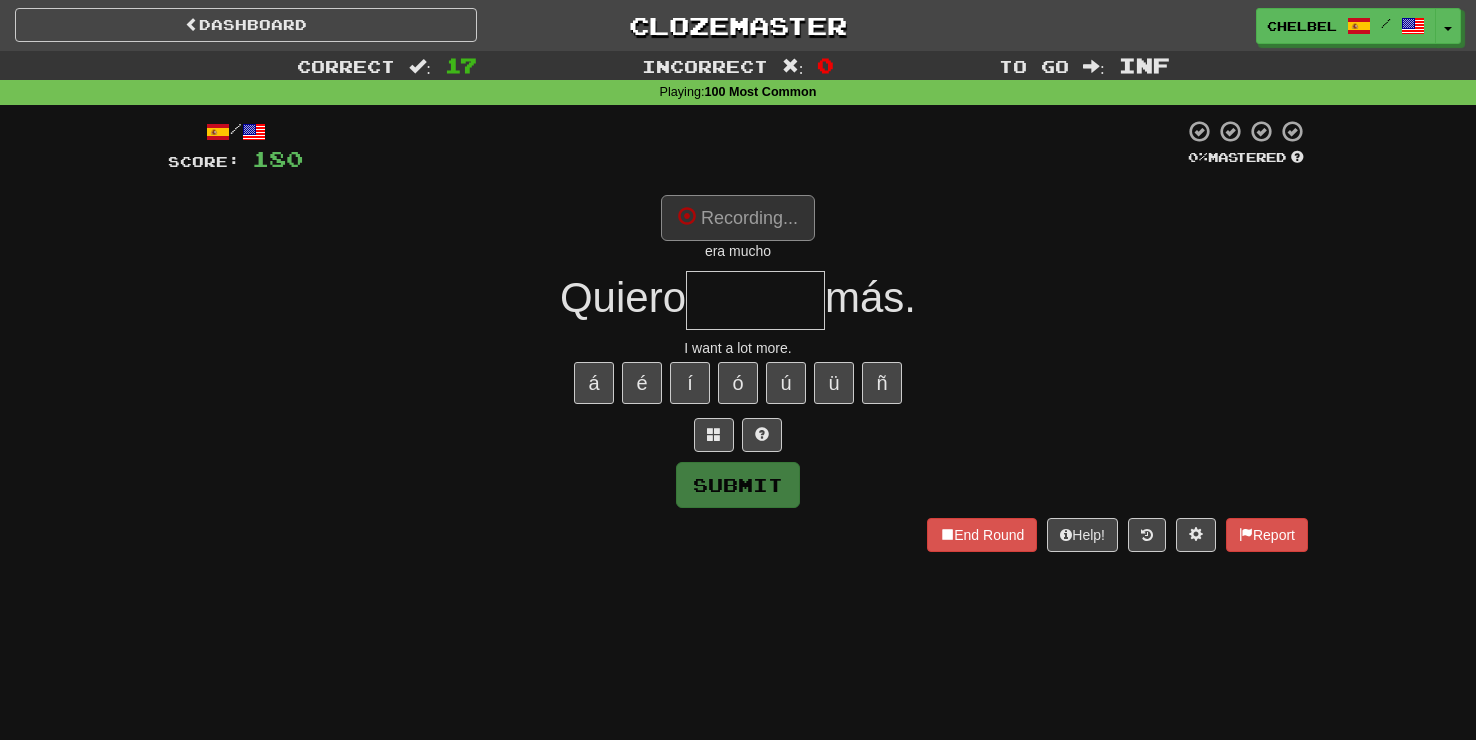 type on "*****" 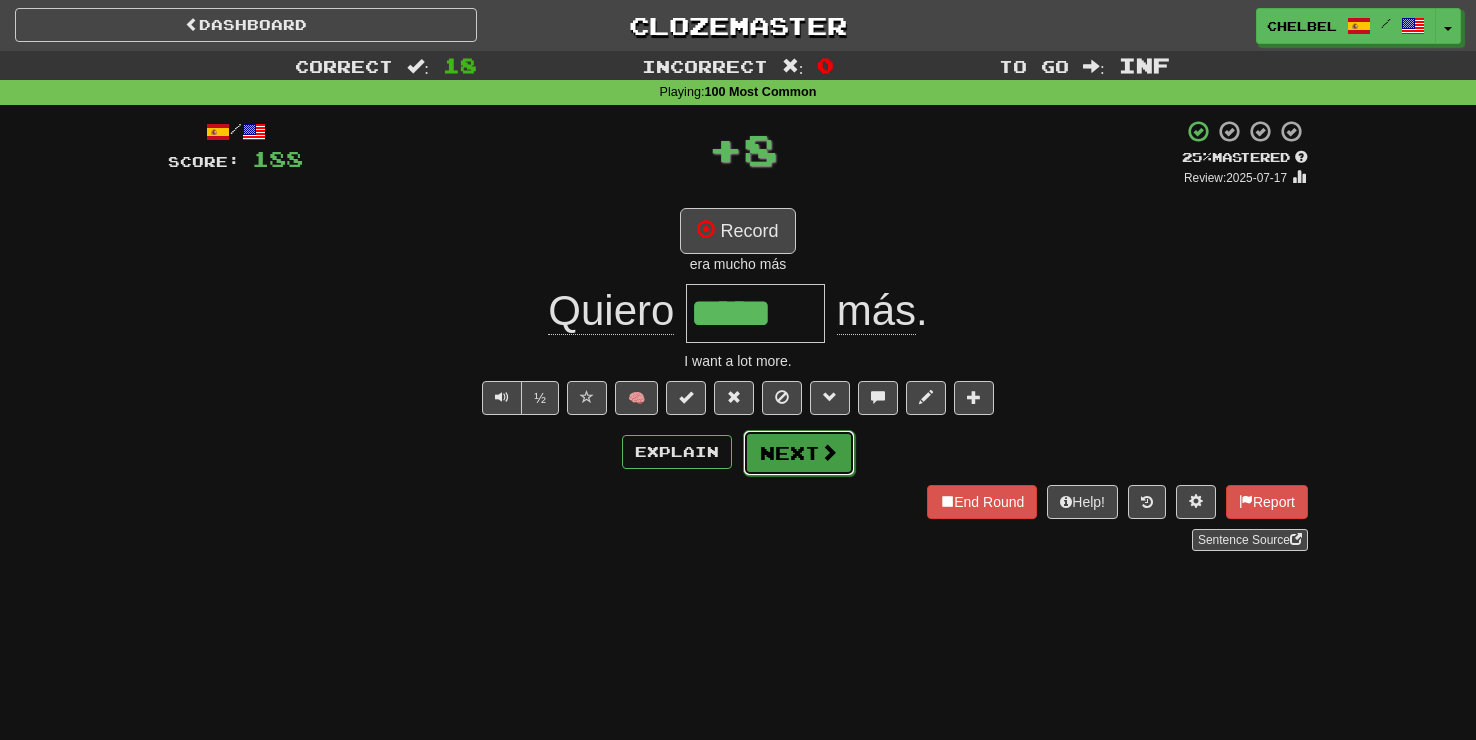 click on "Next" at bounding box center (799, 453) 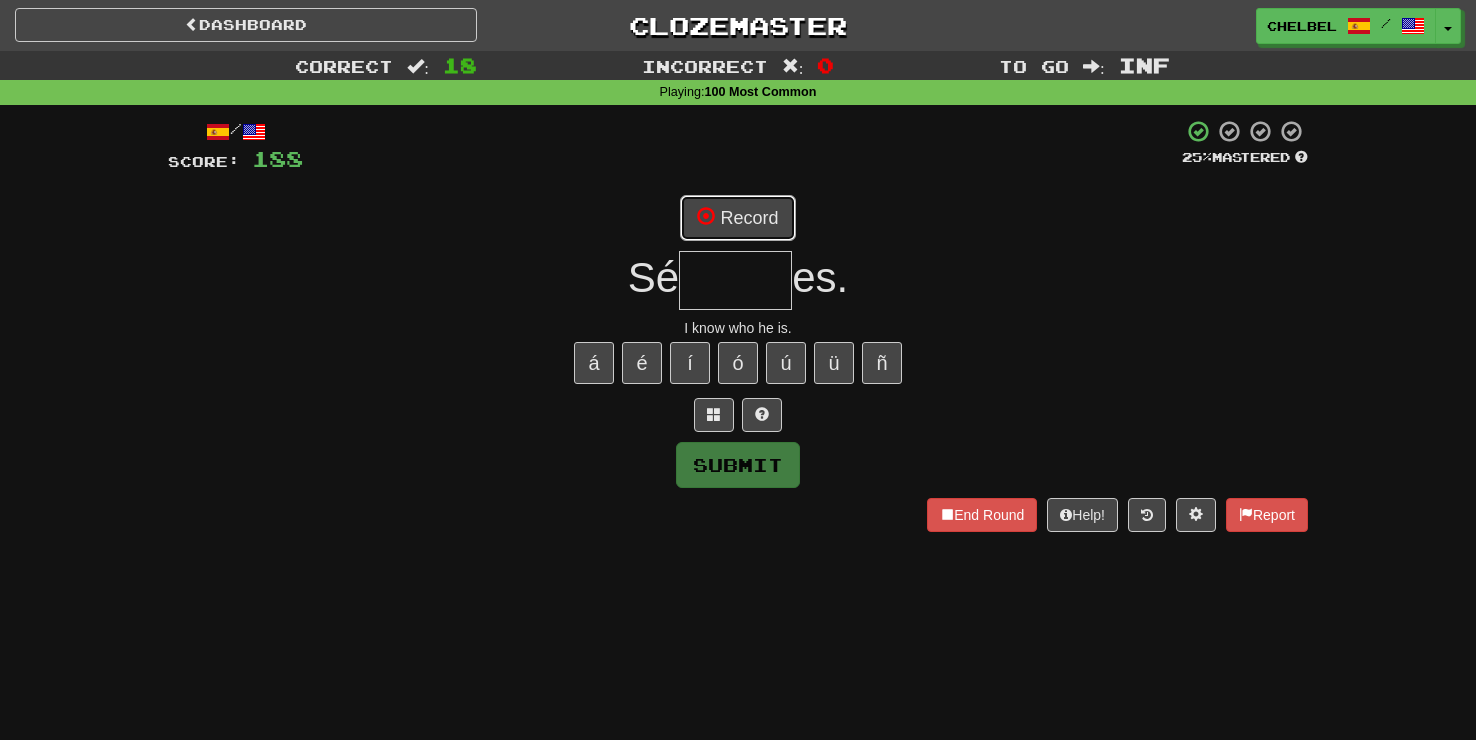 click on "Record" at bounding box center [737, 218] 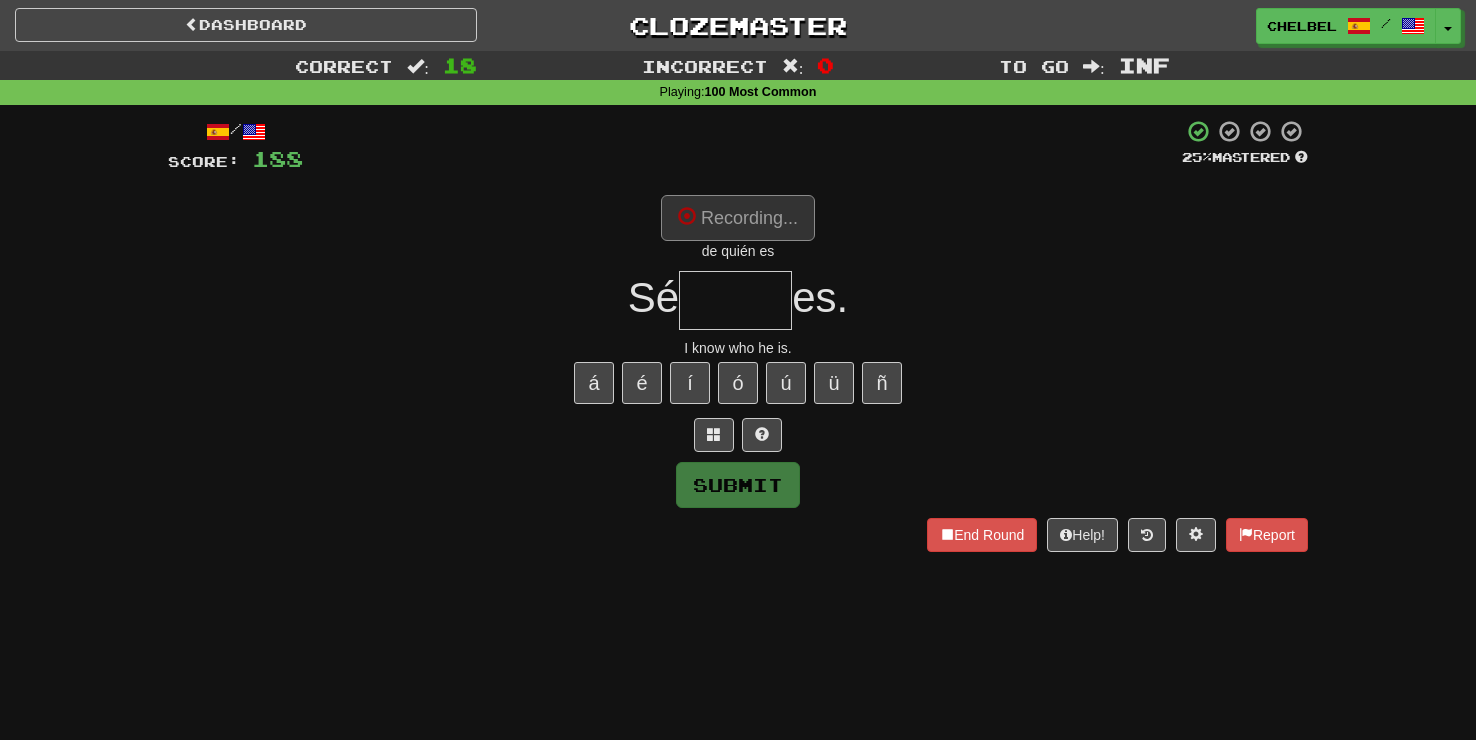 type on "*****" 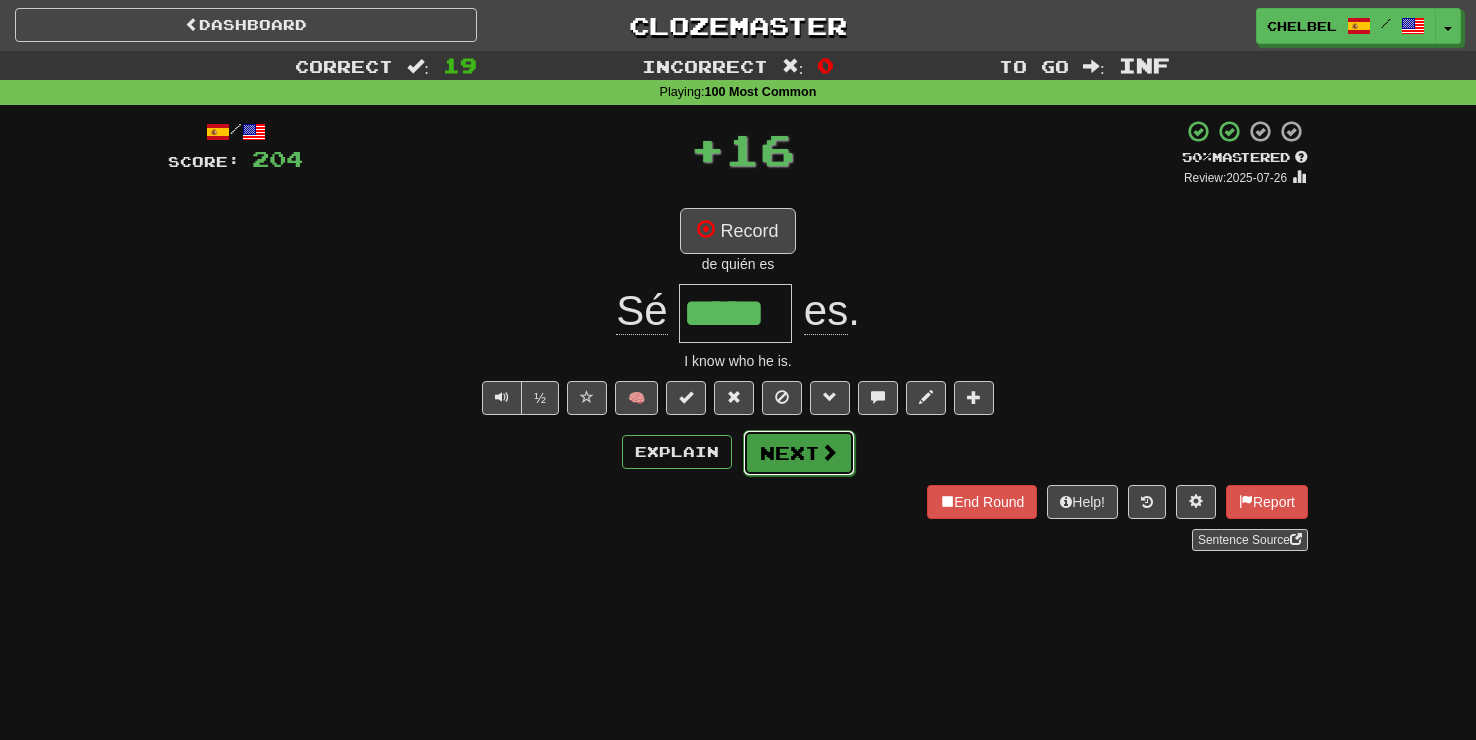 click on "Next" at bounding box center (799, 453) 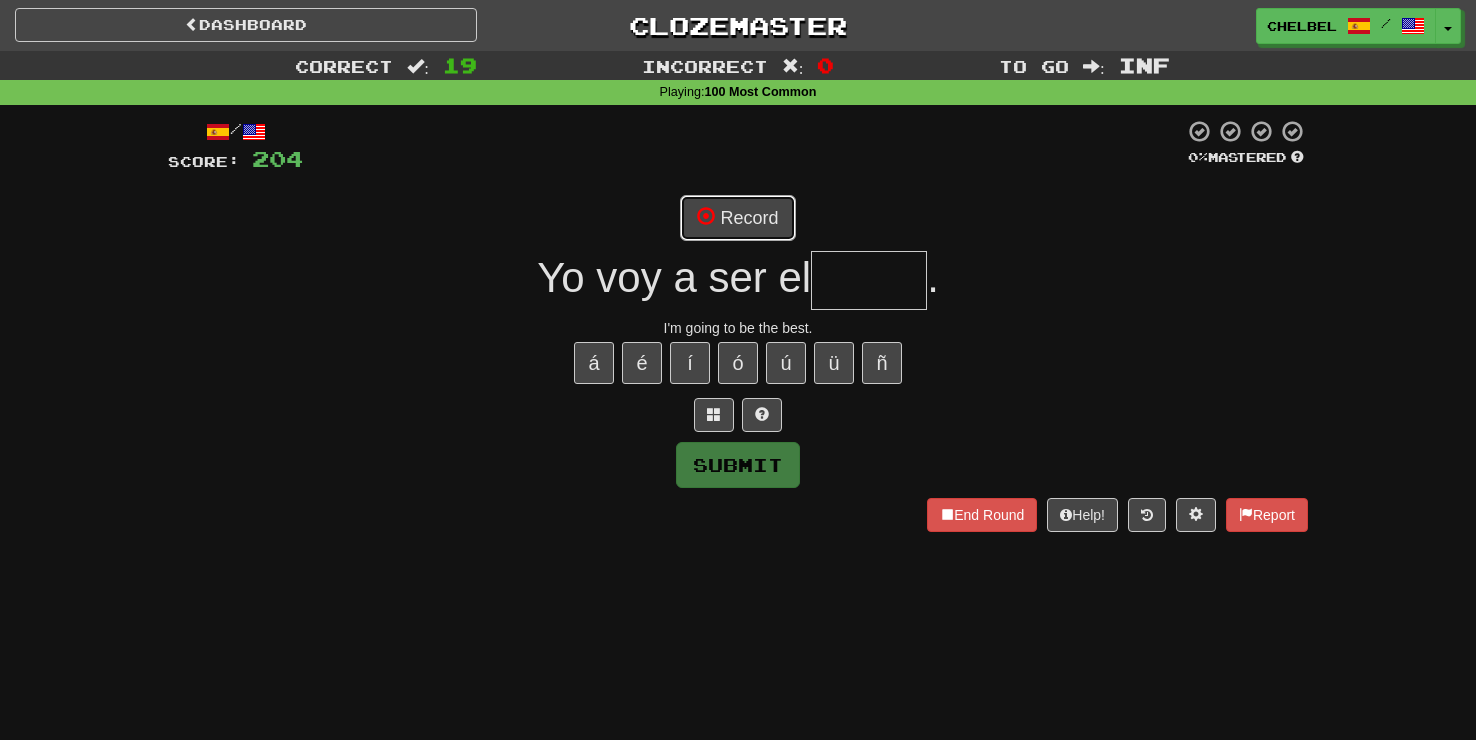 click on "Record" at bounding box center [737, 218] 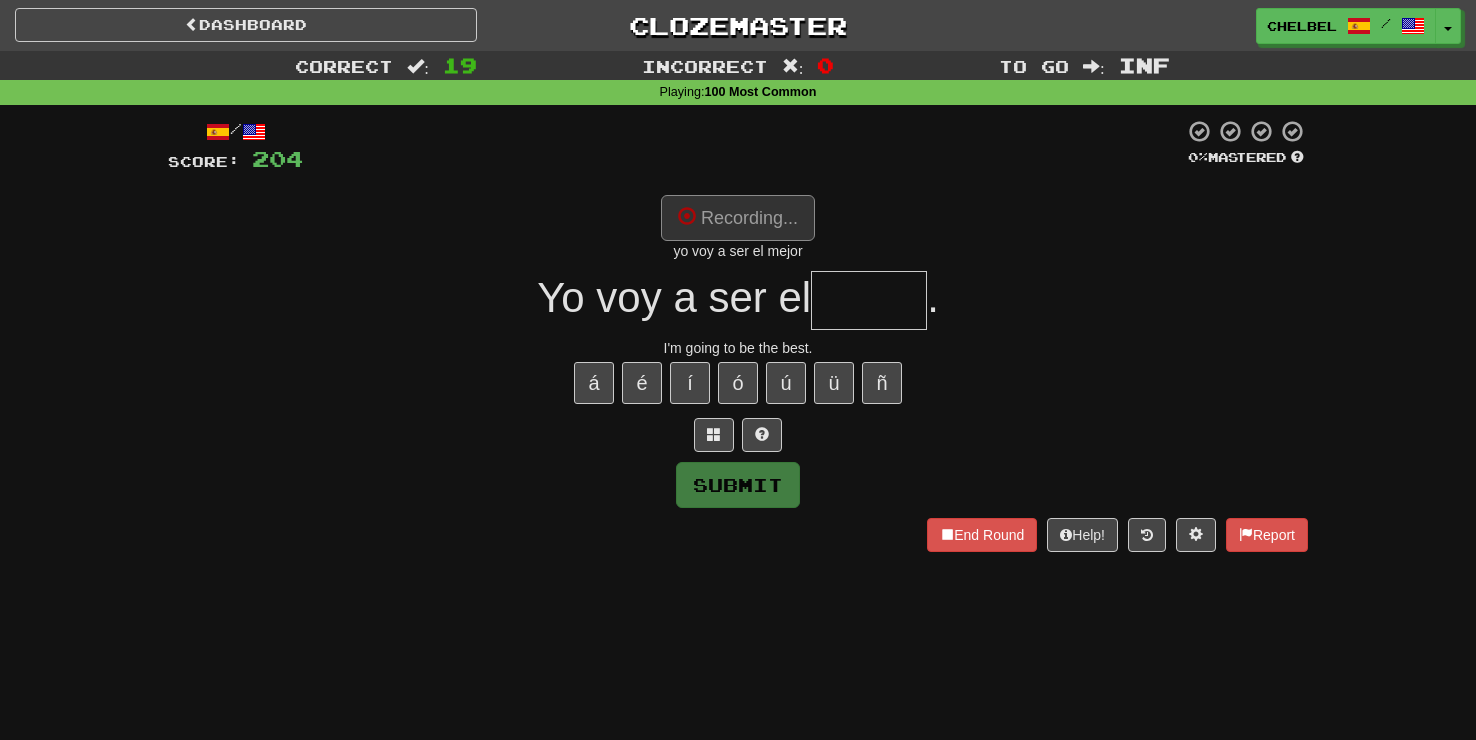 type on "*****" 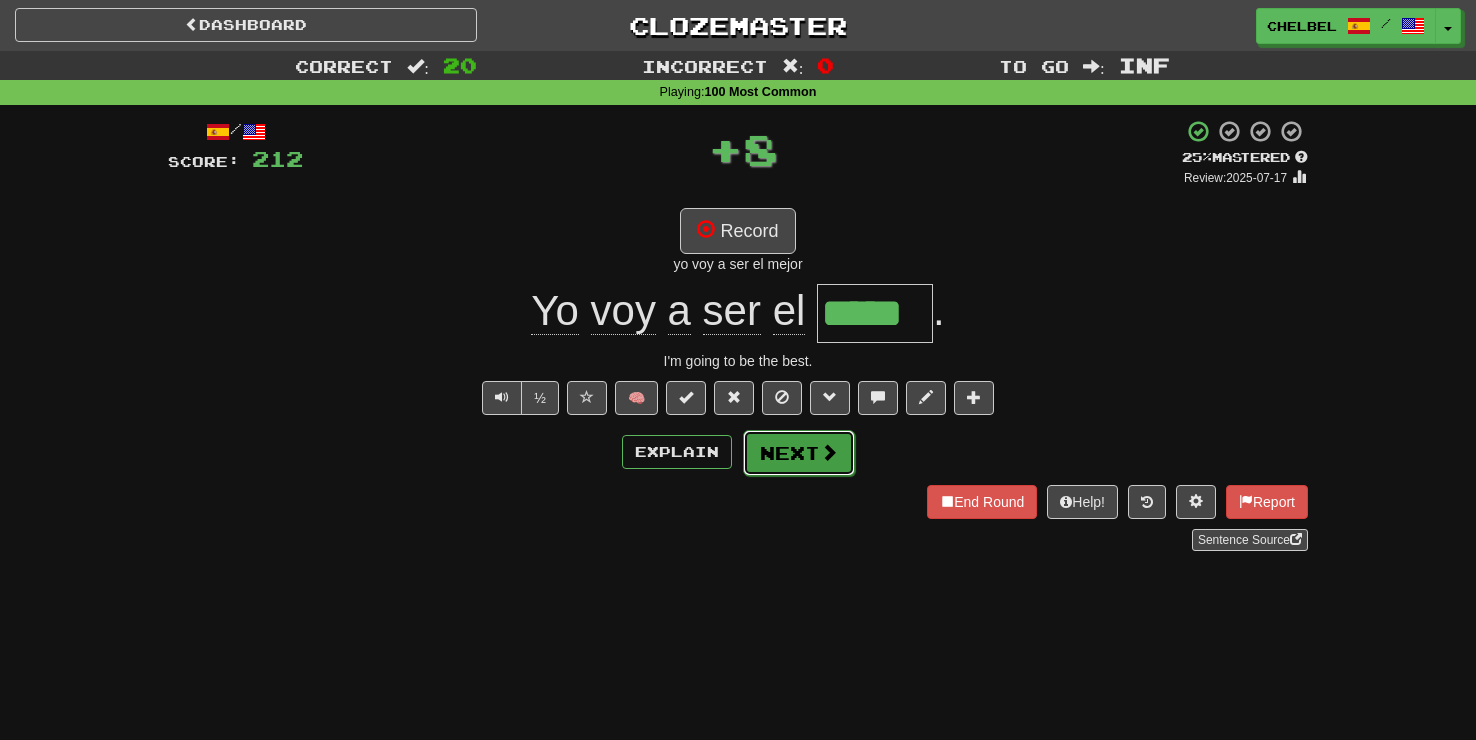 click on "Next" at bounding box center [799, 453] 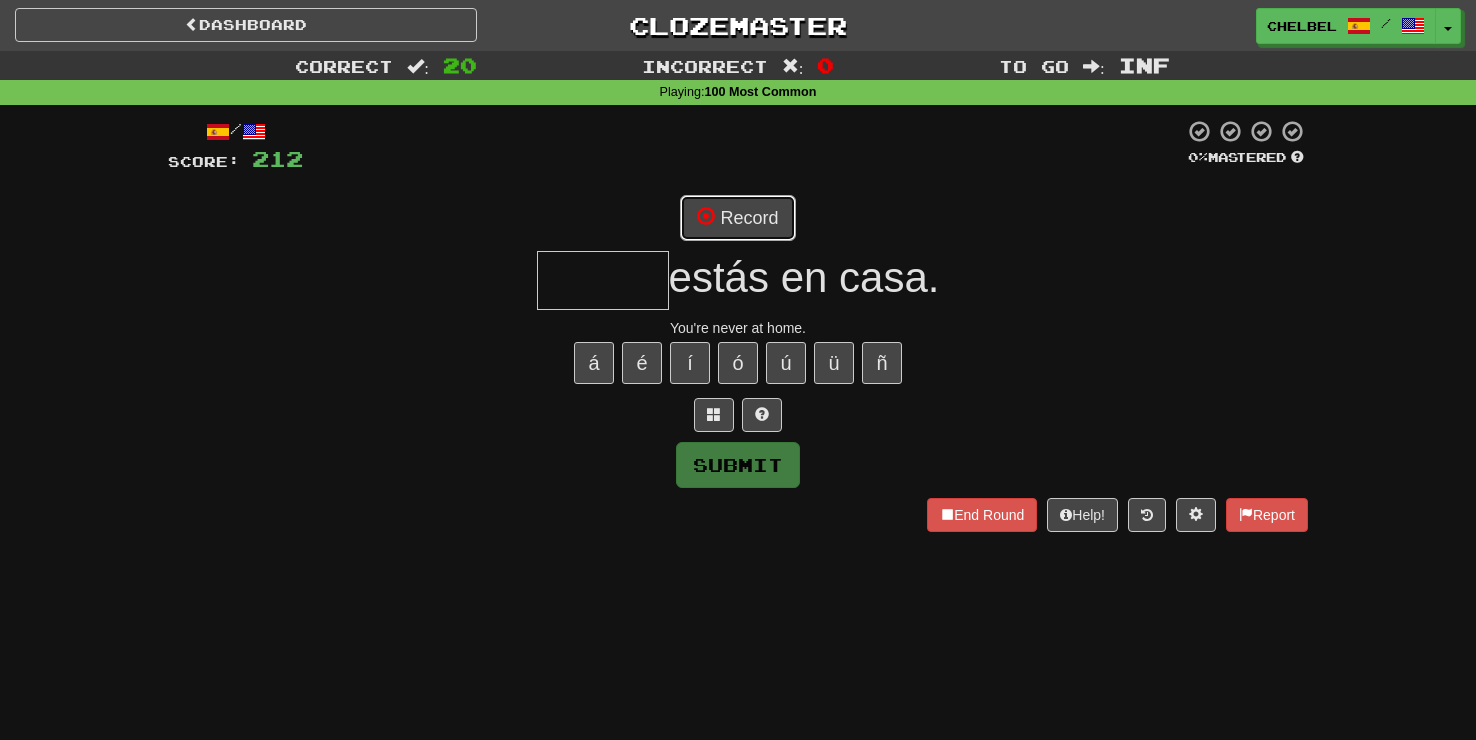 click on "Record" at bounding box center [737, 218] 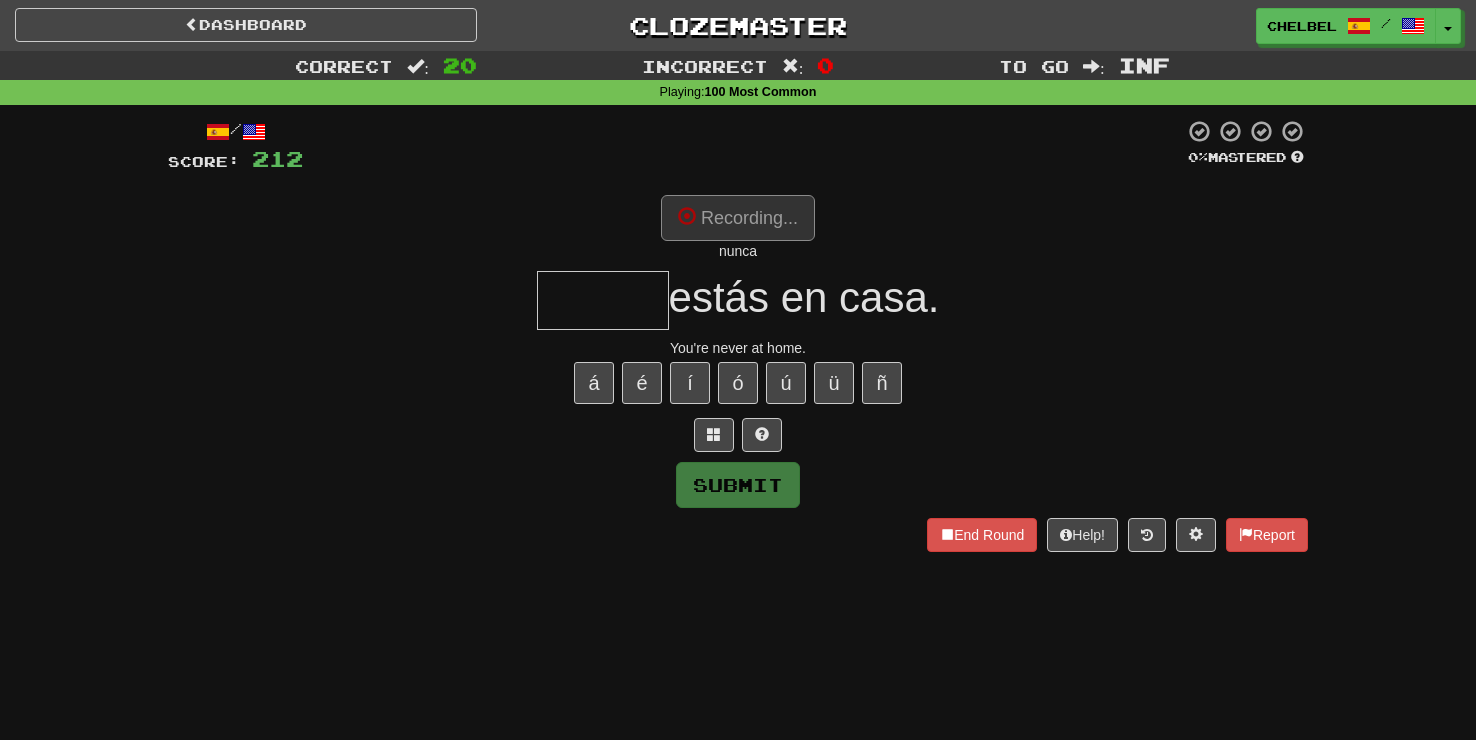 type on "*****" 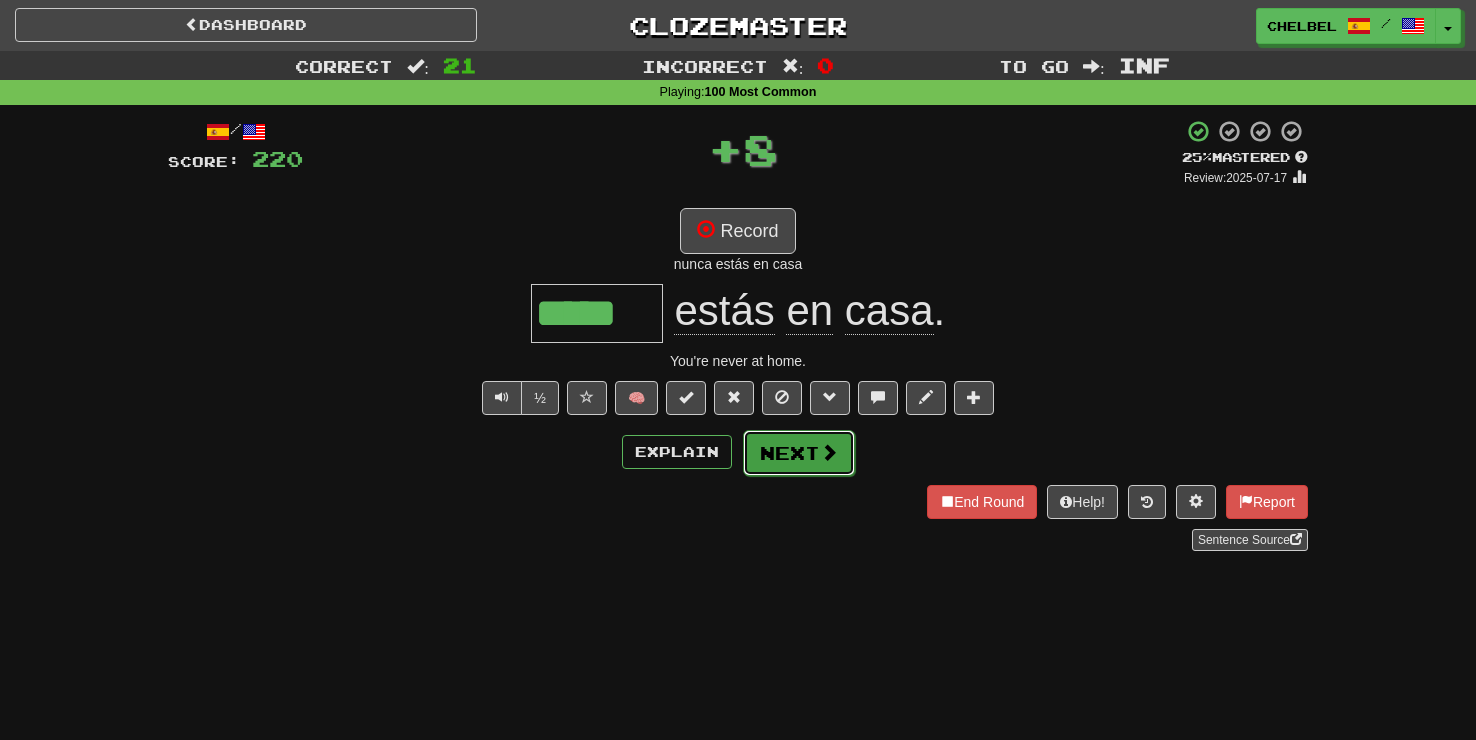click on "Next" at bounding box center (799, 453) 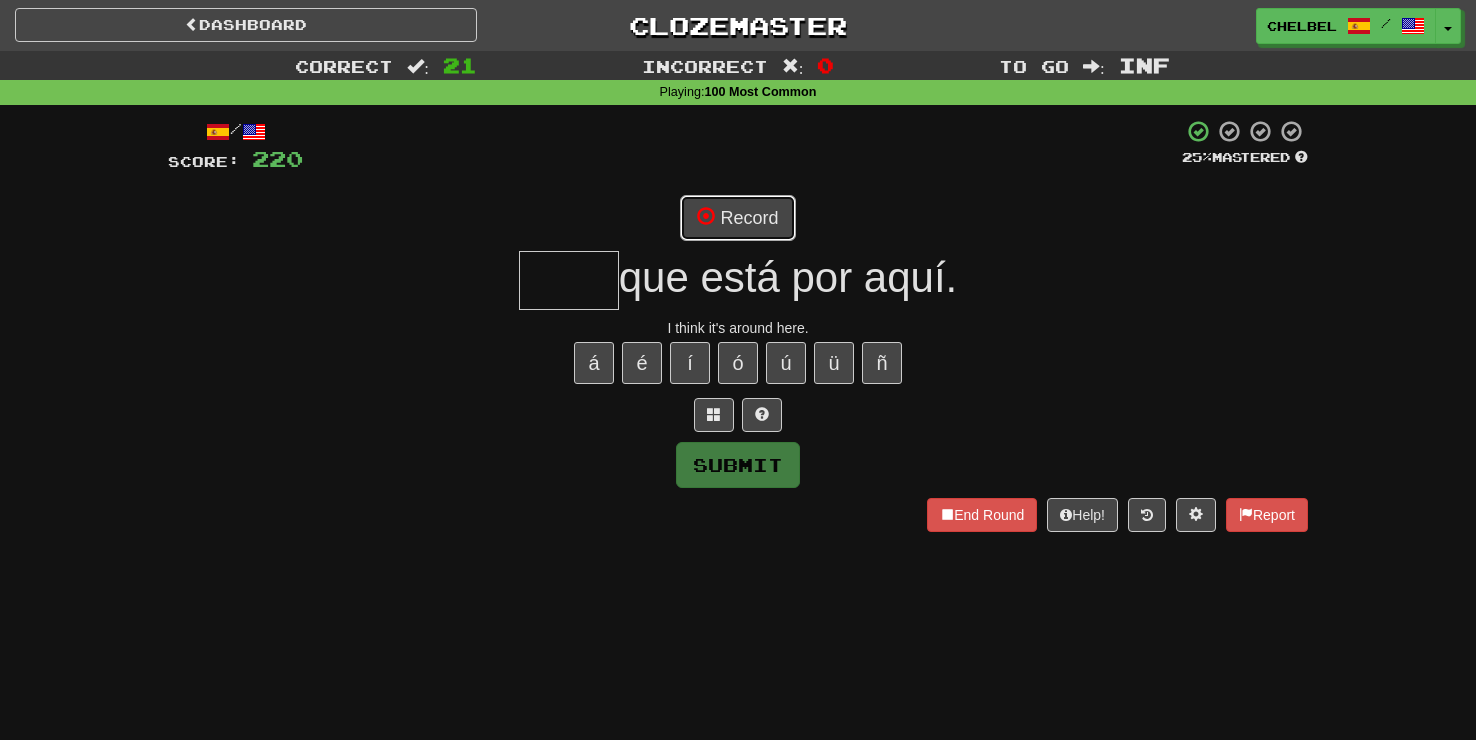 click at bounding box center [706, 216] 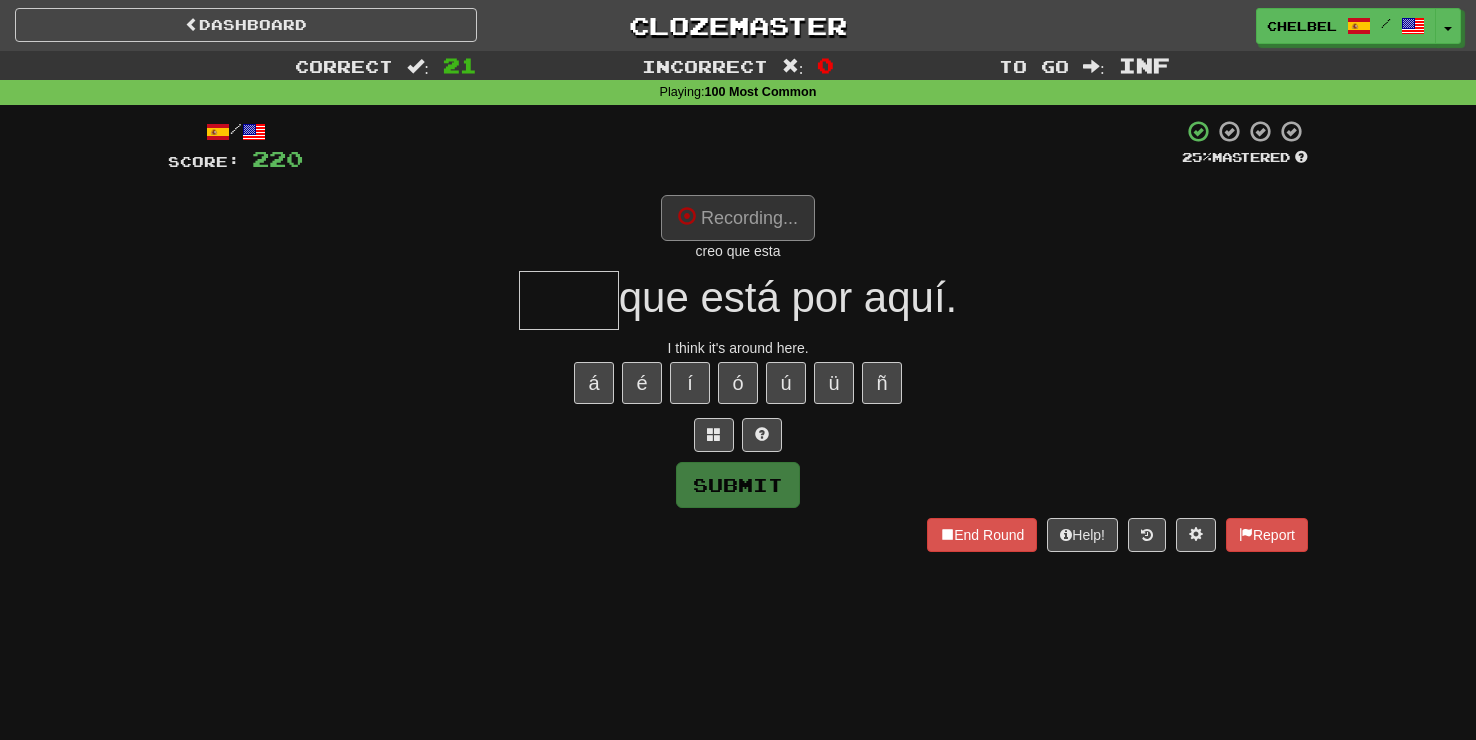 type on "****" 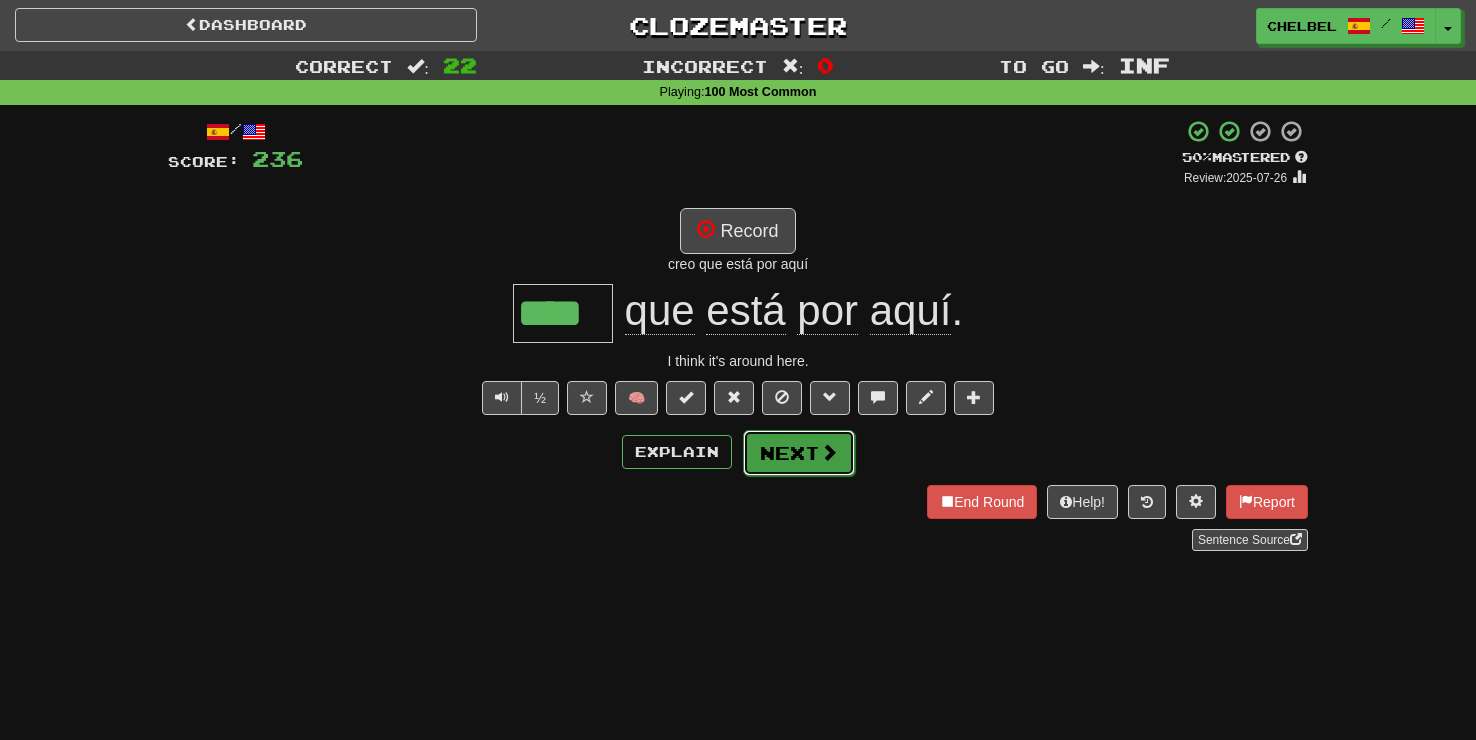 click on "Next" at bounding box center [799, 453] 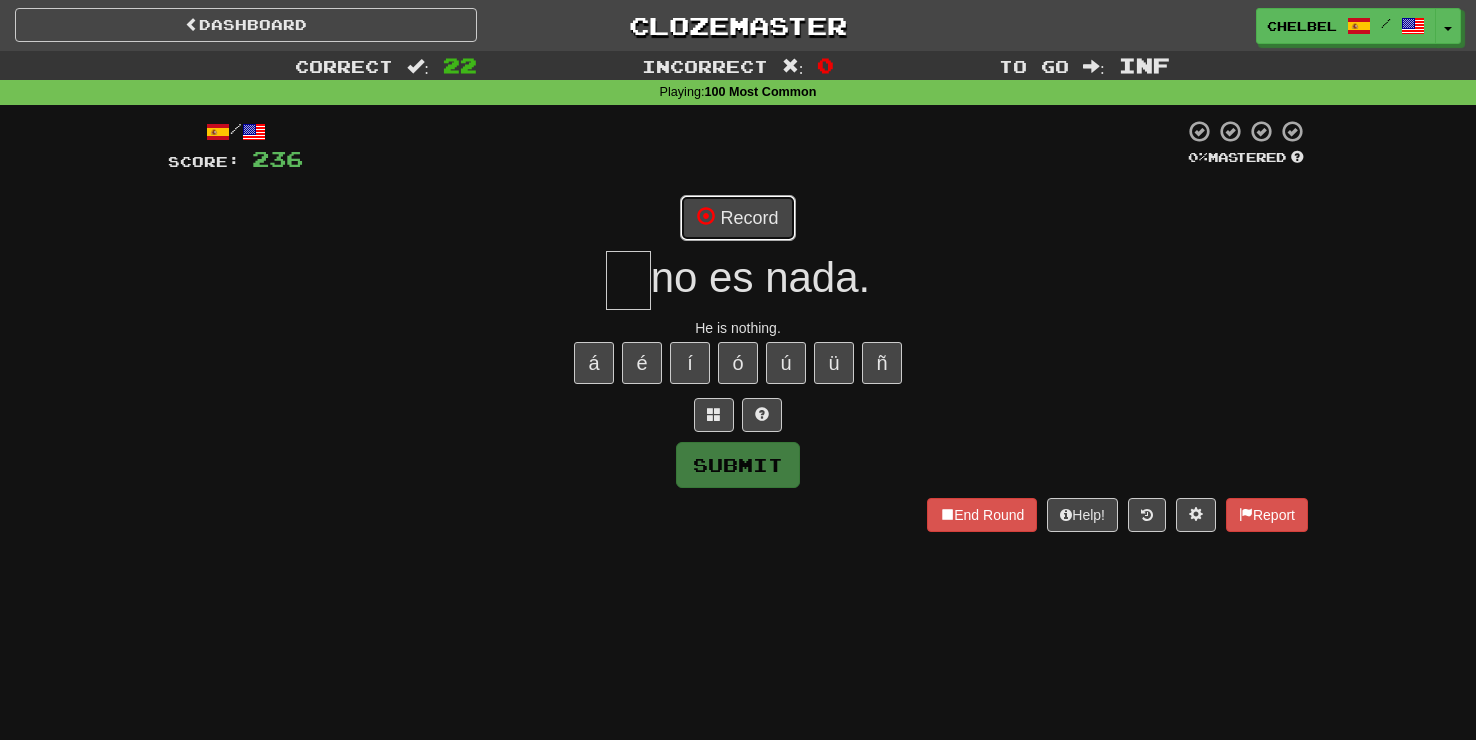 click on "Record" at bounding box center (737, 218) 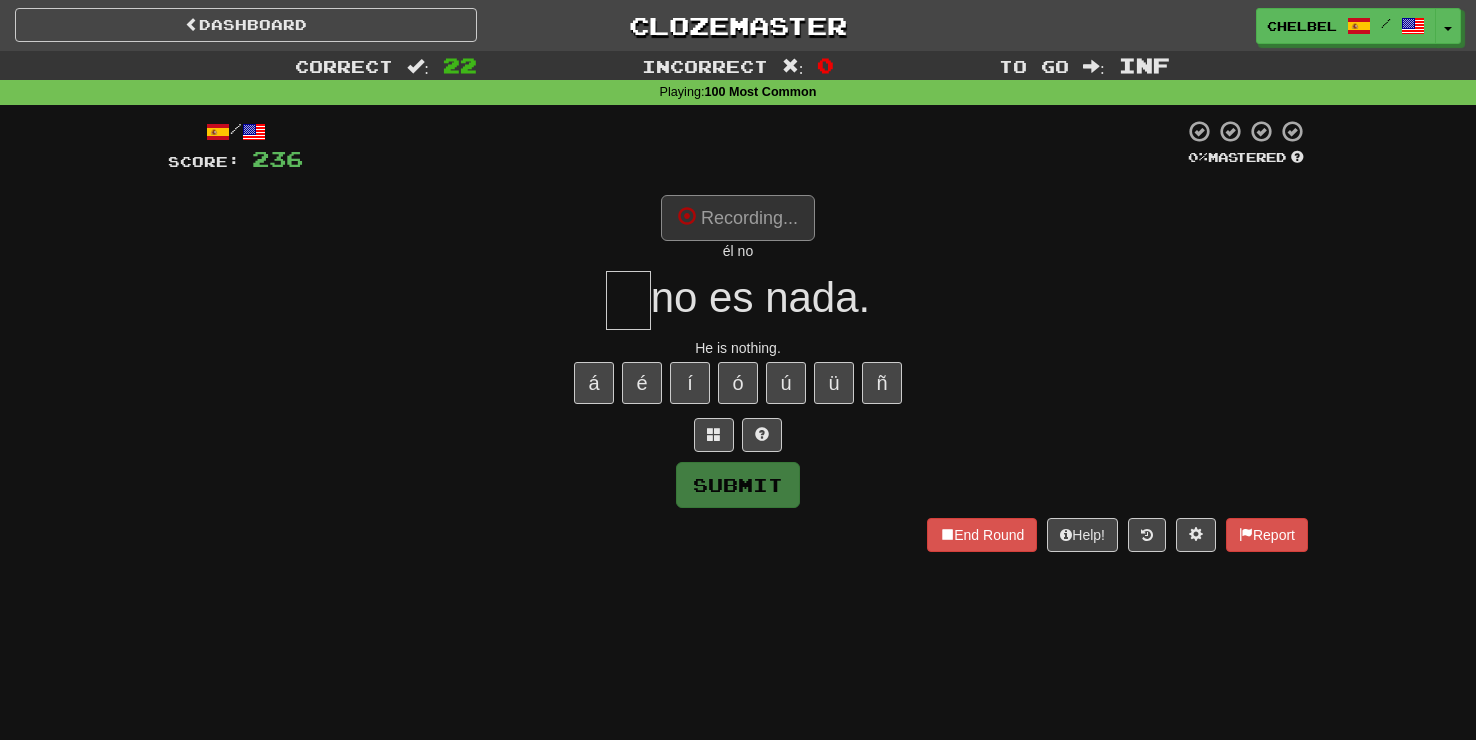 type on "**" 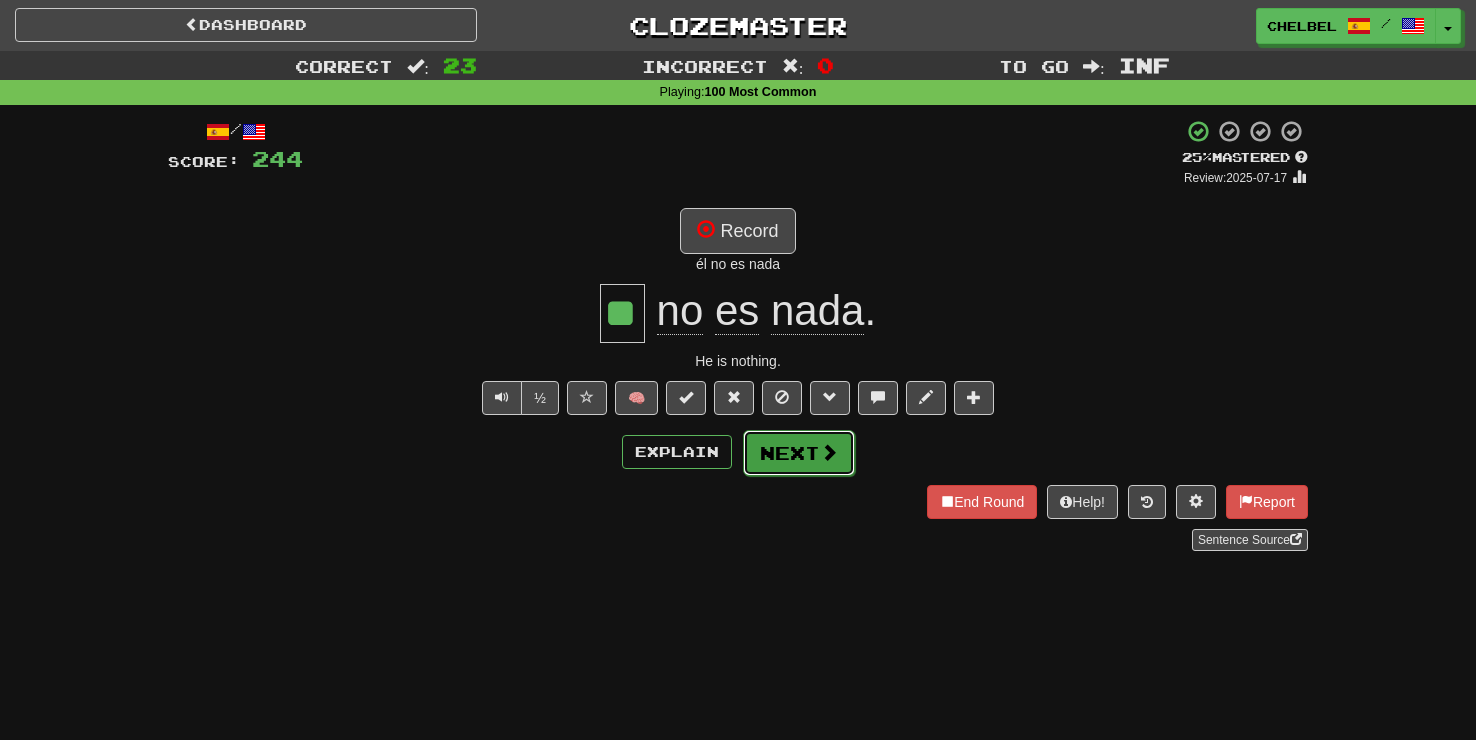click on "Next" at bounding box center [799, 453] 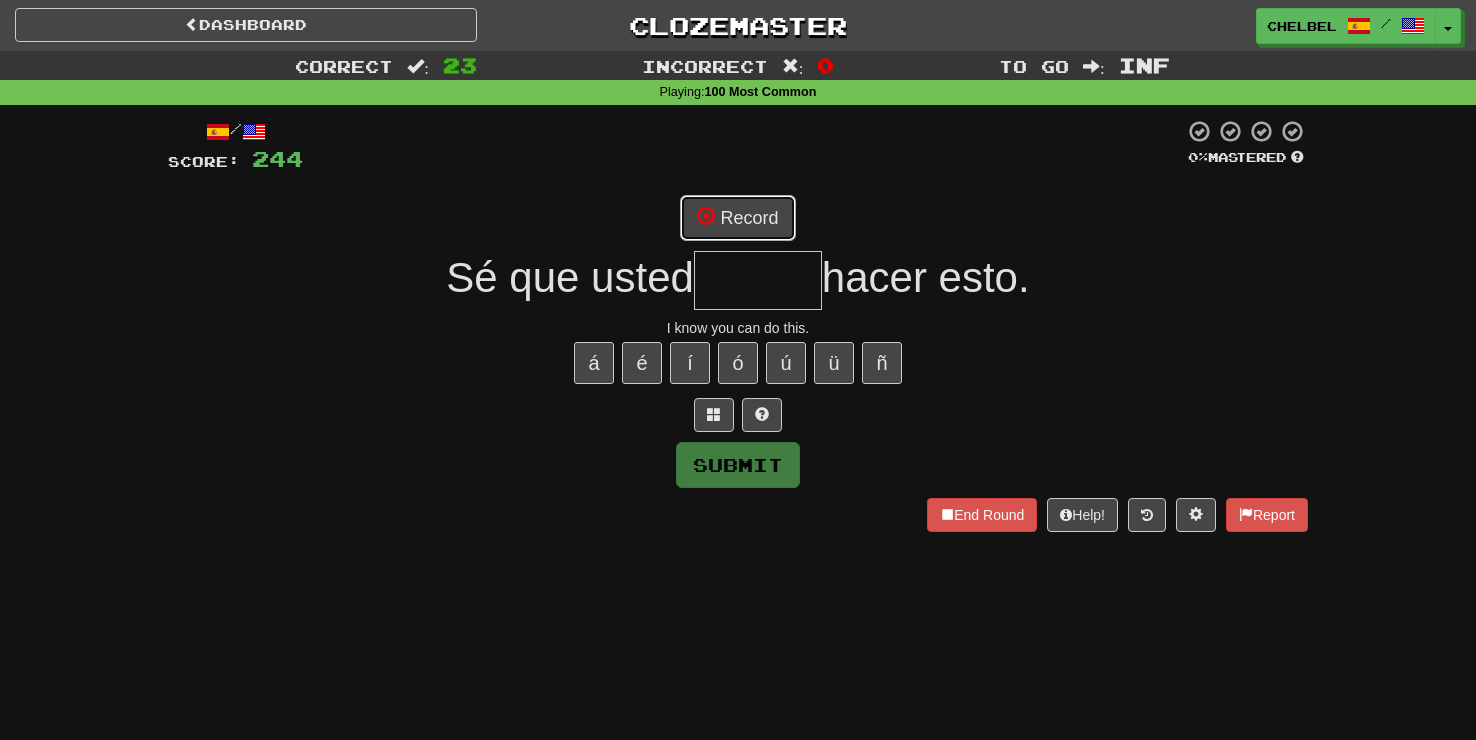 click on "Record" at bounding box center (737, 218) 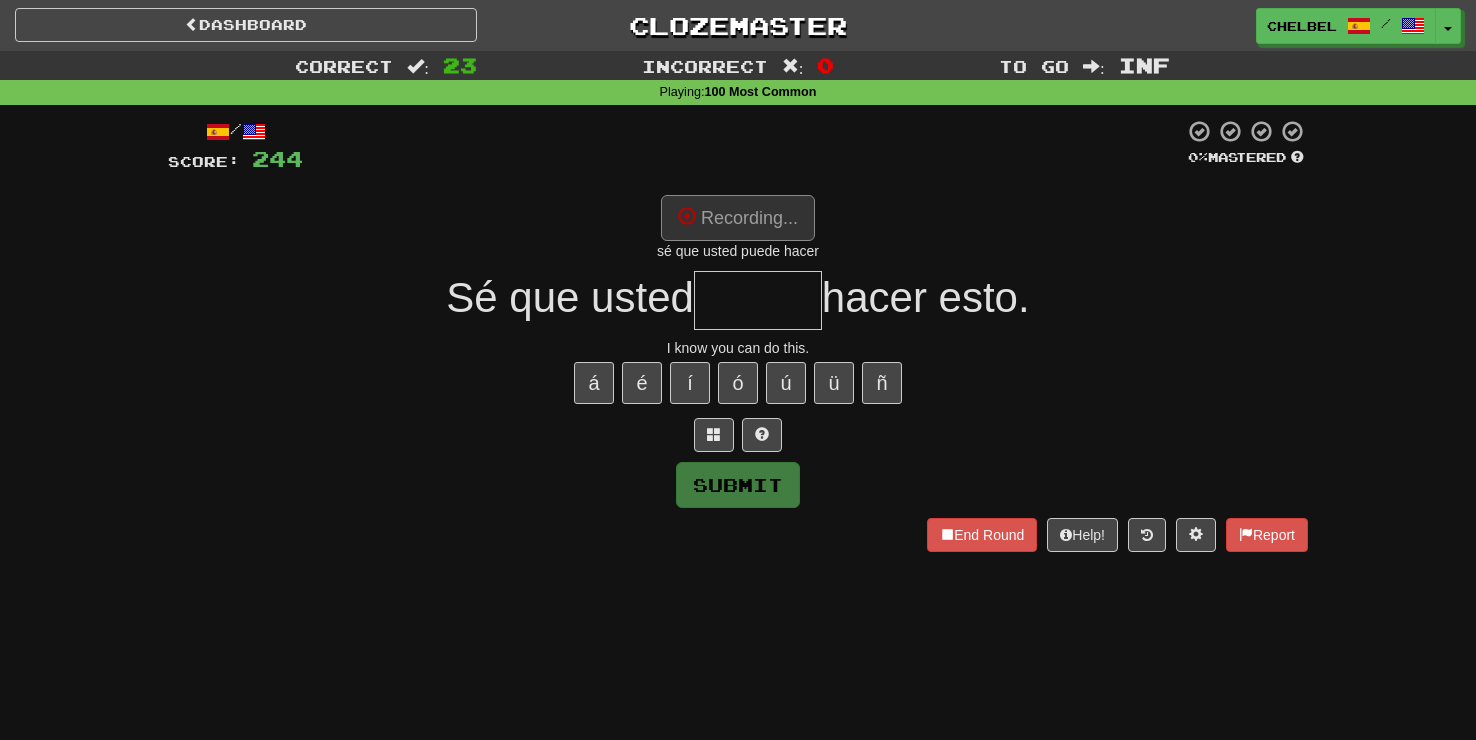 type on "*****" 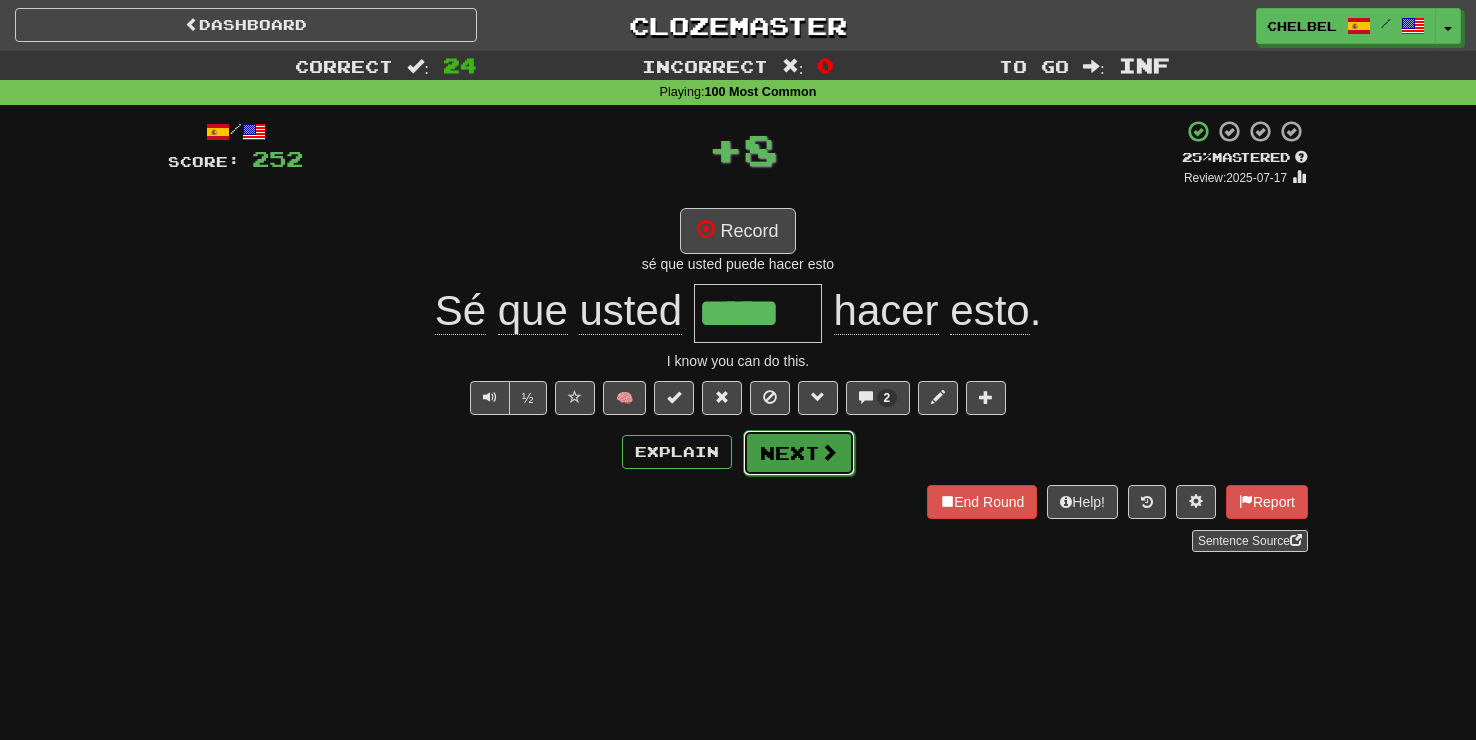 click on "Next" at bounding box center [799, 453] 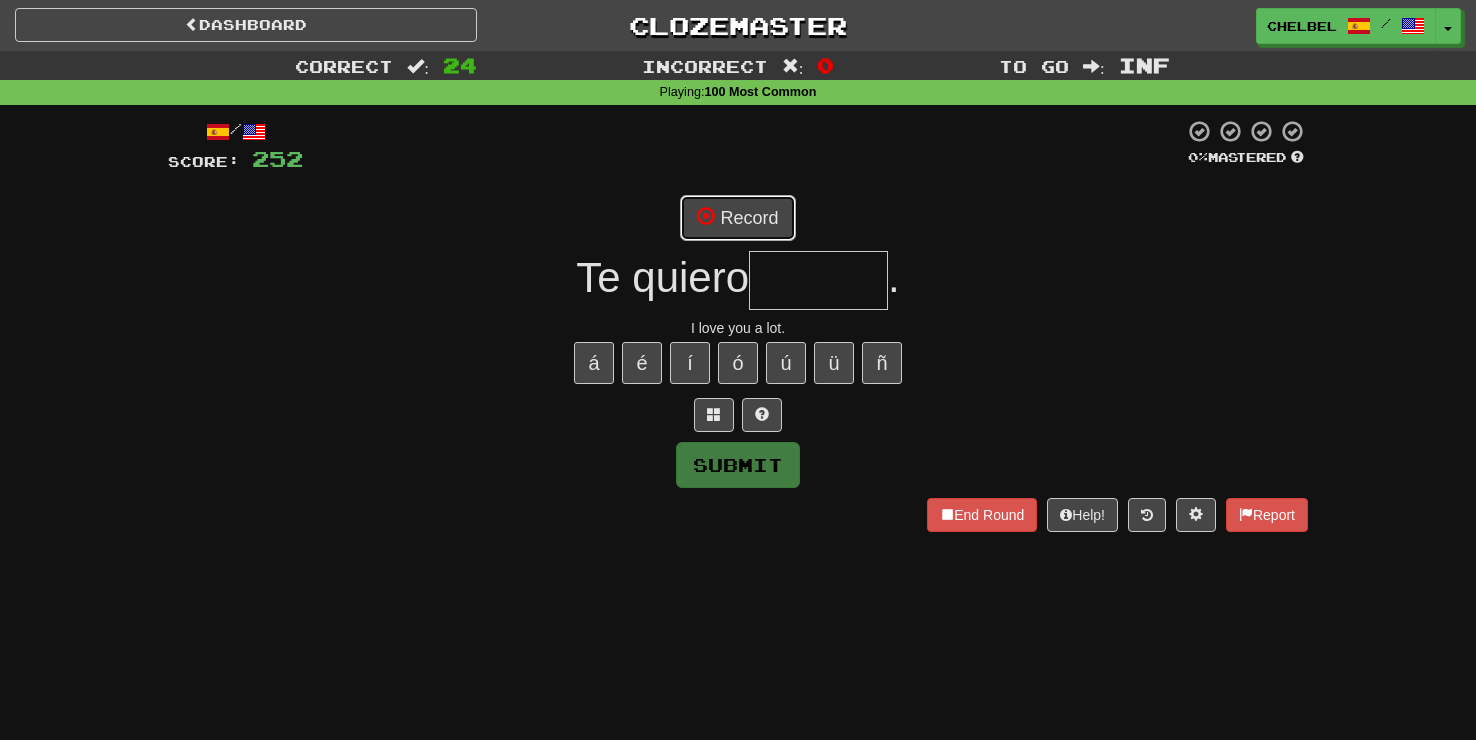 click on "Record" at bounding box center [737, 218] 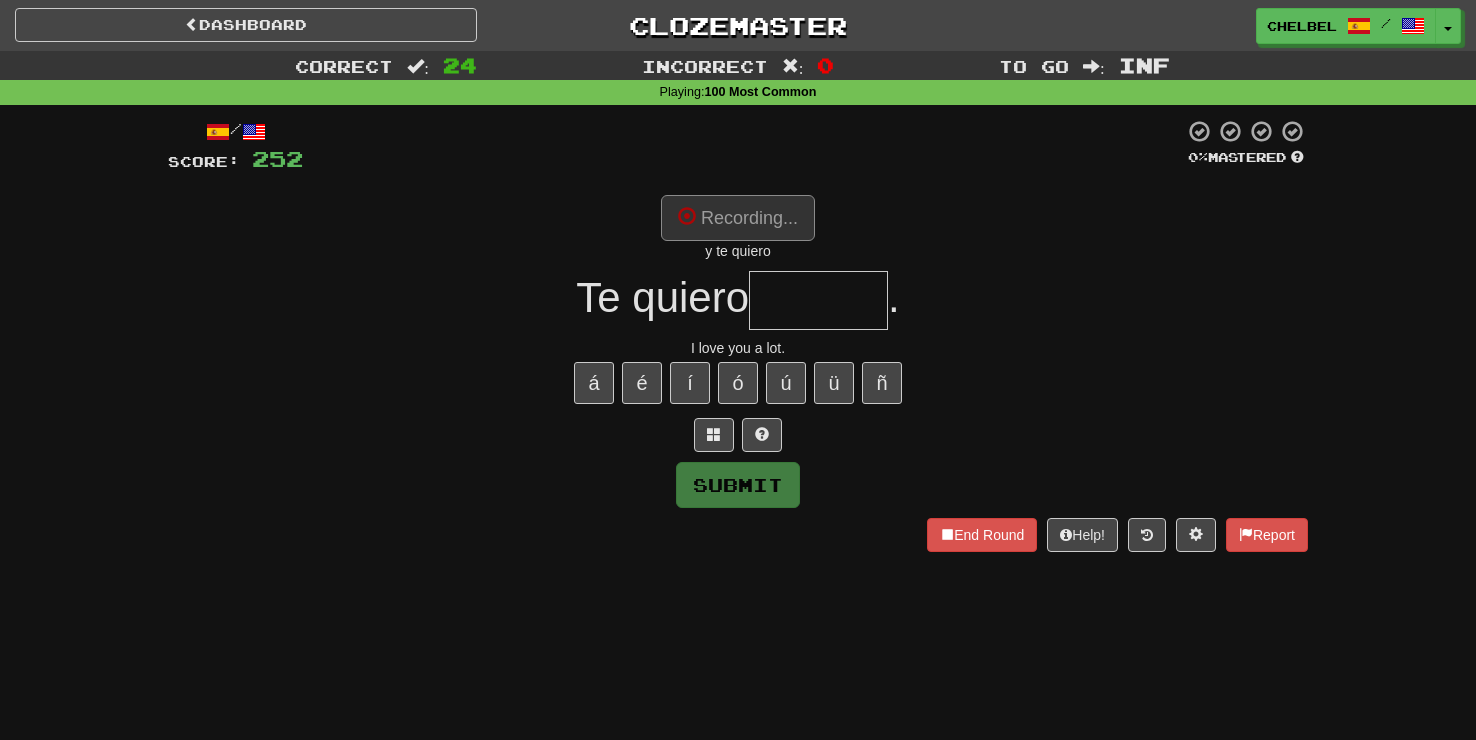 type on "*****" 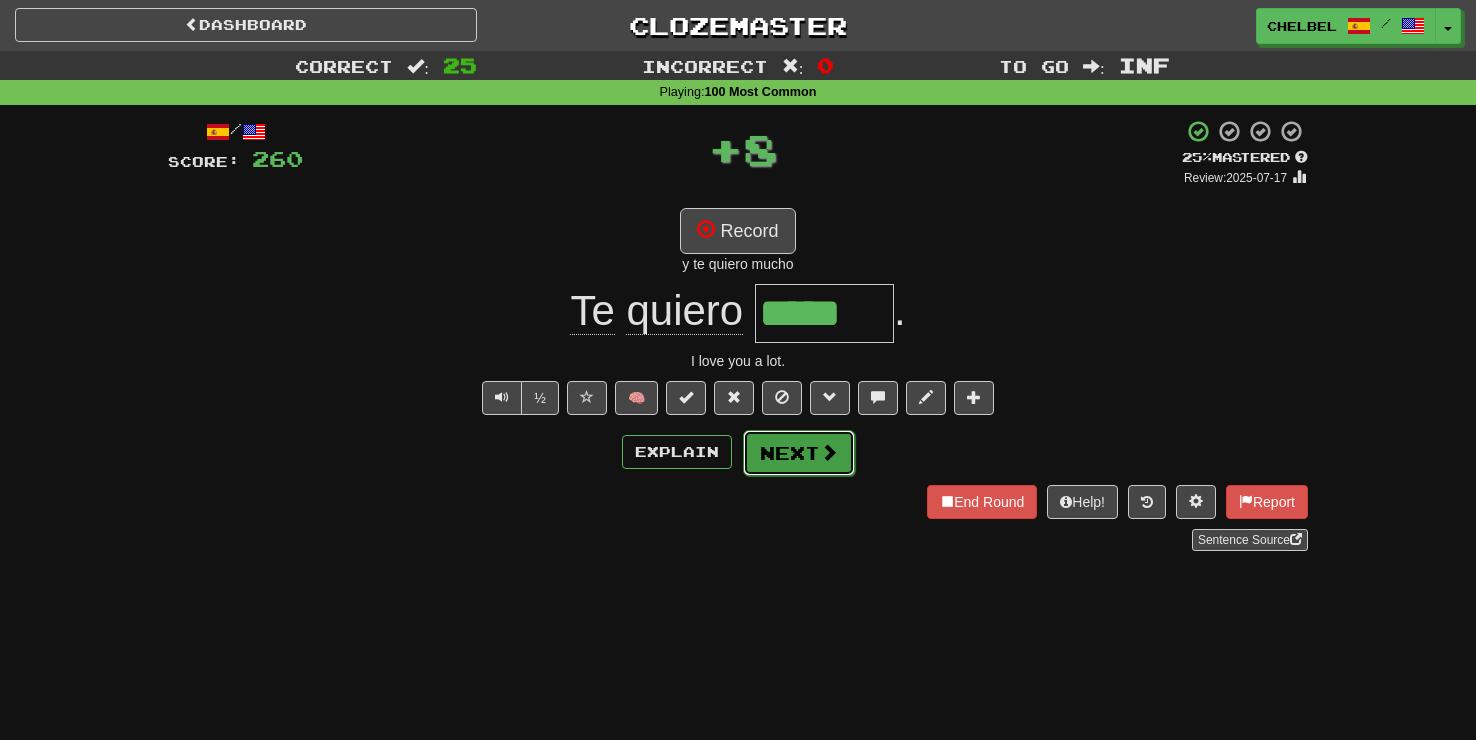click on "Next" at bounding box center [799, 453] 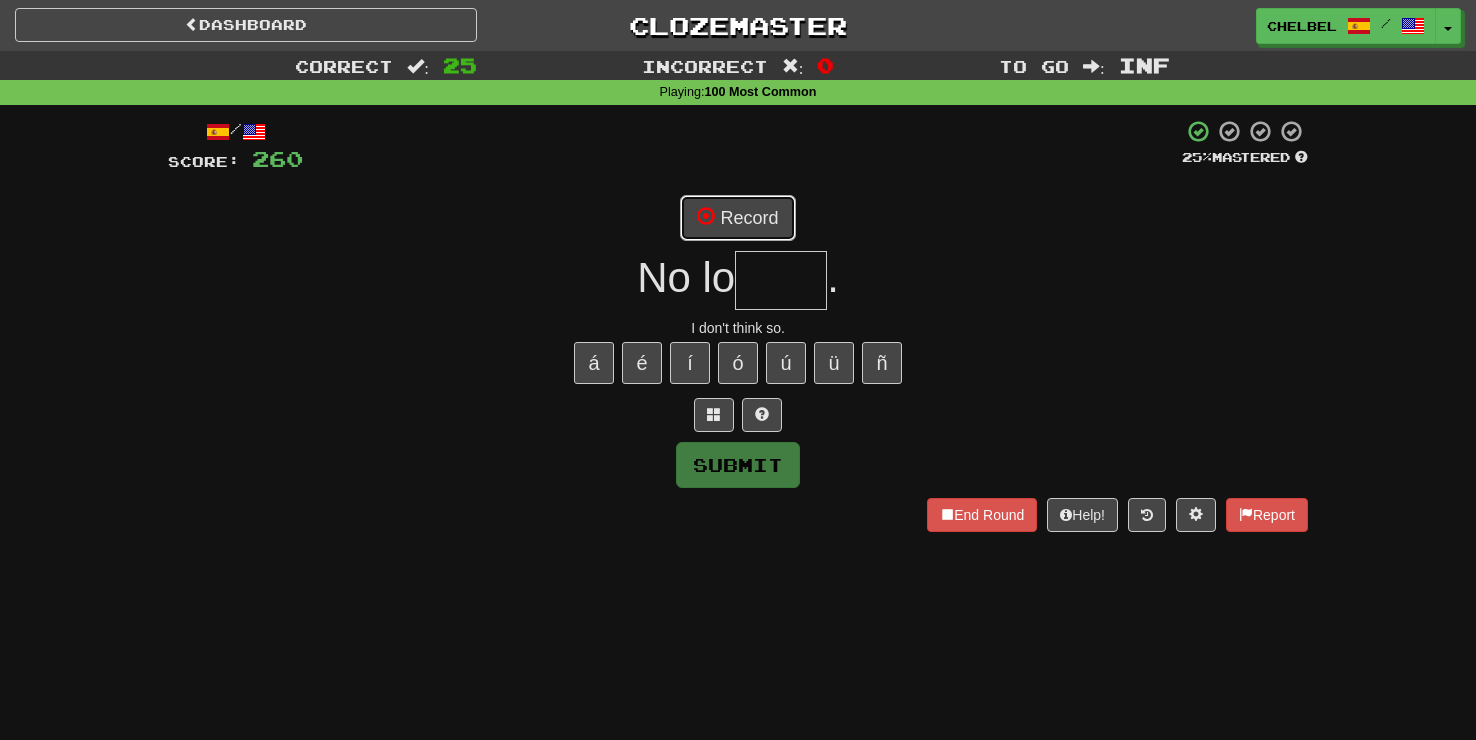 click on "Record" at bounding box center [737, 218] 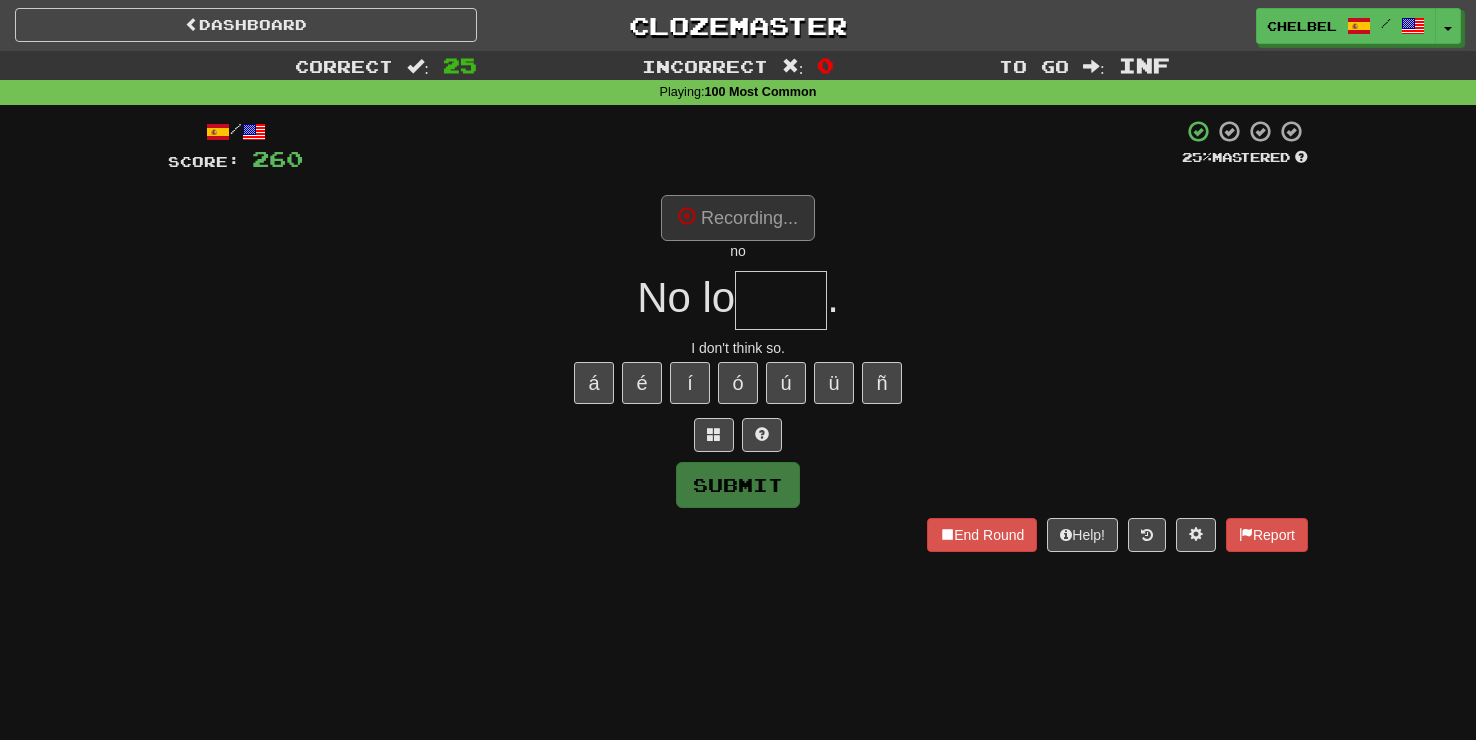 type on "****" 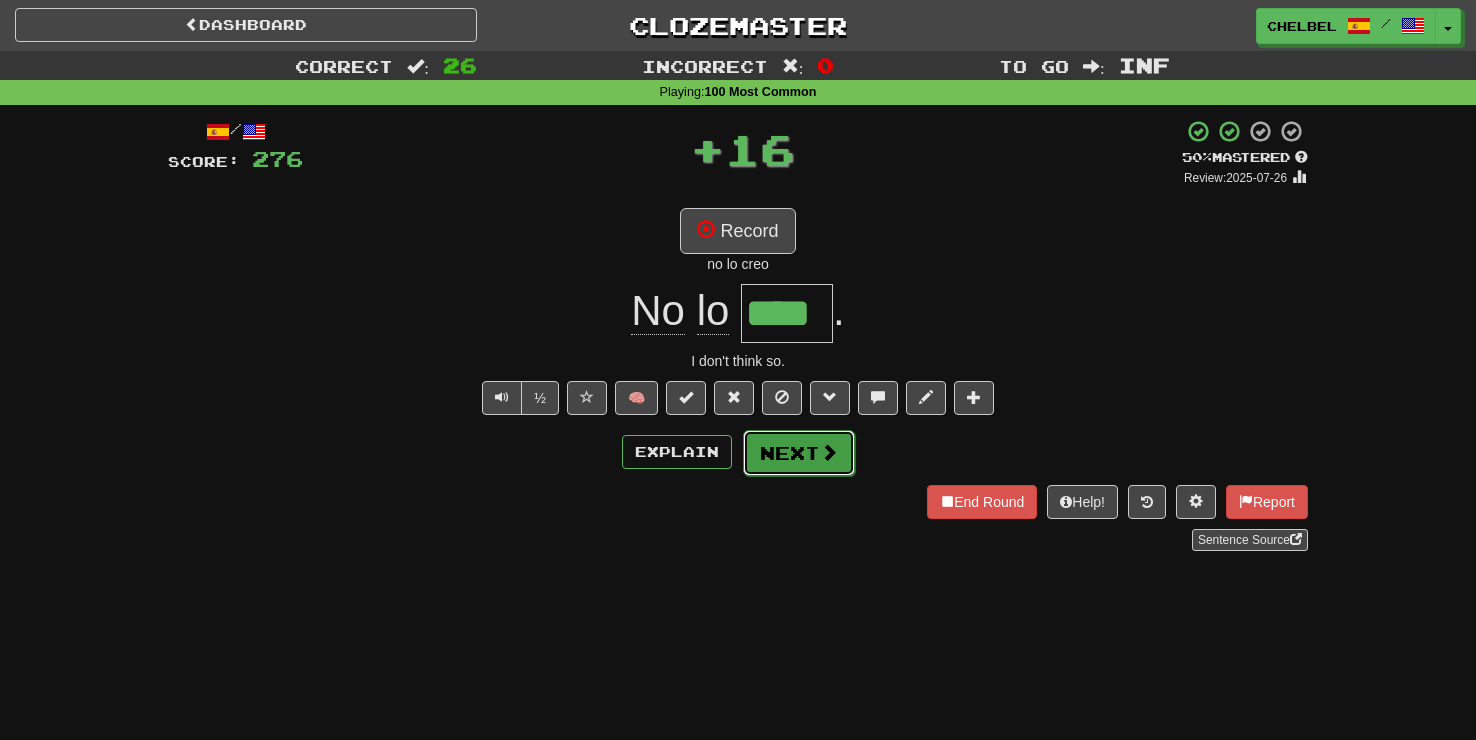 click on "Next" at bounding box center (799, 453) 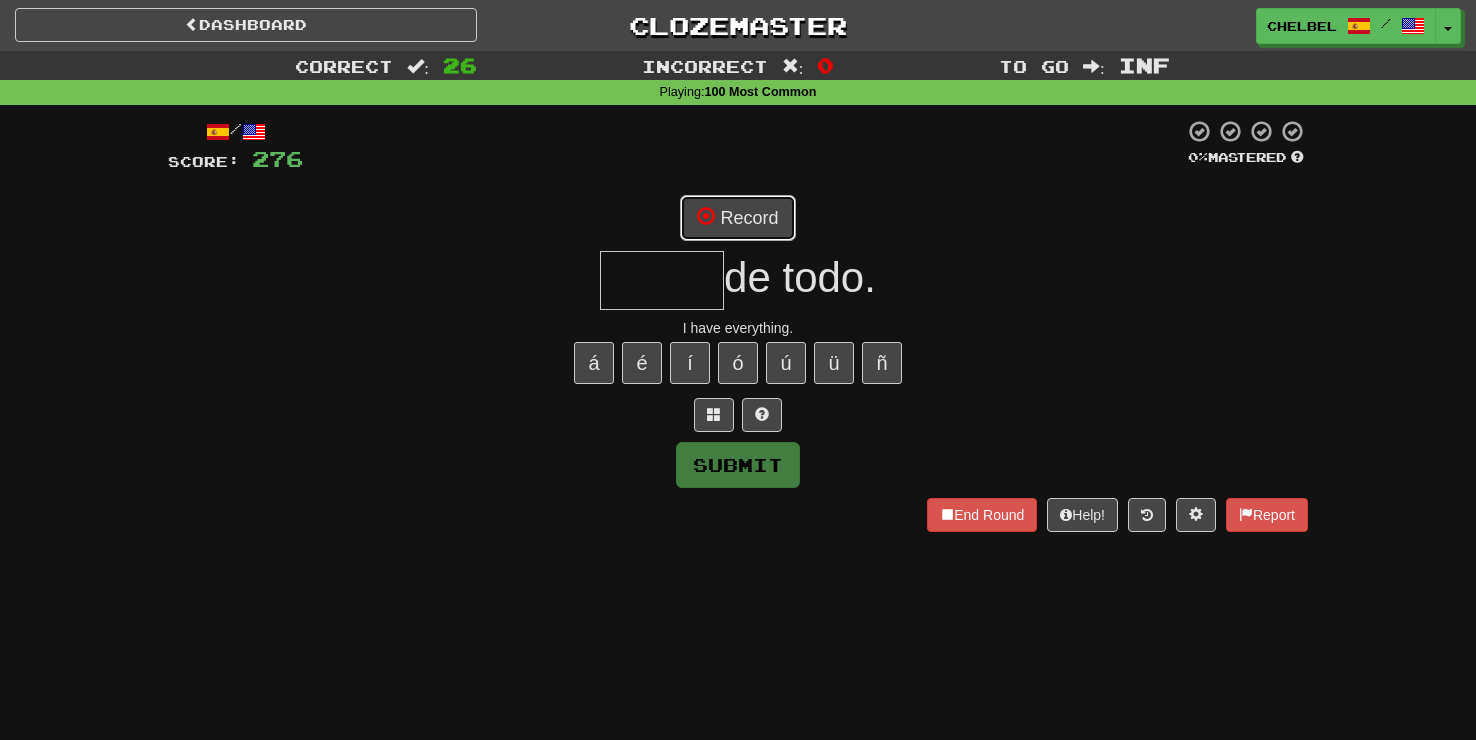 click on "Record" at bounding box center [737, 218] 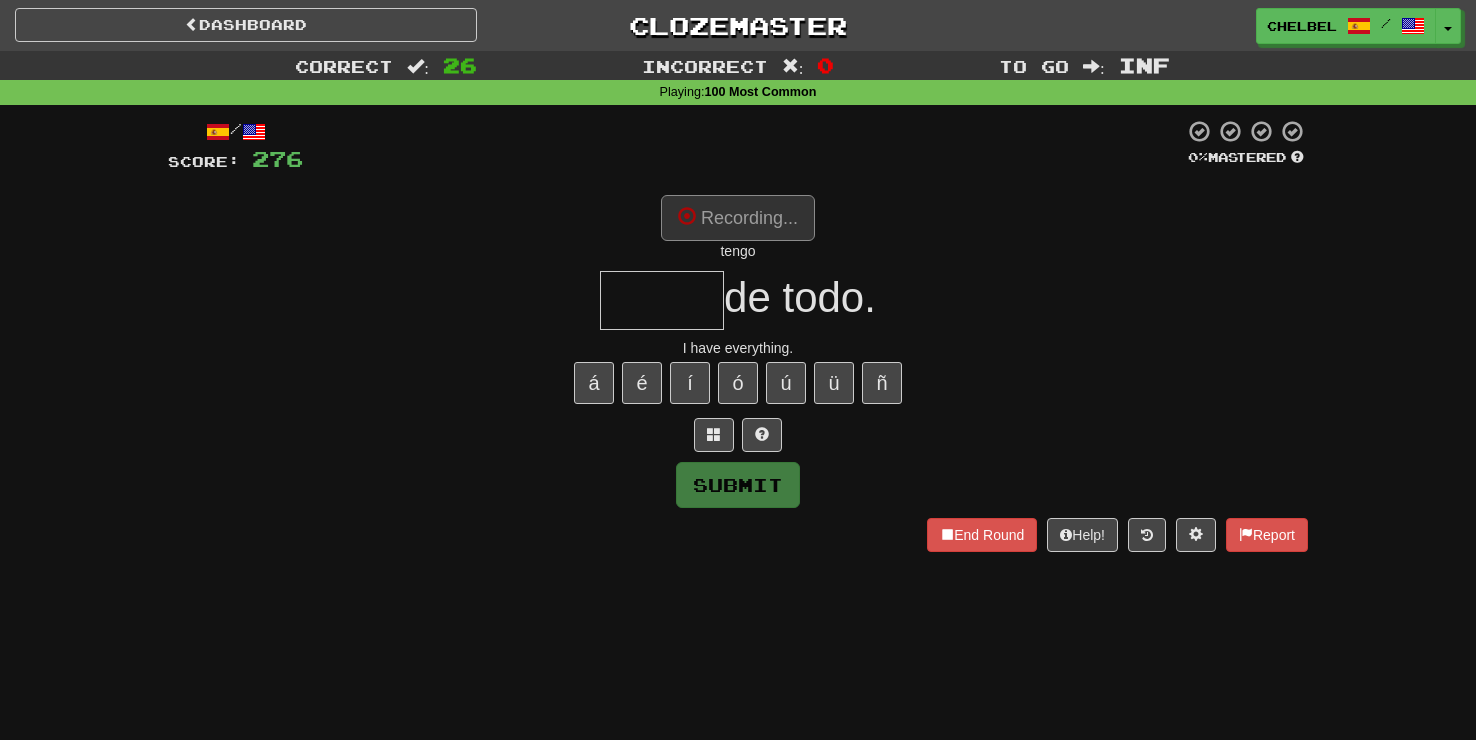 type on "*****" 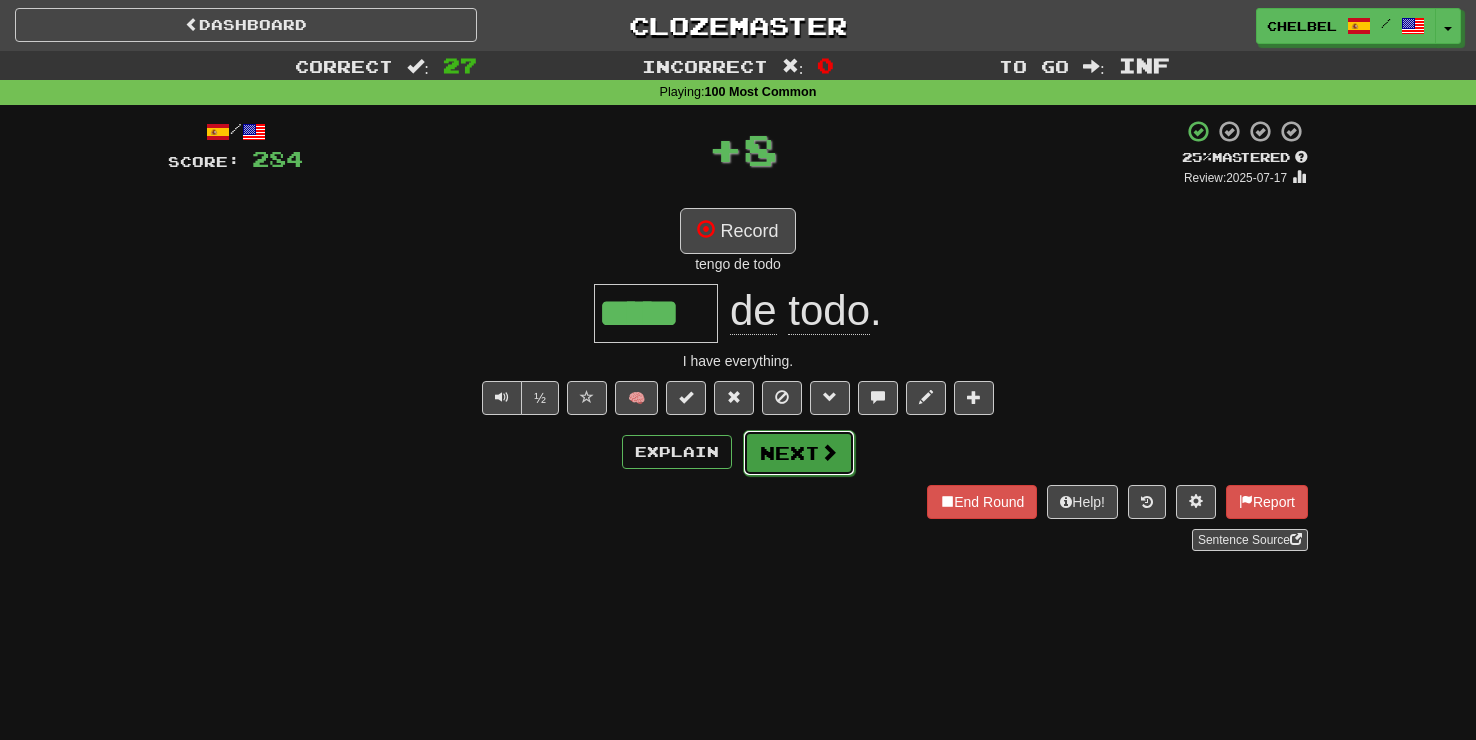 click on "Next" at bounding box center (799, 453) 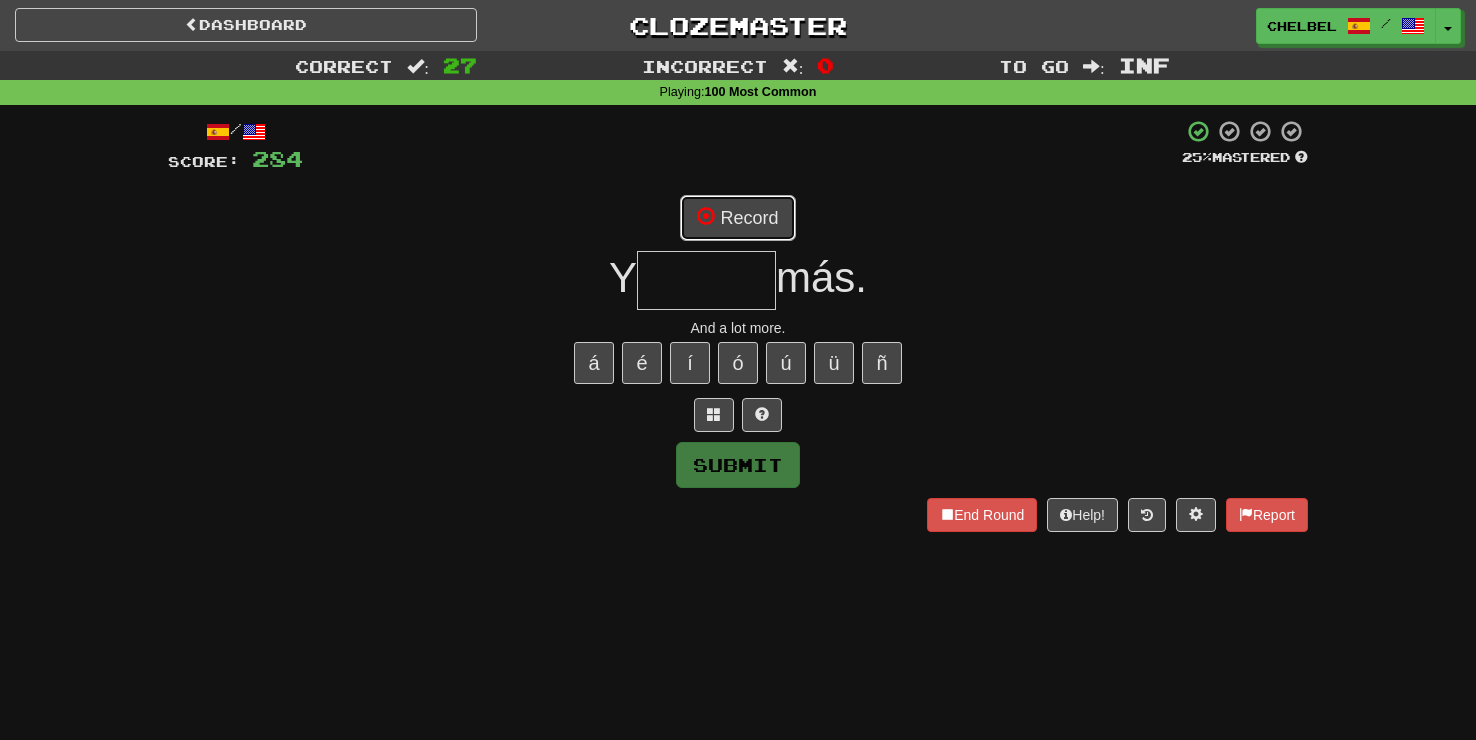 click on "Record" at bounding box center [737, 218] 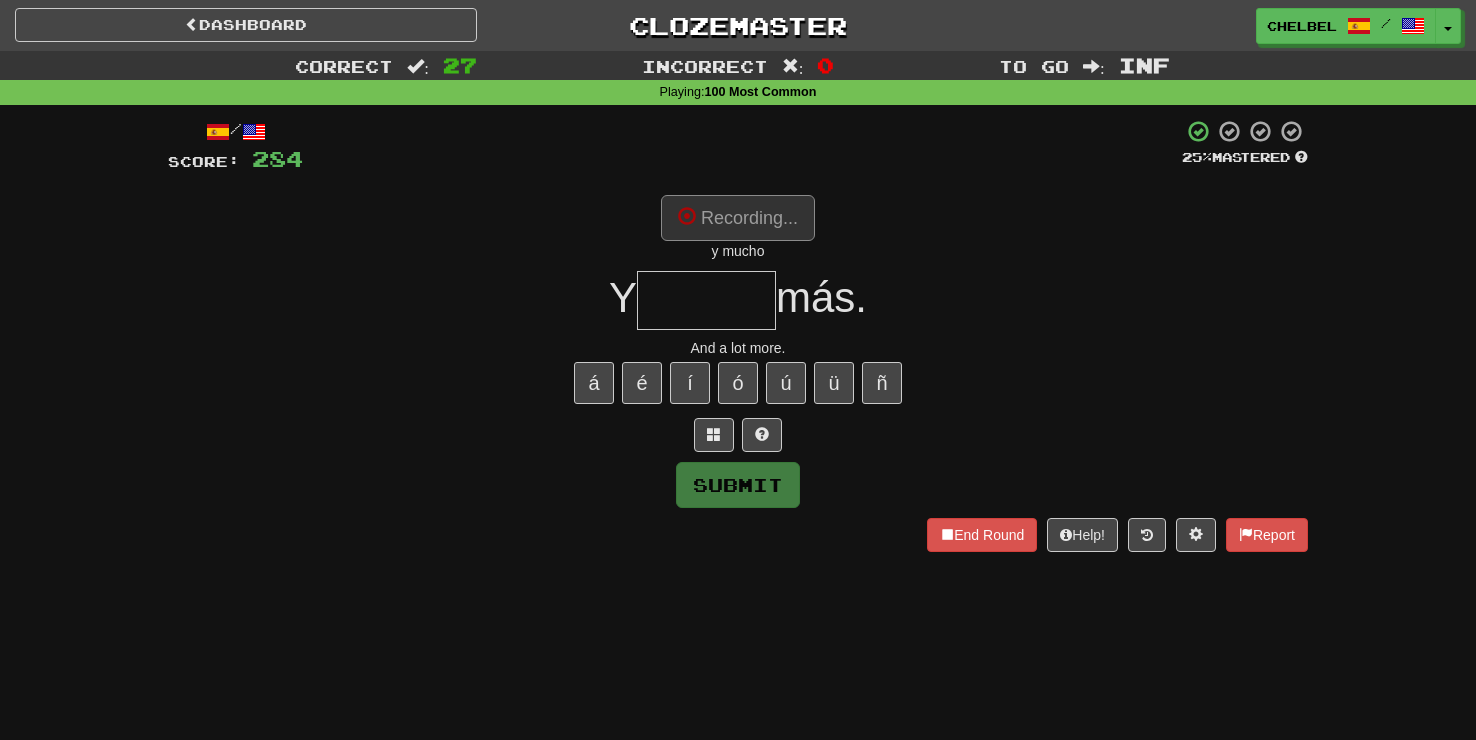 type on "*****" 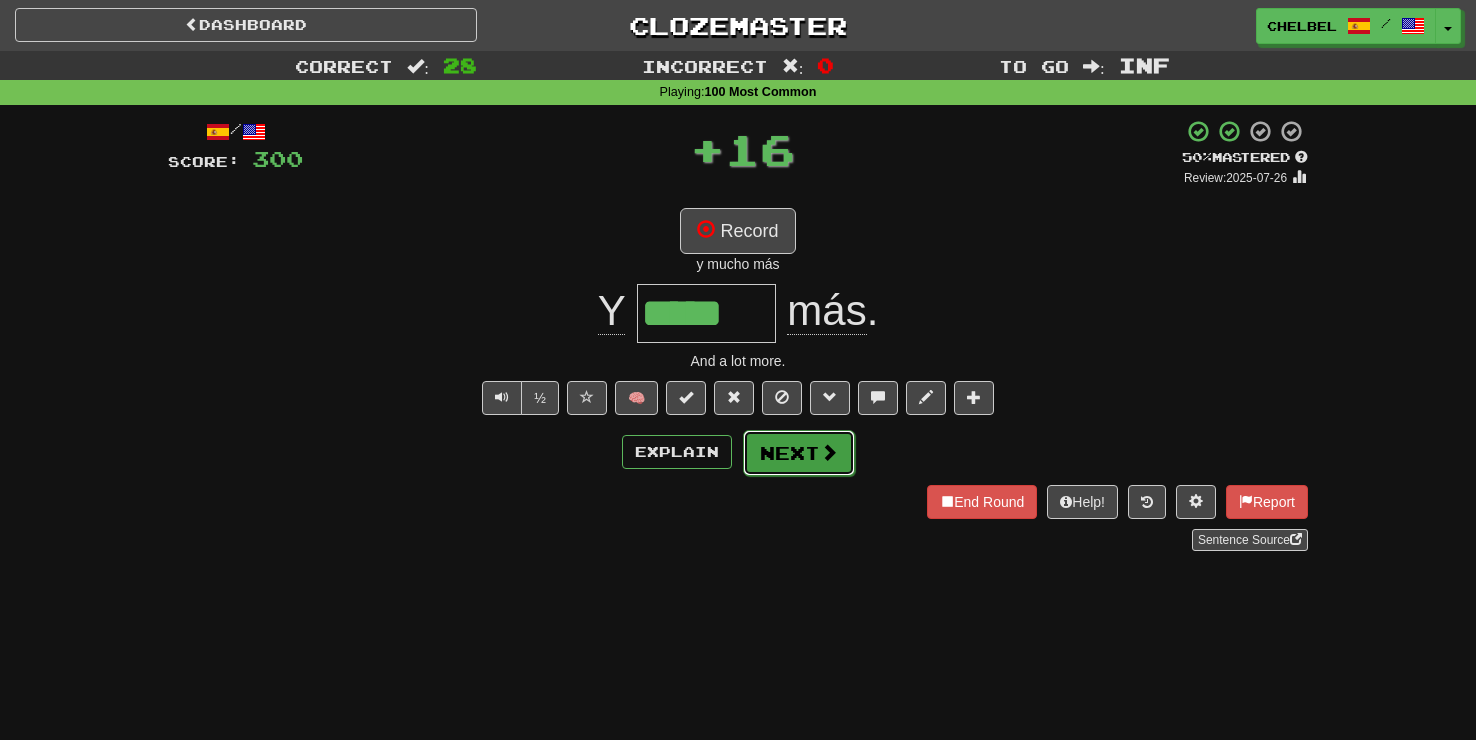 click on "Next" at bounding box center (799, 453) 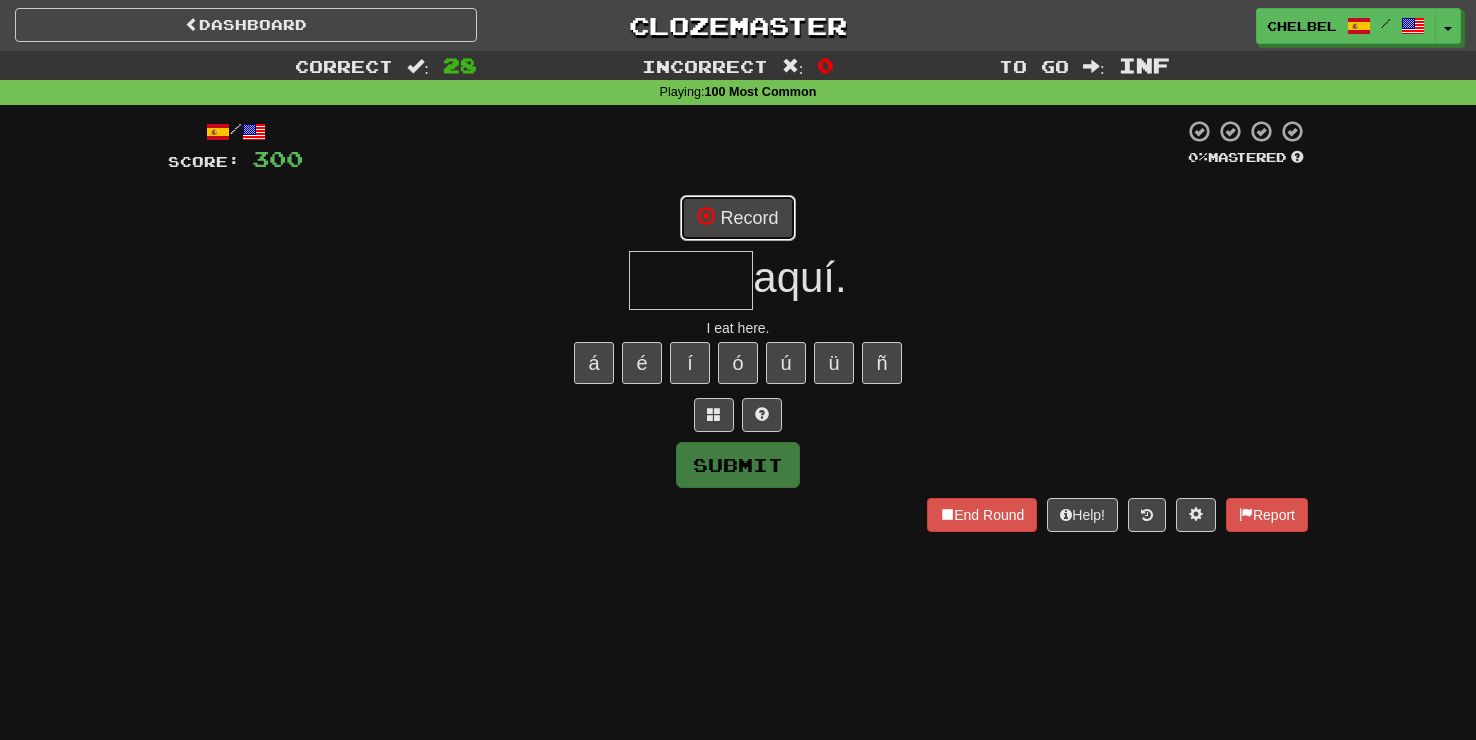 click on "Record" at bounding box center [737, 218] 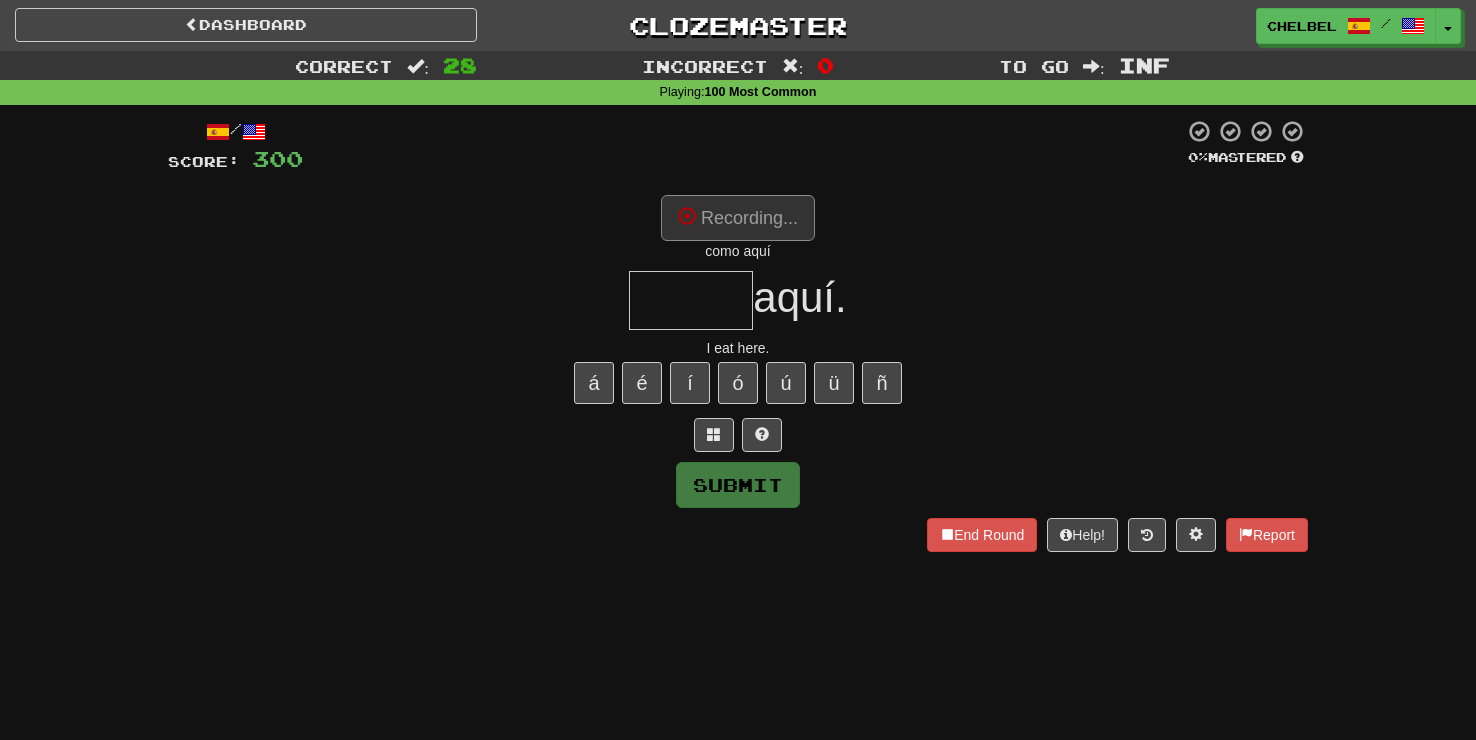 type on "****" 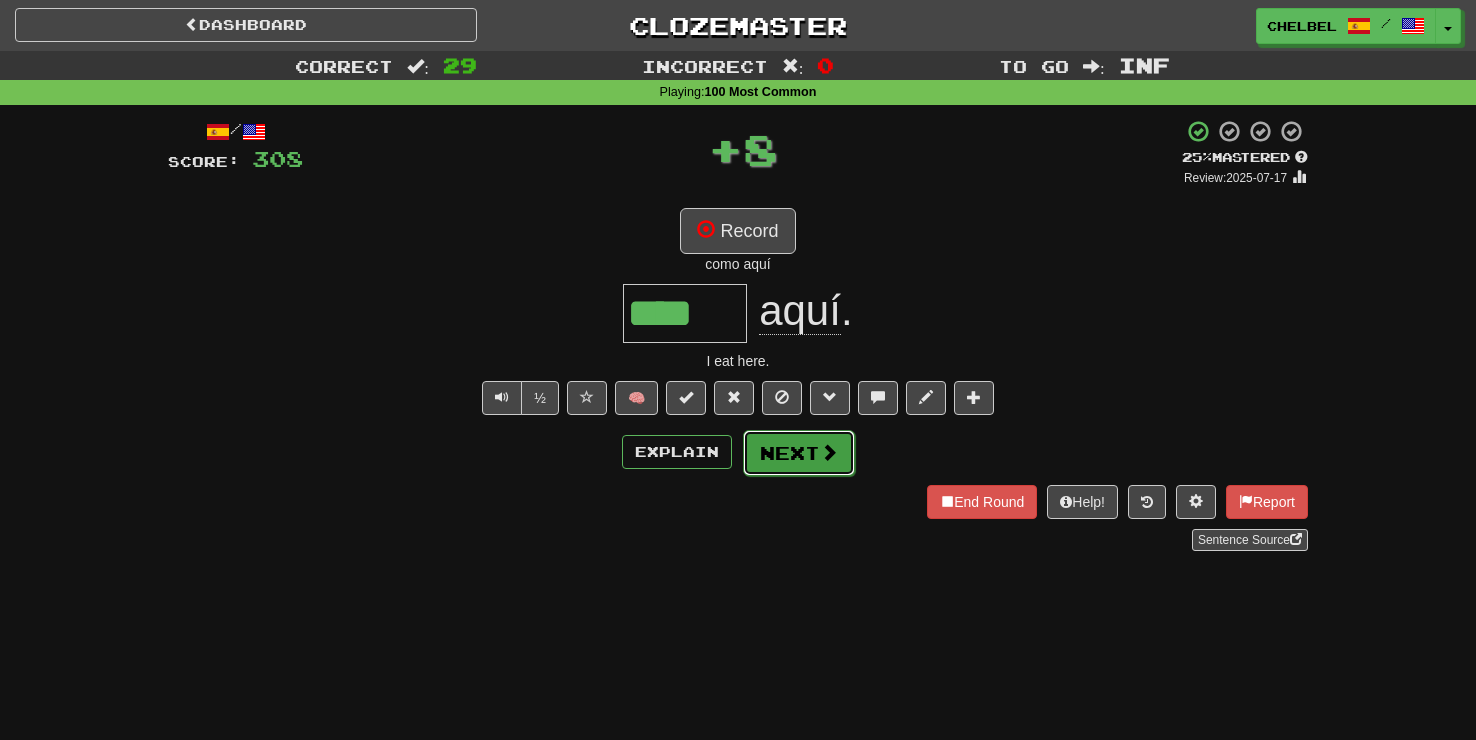 click on "Next" at bounding box center [799, 453] 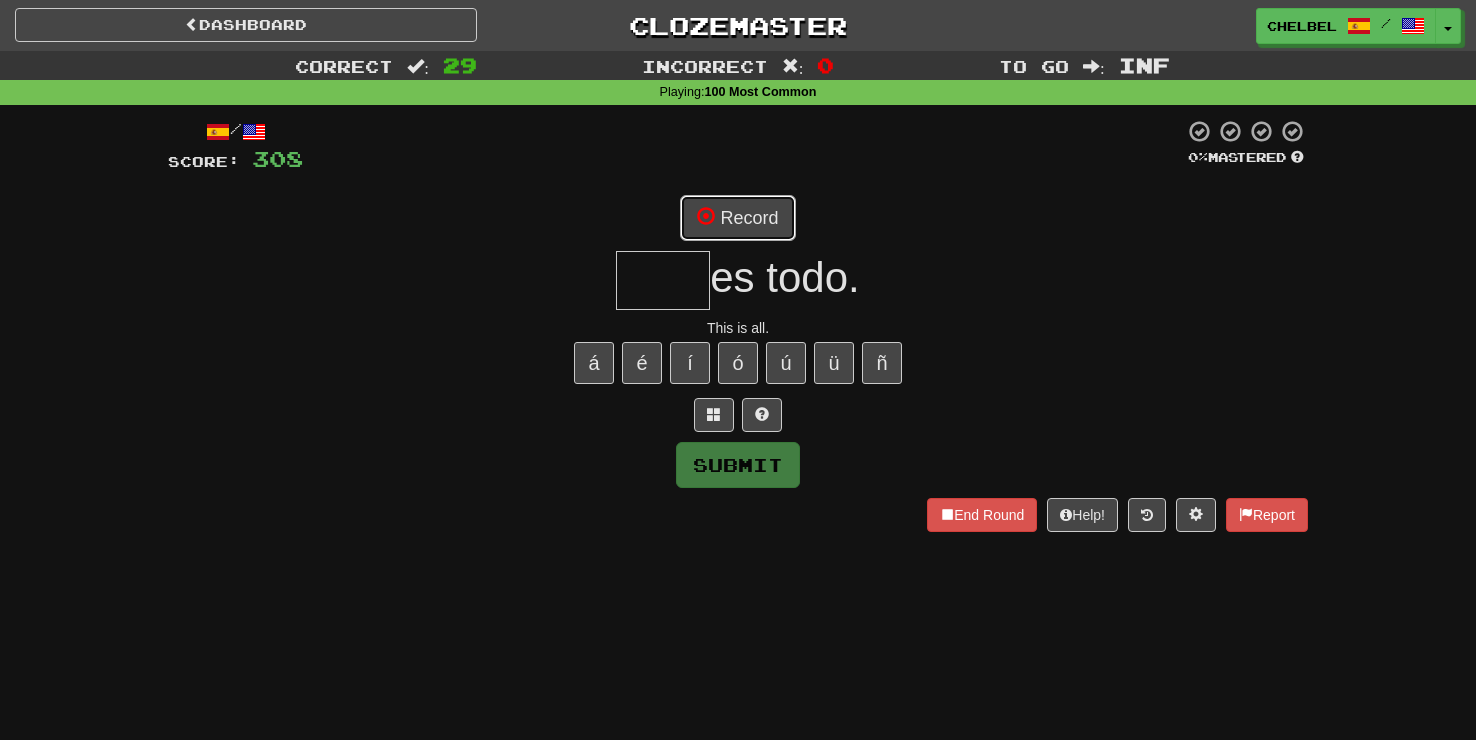 click on "Record" at bounding box center [737, 218] 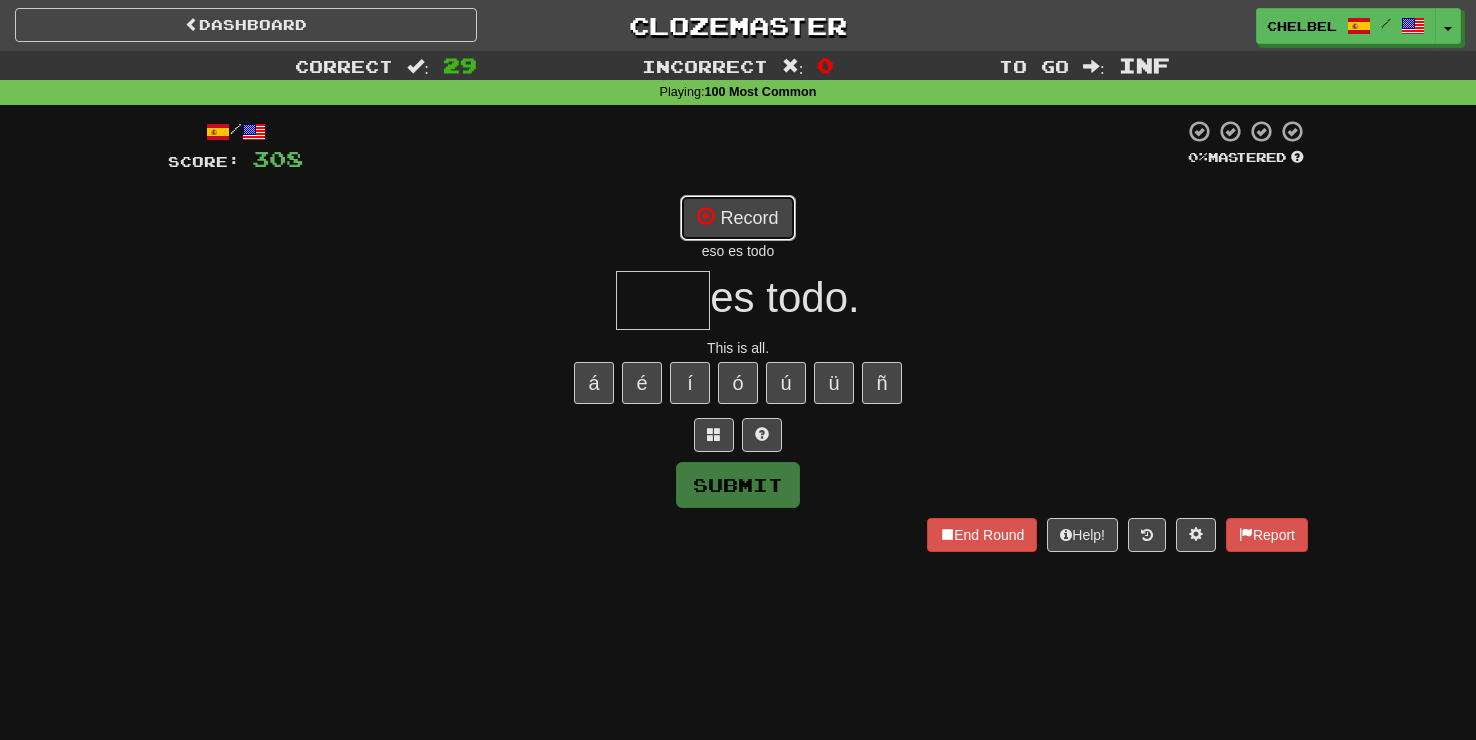 click on "Record" at bounding box center (737, 218) 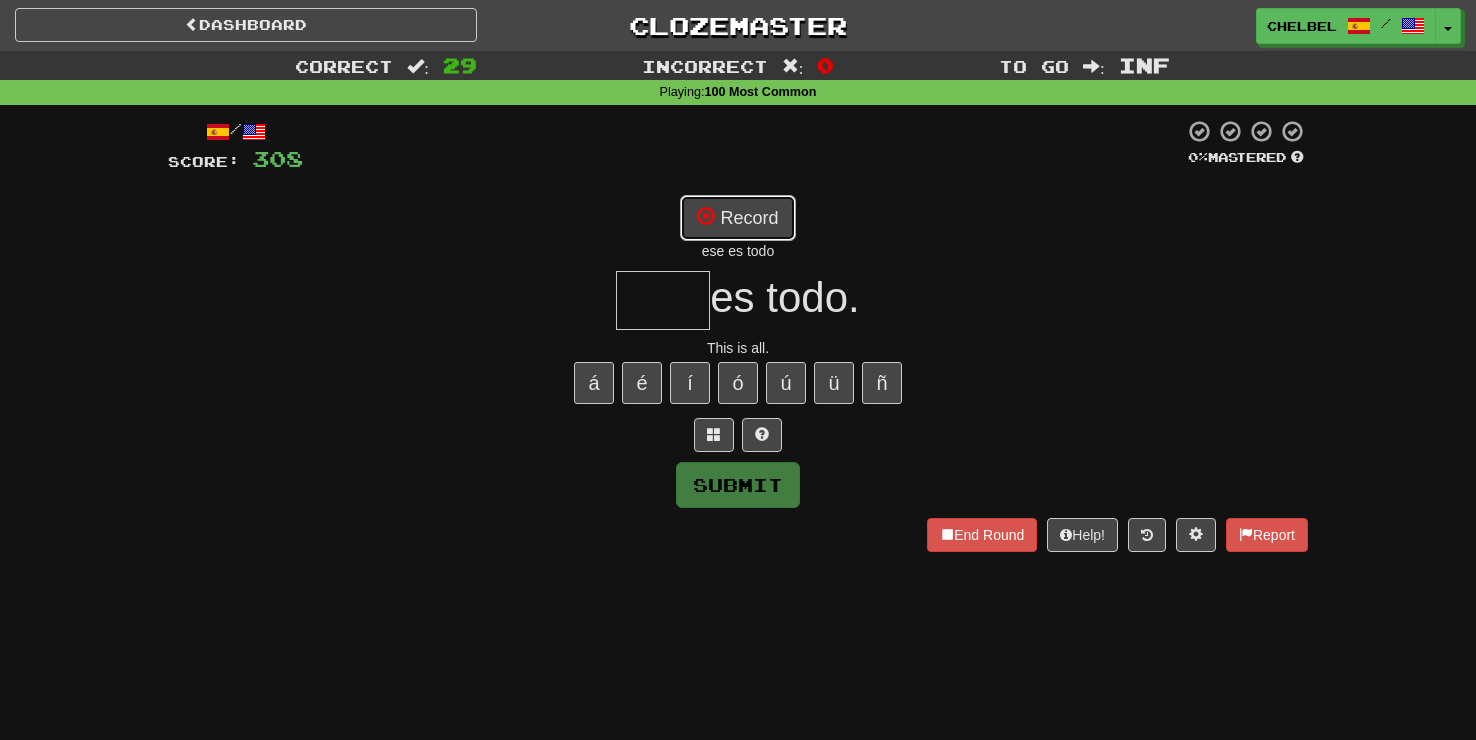 click on "Record" at bounding box center [737, 218] 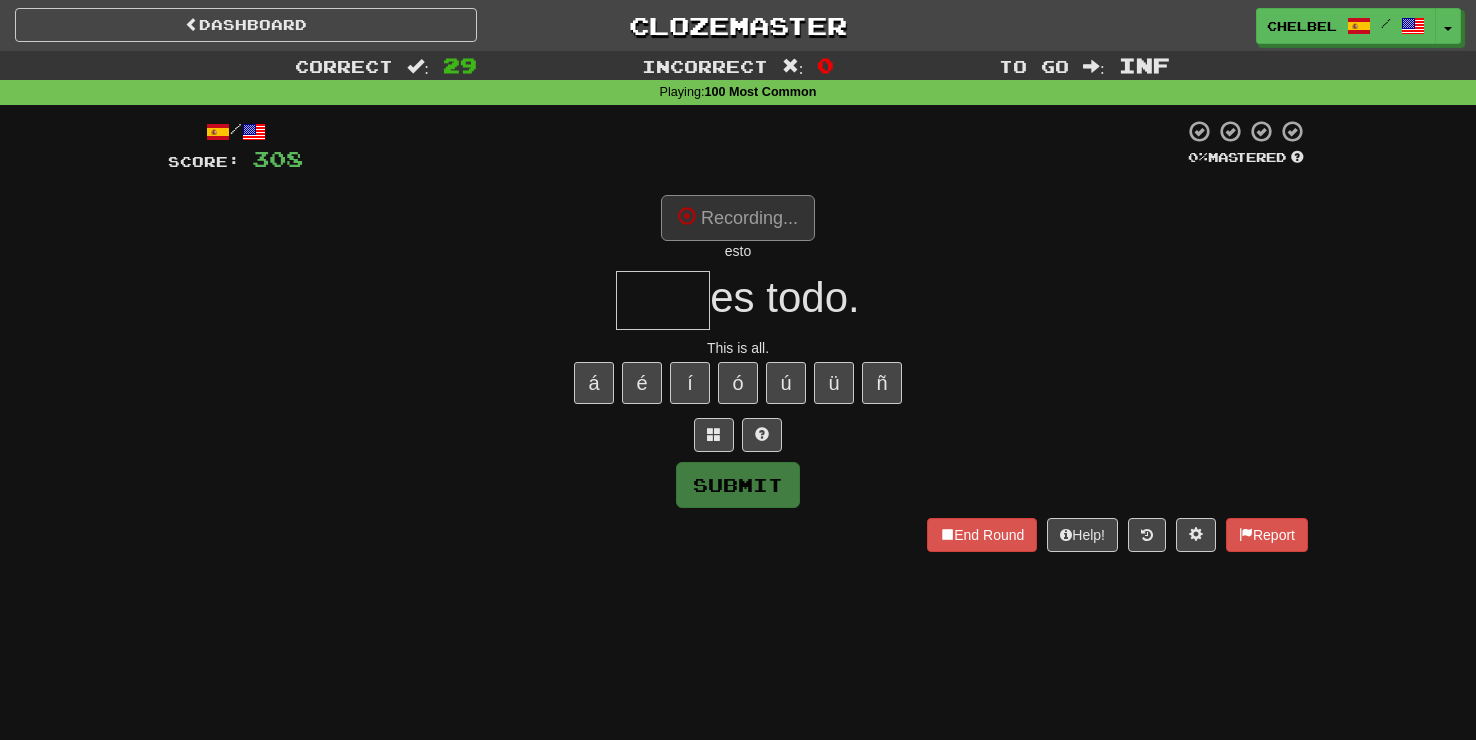 type on "****" 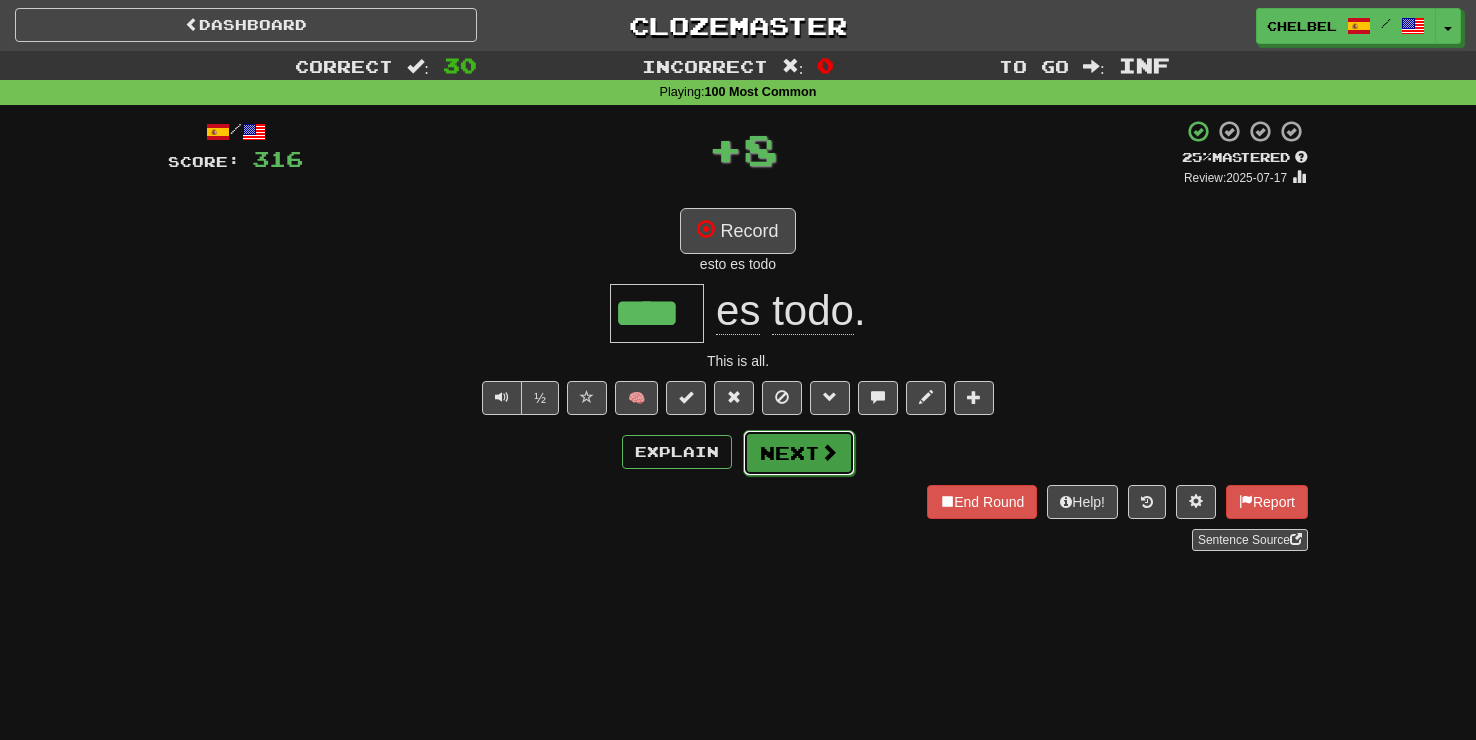click on "Next" at bounding box center (799, 453) 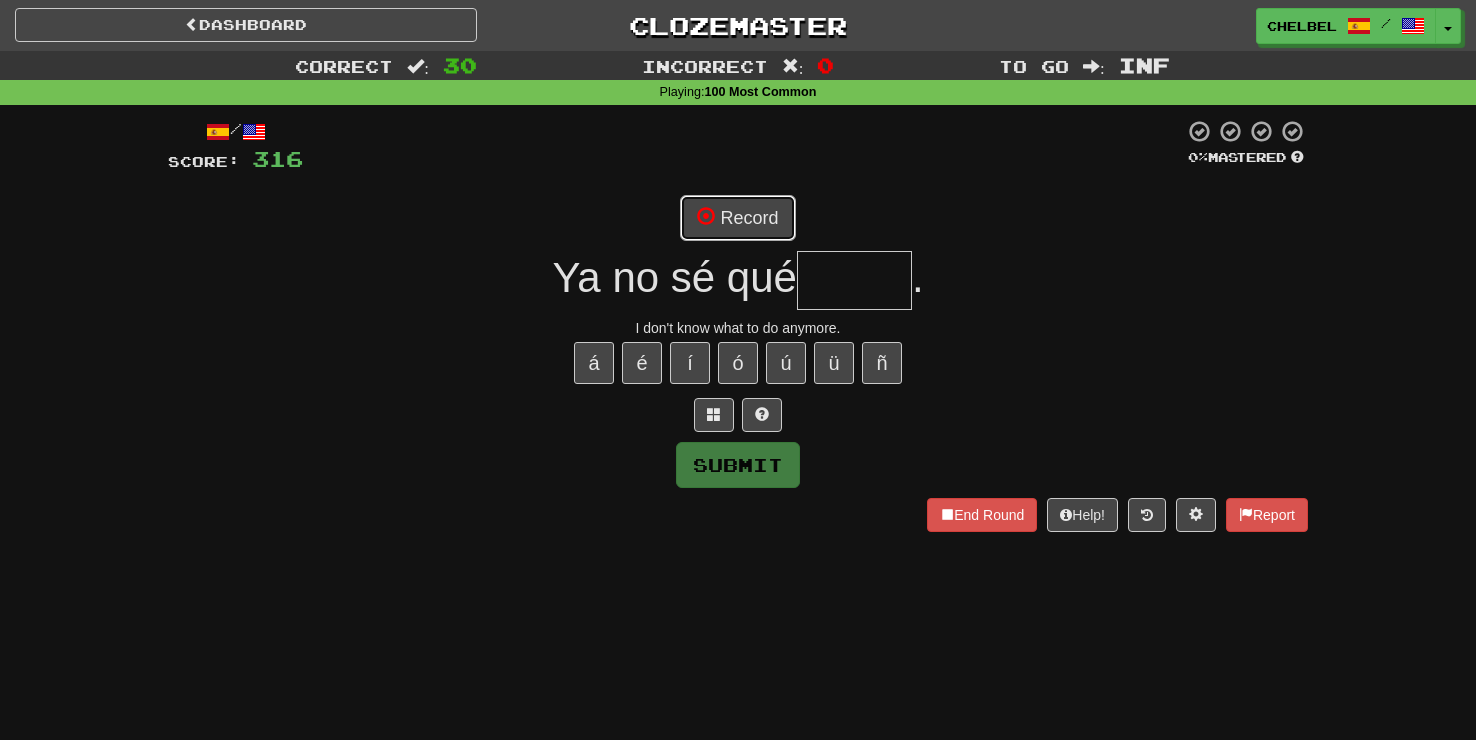 click at bounding box center [706, 216] 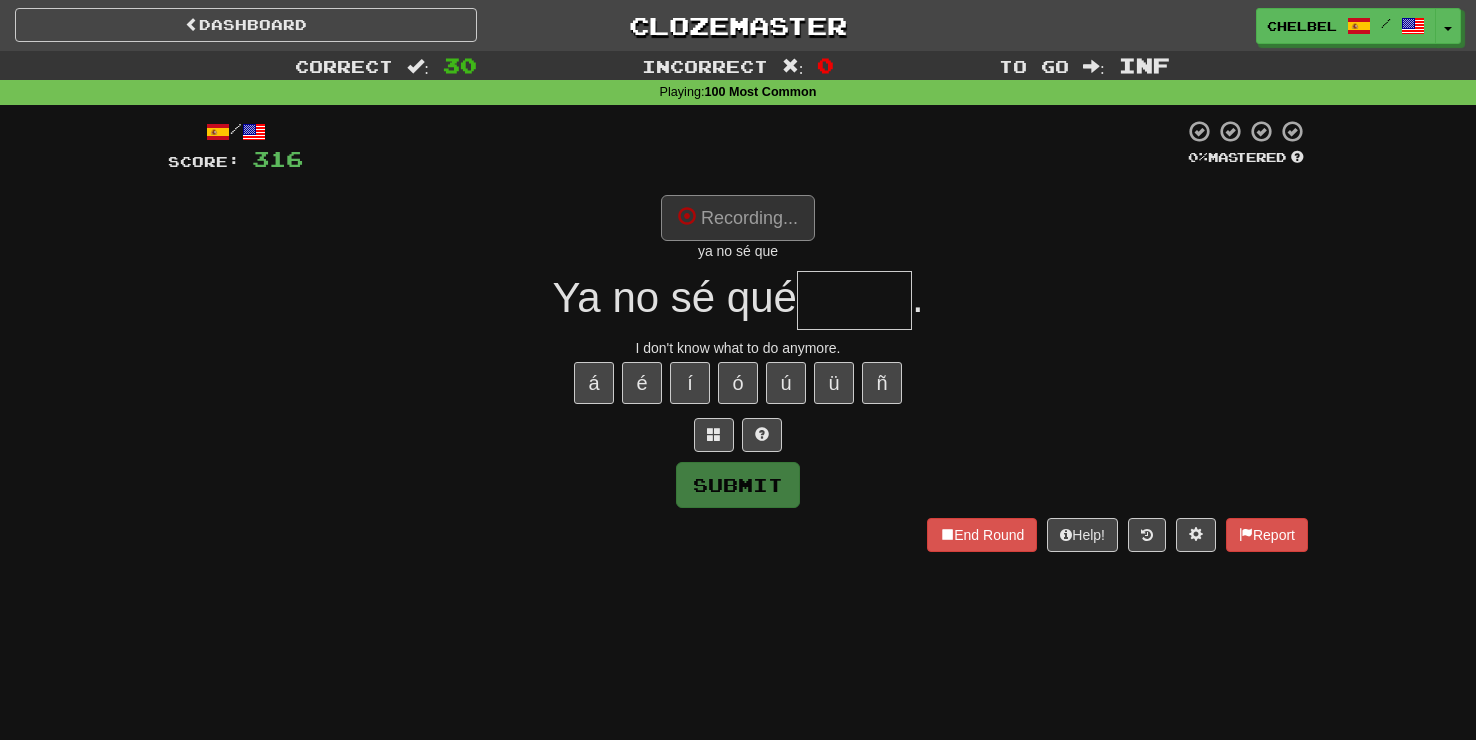 type on "*****" 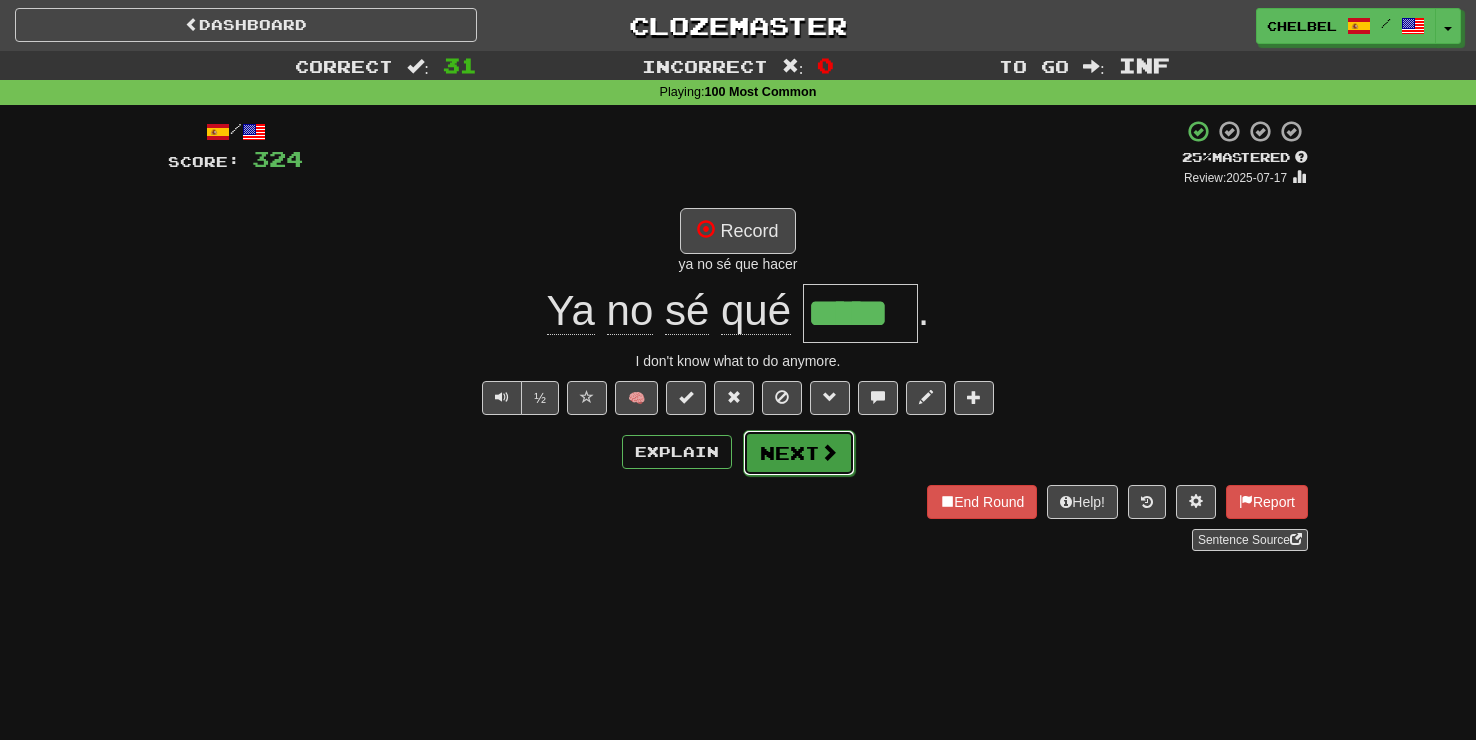 click on "Next" at bounding box center (799, 453) 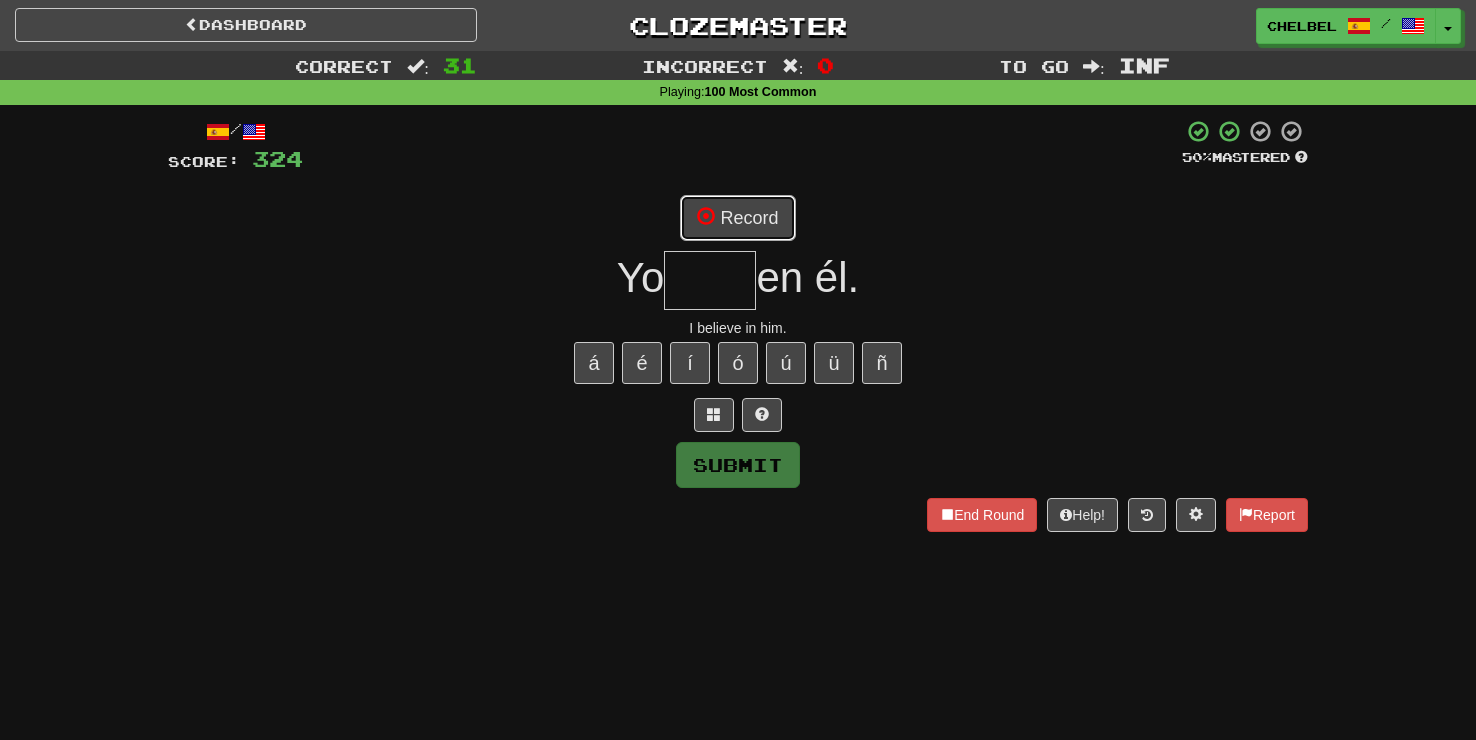 click on "Record" at bounding box center [737, 218] 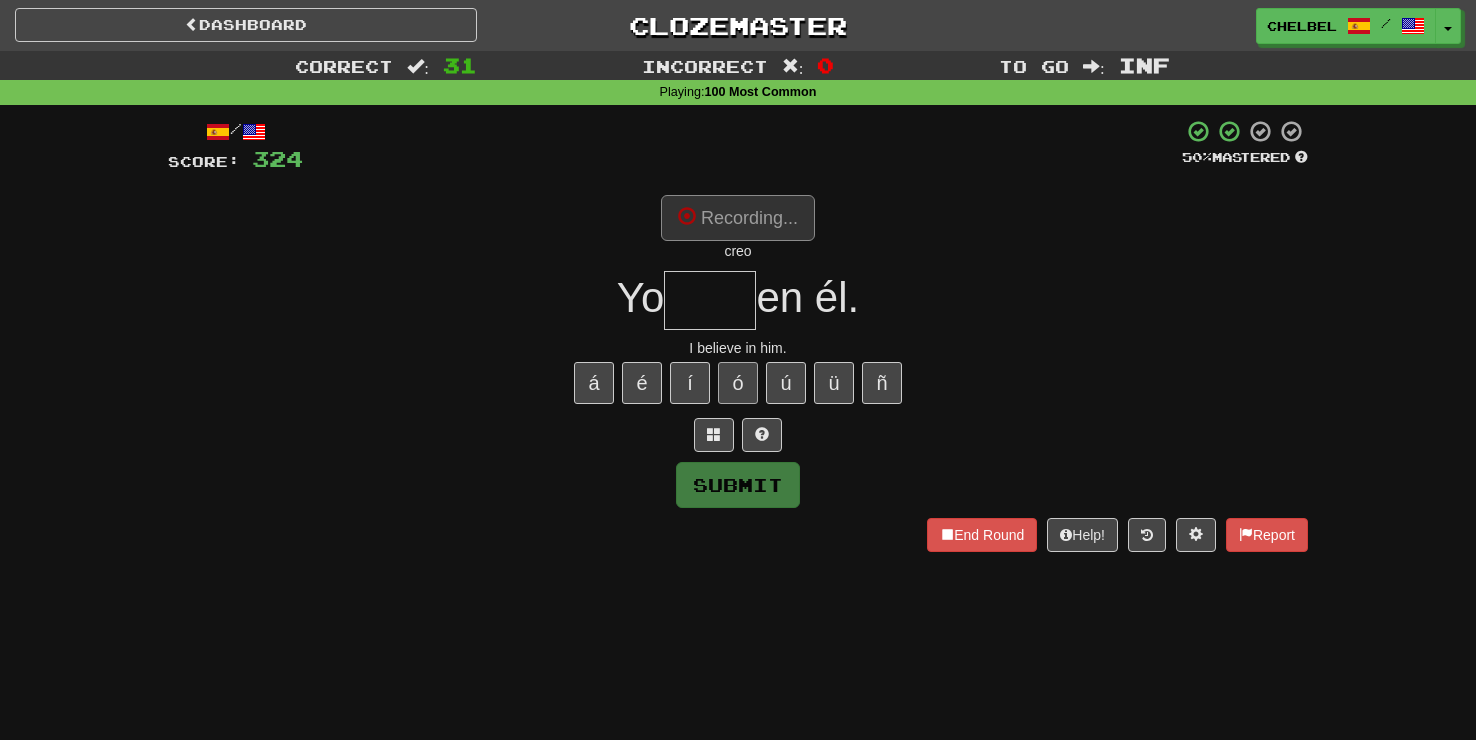 type on "****" 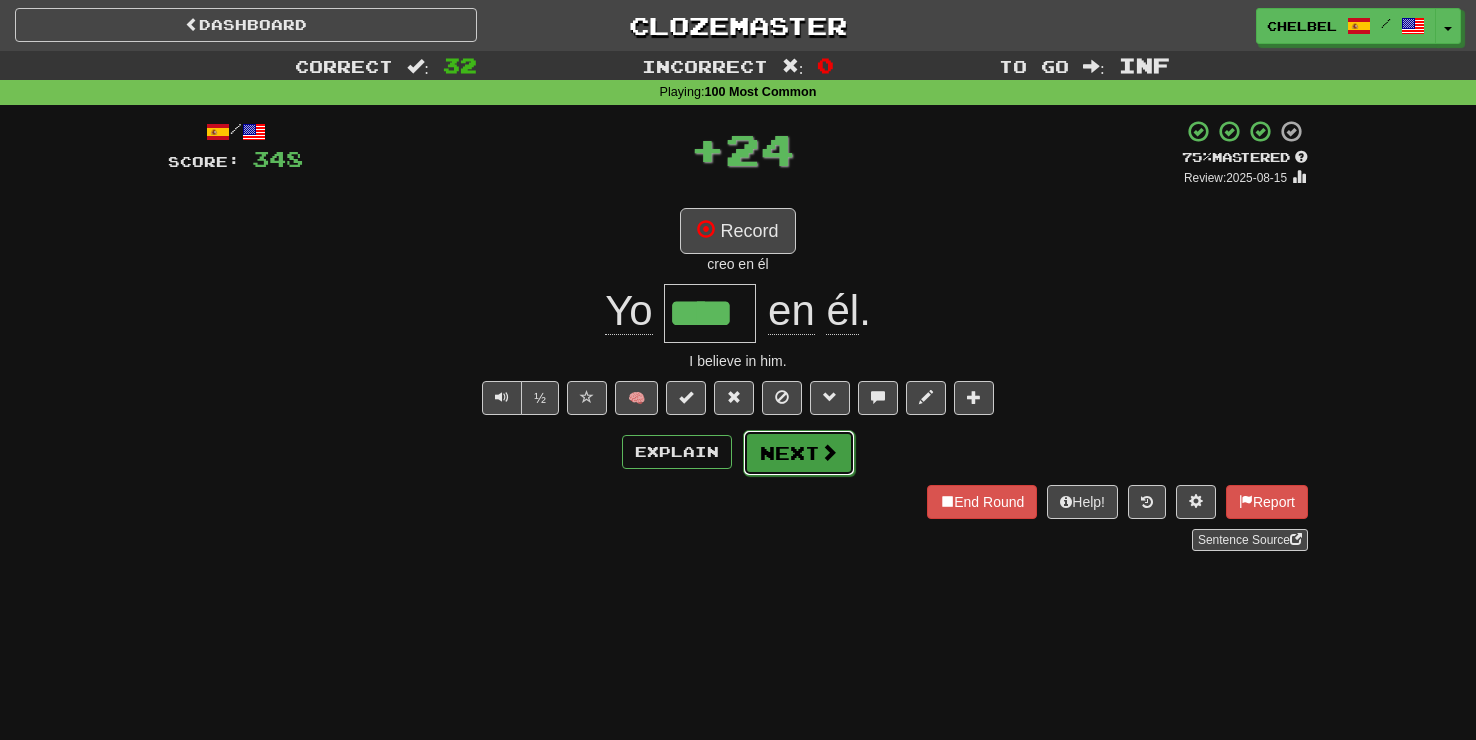 click on "Next" at bounding box center (799, 453) 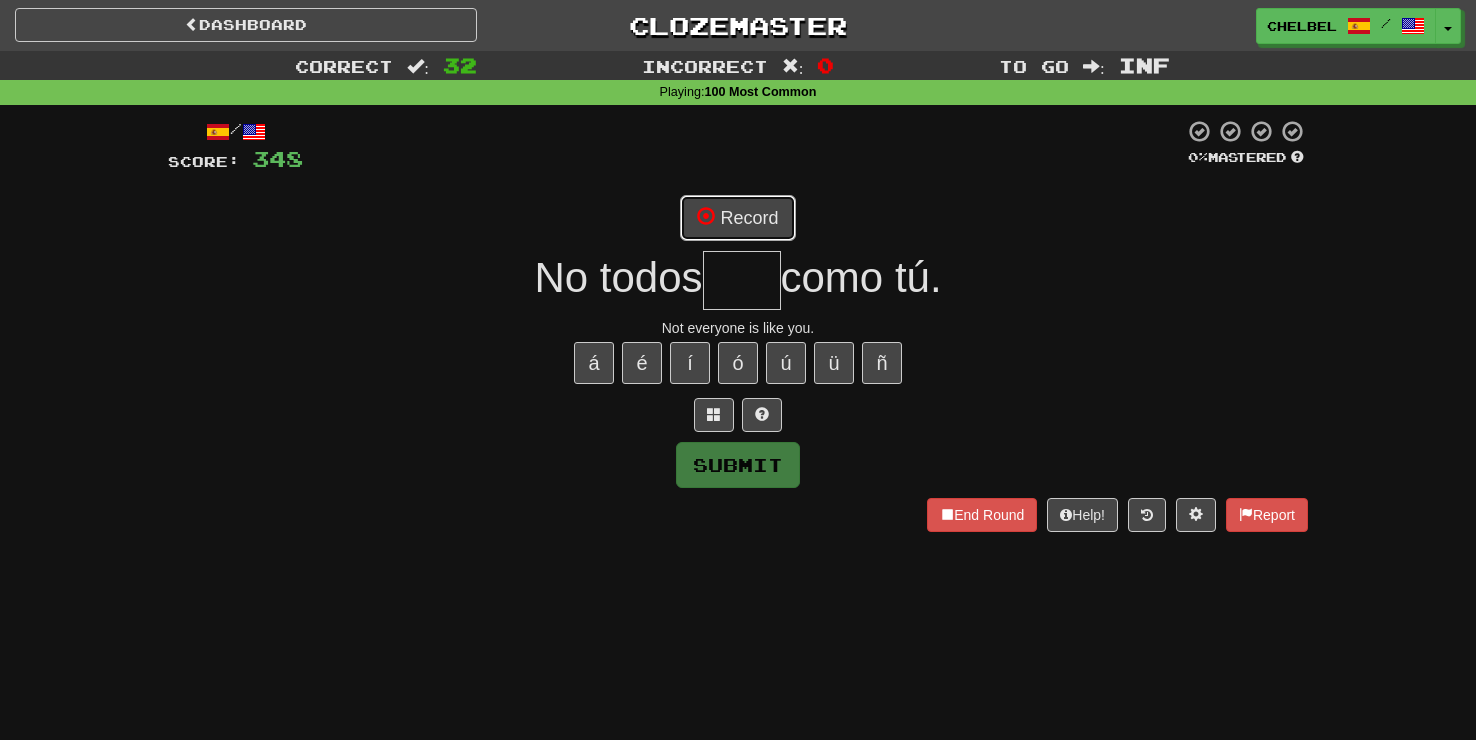 click on "Record" at bounding box center [737, 218] 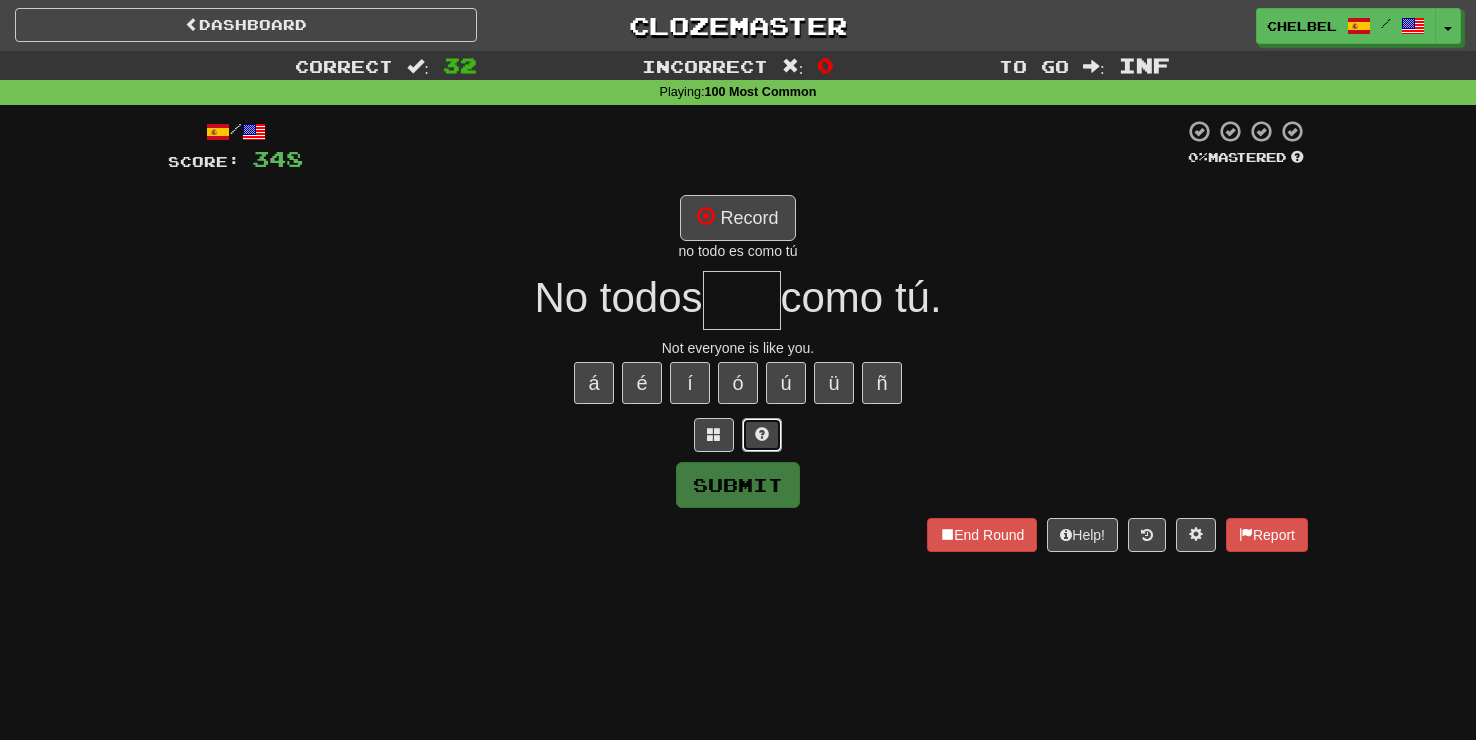 click at bounding box center (762, 435) 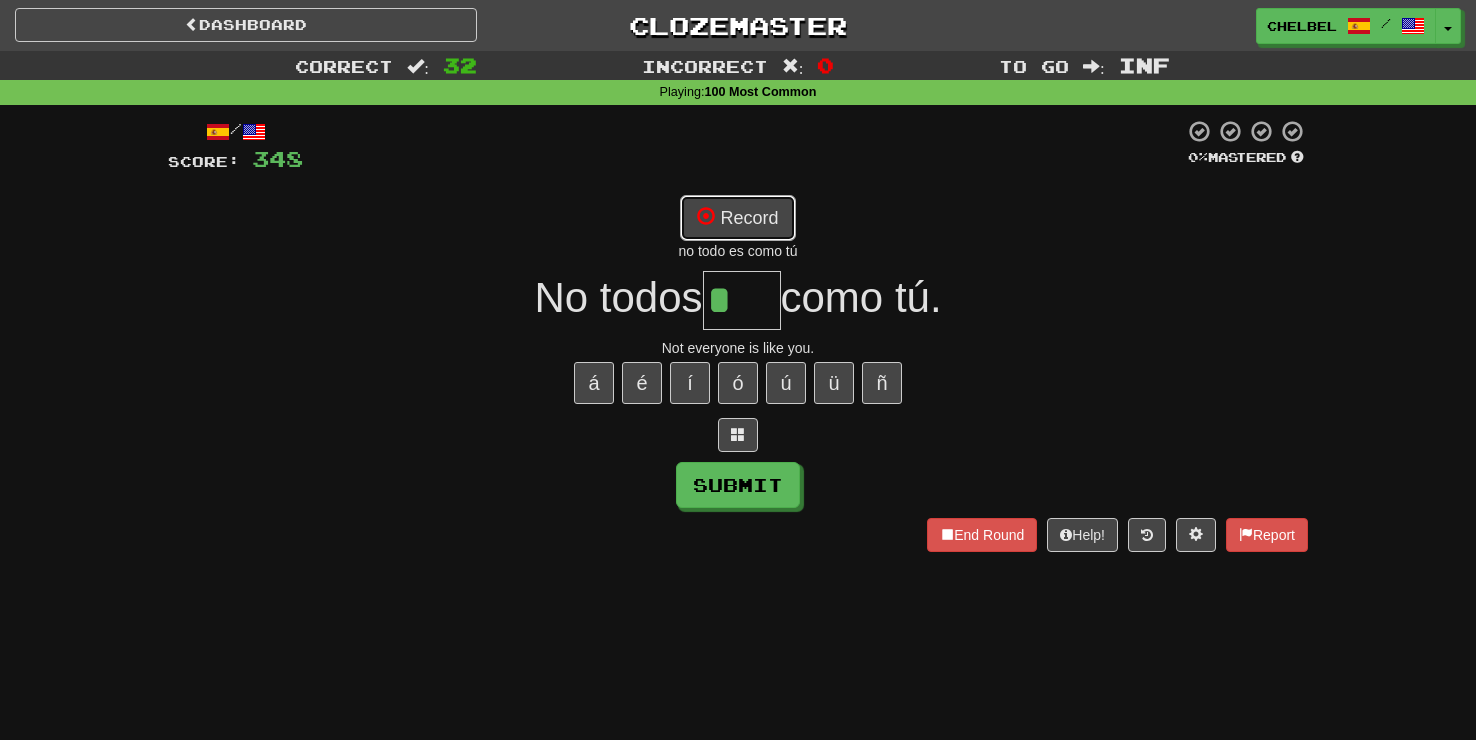 click on "Record" at bounding box center [737, 218] 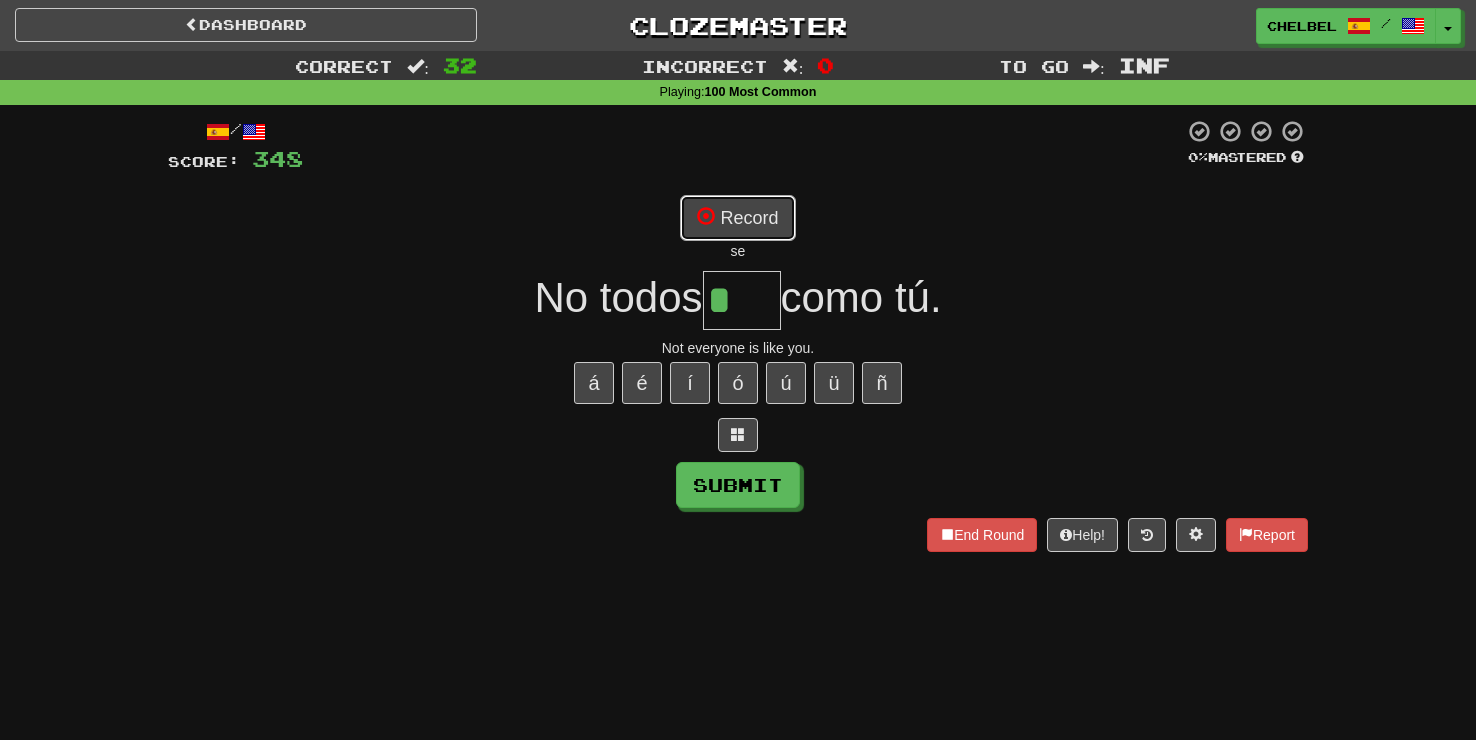 click on "Record" at bounding box center [737, 218] 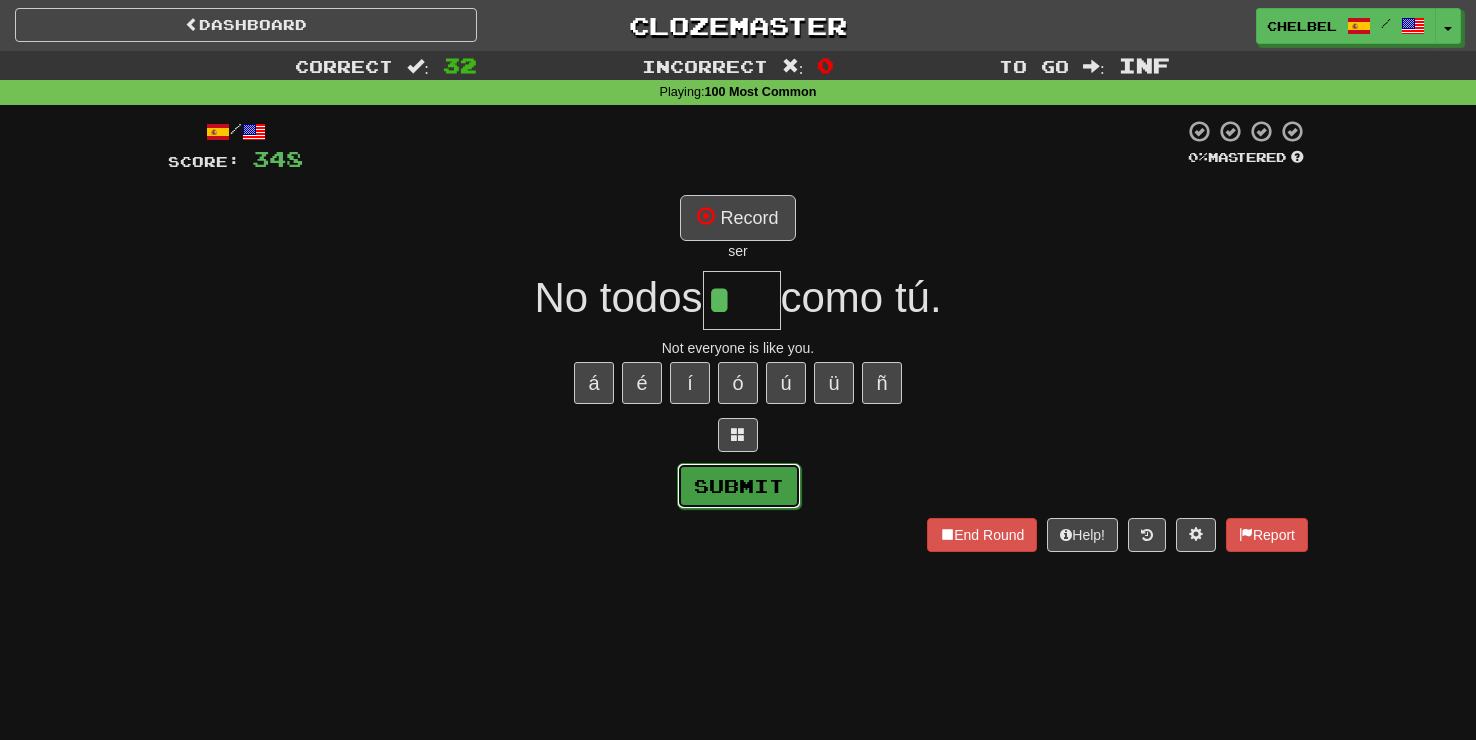 click on "Submit" at bounding box center [739, 486] 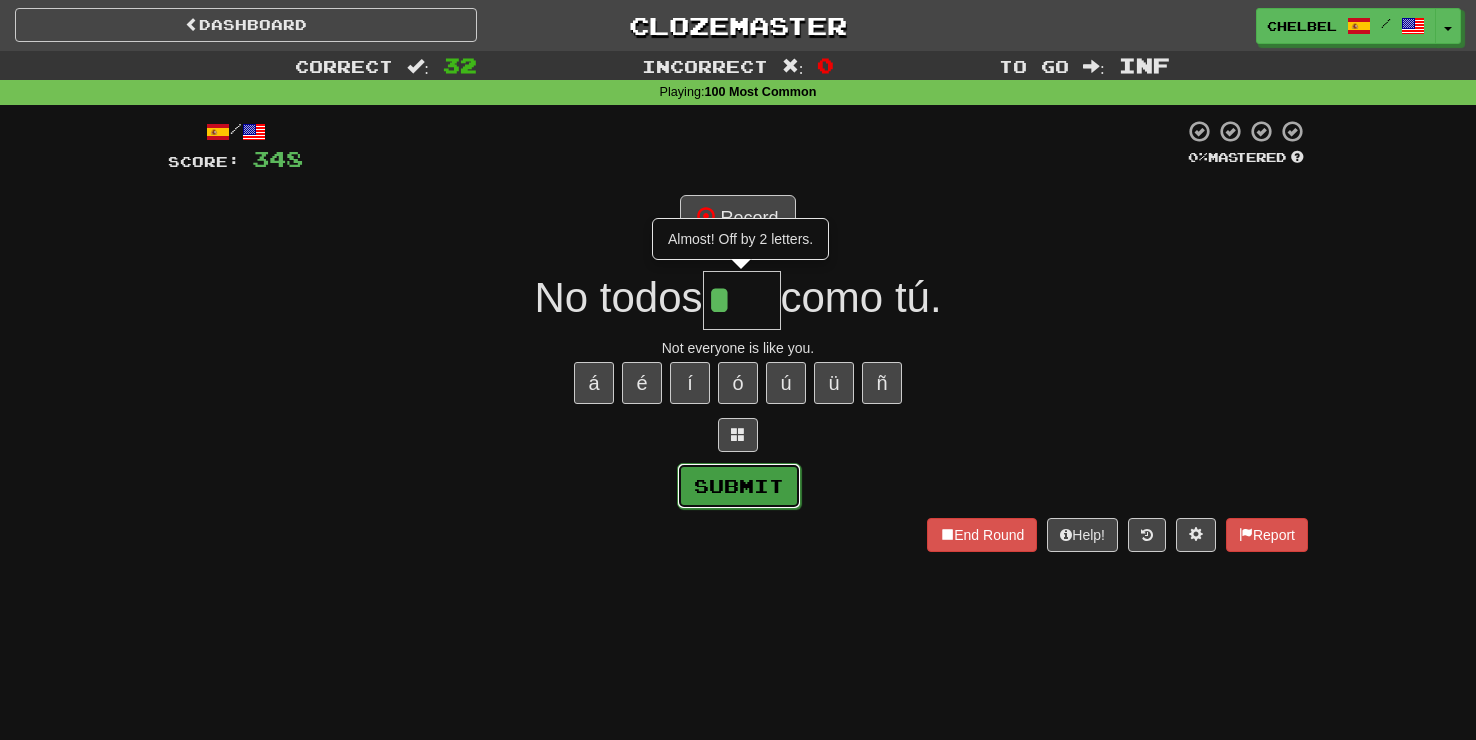 click on "Submit" at bounding box center (739, 486) 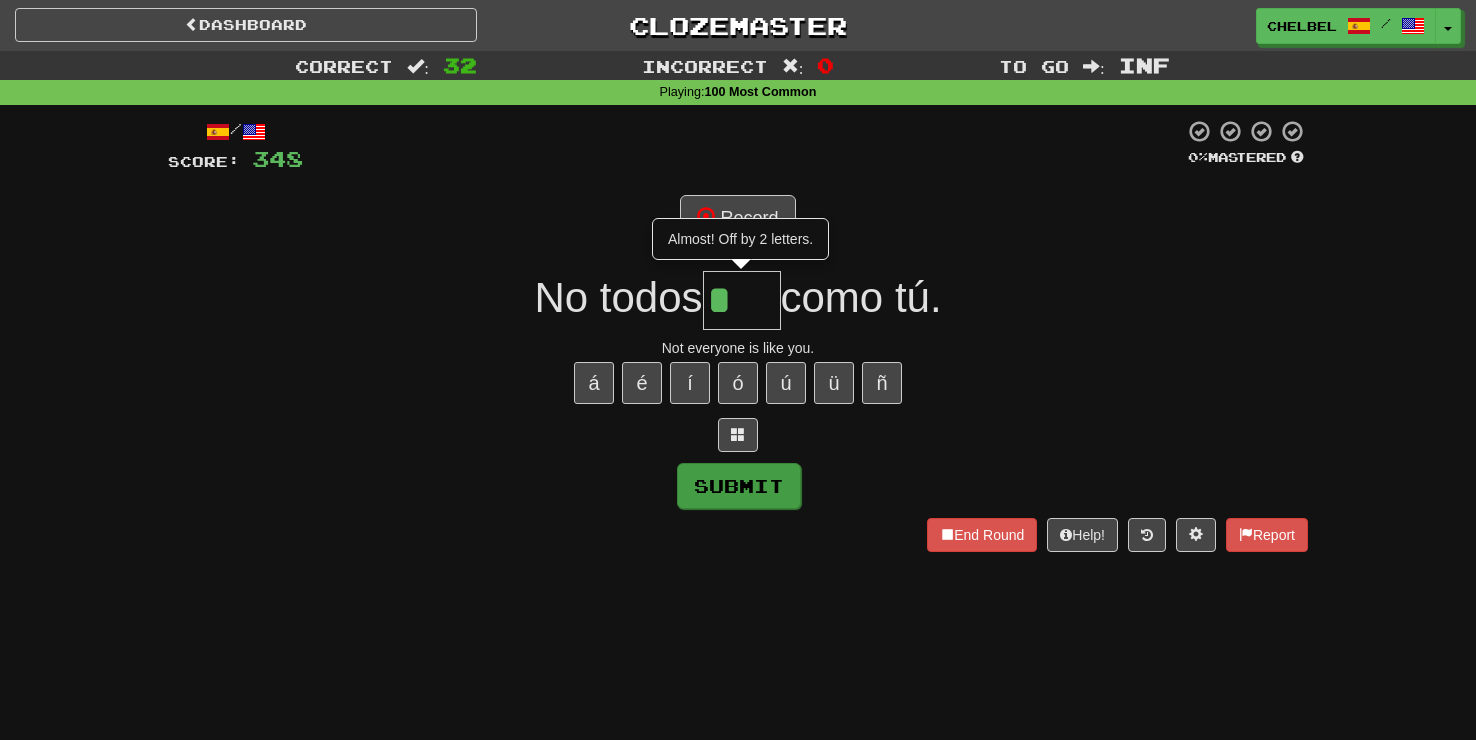 type on "***" 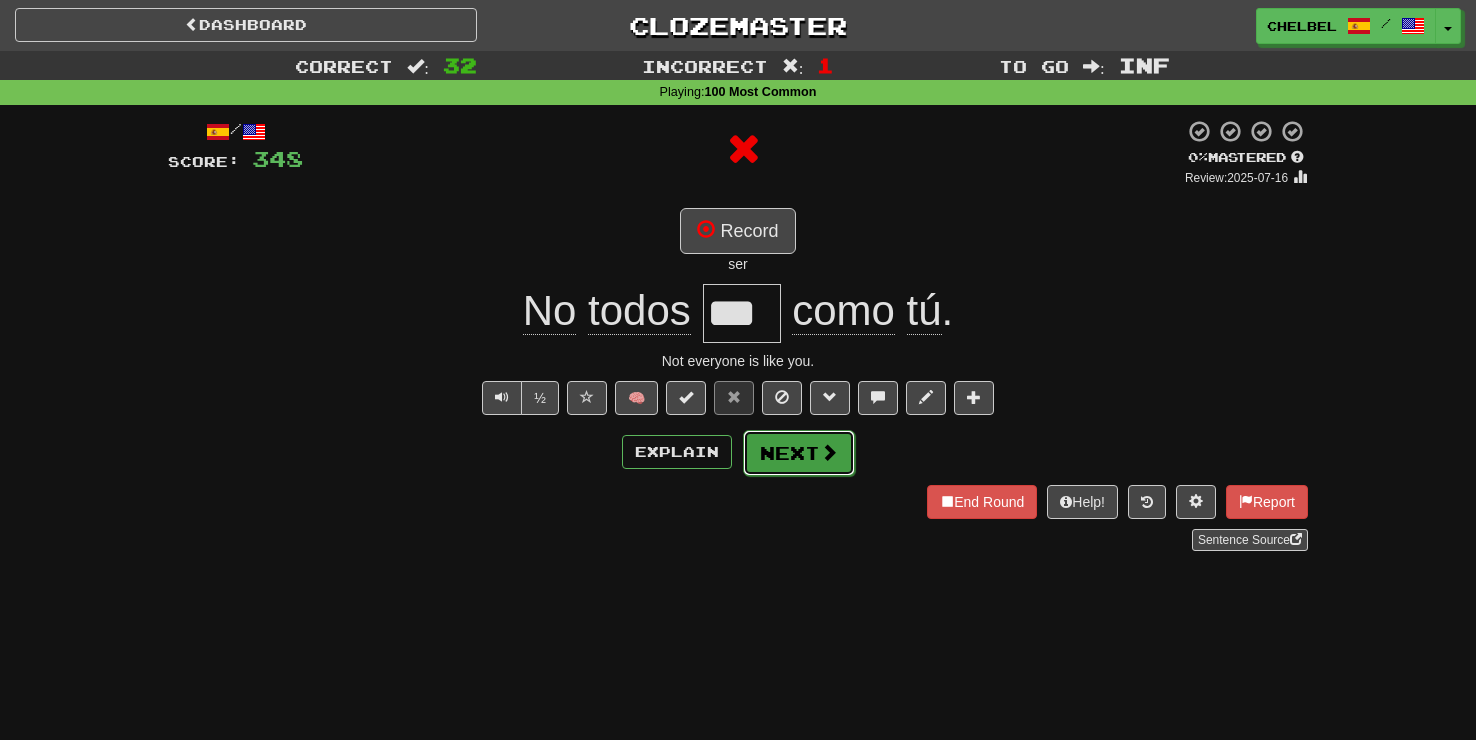 click on "Next" at bounding box center [799, 453] 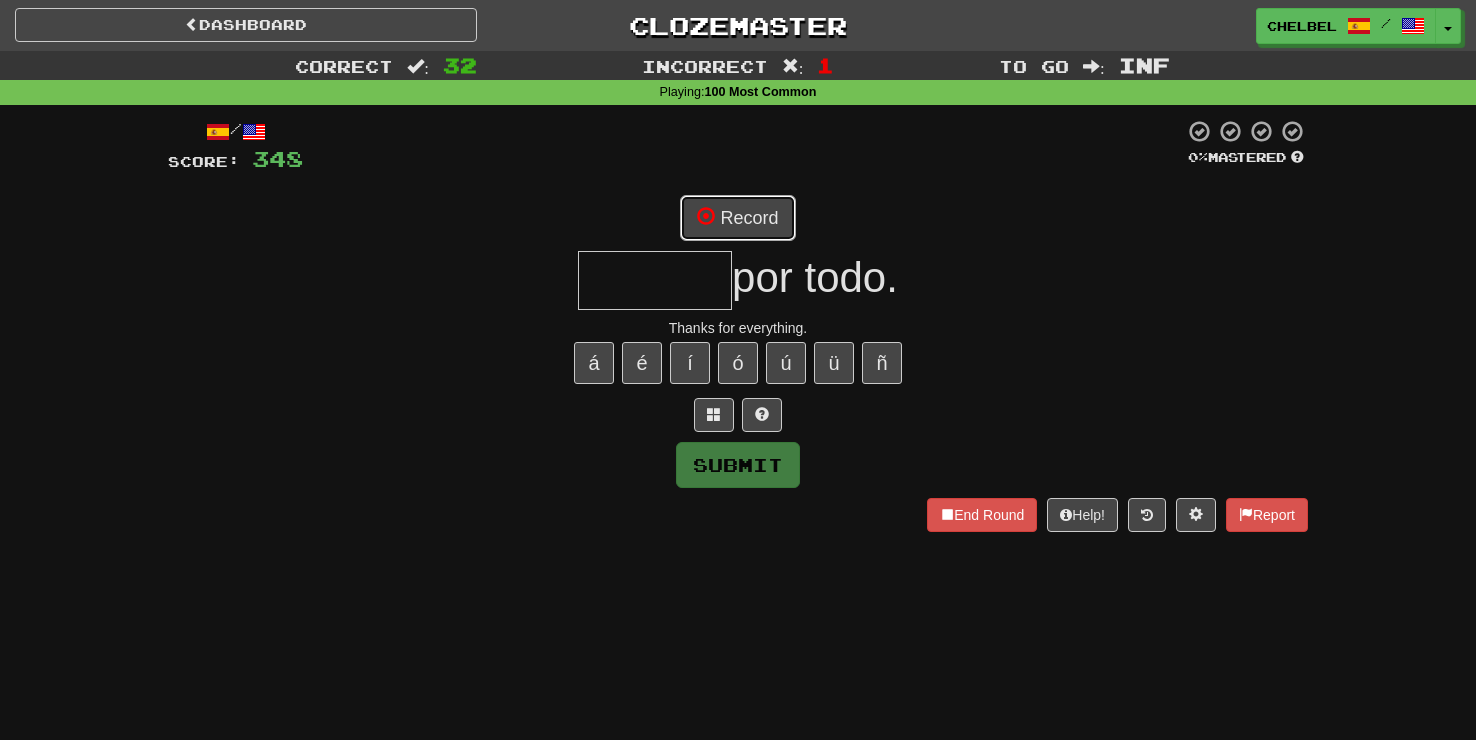 click on "Record" at bounding box center (737, 218) 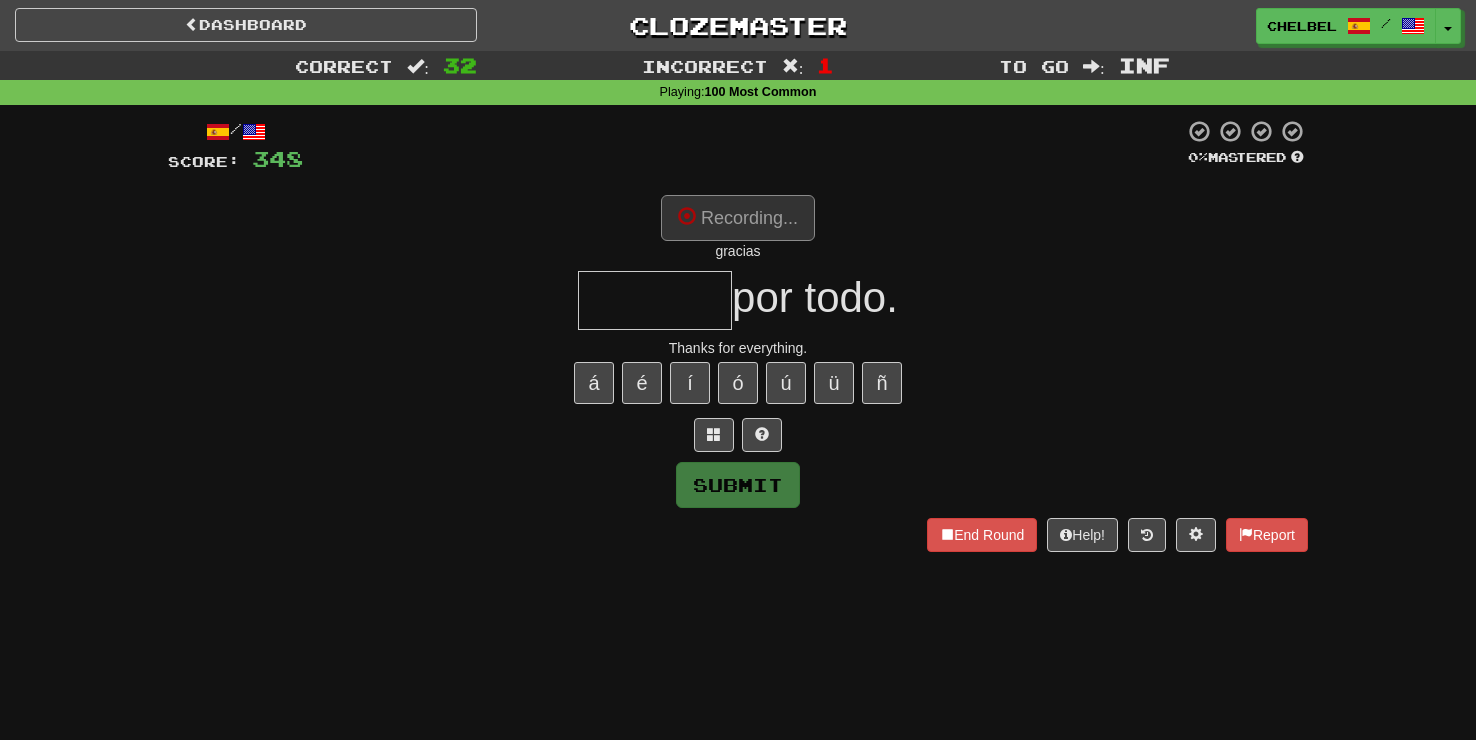 type on "*******" 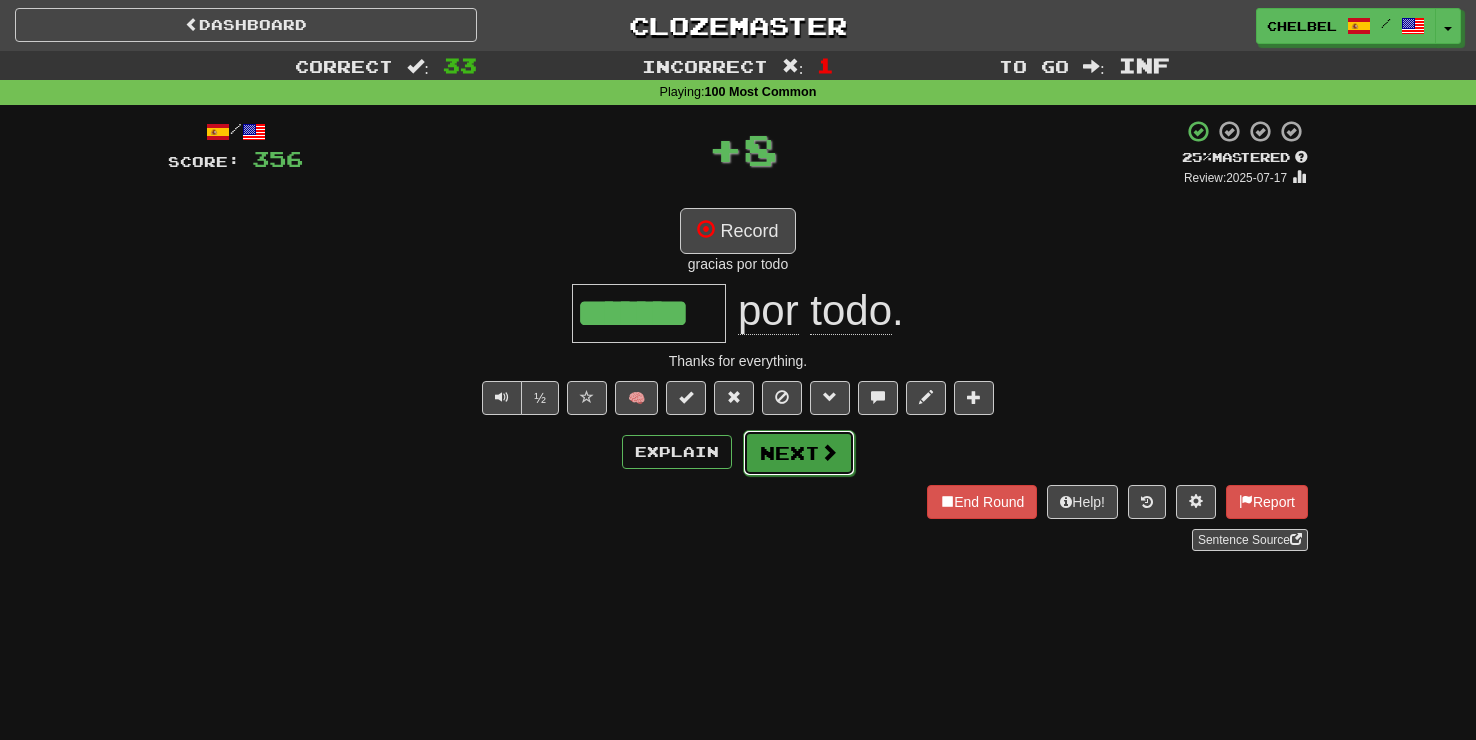 click on "Next" at bounding box center [799, 453] 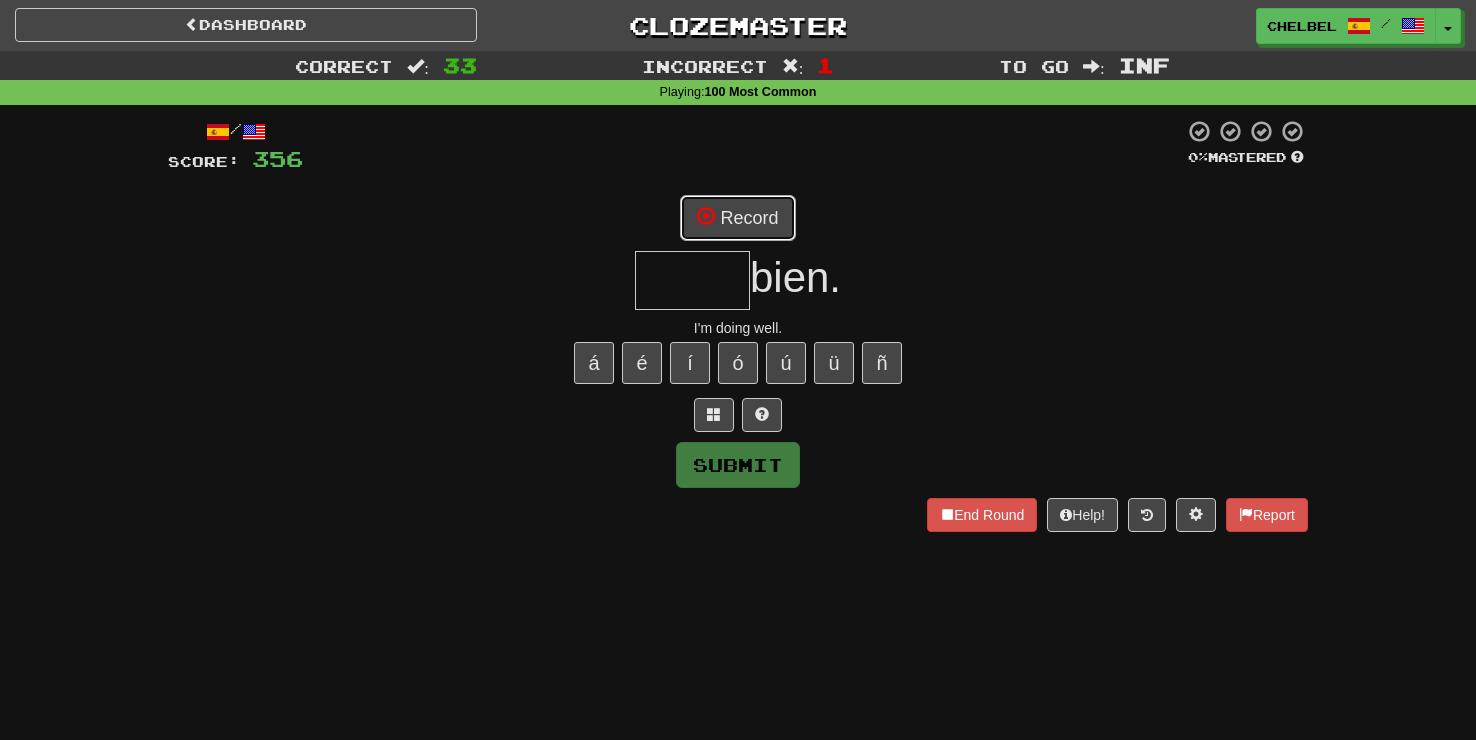 click on "Record" at bounding box center (737, 218) 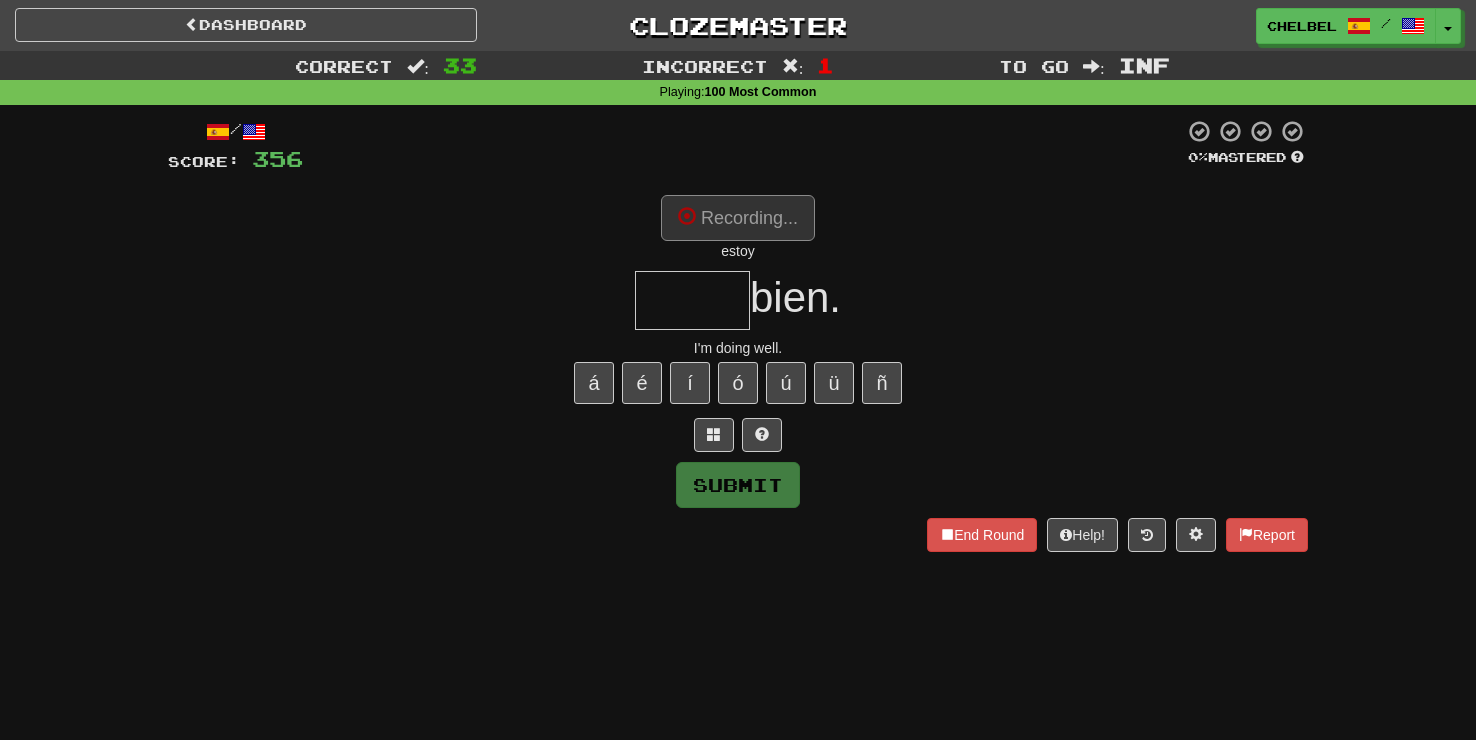 type on "*****" 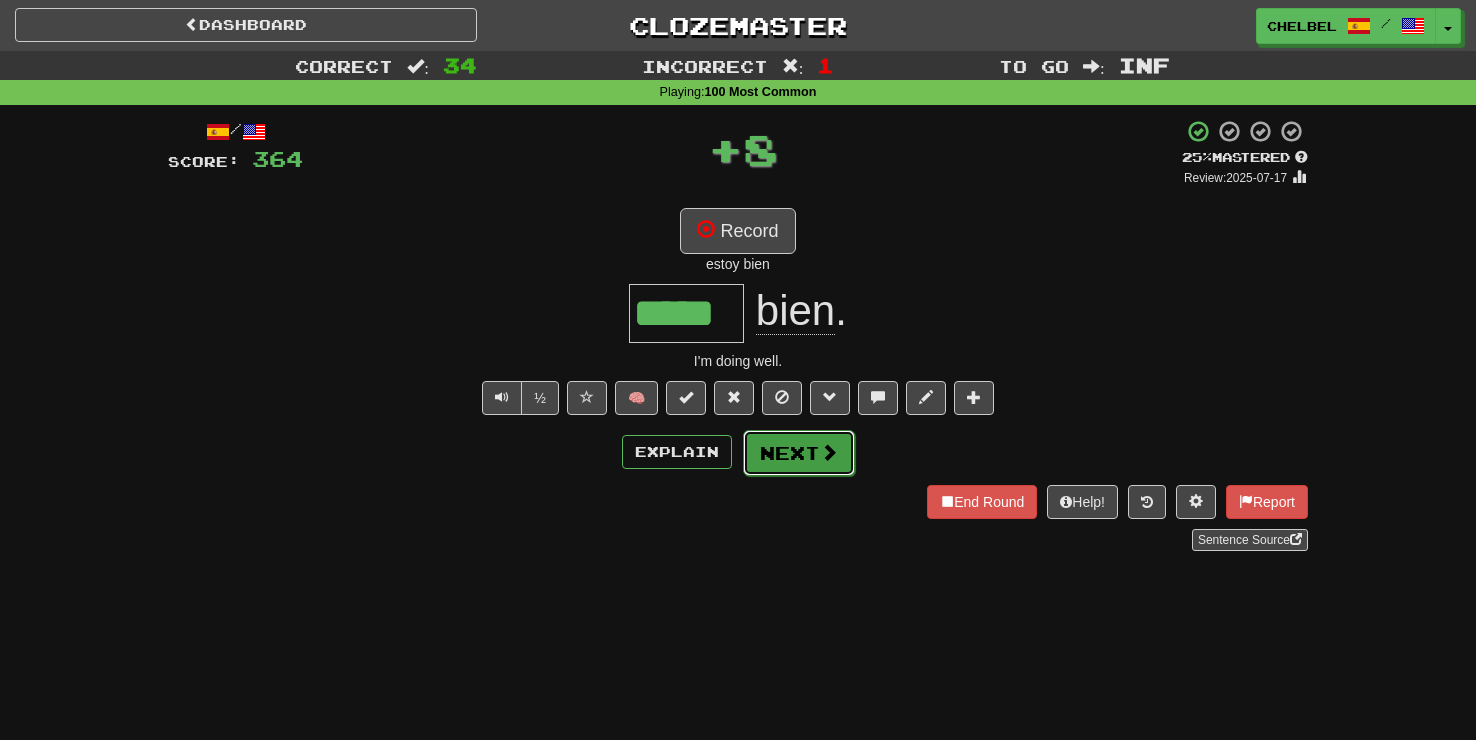 click on "Next" at bounding box center [799, 453] 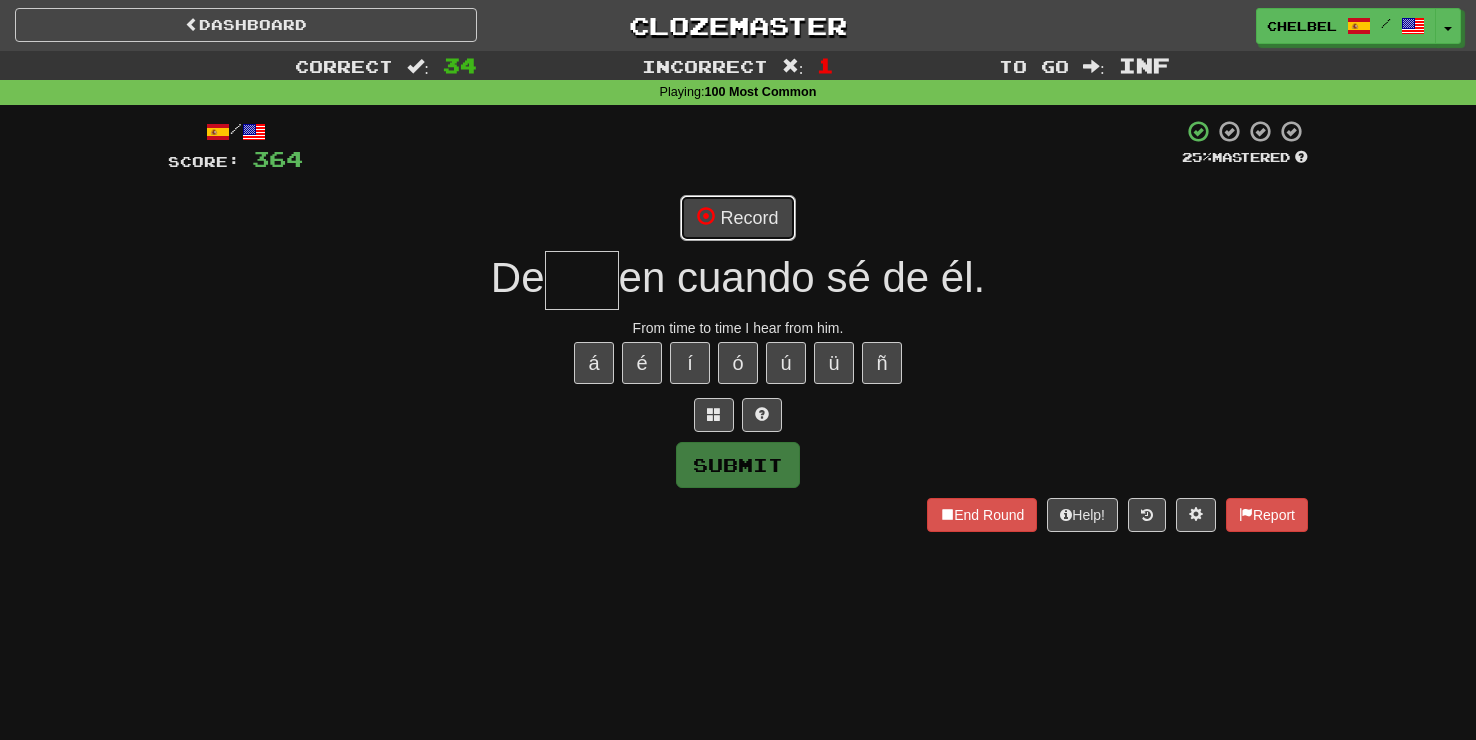 click on "Record" at bounding box center (737, 218) 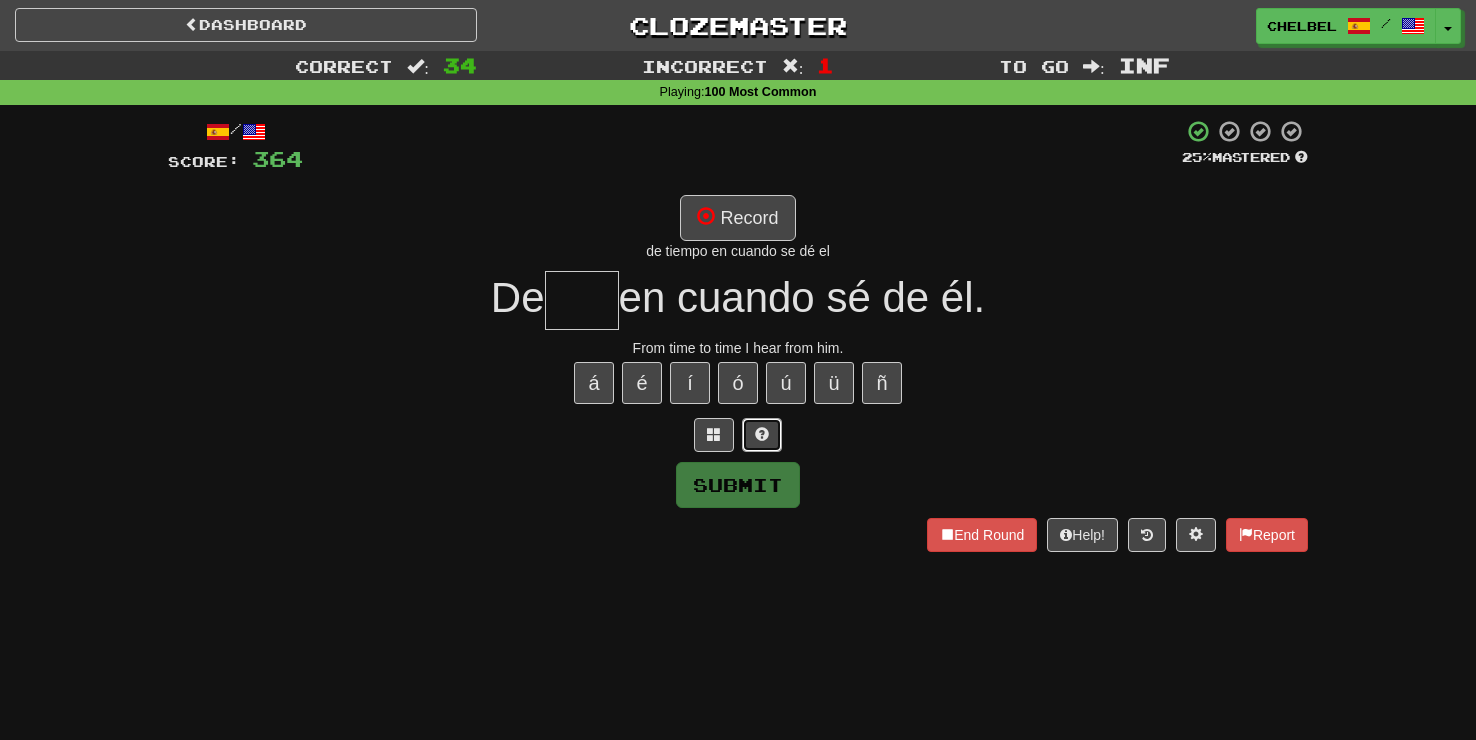 click at bounding box center (762, 435) 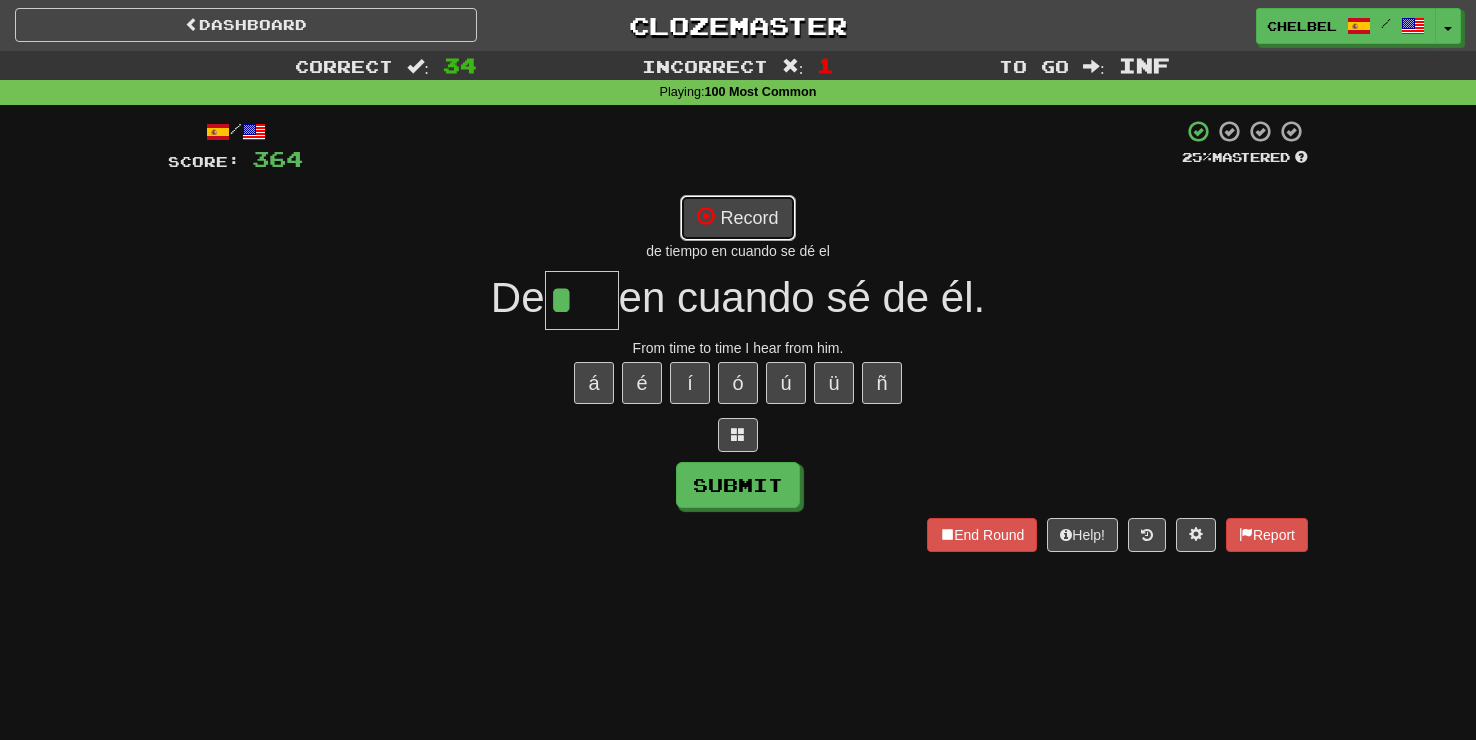 click on "Record" at bounding box center (737, 218) 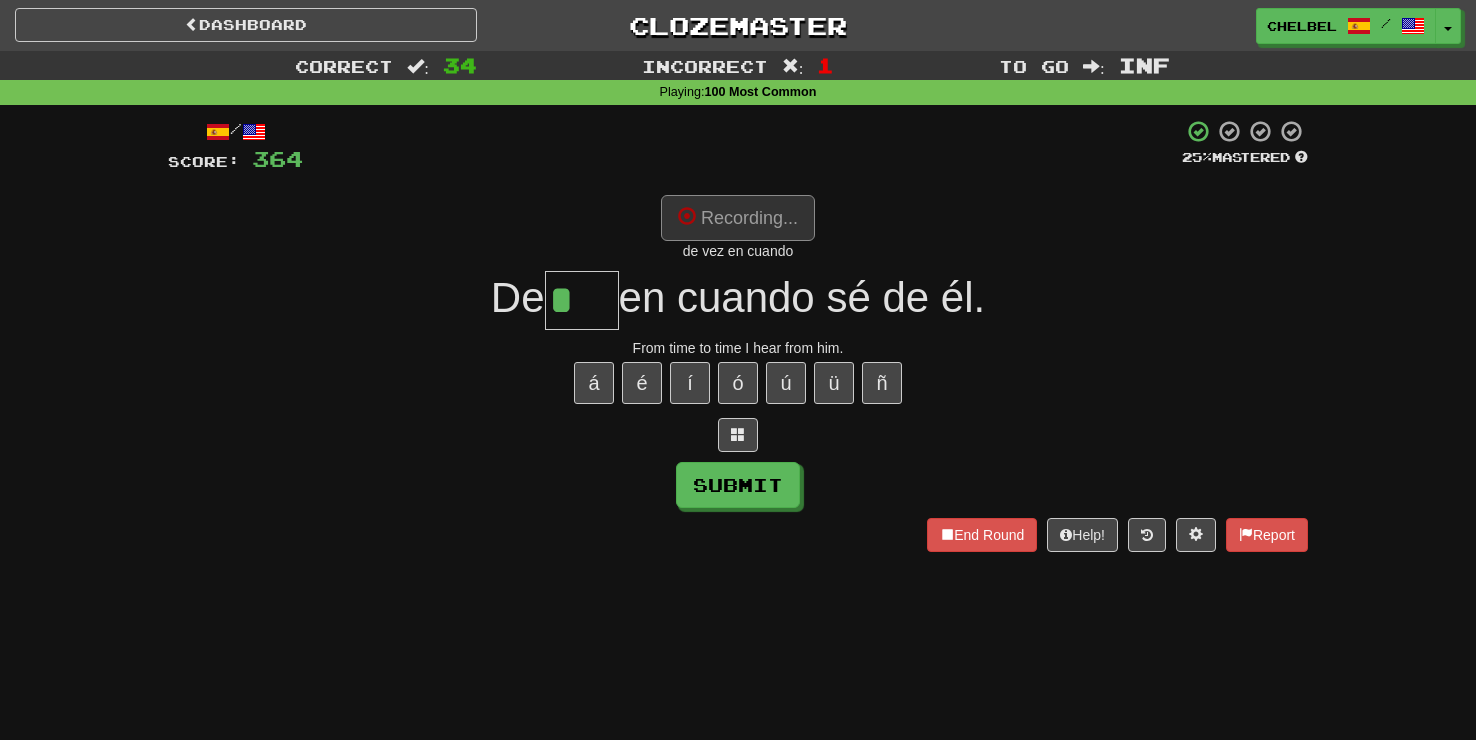 type on "***" 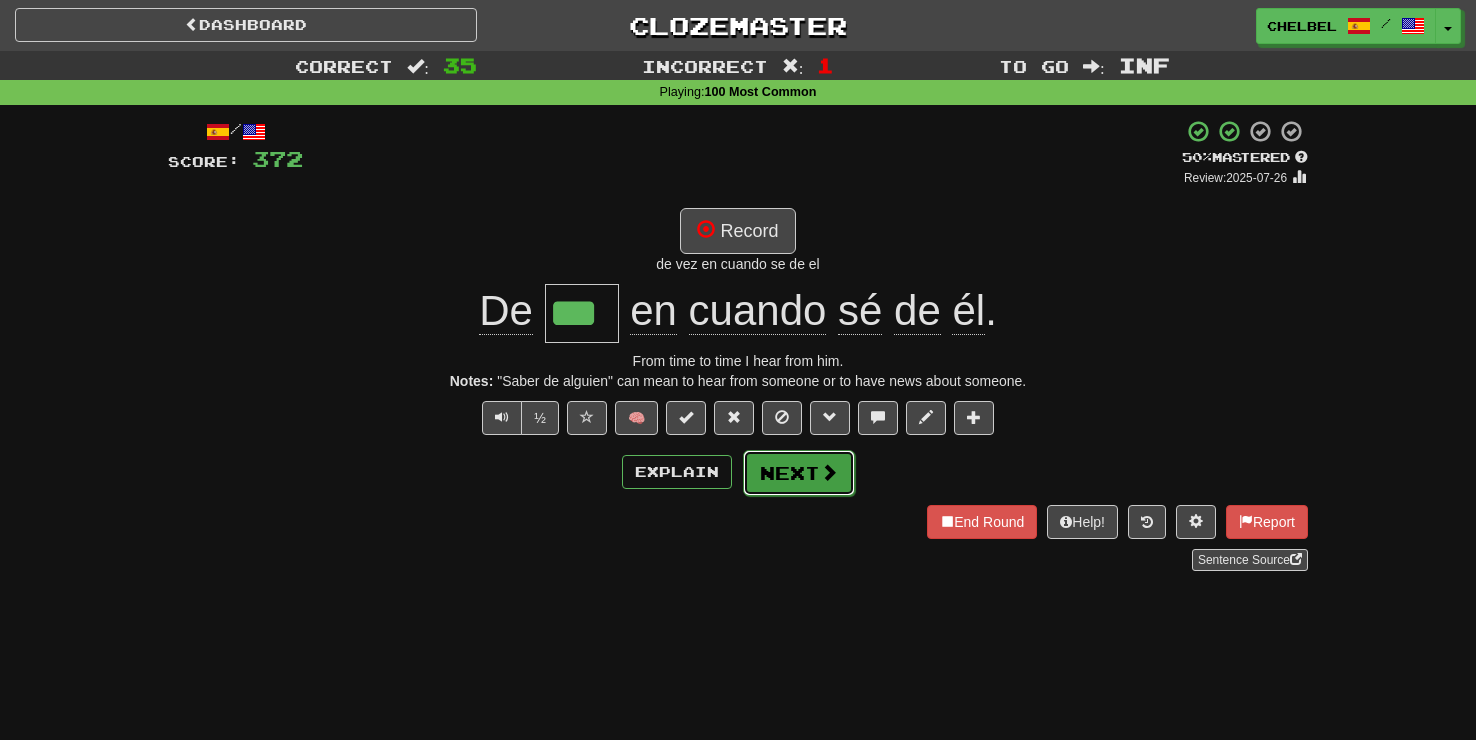 click at bounding box center (829, 472) 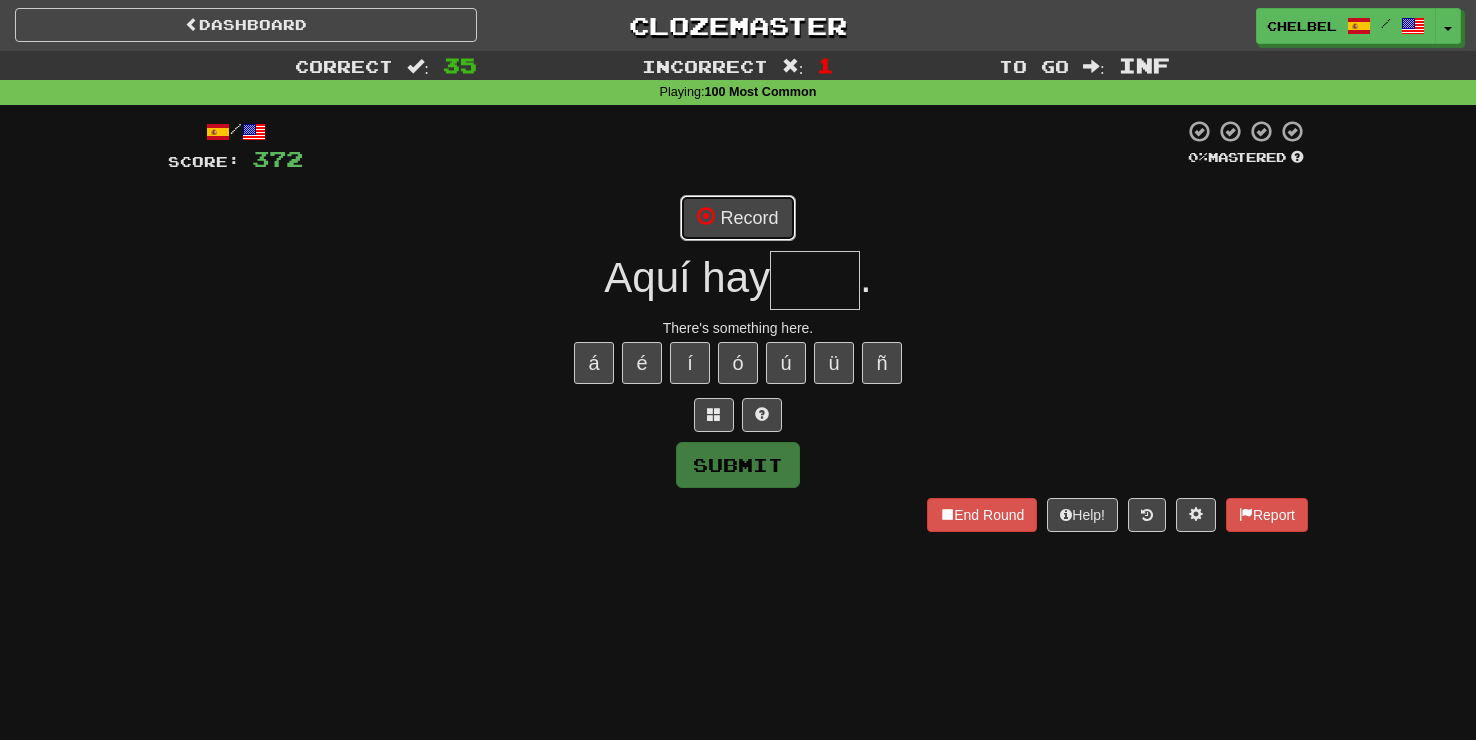 click on "Record" at bounding box center (737, 218) 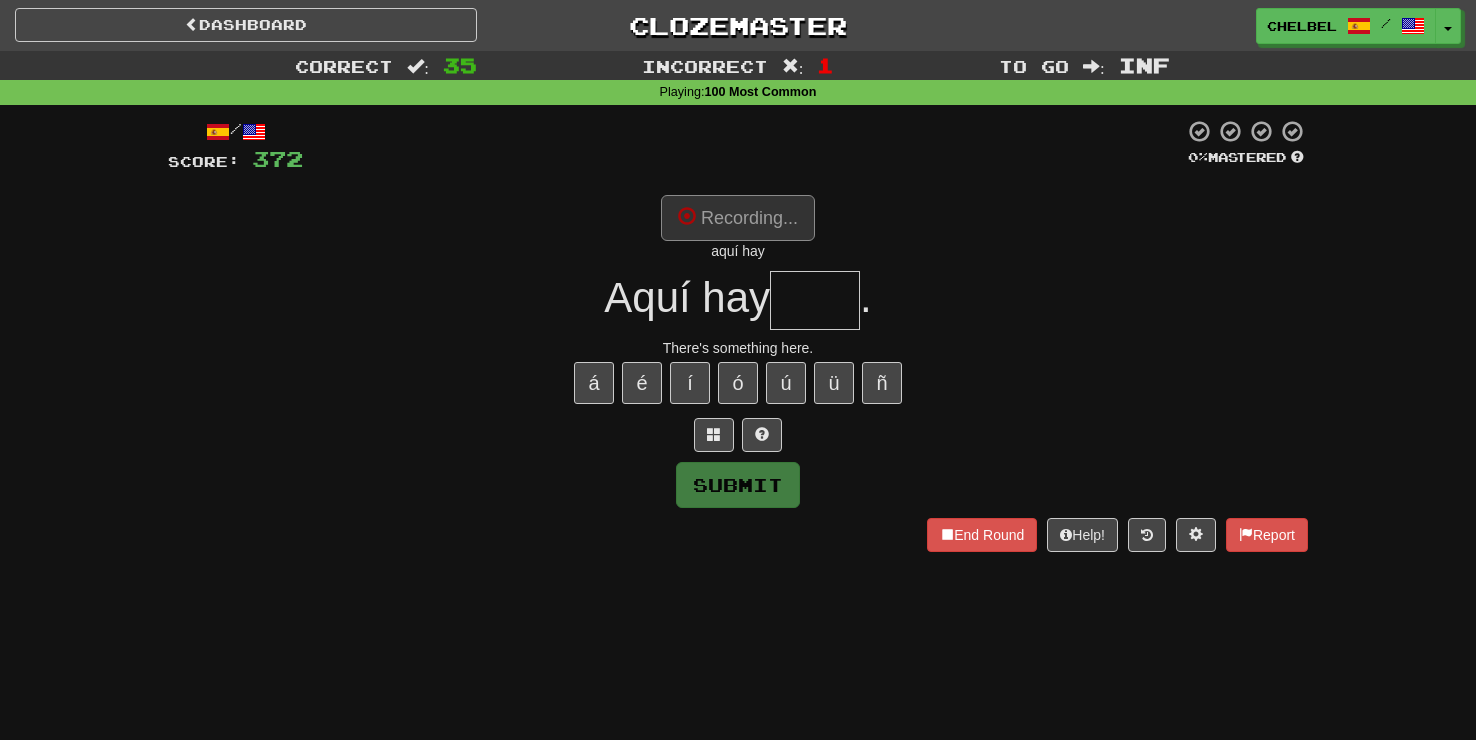 type on "****" 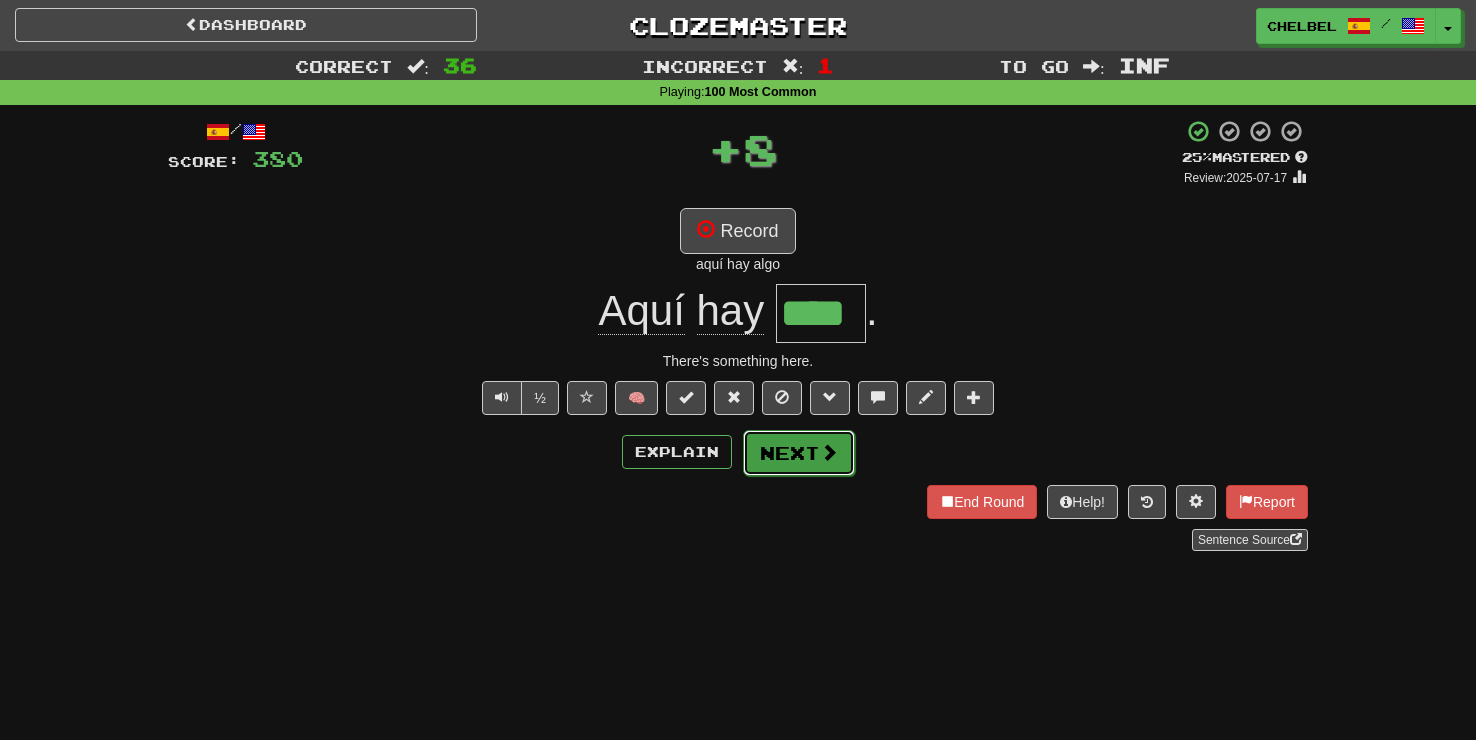 click on "Next" at bounding box center (799, 453) 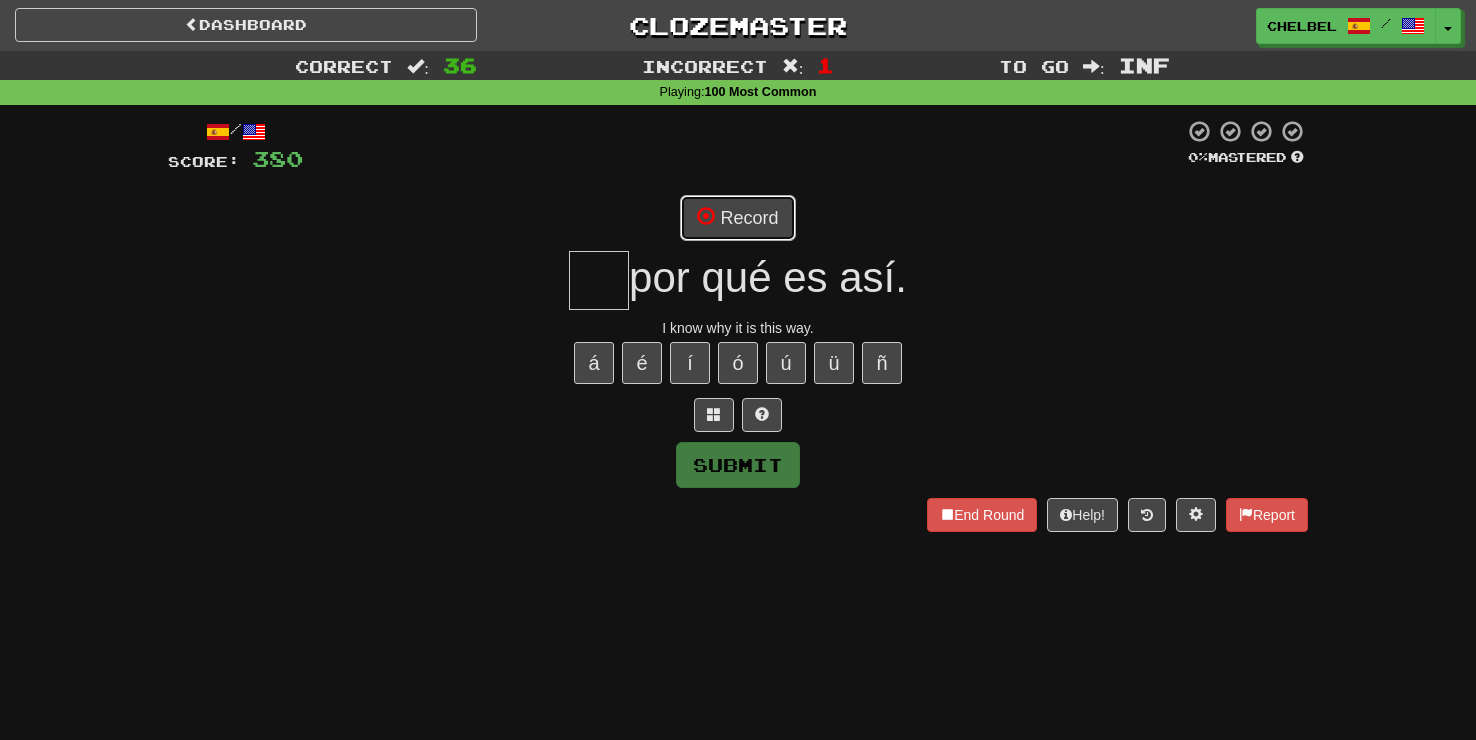 click on "Record" at bounding box center [737, 218] 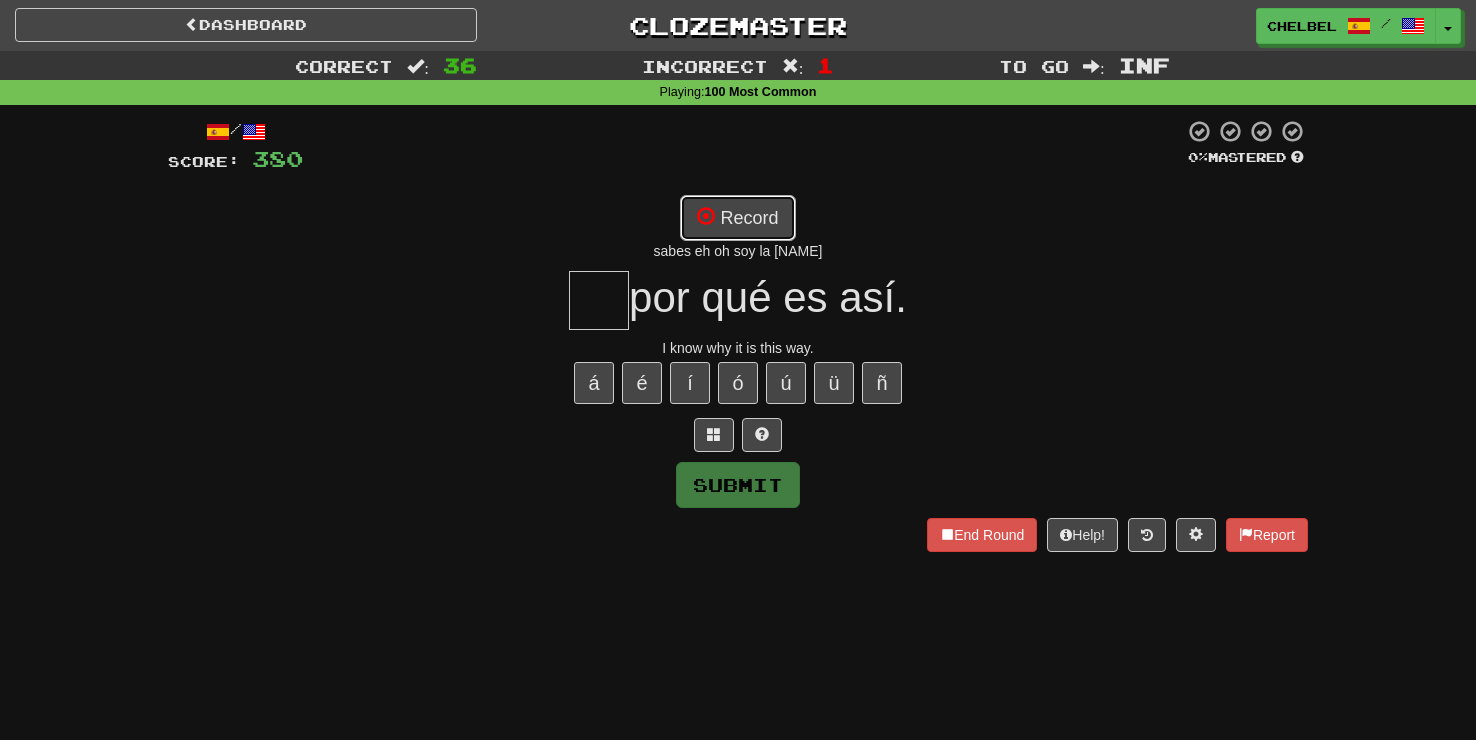 click on "Record" at bounding box center (737, 218) 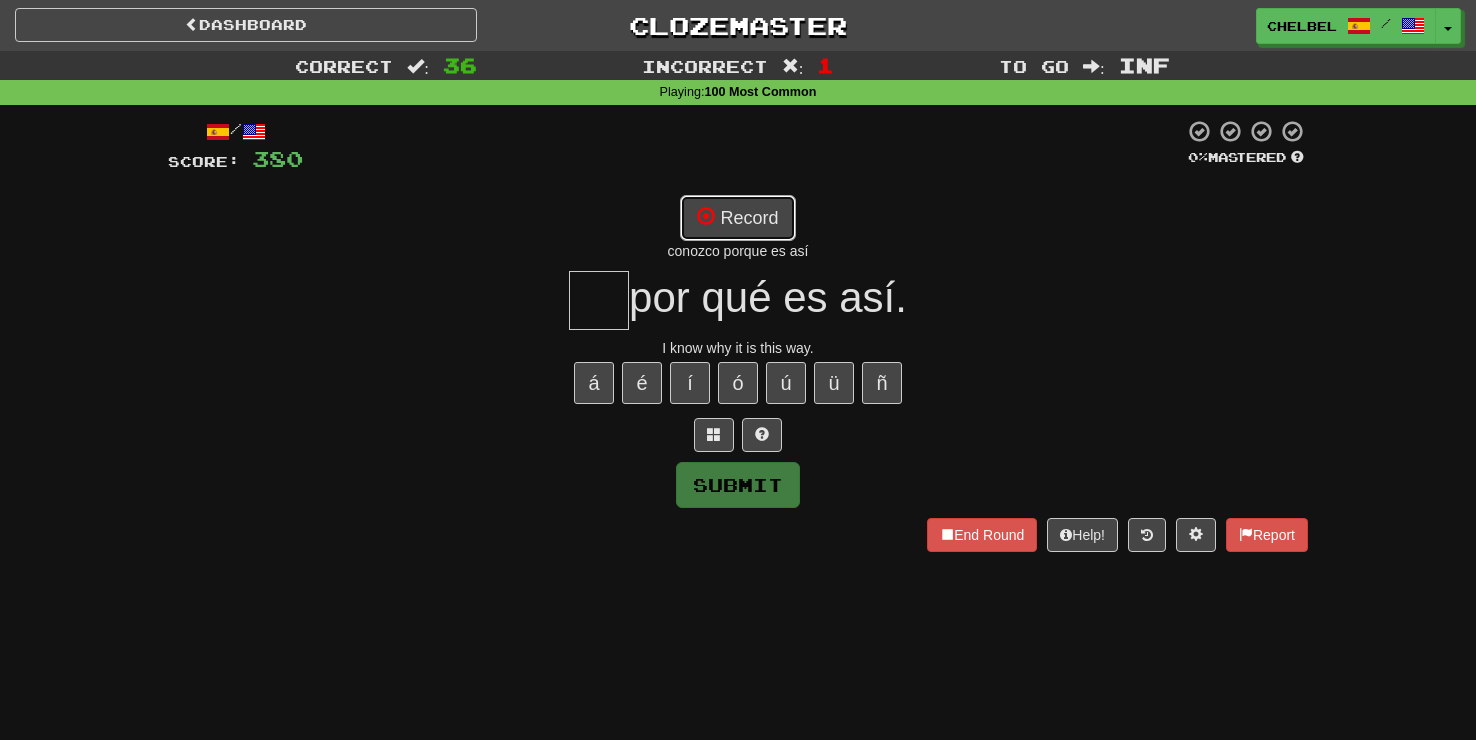 click on "Record" at bounding box center (737, 218) 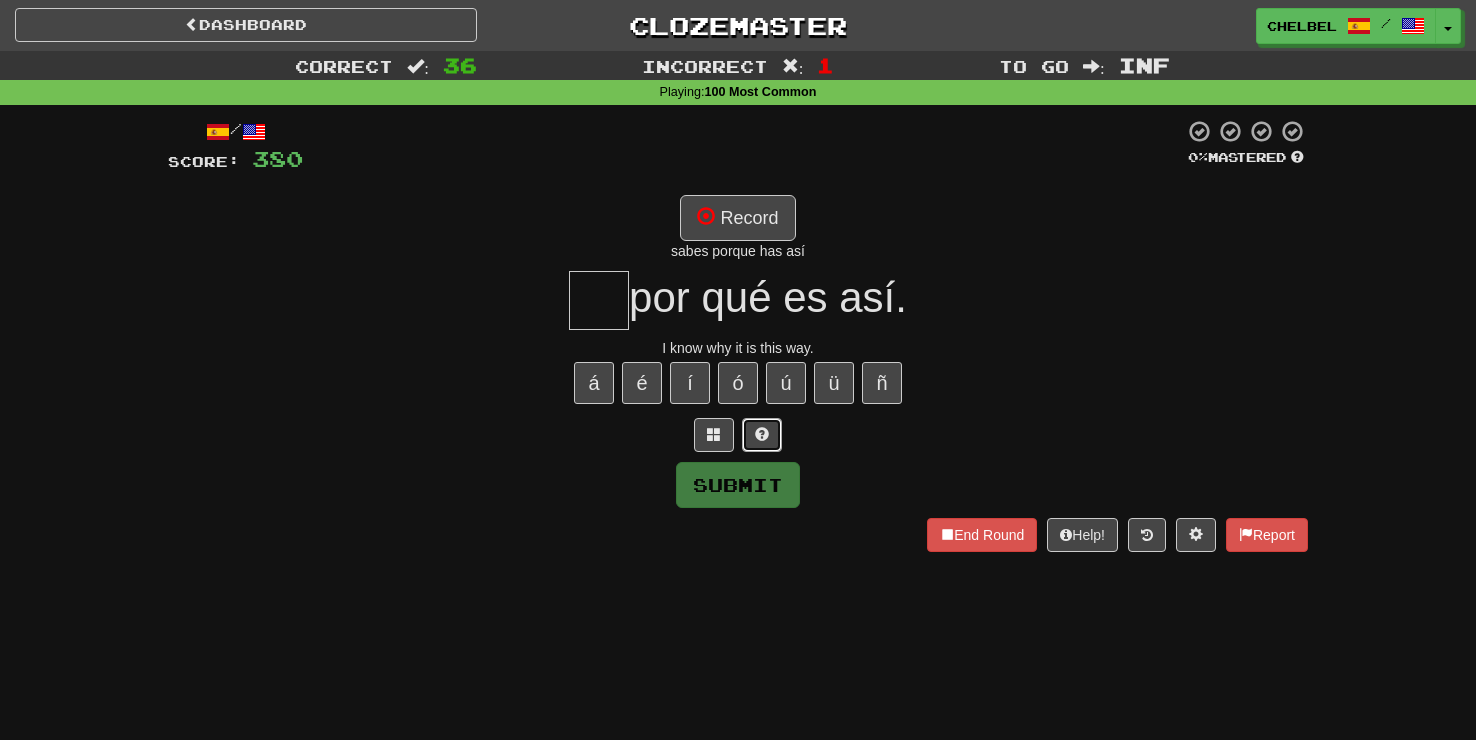 click at bounding box center (762, 435) 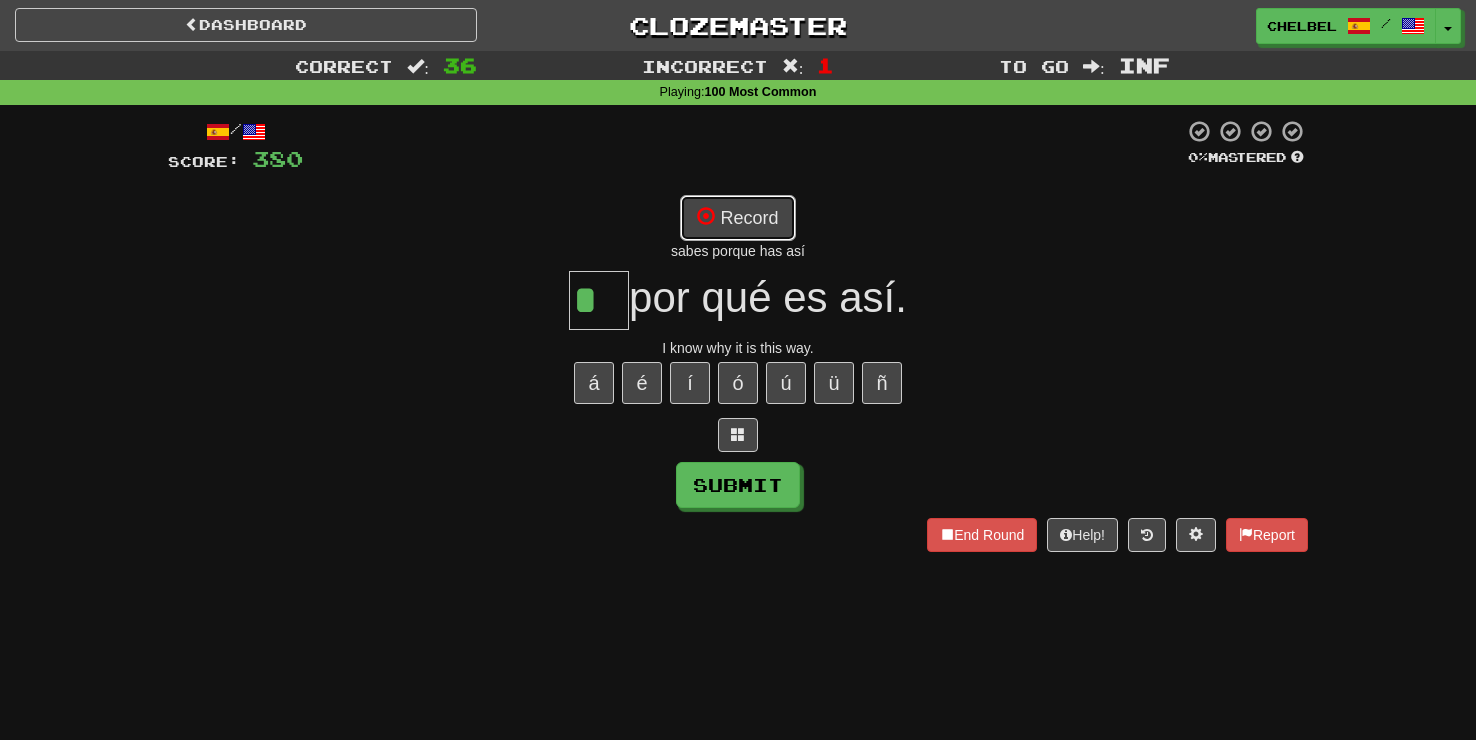 click at bounding box center (706, 216) 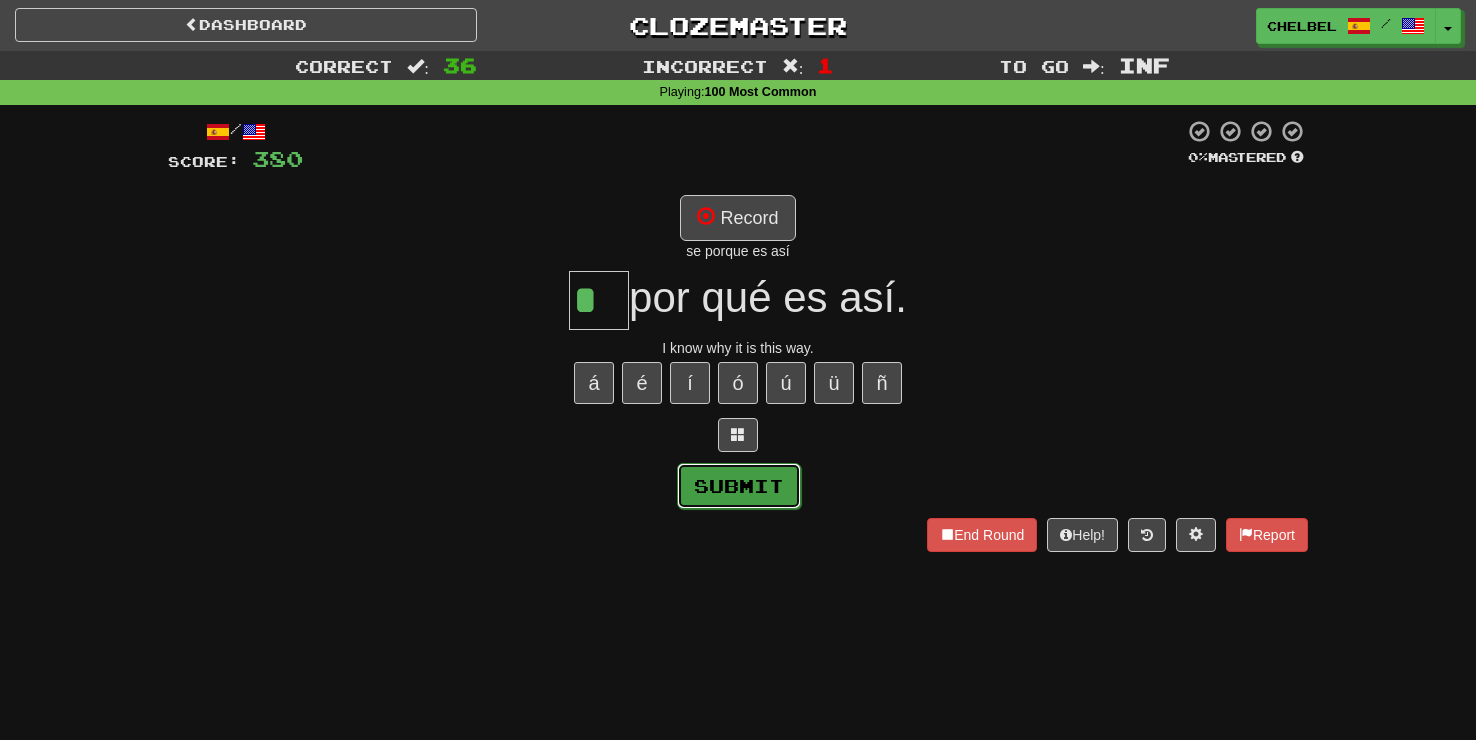 click on "Submit" at bounding box center (739, 486) 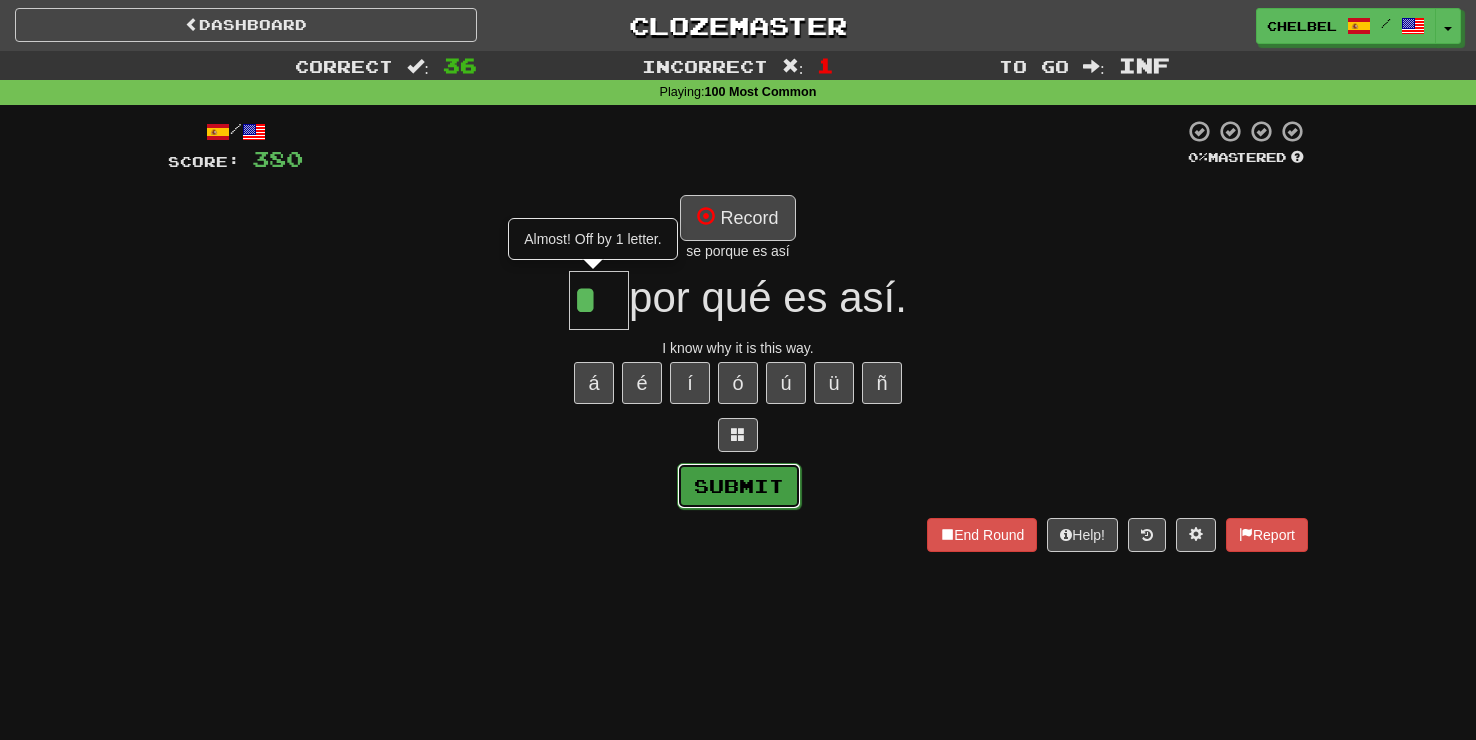 click on "Submit" at bounding box center (739, 486) 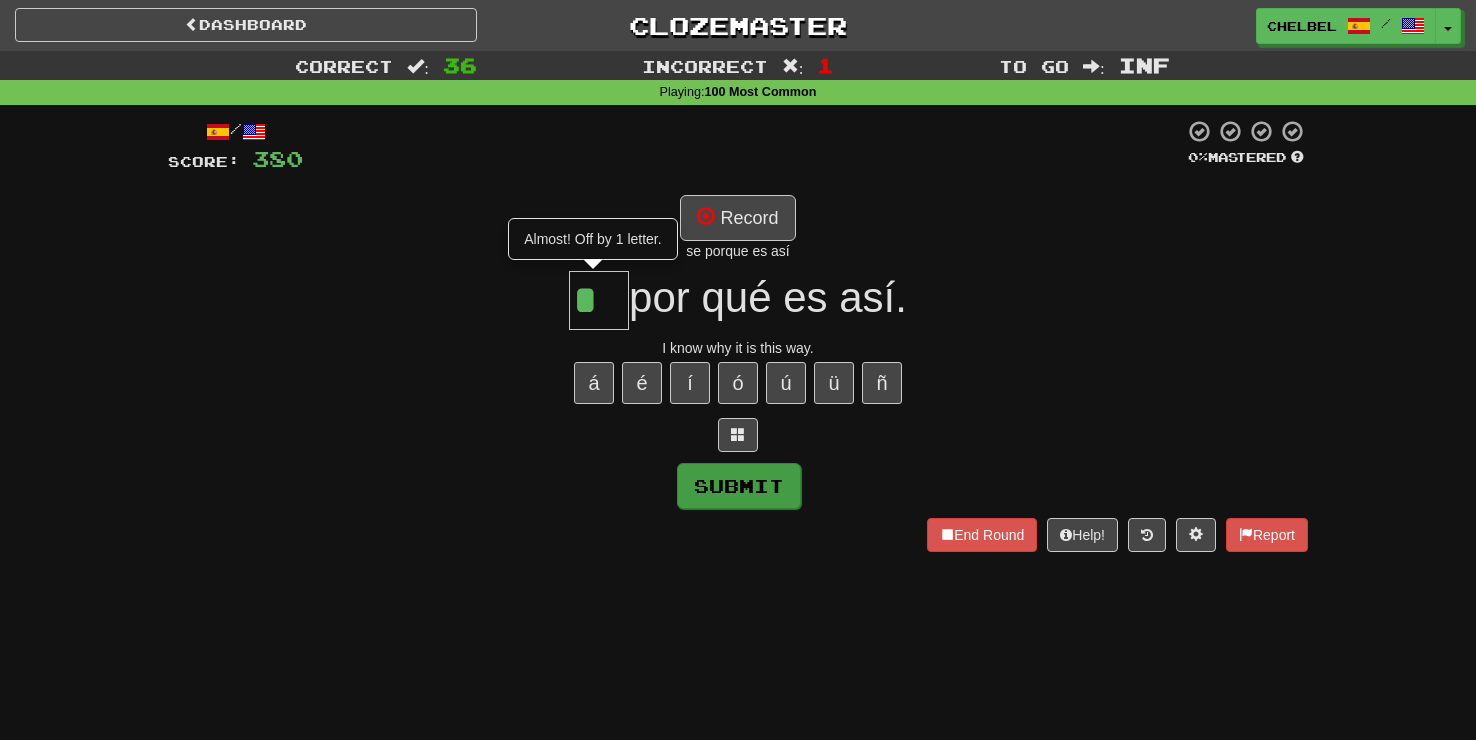 type on "**" 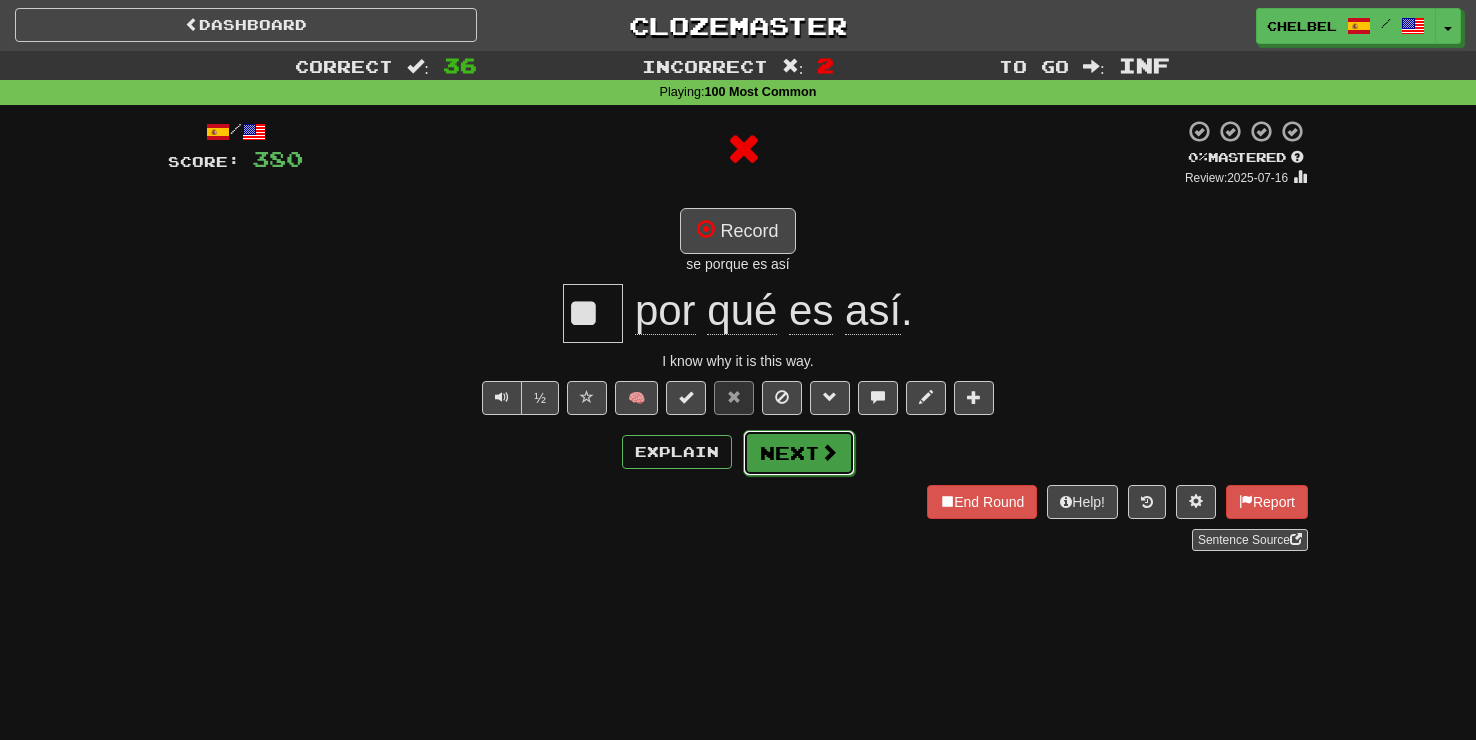 click on "Next" at bounding box center [799, 453] 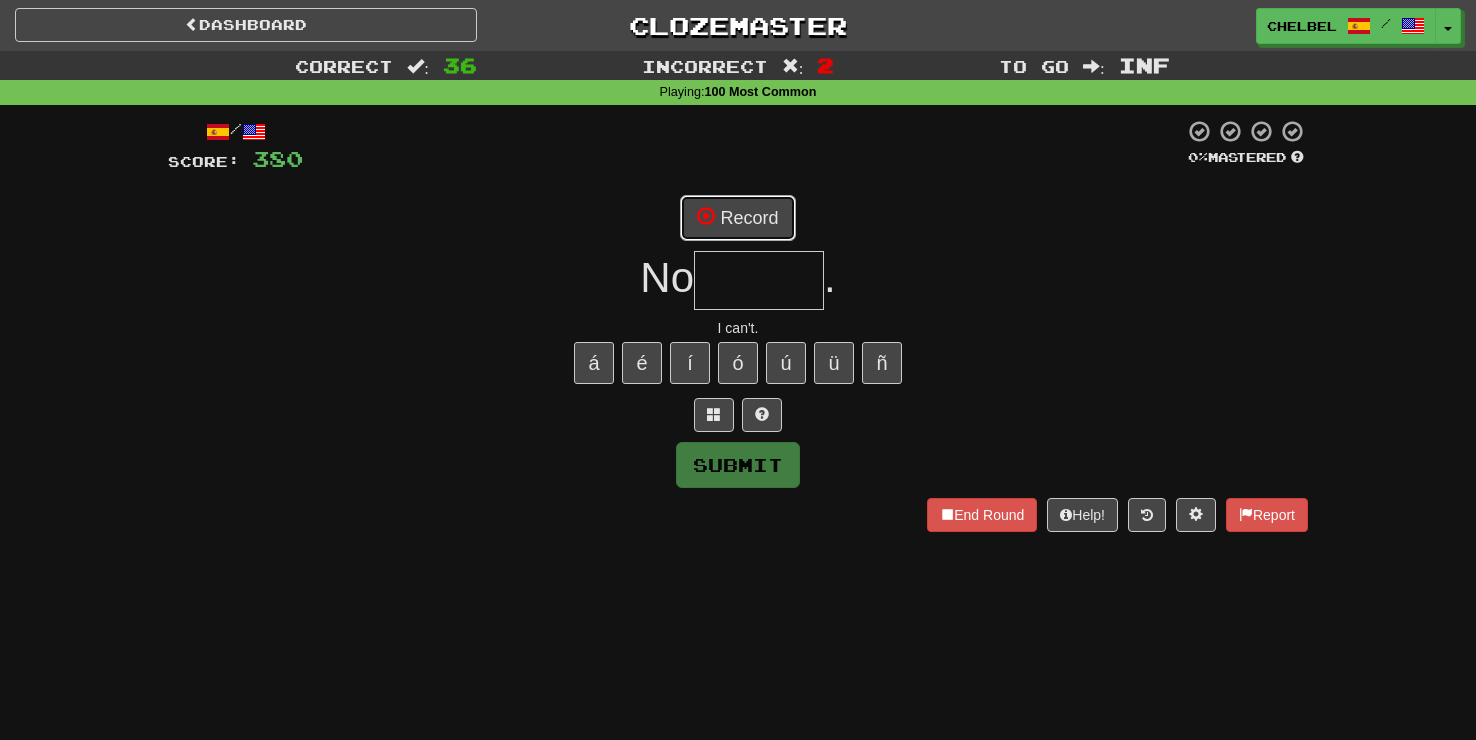 click at bounding box center [706, 216] 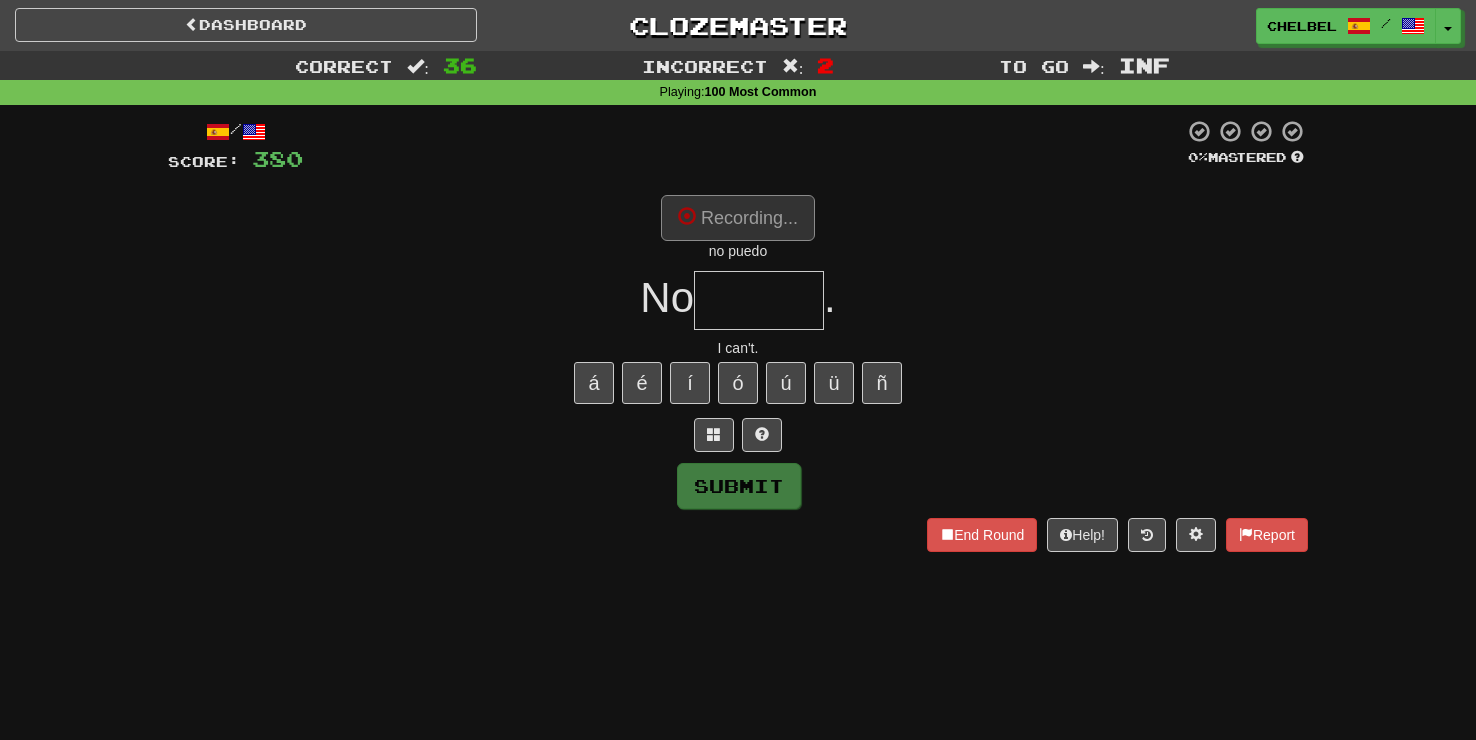 type on "*****" 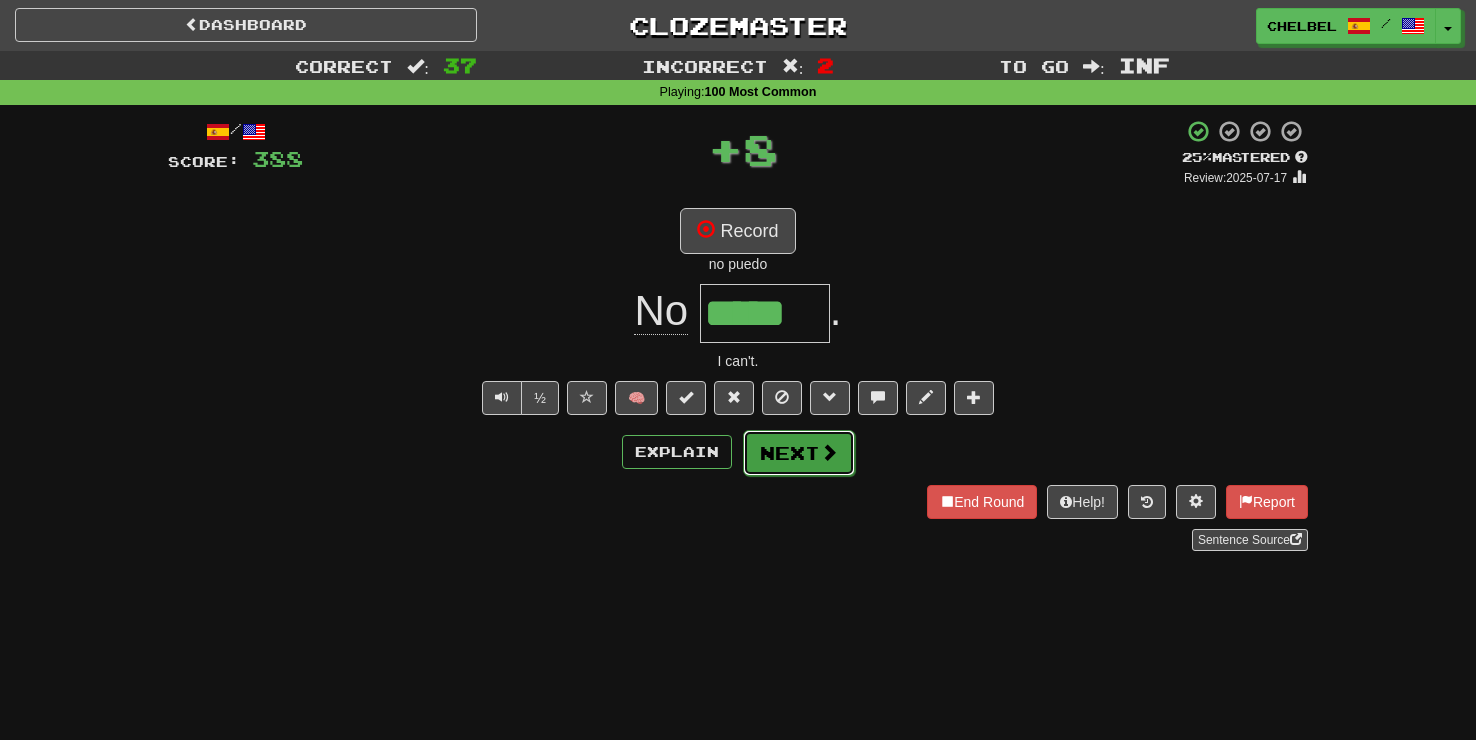 click on "Next" at bounding box center [799, 453] 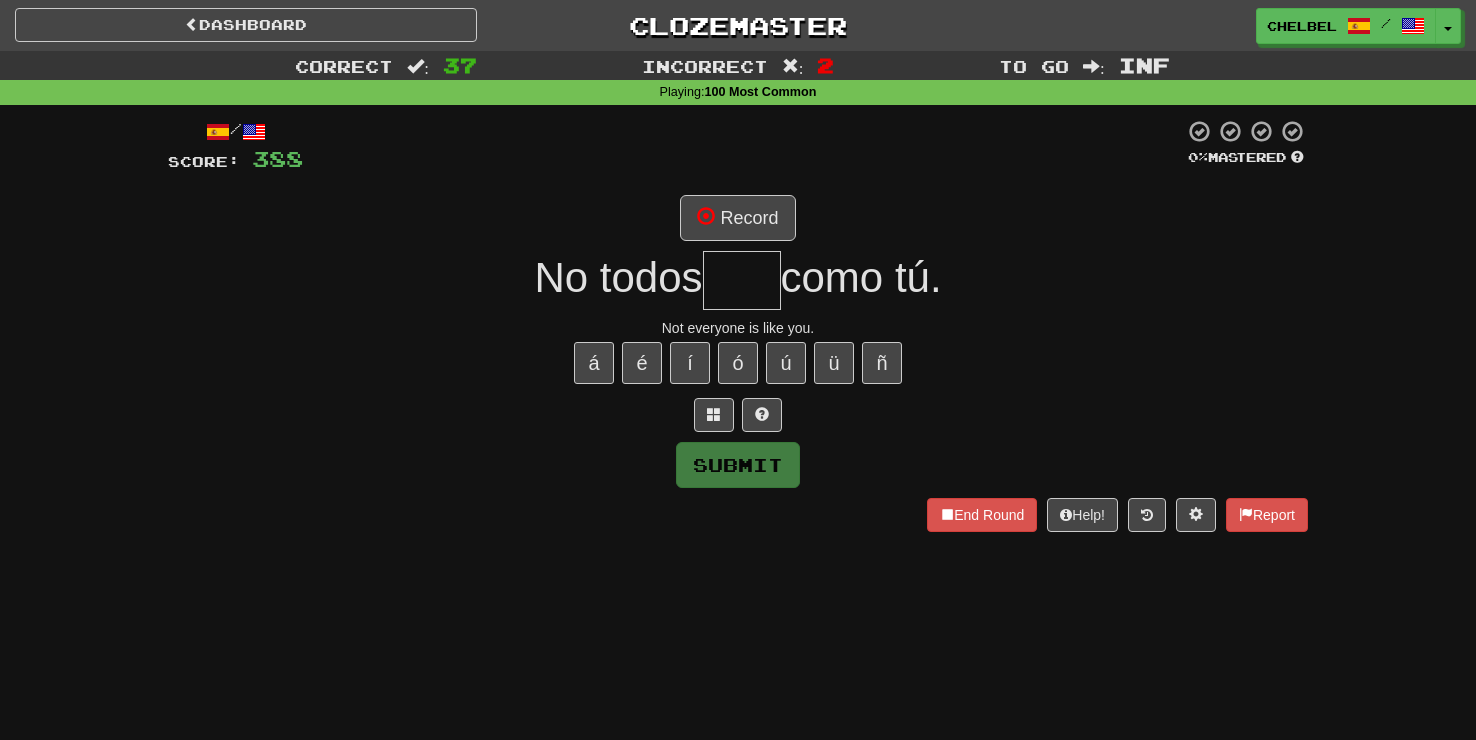 click on "/  Score:   388 0 %  Mastered   Record No todos   como tú. Not everyone is like you. á é í ó ú ü ñ Submit  End Round  Help!  Report" at bounding box center [738, 325] 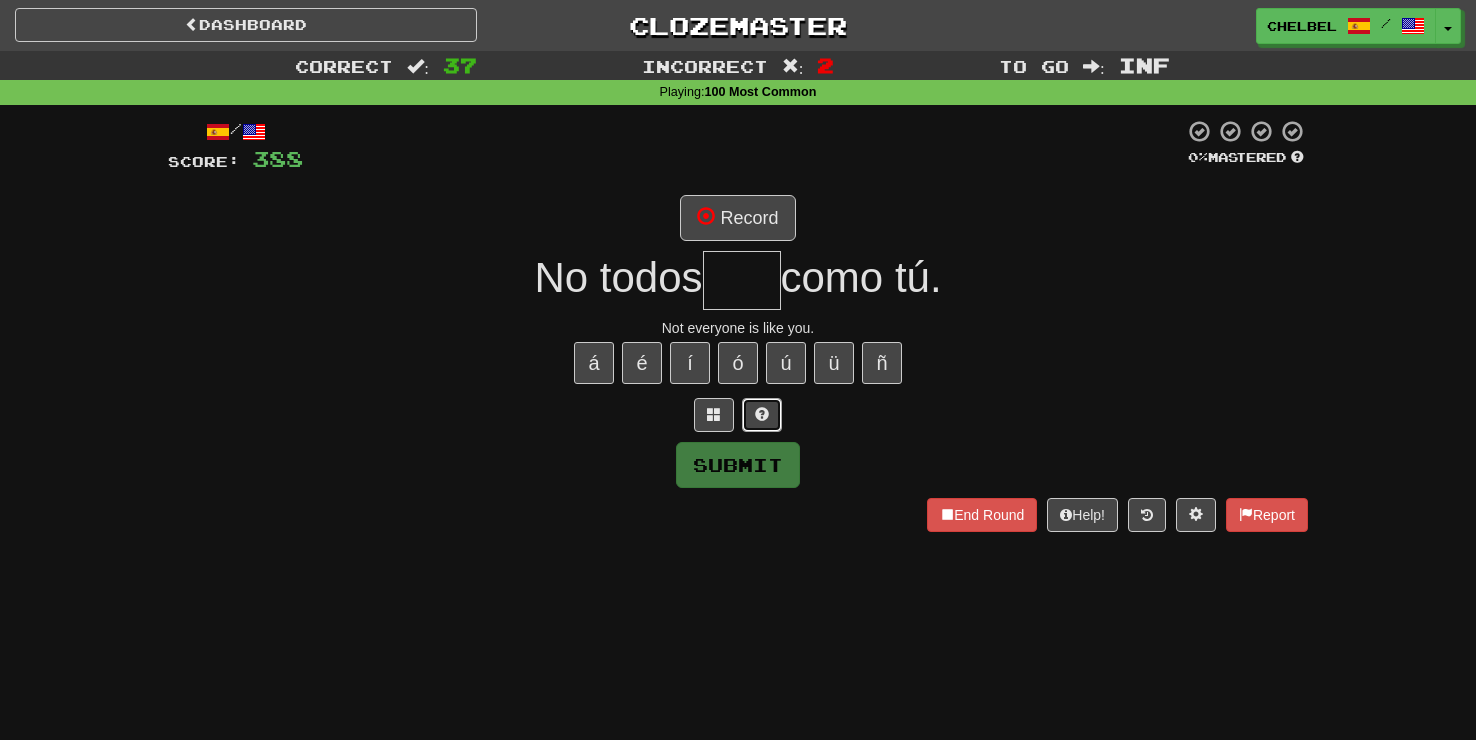 click at bounding box center [762, 414] 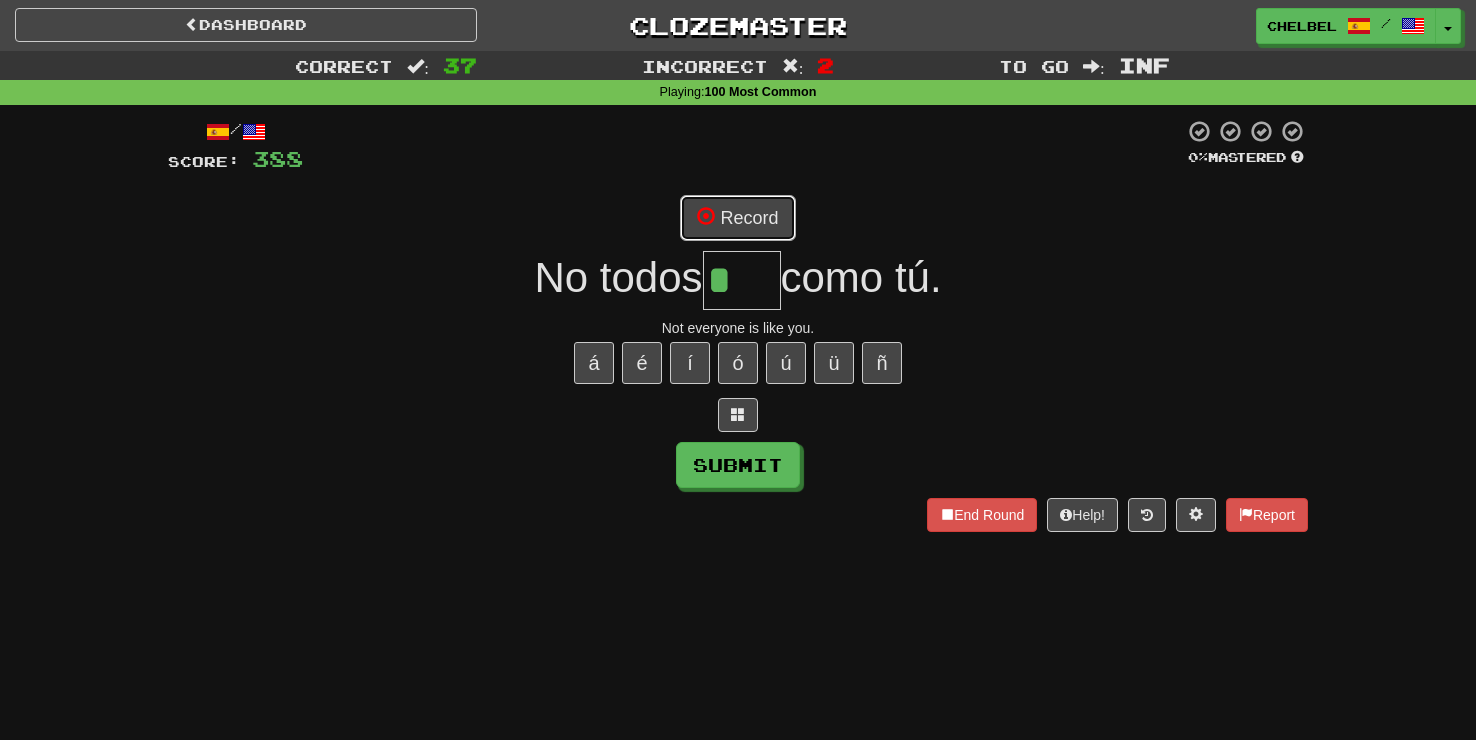 click on "Record" at bounding box center (737, 218) 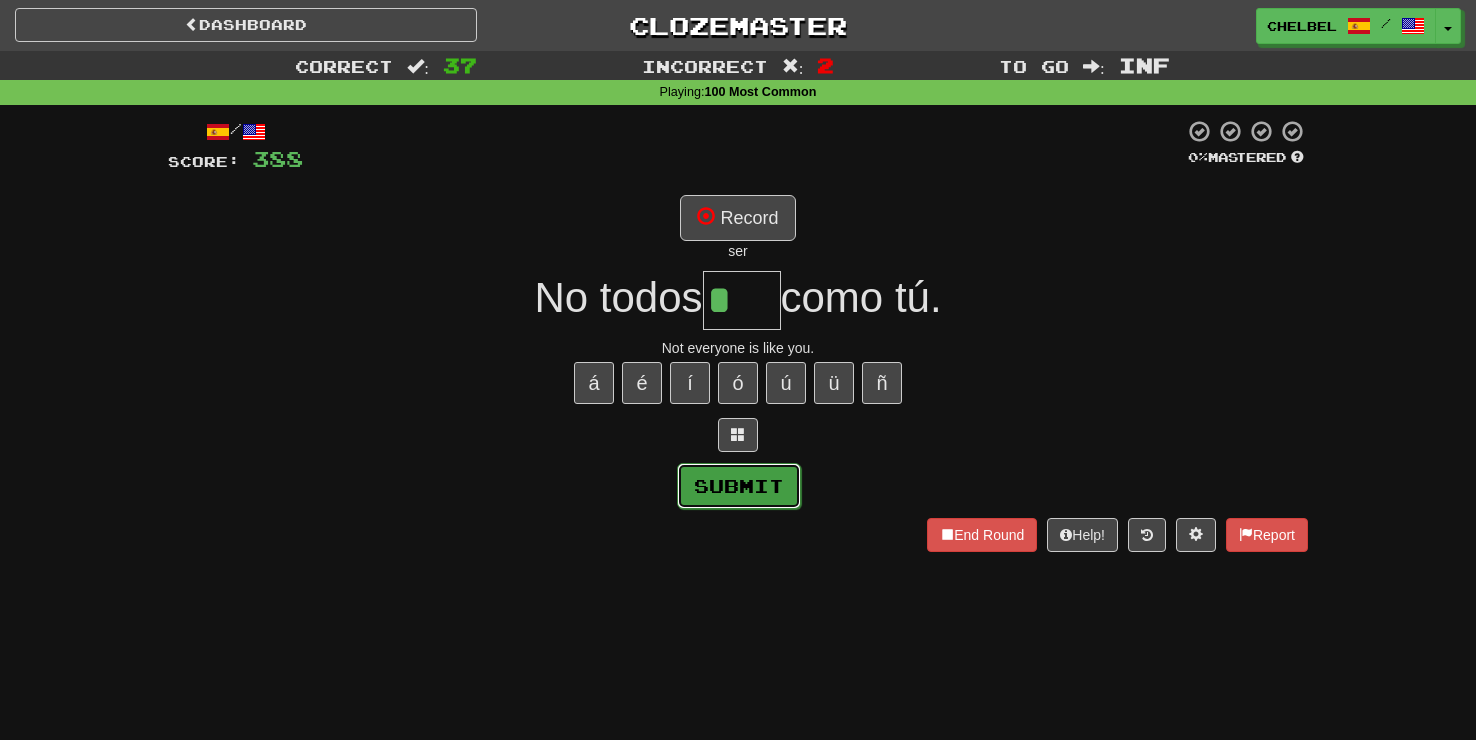click on "Submit" at bounding box center (739, 486) 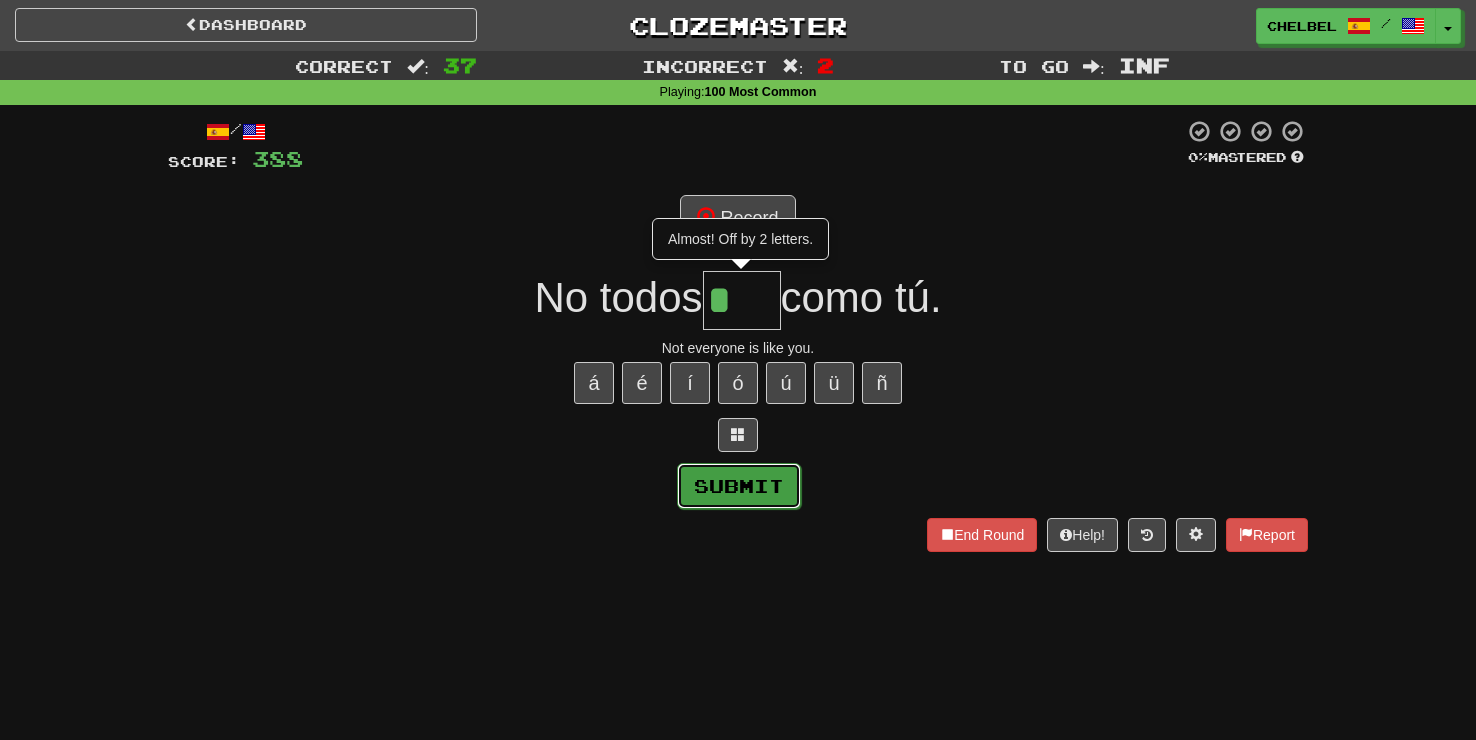 click on "Submit" at bounding box center (739, 486) 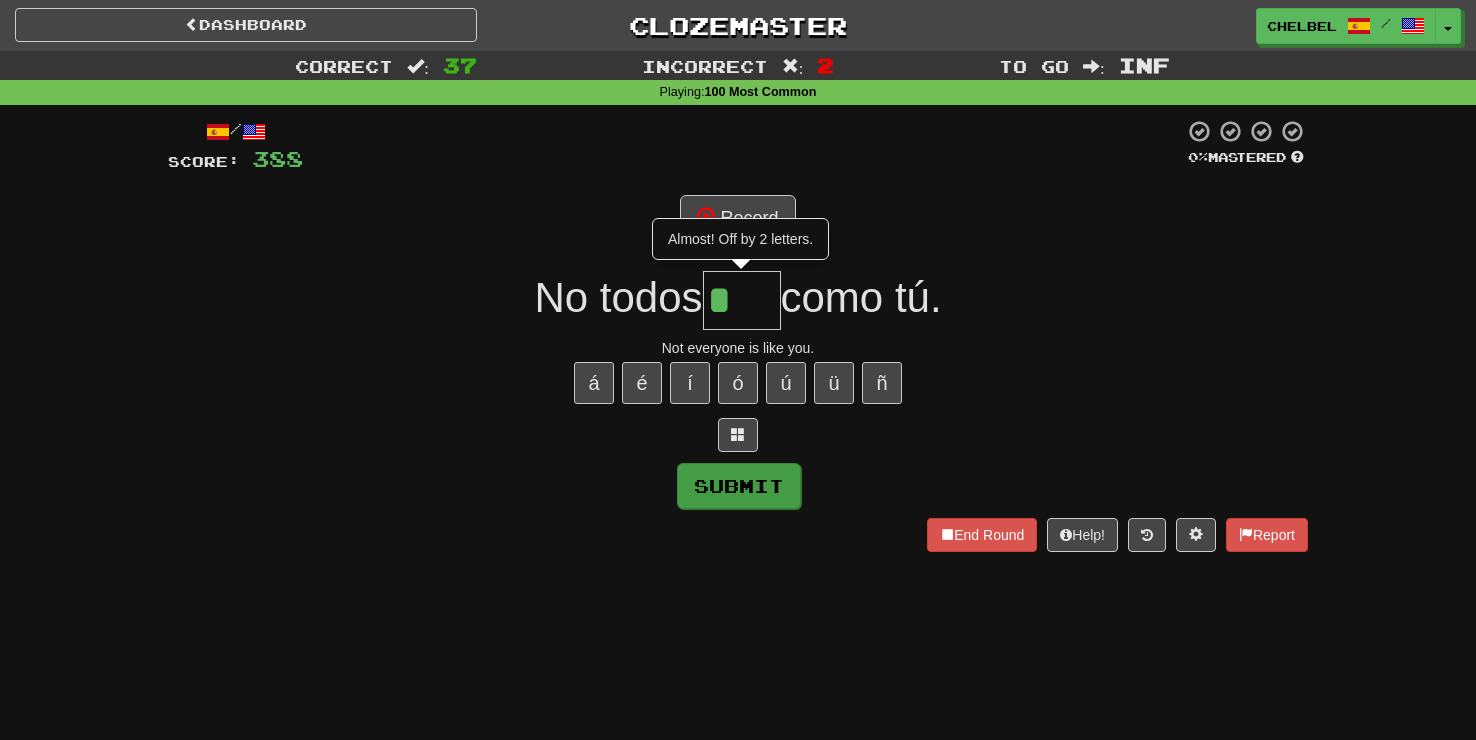 type on "***" 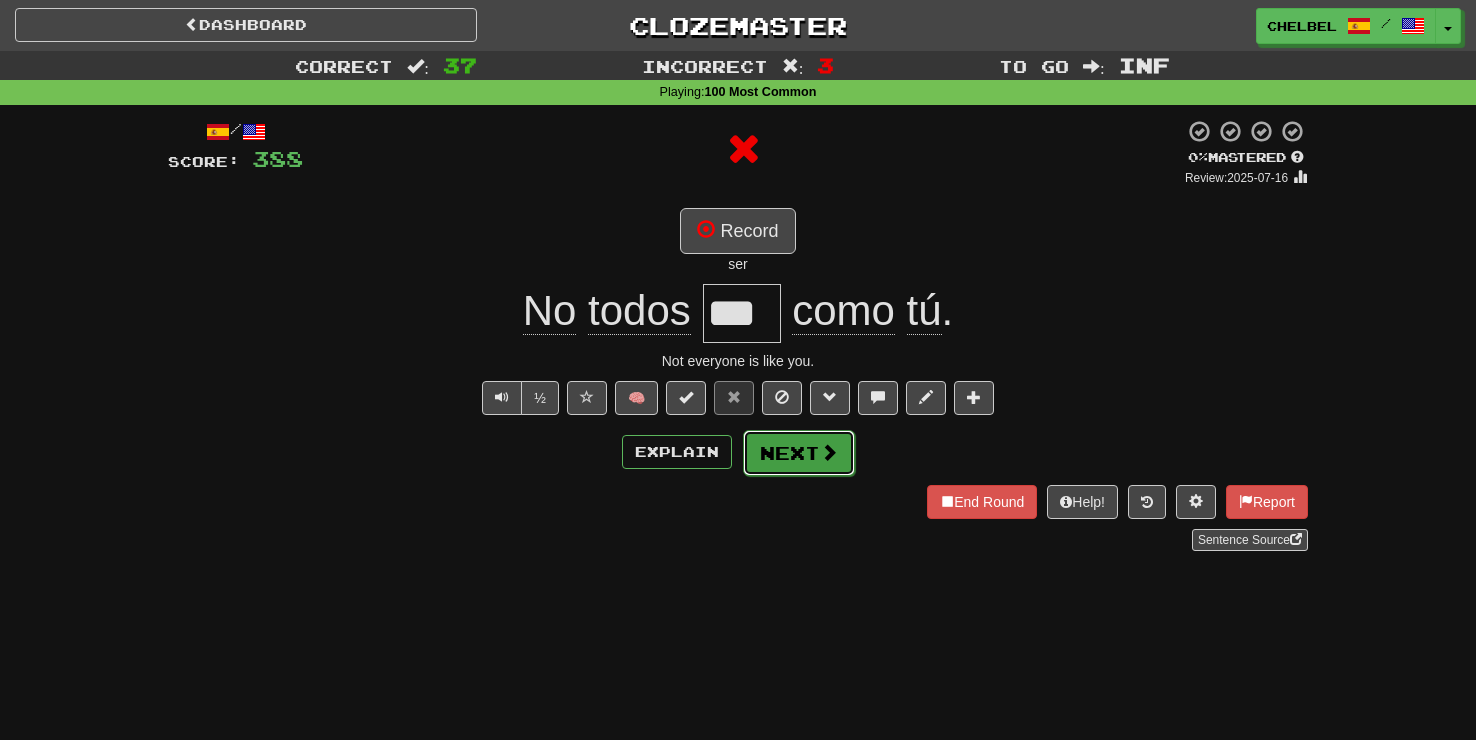 click on "Next" at bounding box center [799, 453] 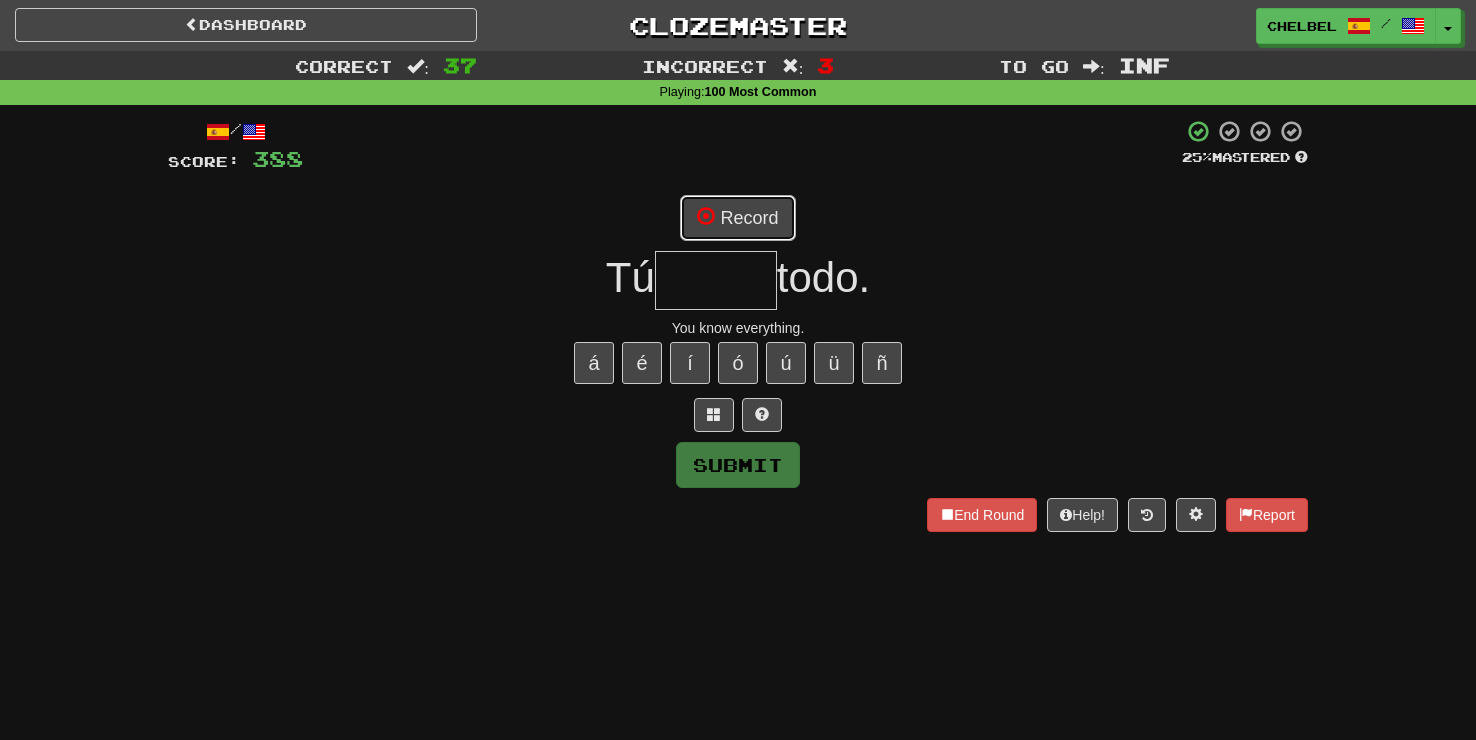click on "Record" at bounding box center (737, 218) 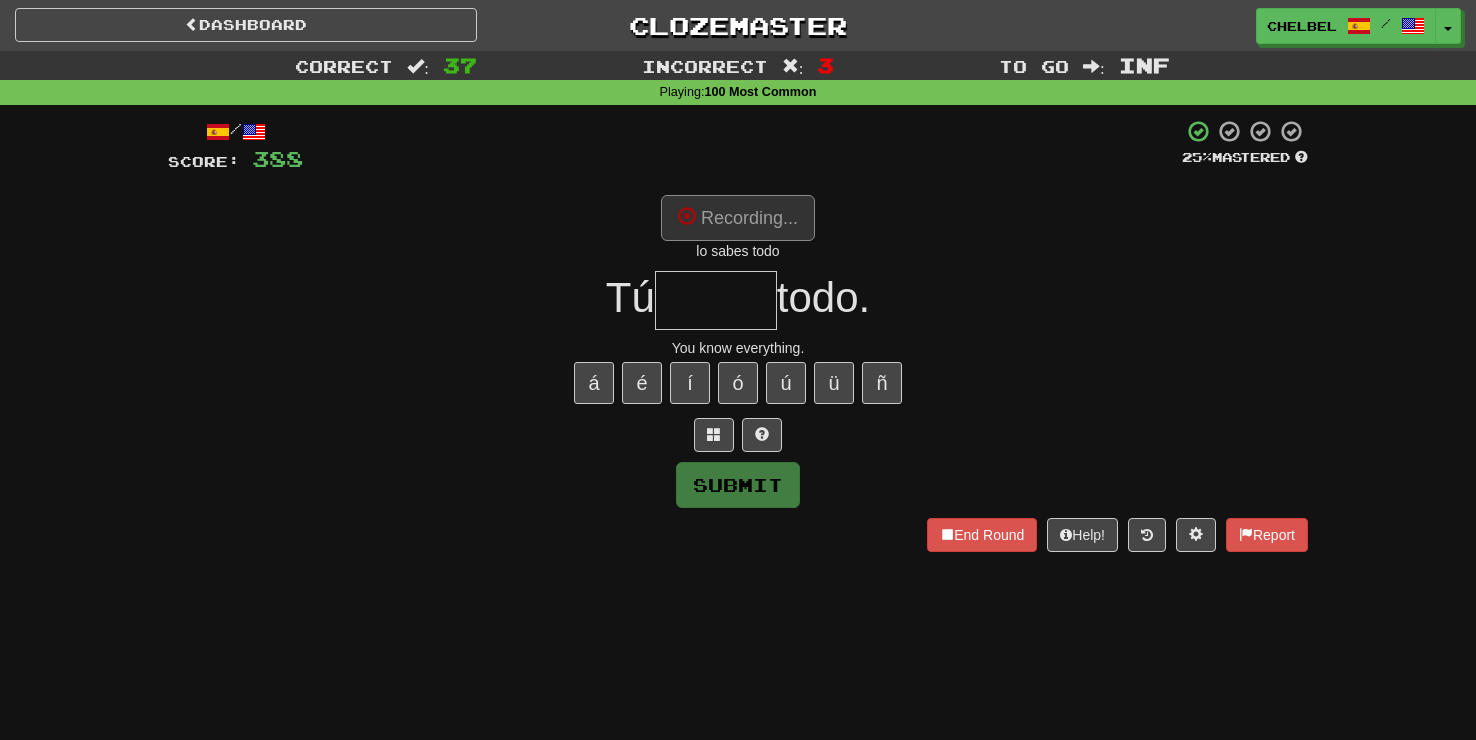 type on "*****" 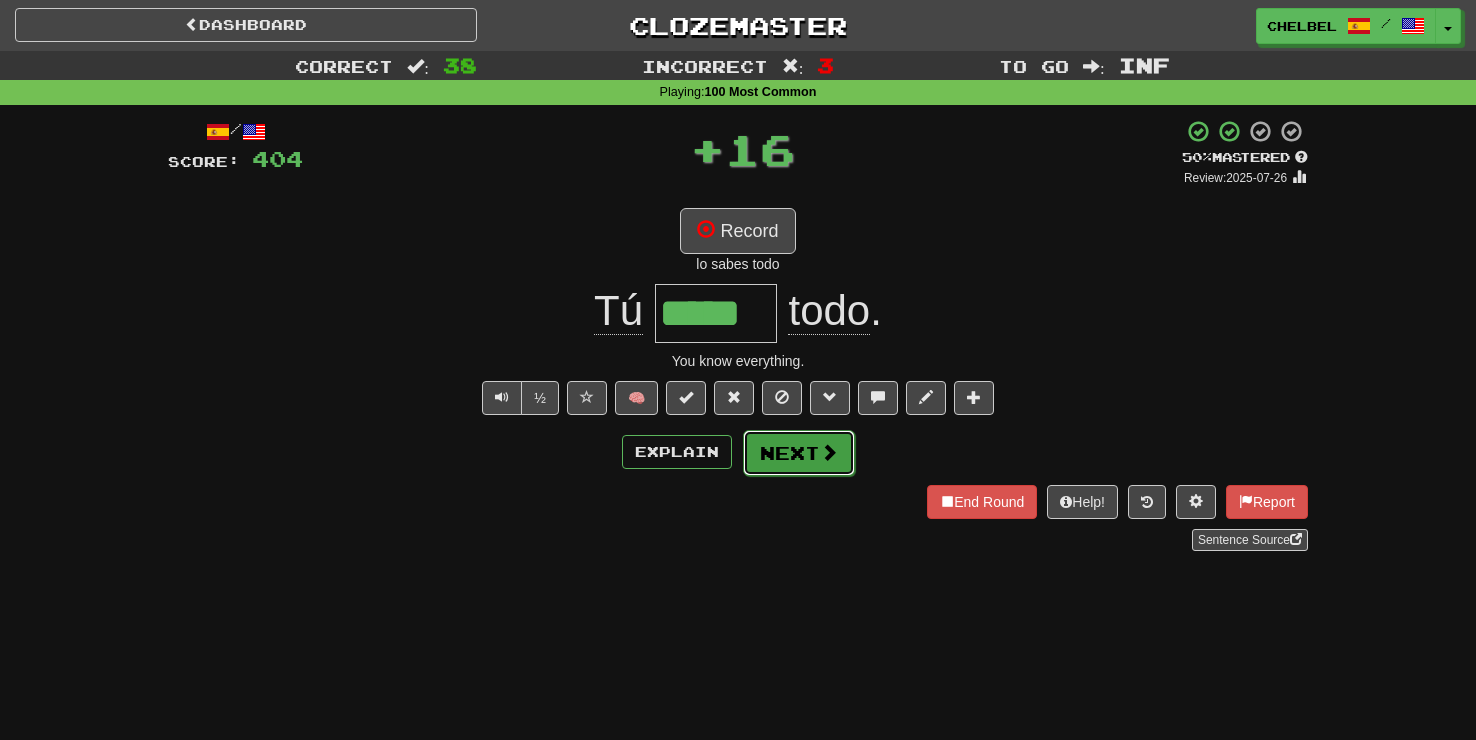 click on "Next" at bounding box center [799, 453] 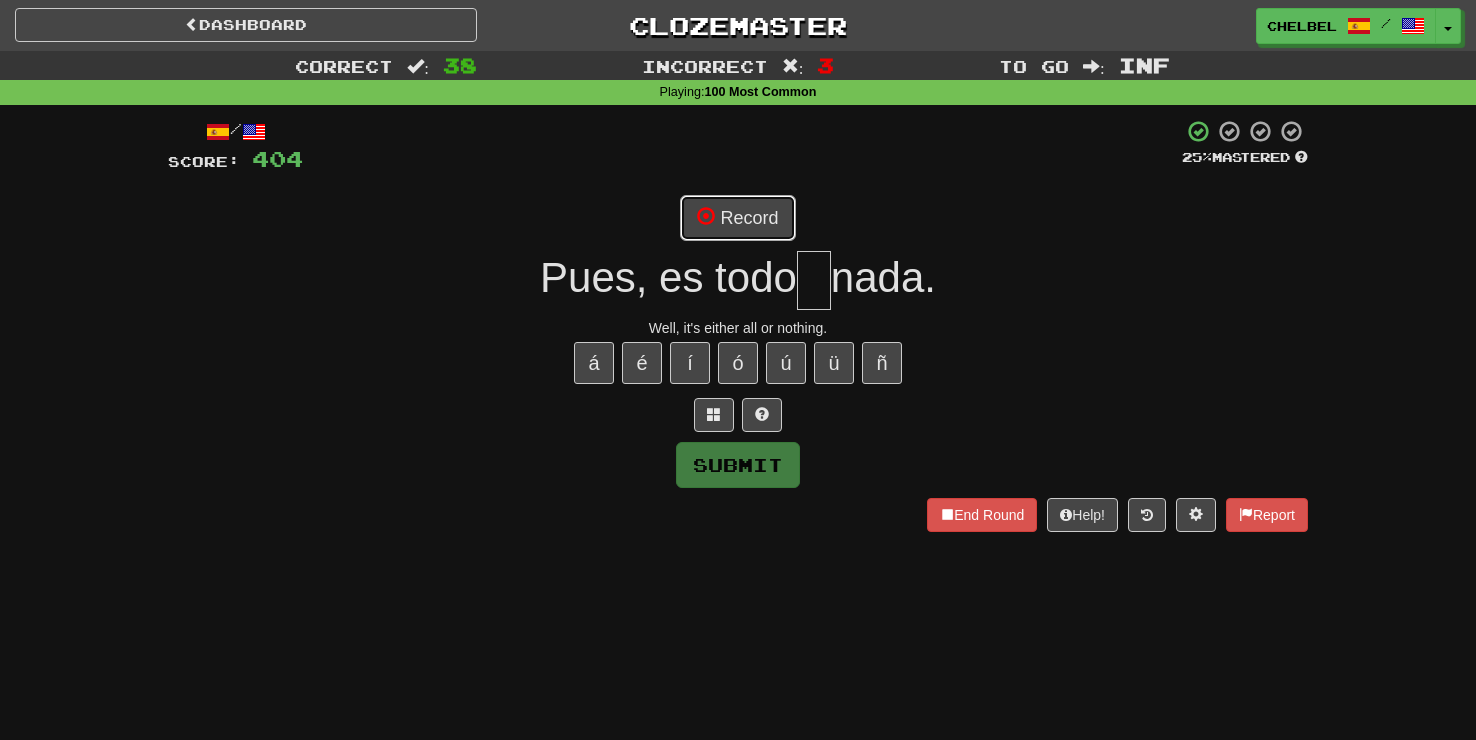 click on "Record" at bounding box center [737, 218] 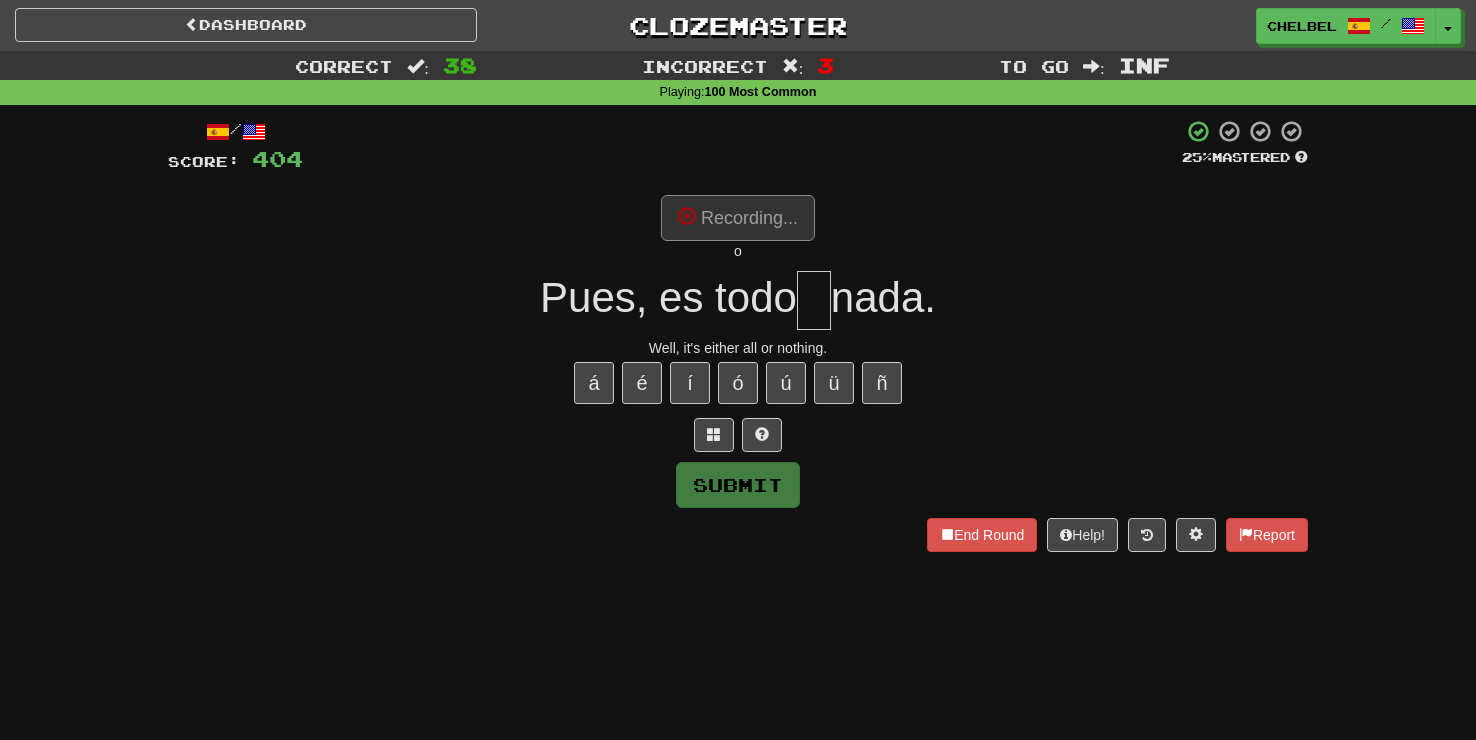 type on "*" 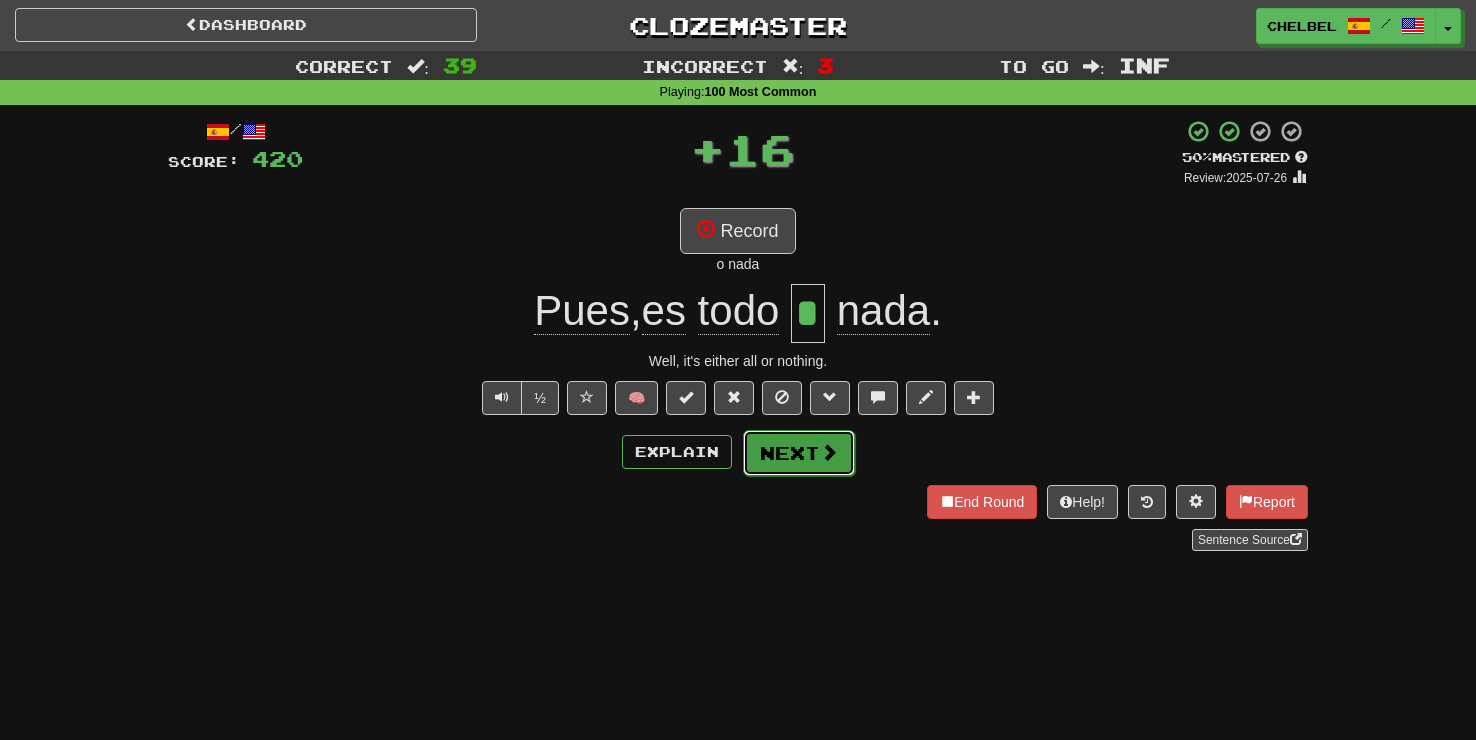 click on "Next" at bounding box center [799, 453] 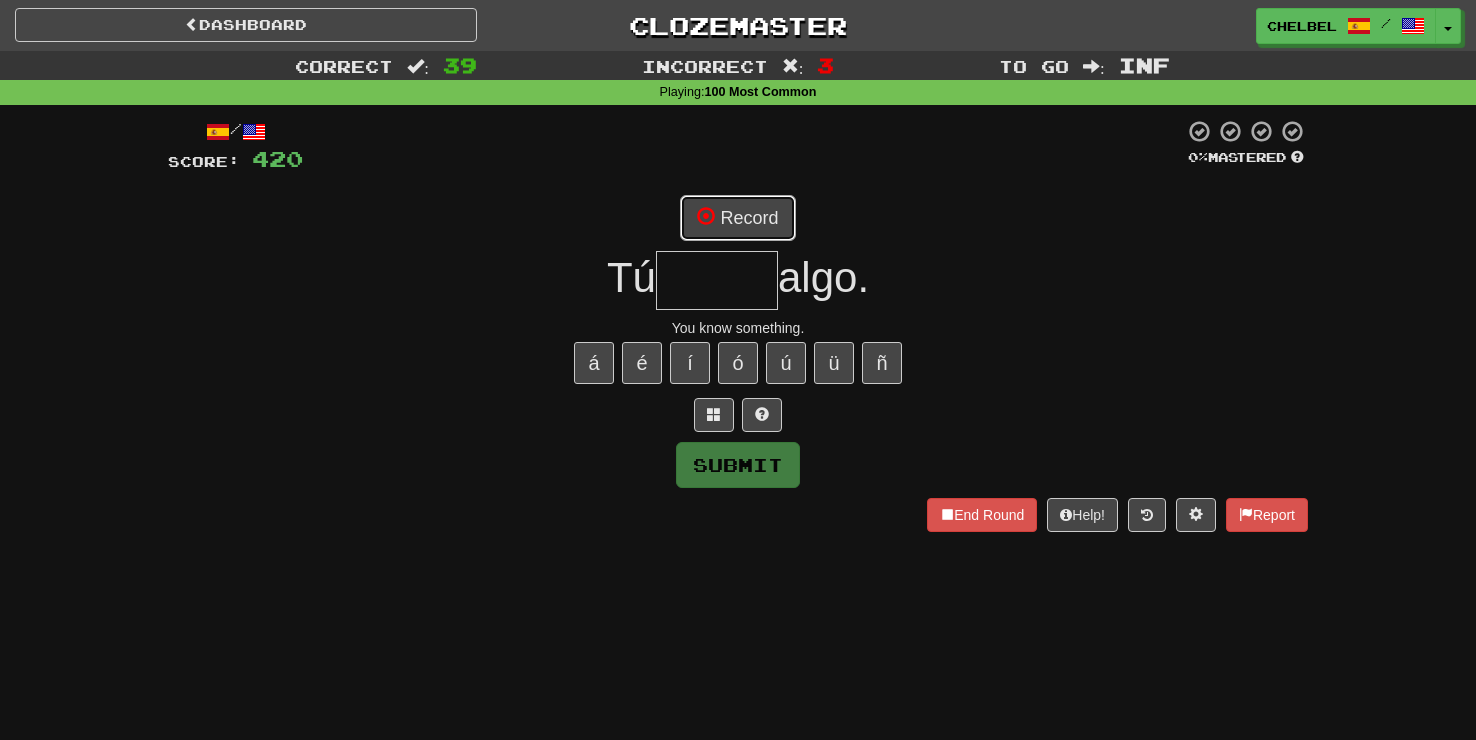 click on "Record" at bounding box center [737, 218] 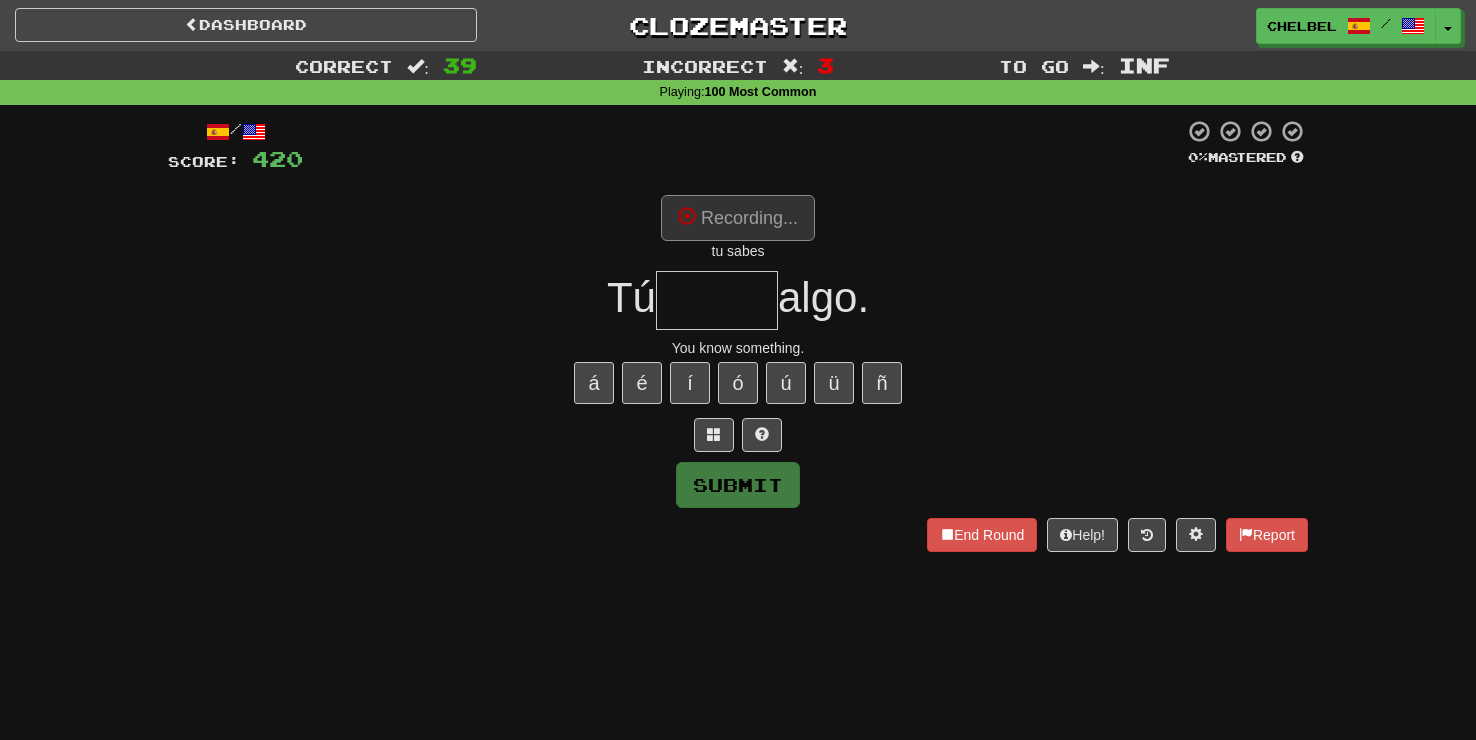 type on "*****" 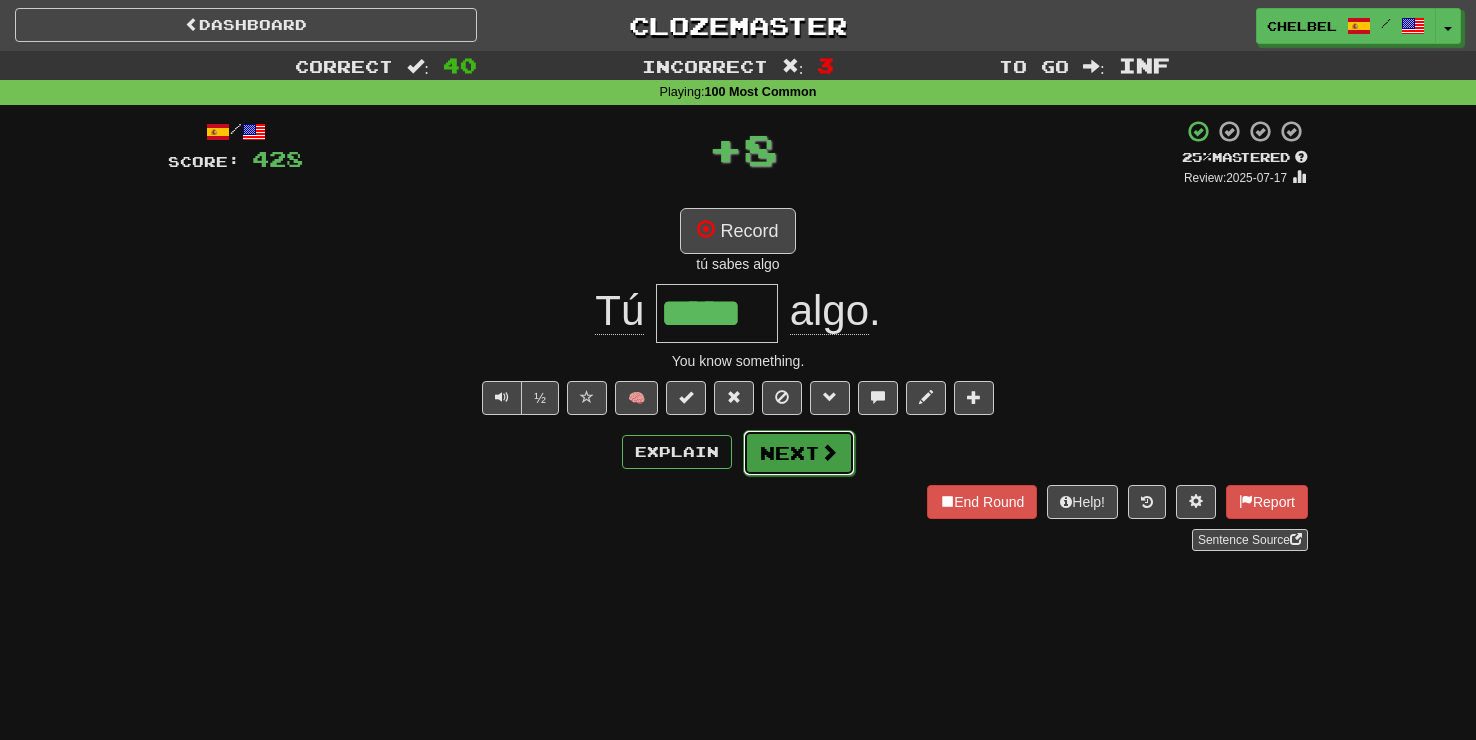 click on "Next" at bounding box center (799, 453) 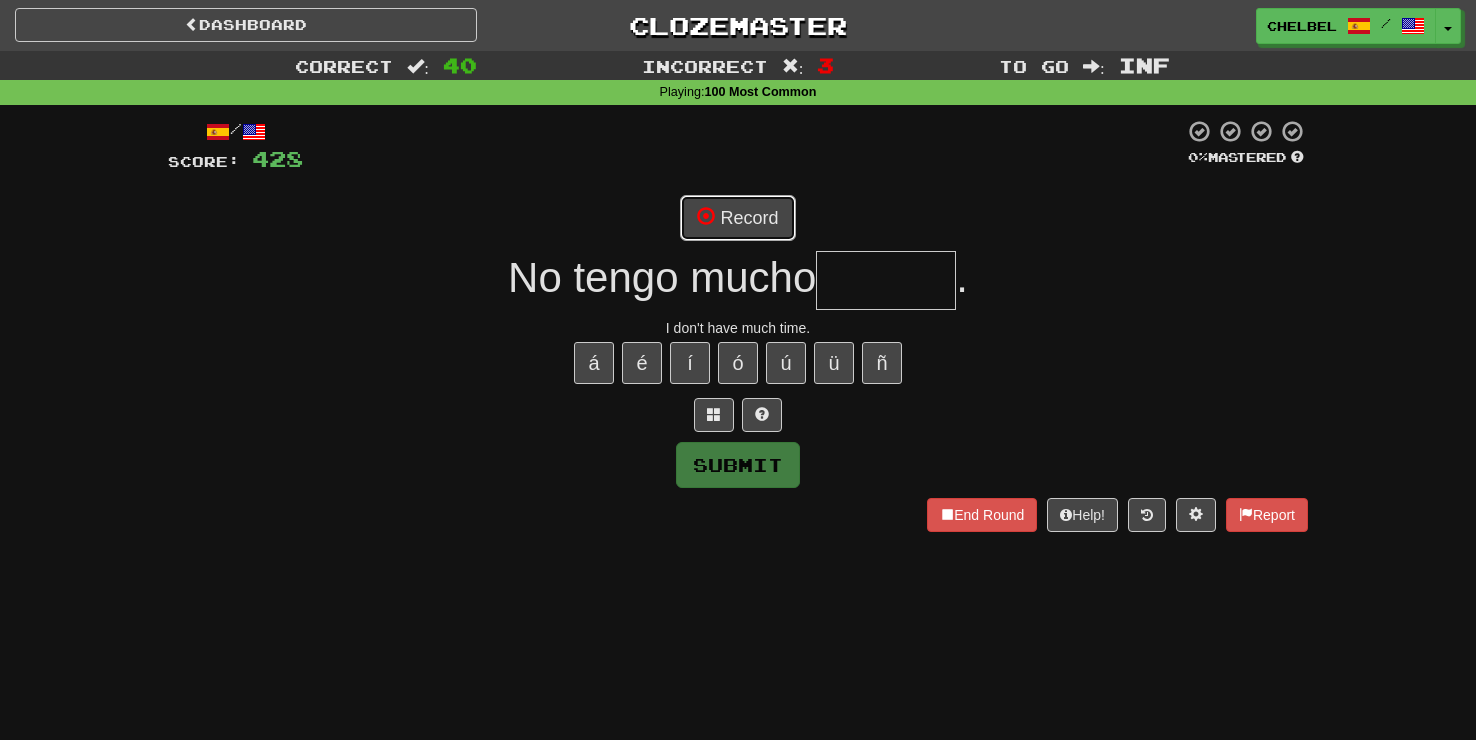 click on "Record" at bounding box center (737, 218) 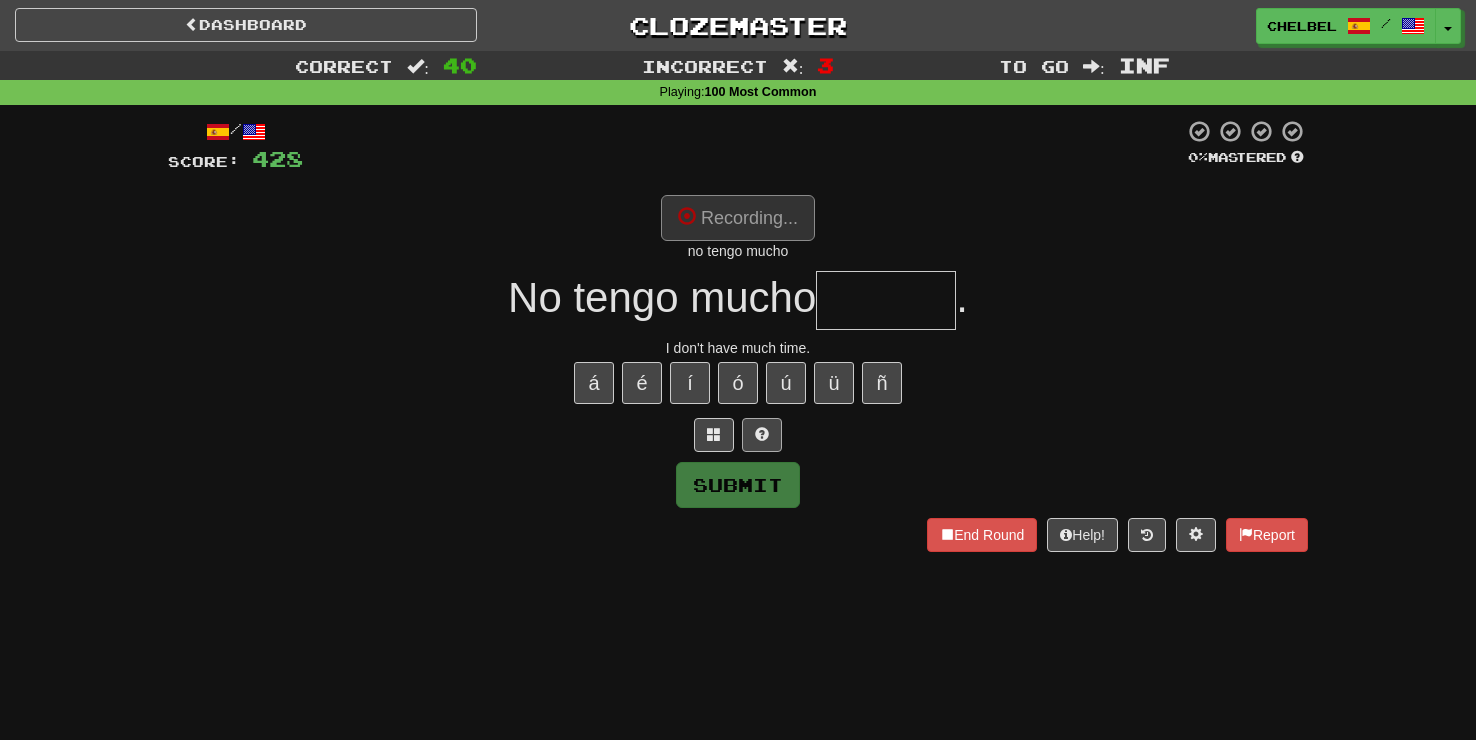 type on "******" 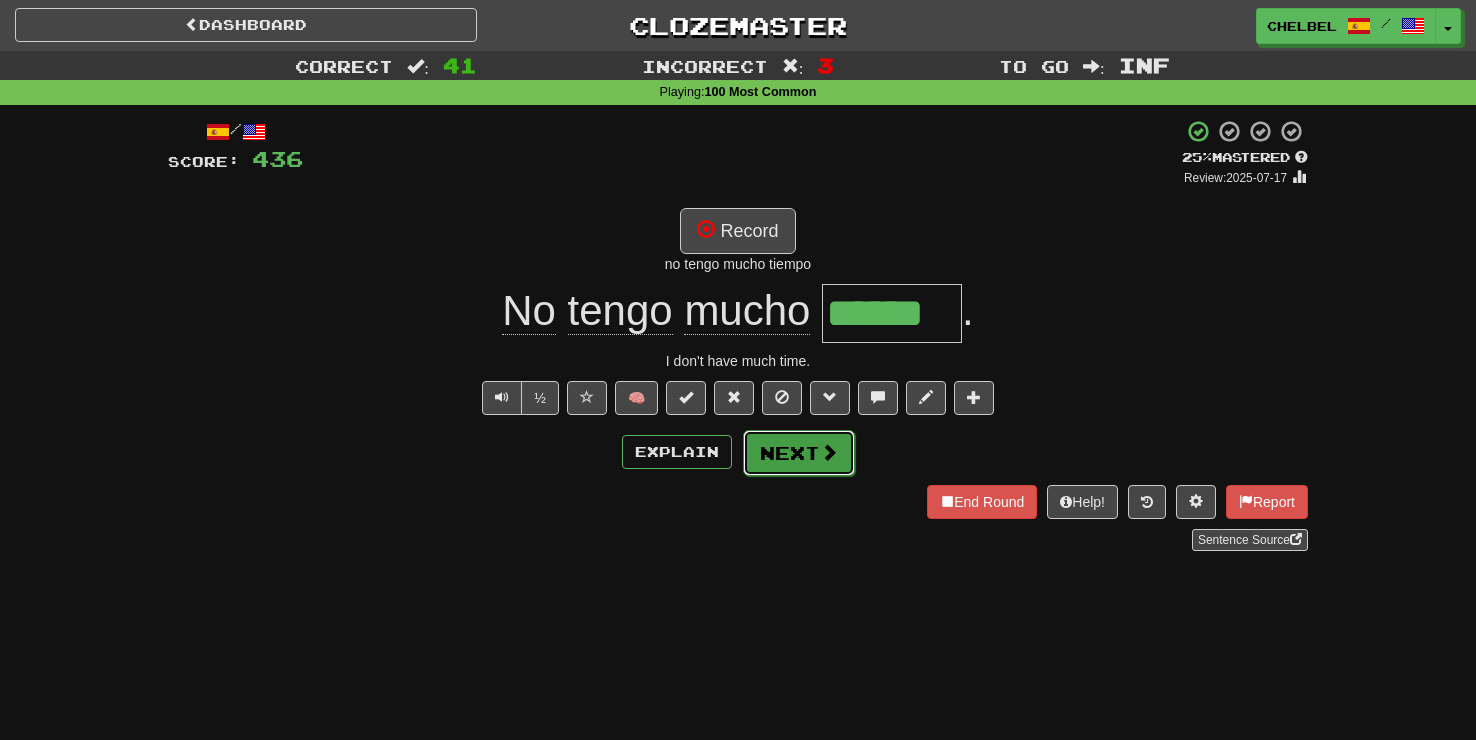 click on "Next" at bounding box center (799, 453) 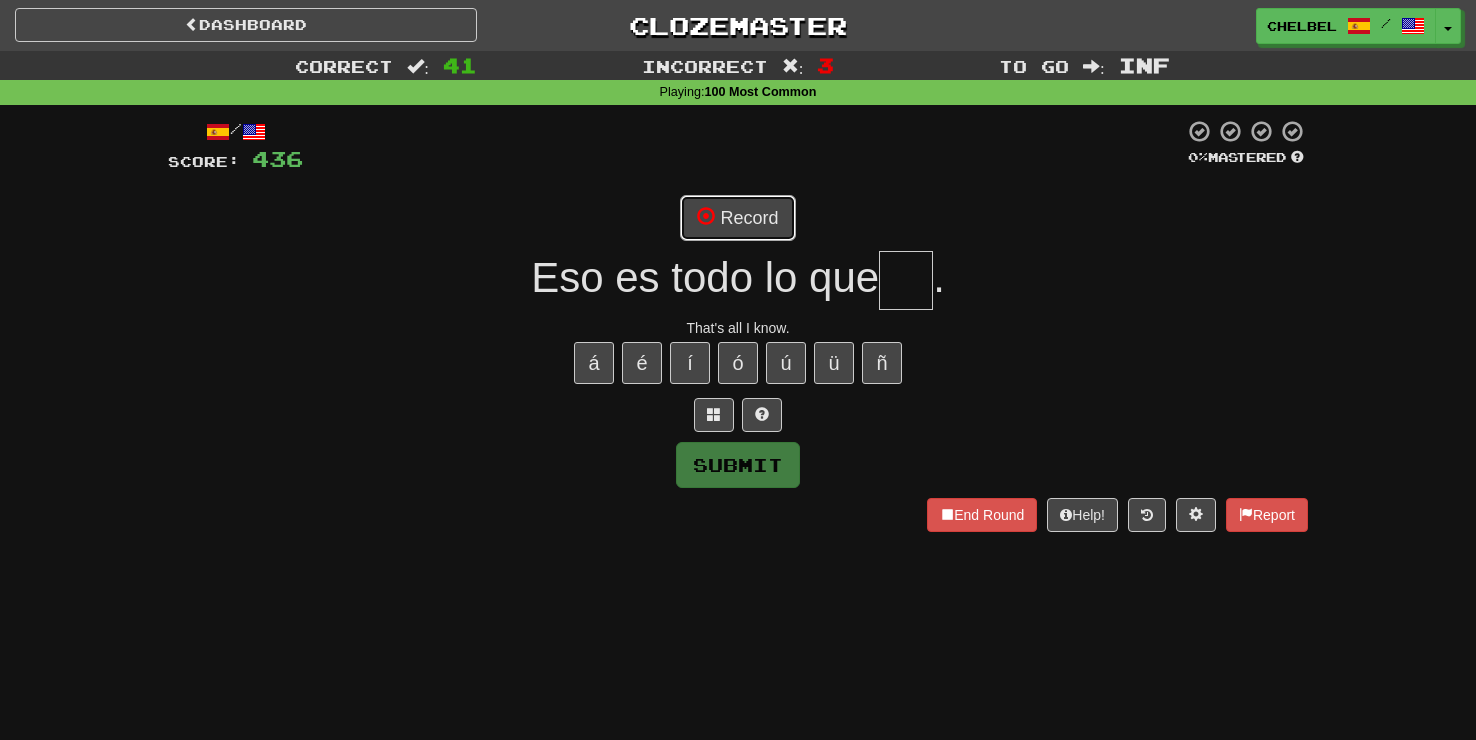 click on "Record" at bounding box center (737, 218) 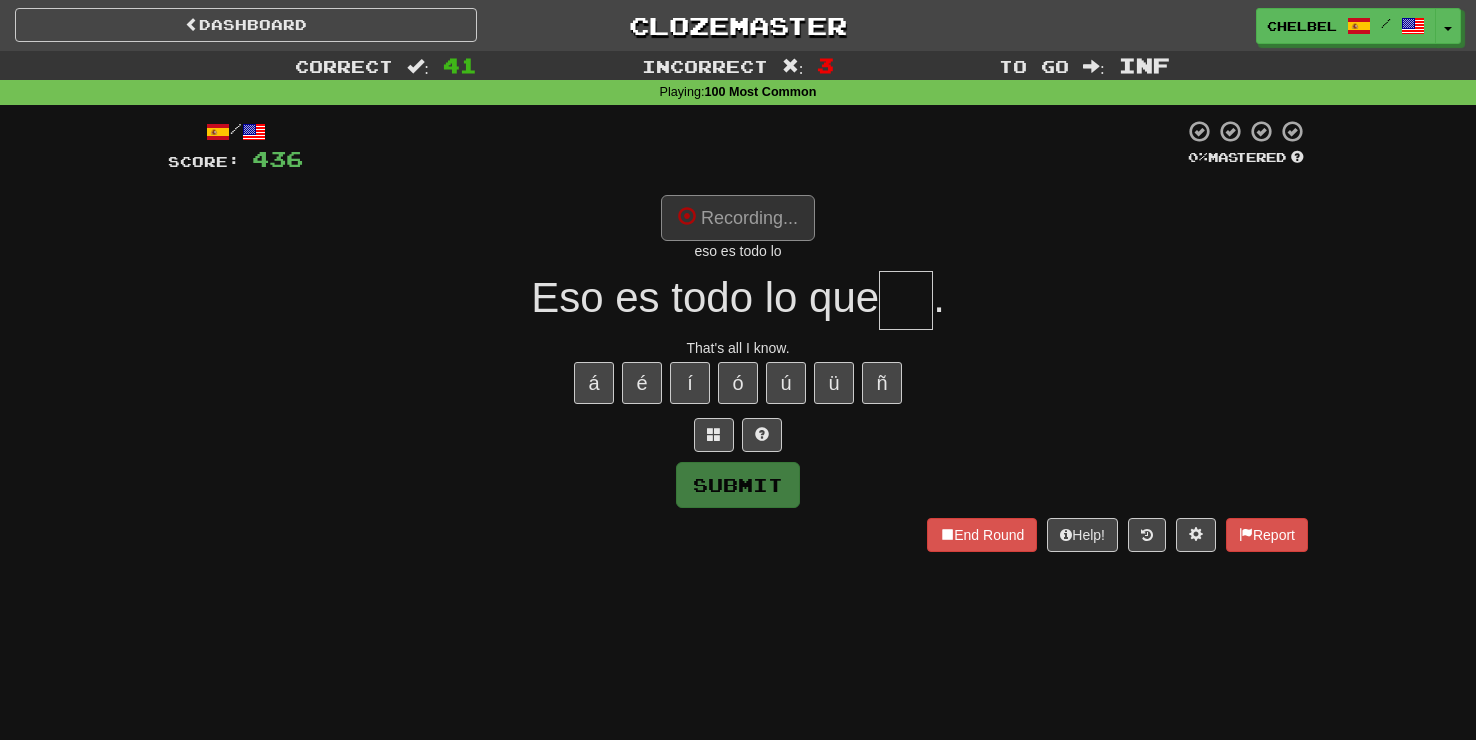 type on "**" 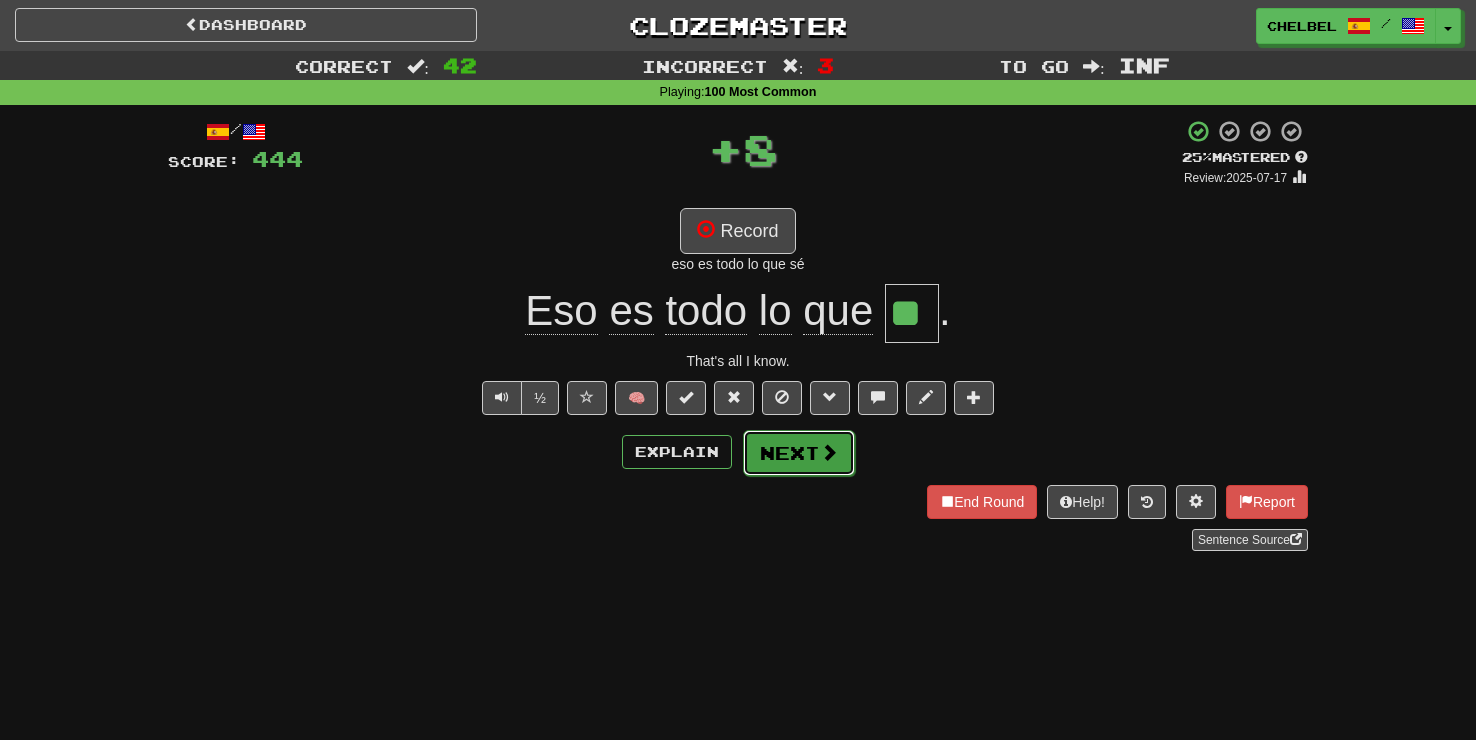 click on "Next" at bounding box center [799, 453] 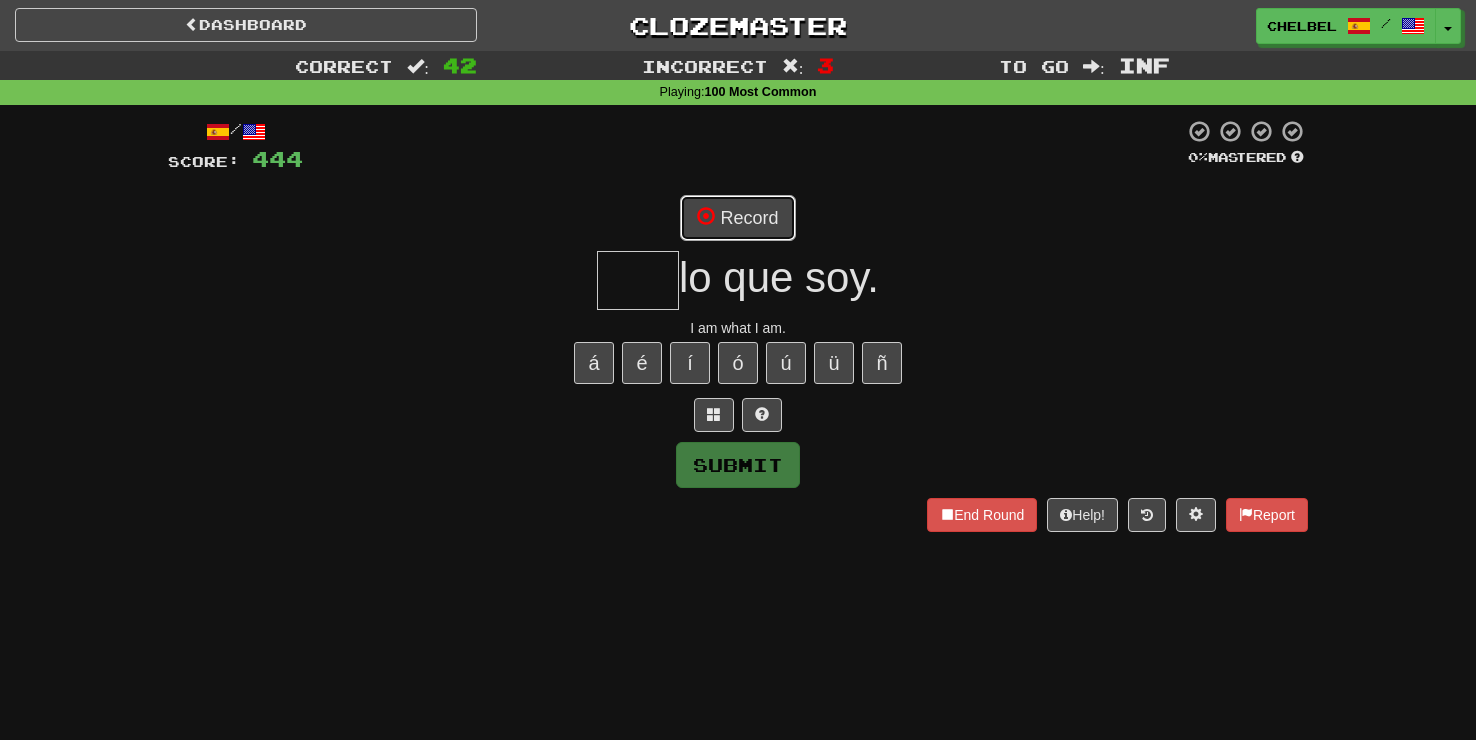 click on "Record" at bounding box center (737, 218) 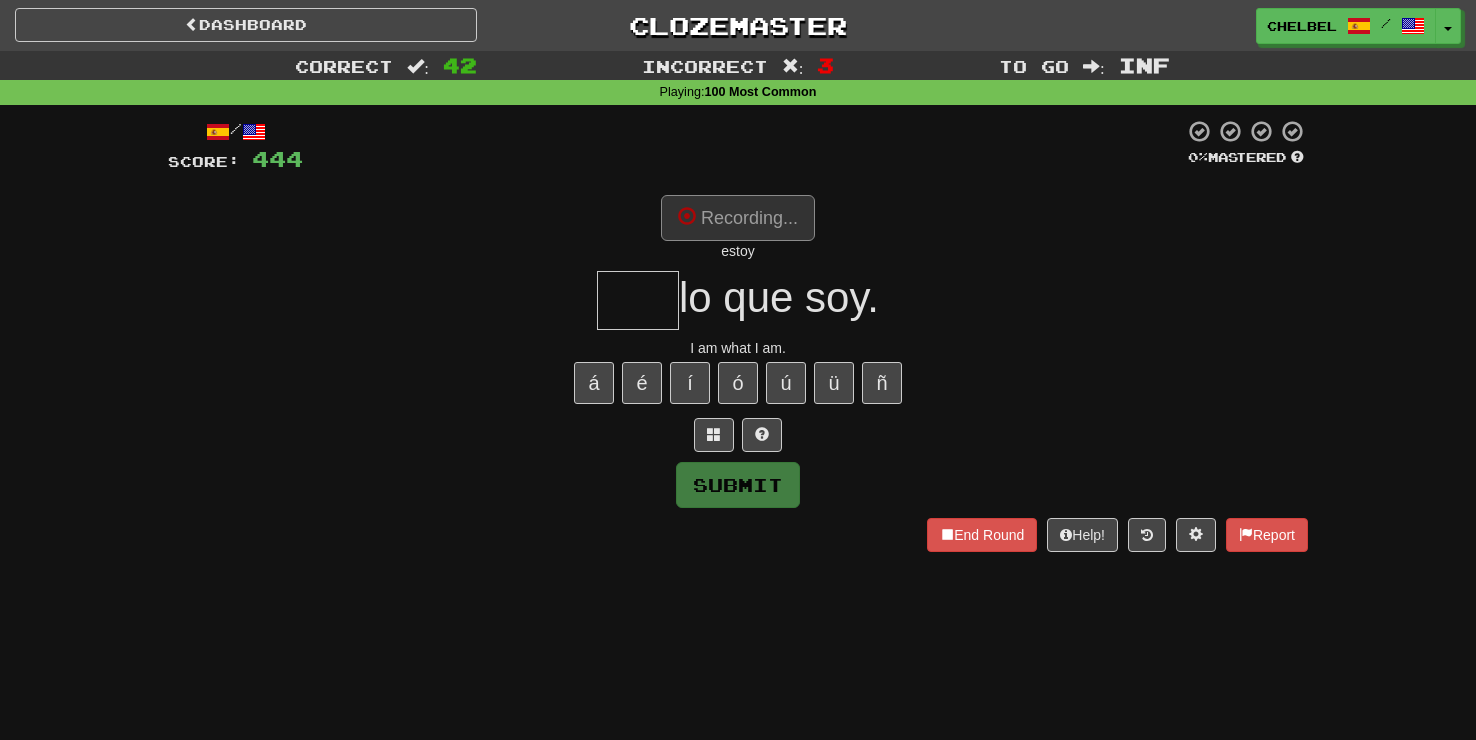 type on "***" 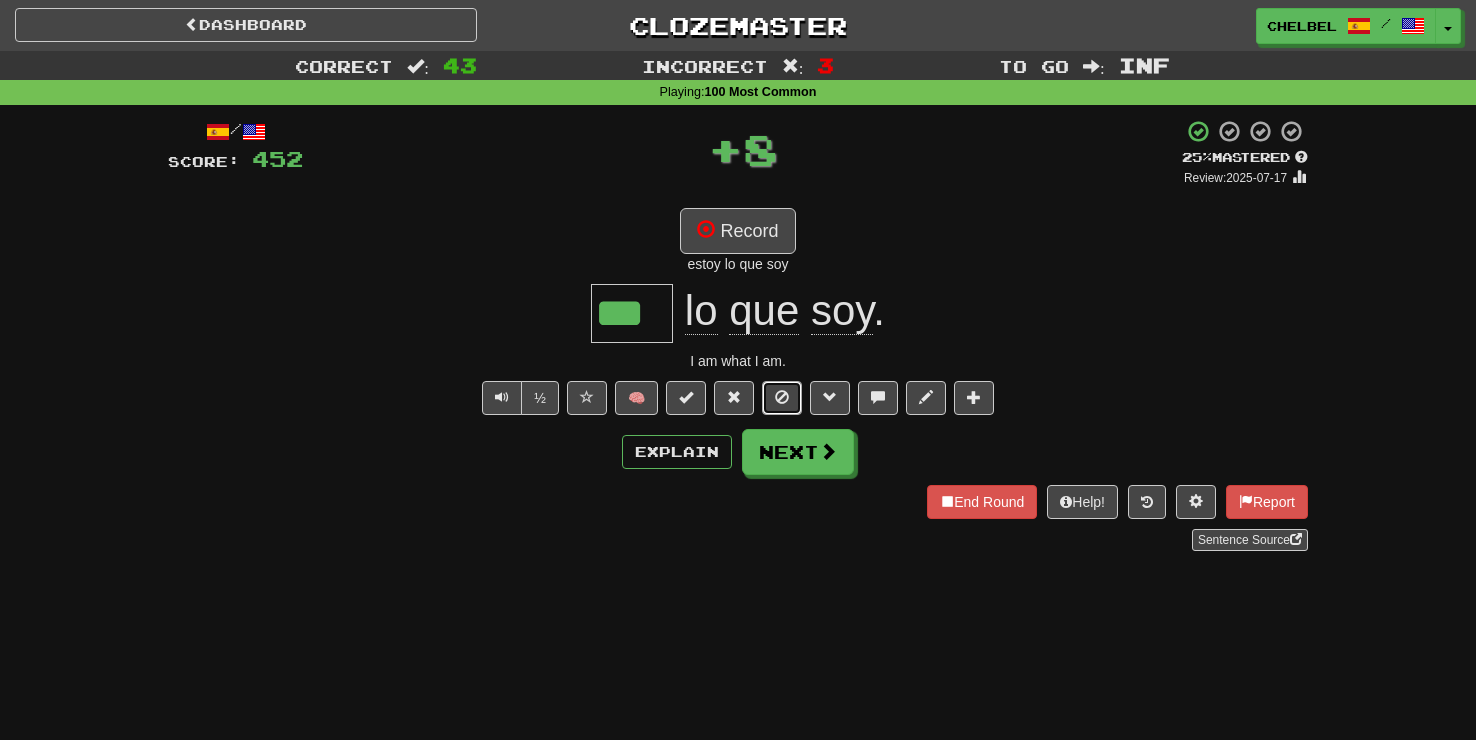 click at bounding box center (782, 398) 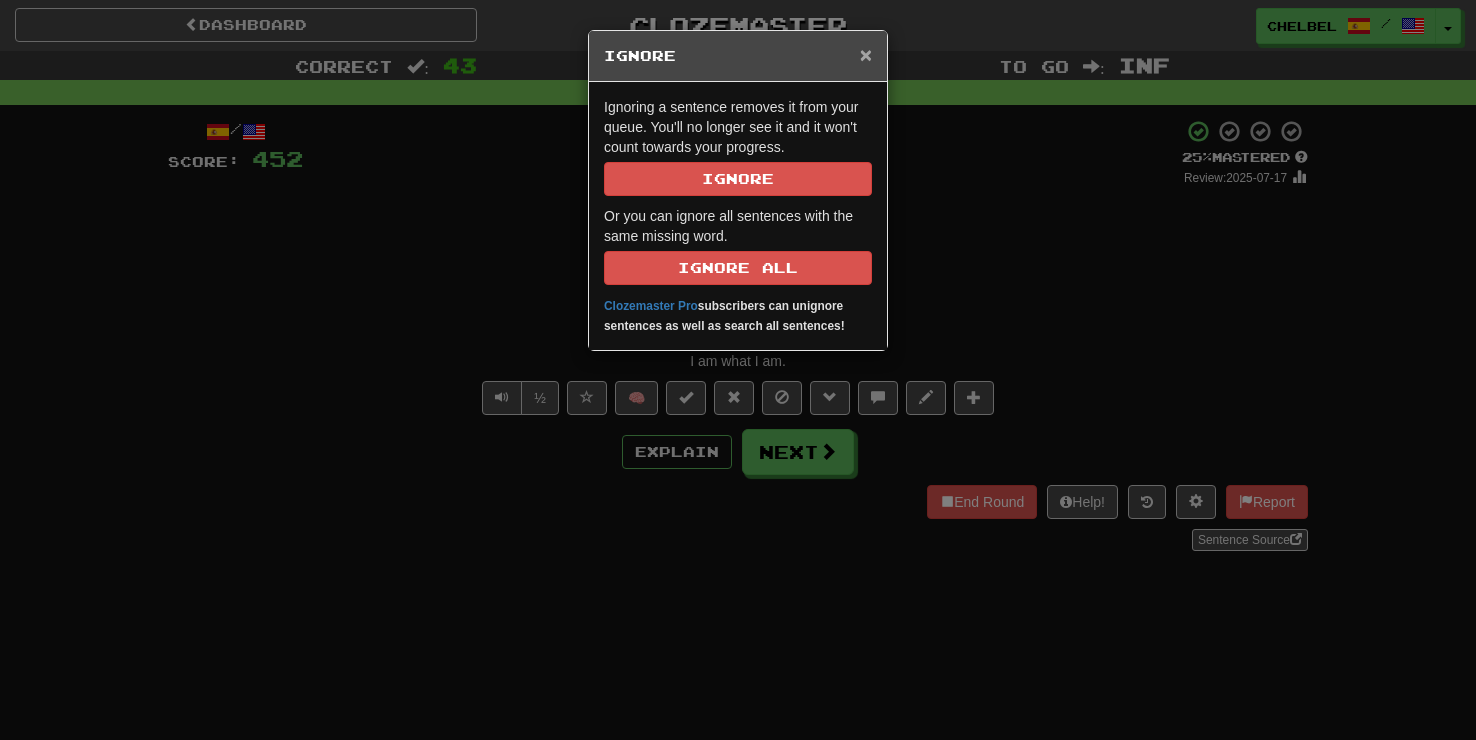 click on "×" at bounding box center (866, 54) 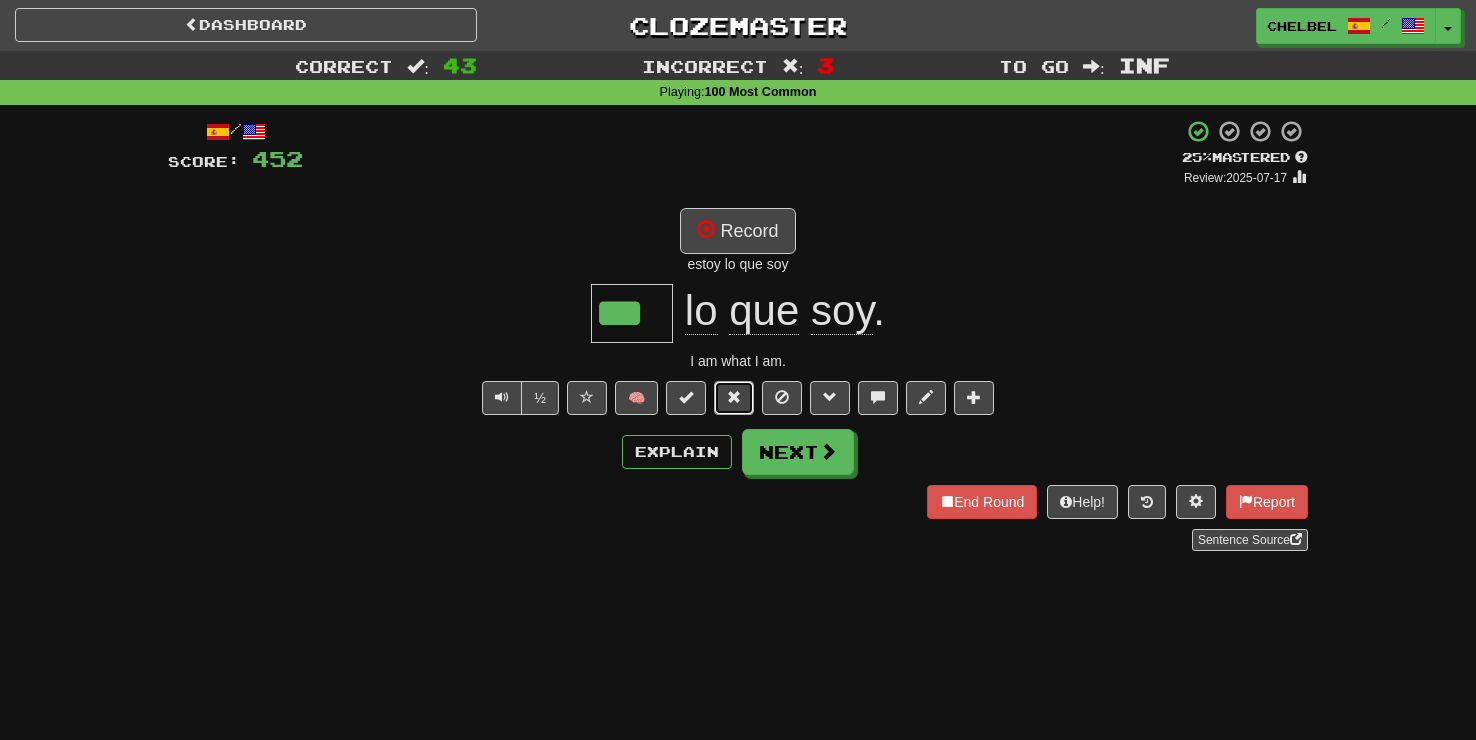 click at bounding box center (734, 398) 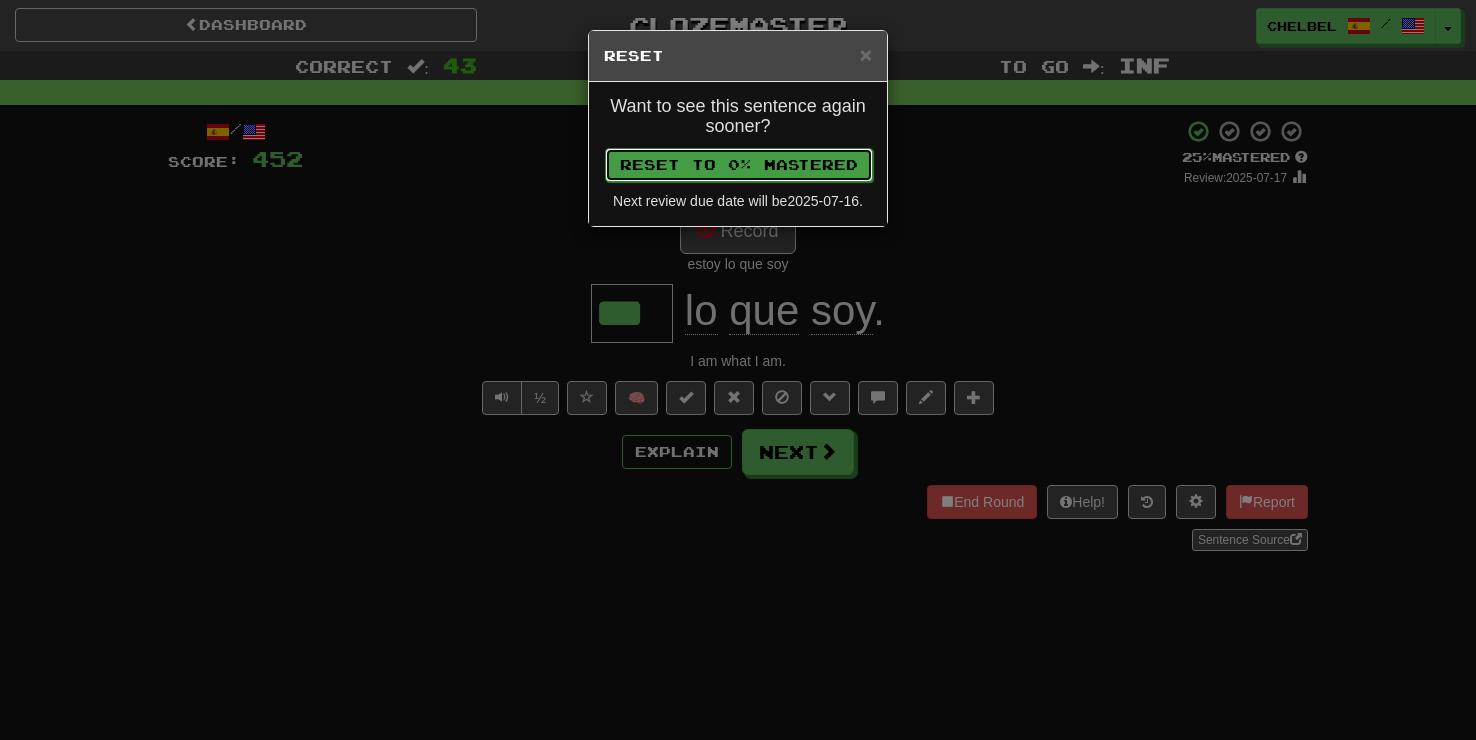 click on "Reset to 0% Mastered" at bounding box center [739, 165] 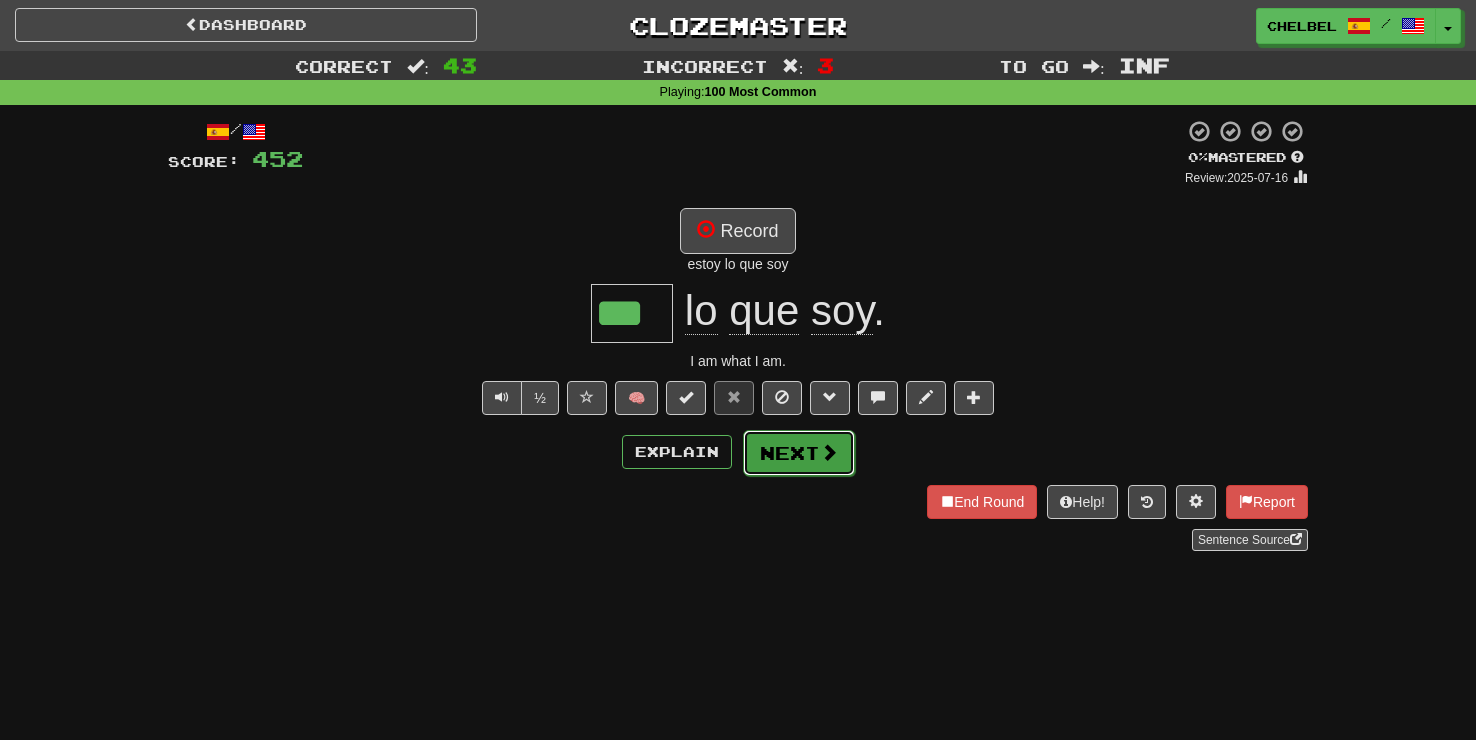 click at bounding box center [829, 452] 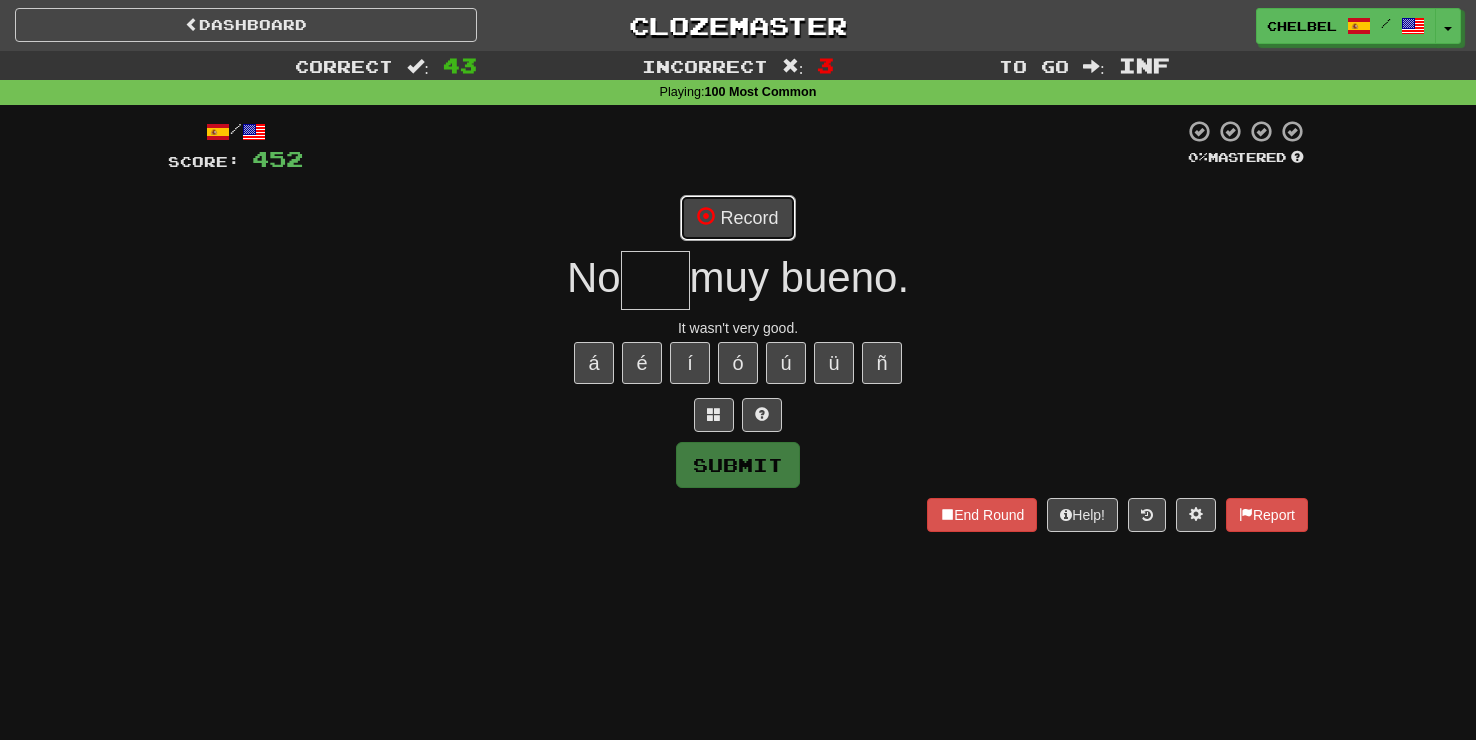 click on "Record" at bounding box center [737, 218] 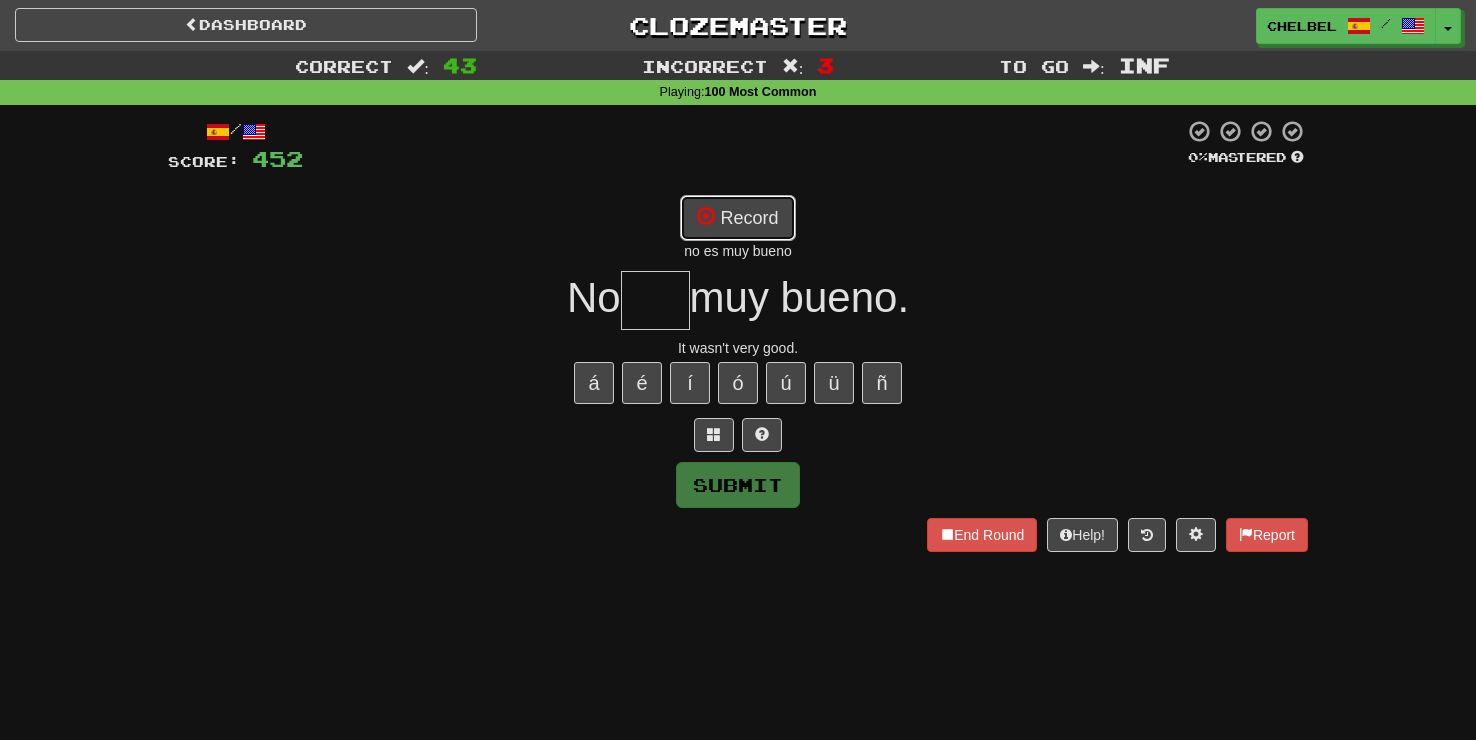 click on "Record" at bounding box center [737, 218] 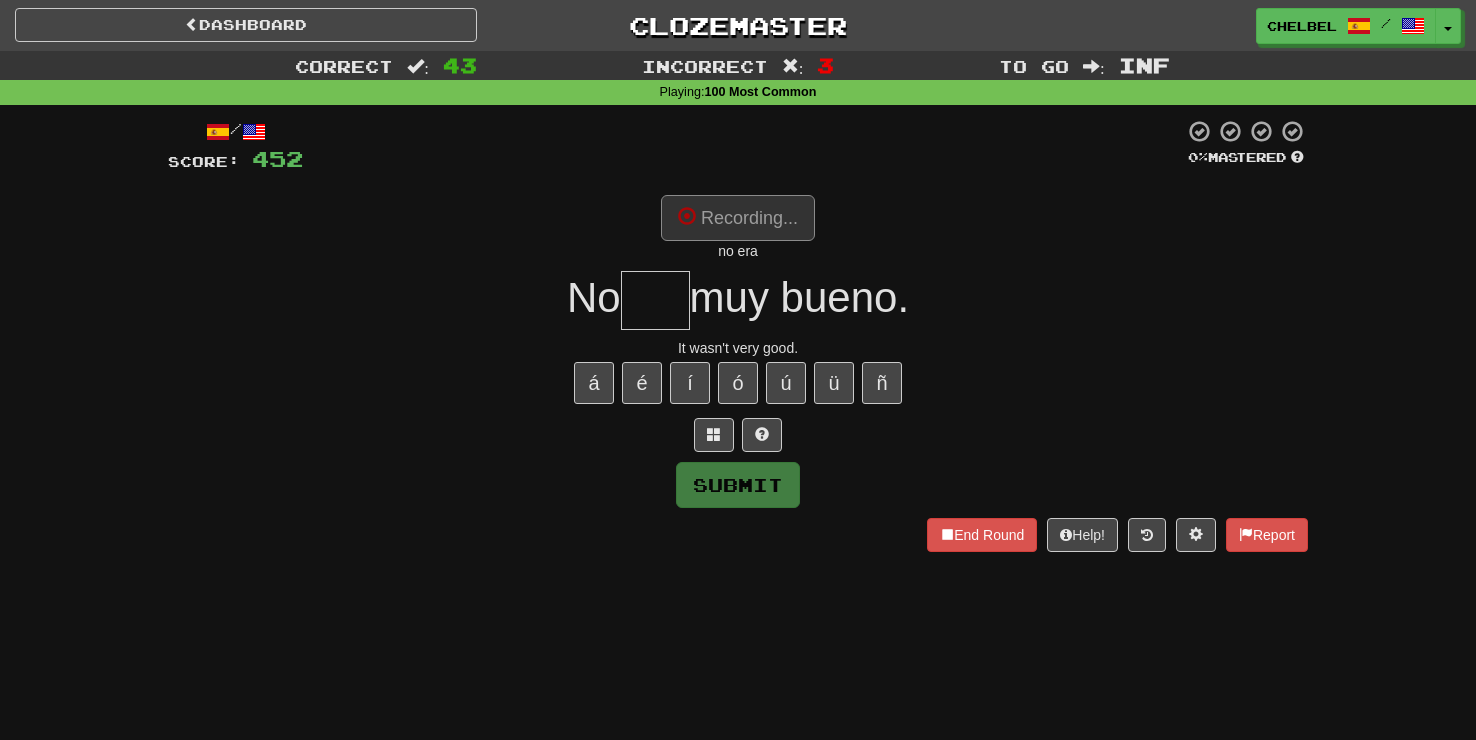 type on "***" 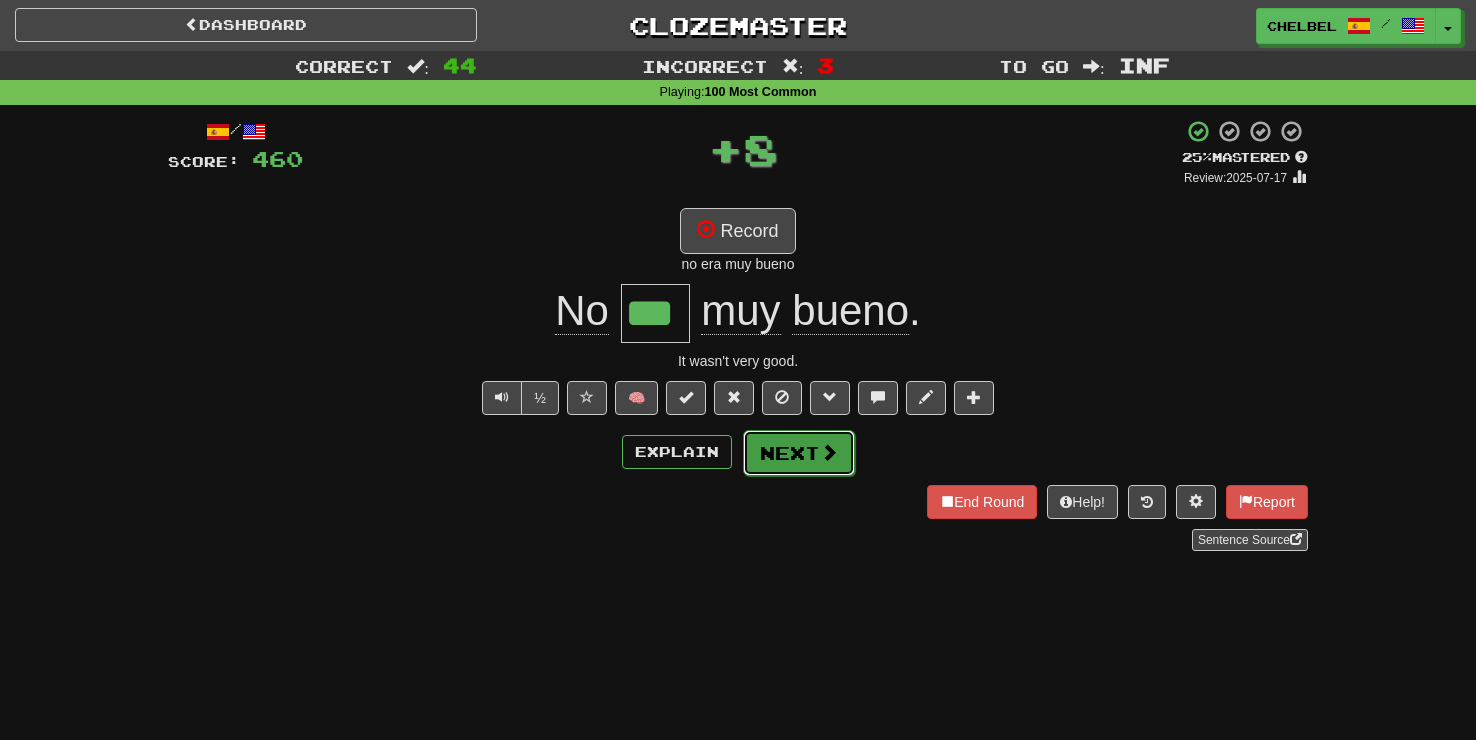 click on "Next" at bounding box center [799, 453] 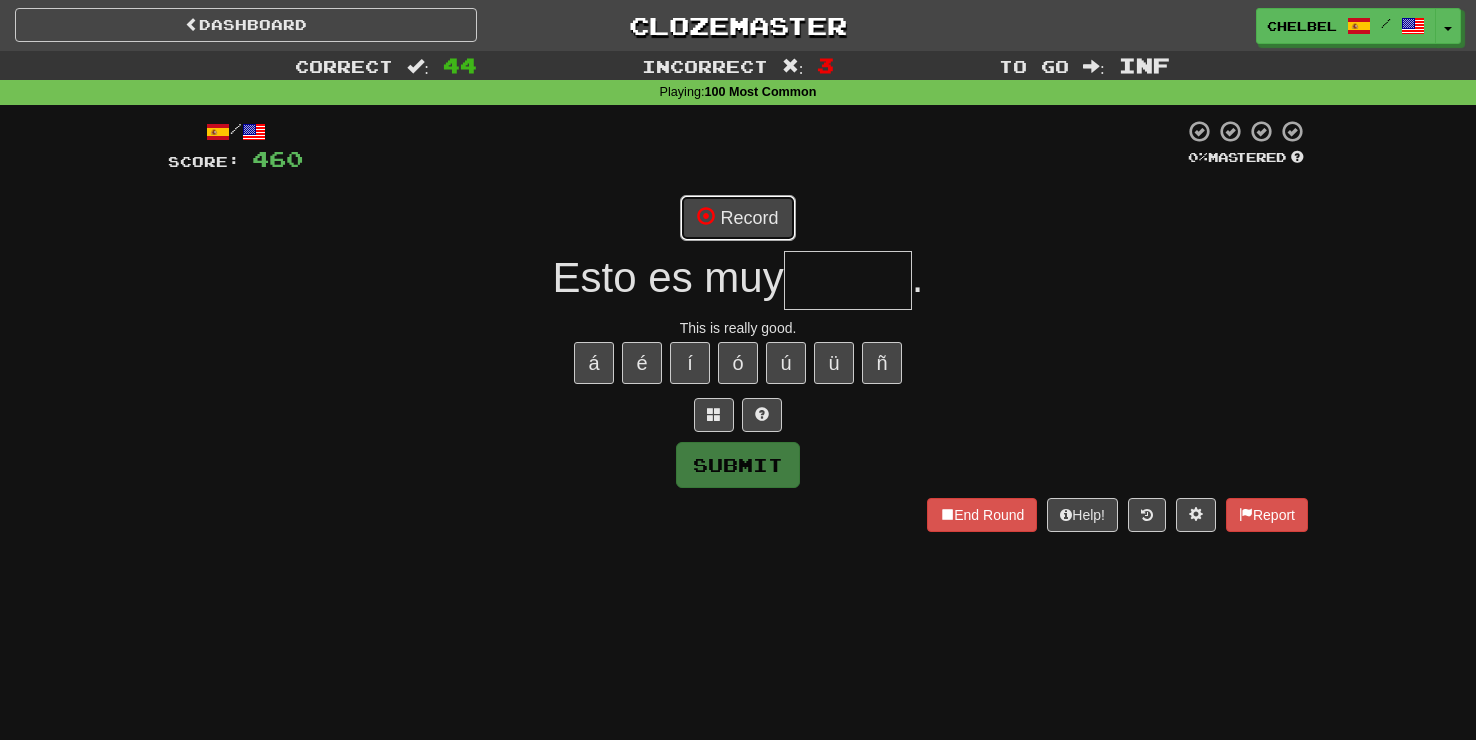 click at bounding box center [706, 216] 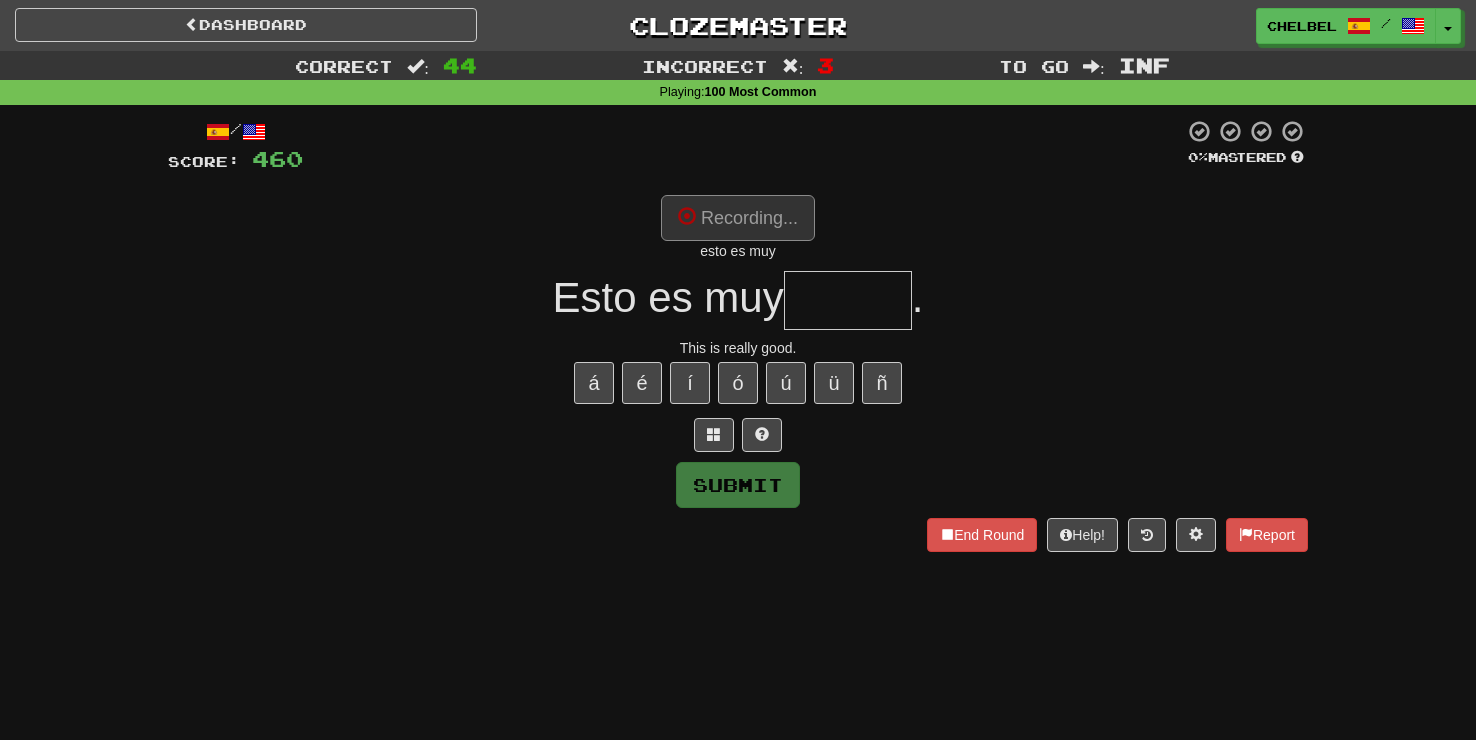 type on "*****" 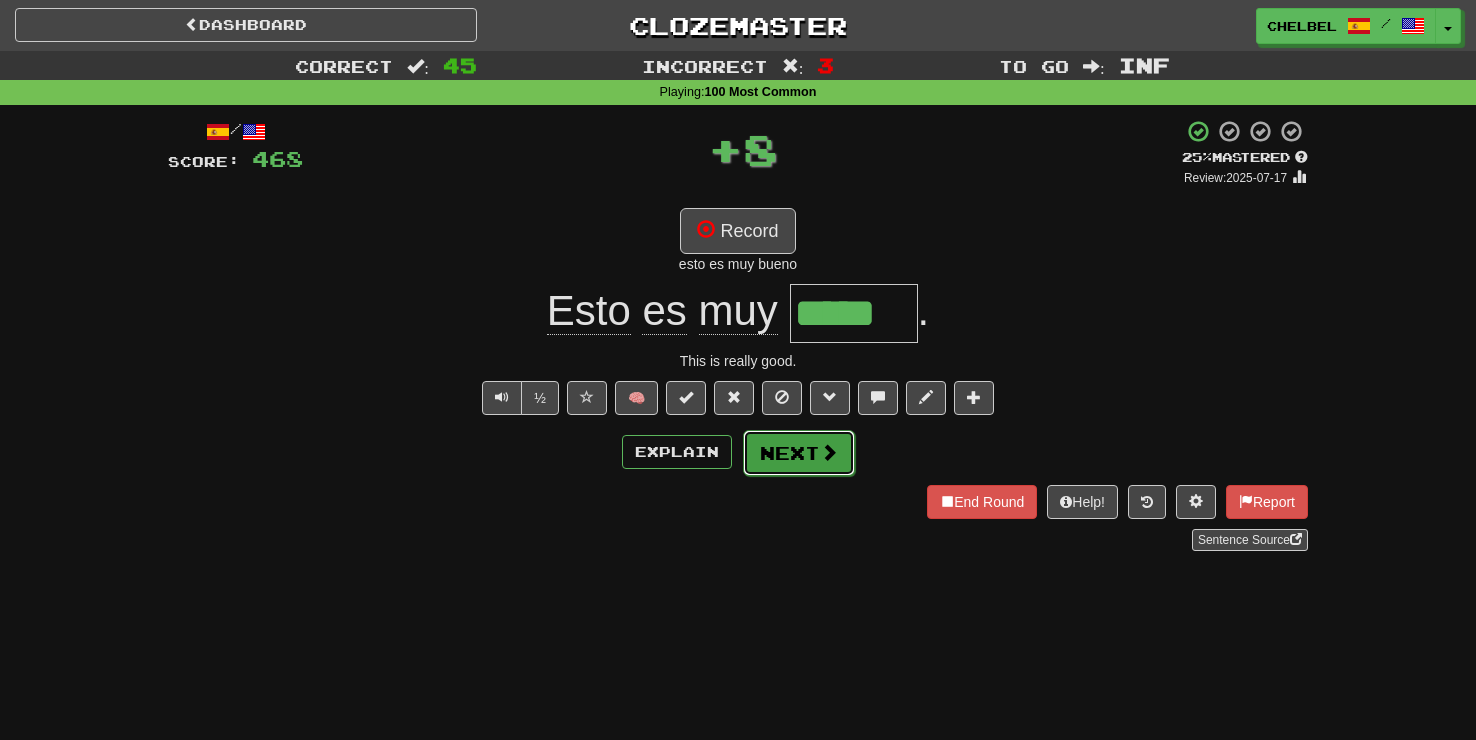 click on "Next" at bounding box center [799, 453] 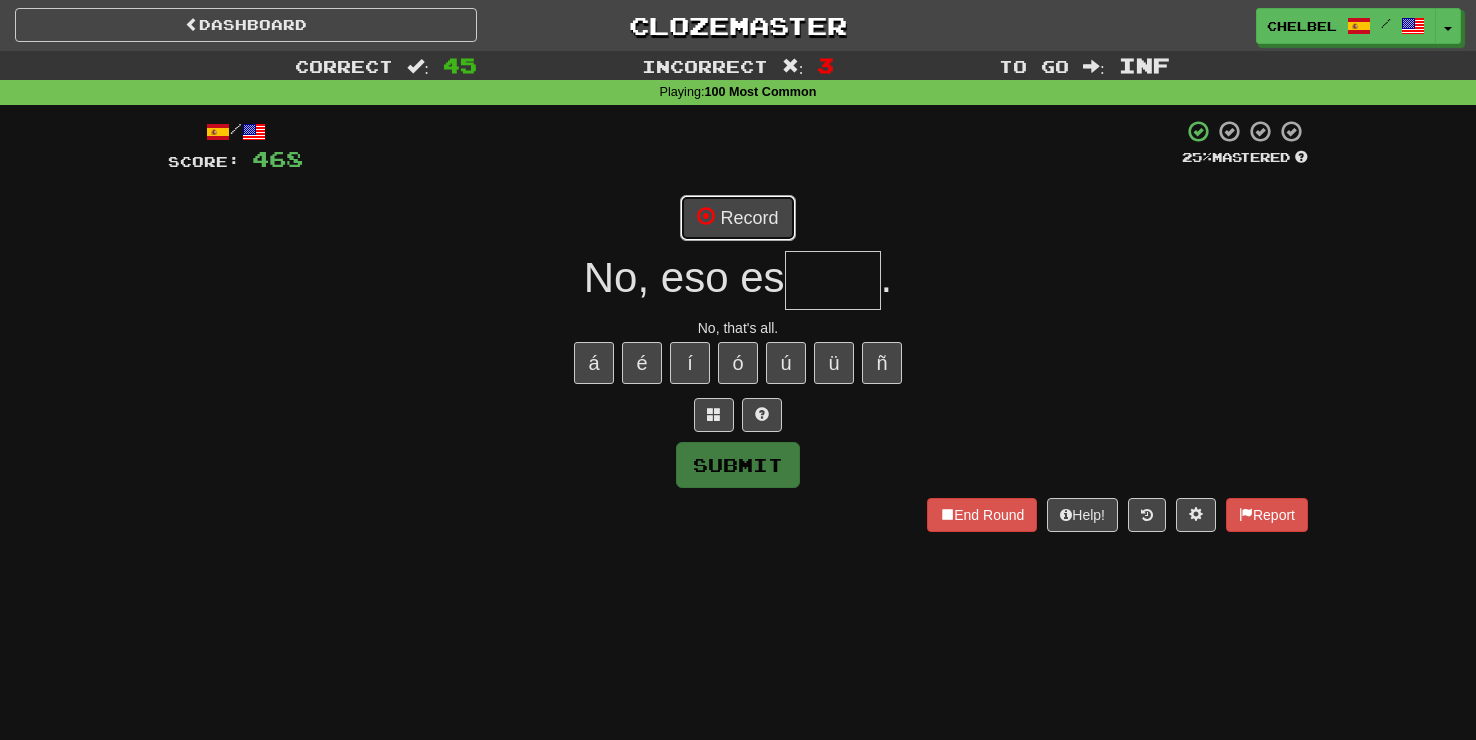 click on "Record" at bounding box center [737, 218] 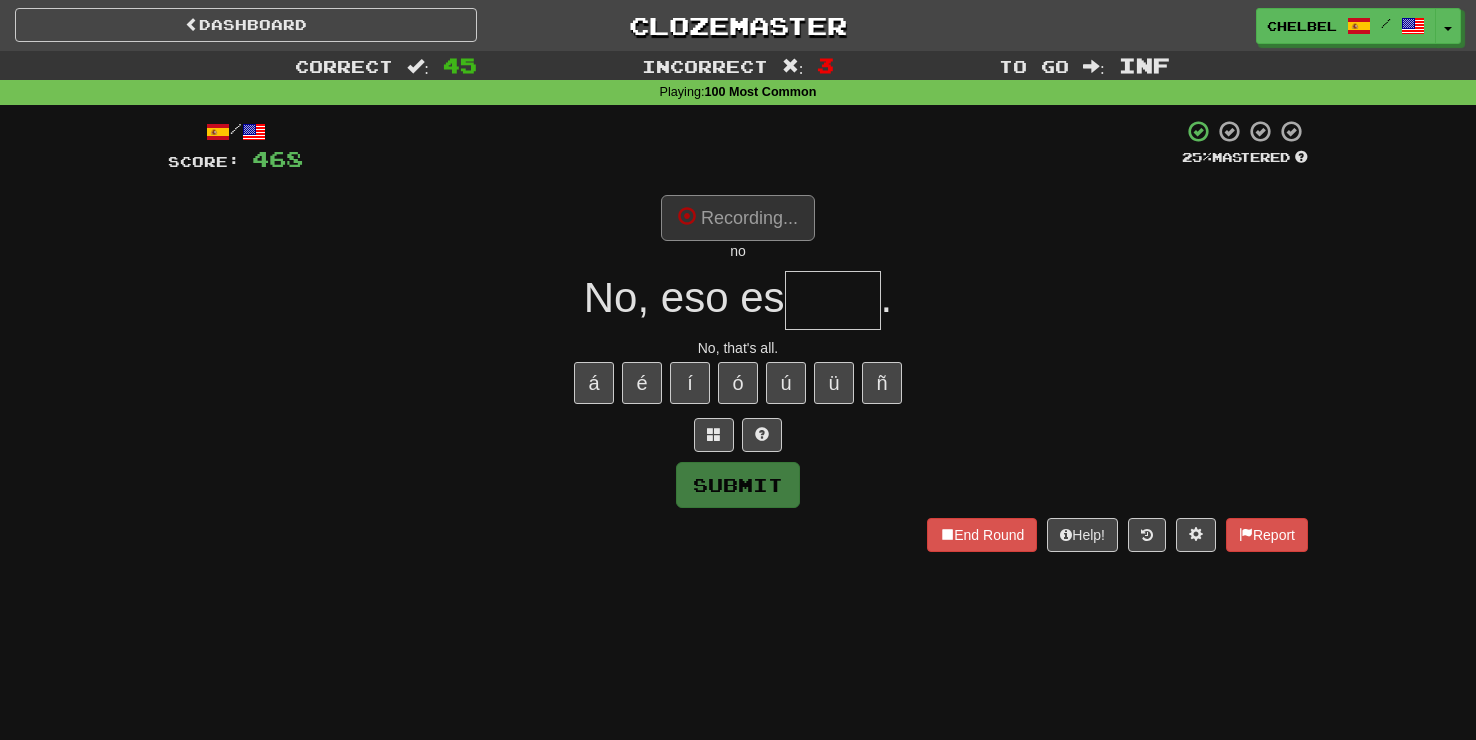 type on "****" 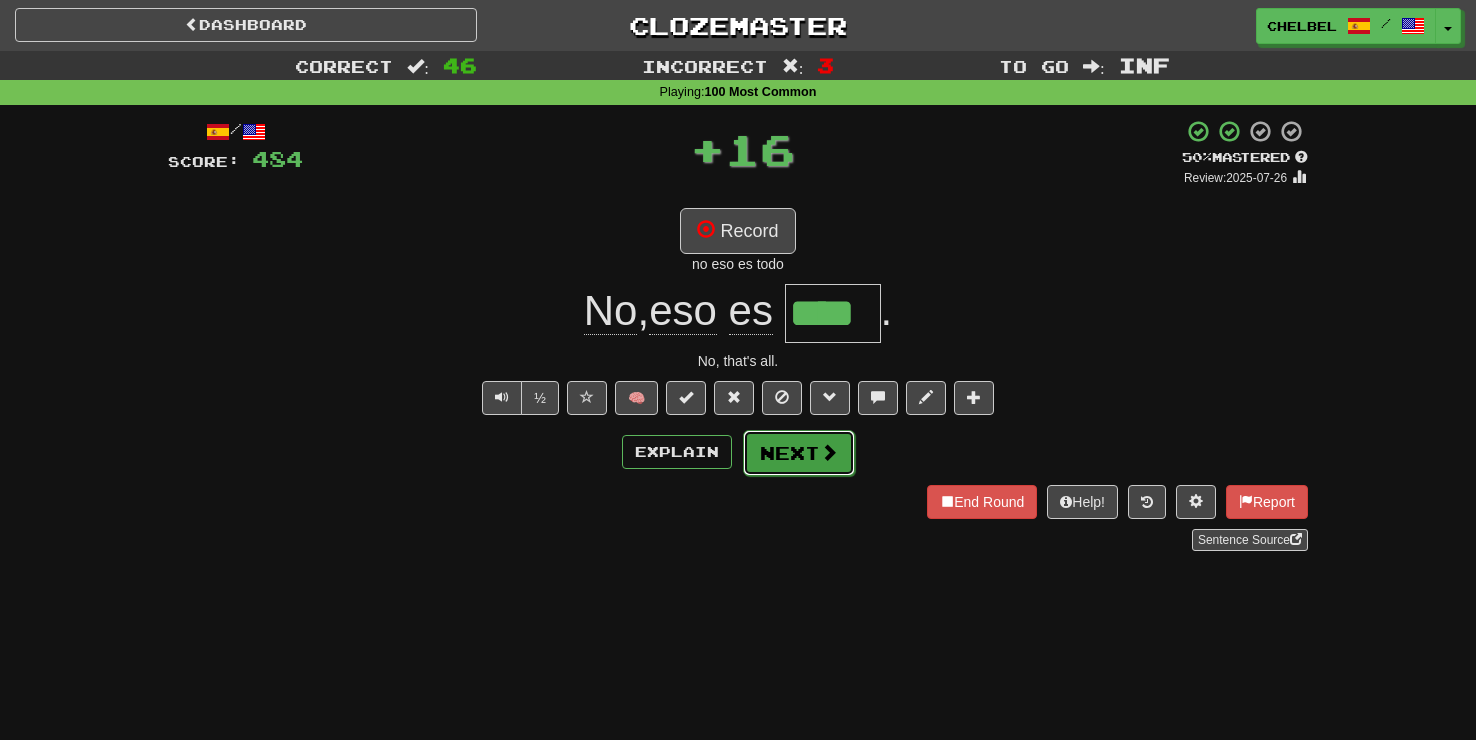 click on "Next" at bounding box center [799, 453] 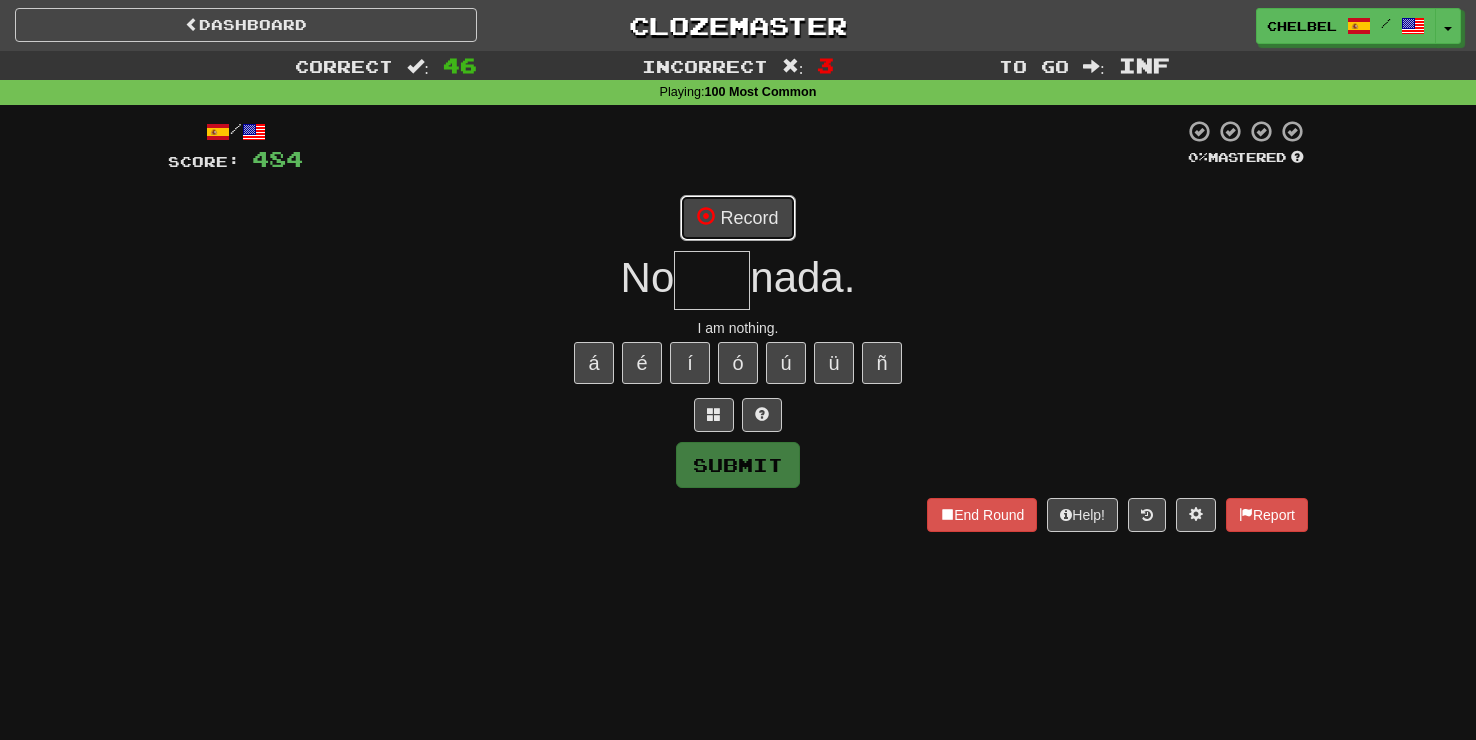 click at bounding box center (706, 216) 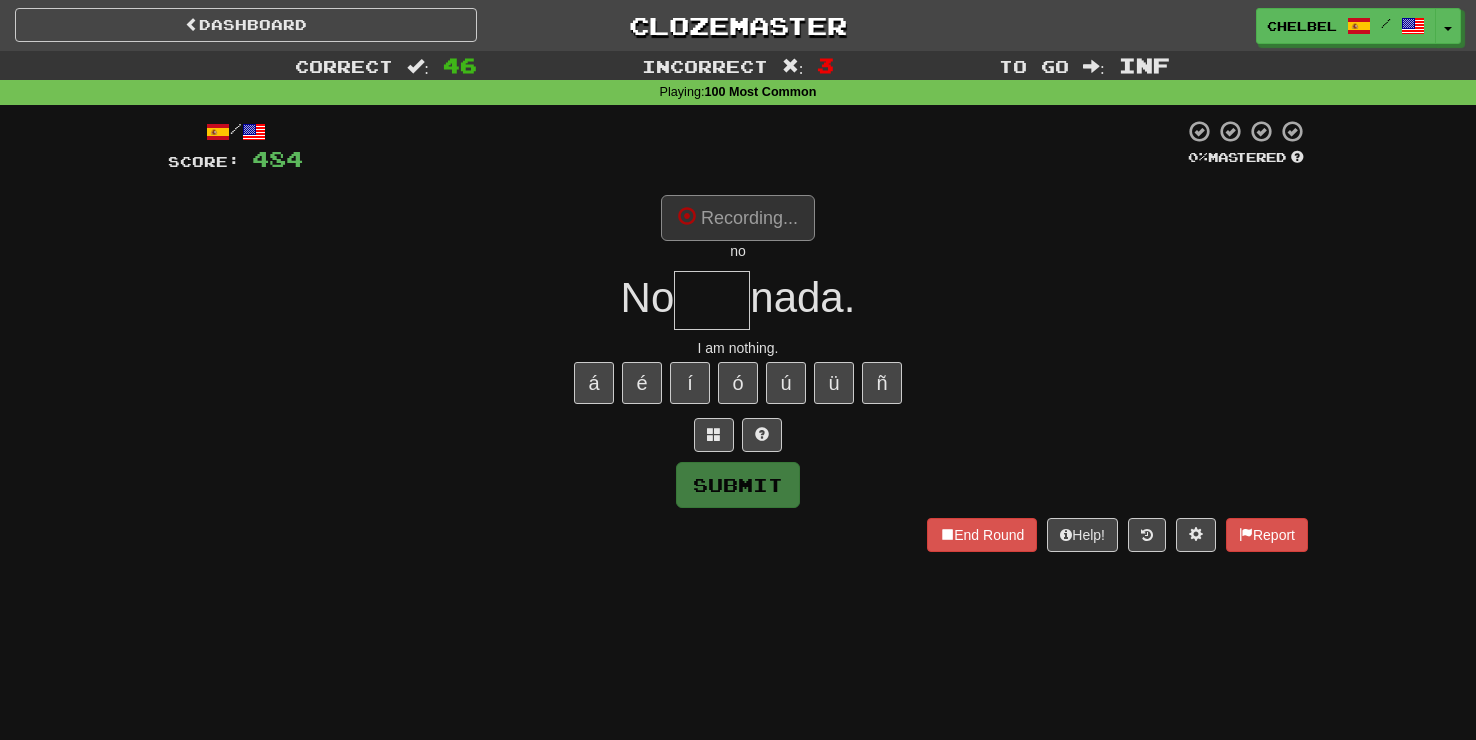 type on "***" 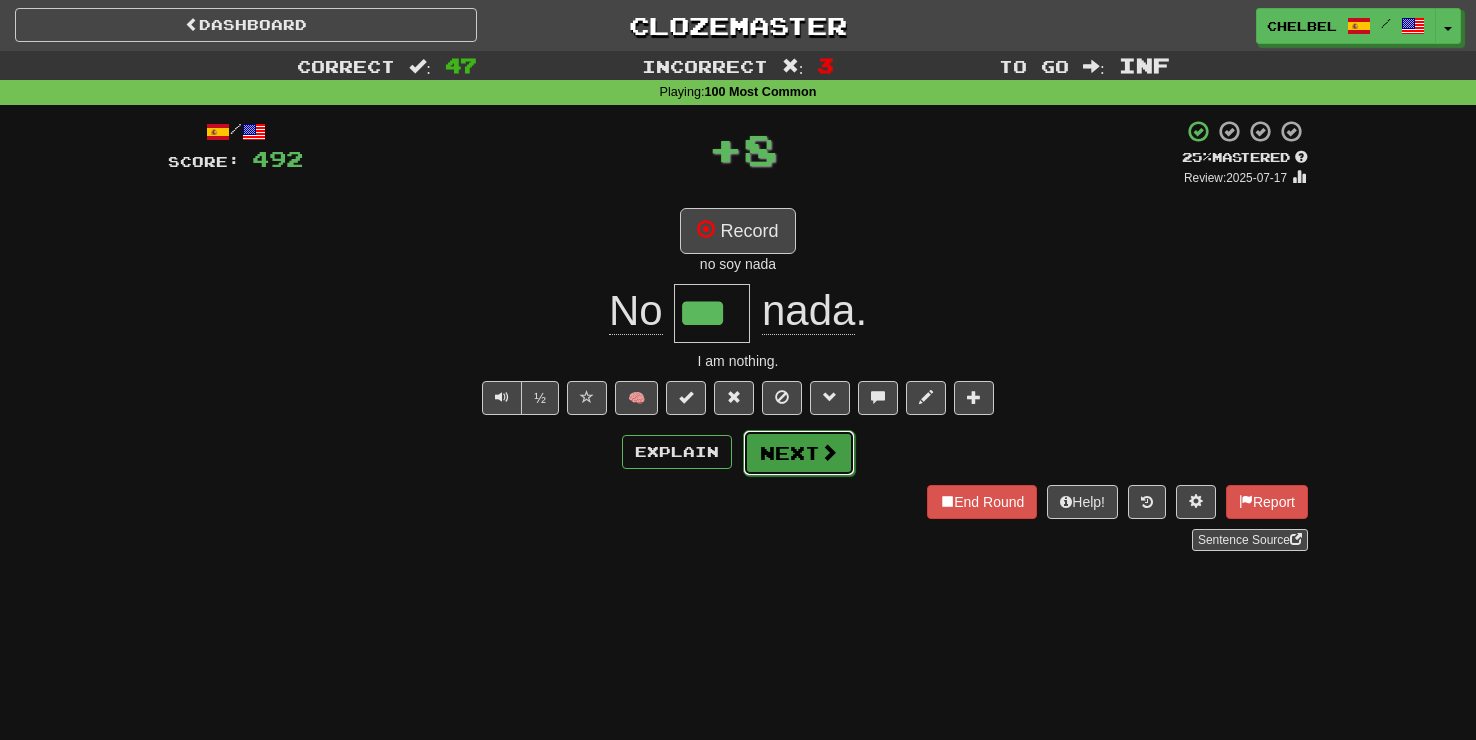 click on "Next" at bounding box center (799, 453) 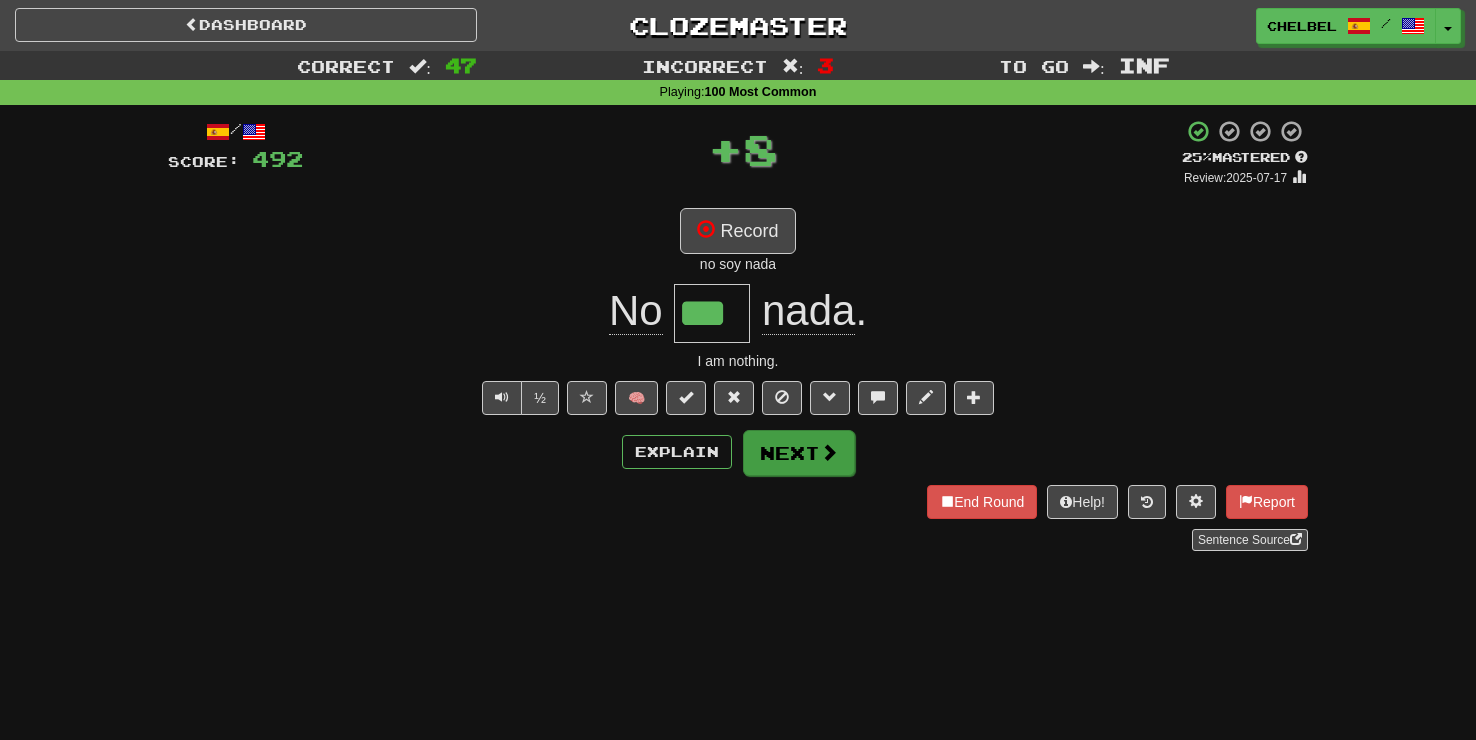 type 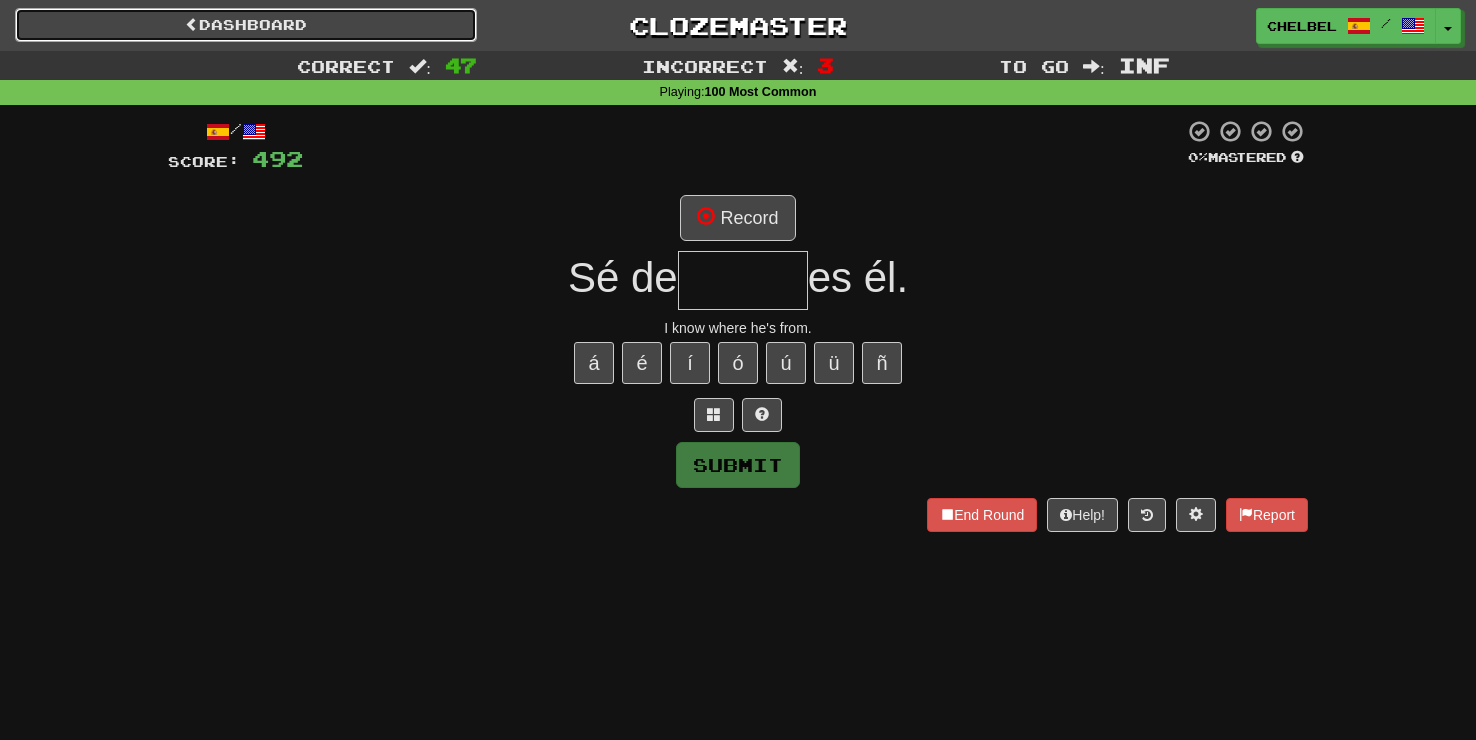 click on "Dashboard" at bounding box center (246, 25) 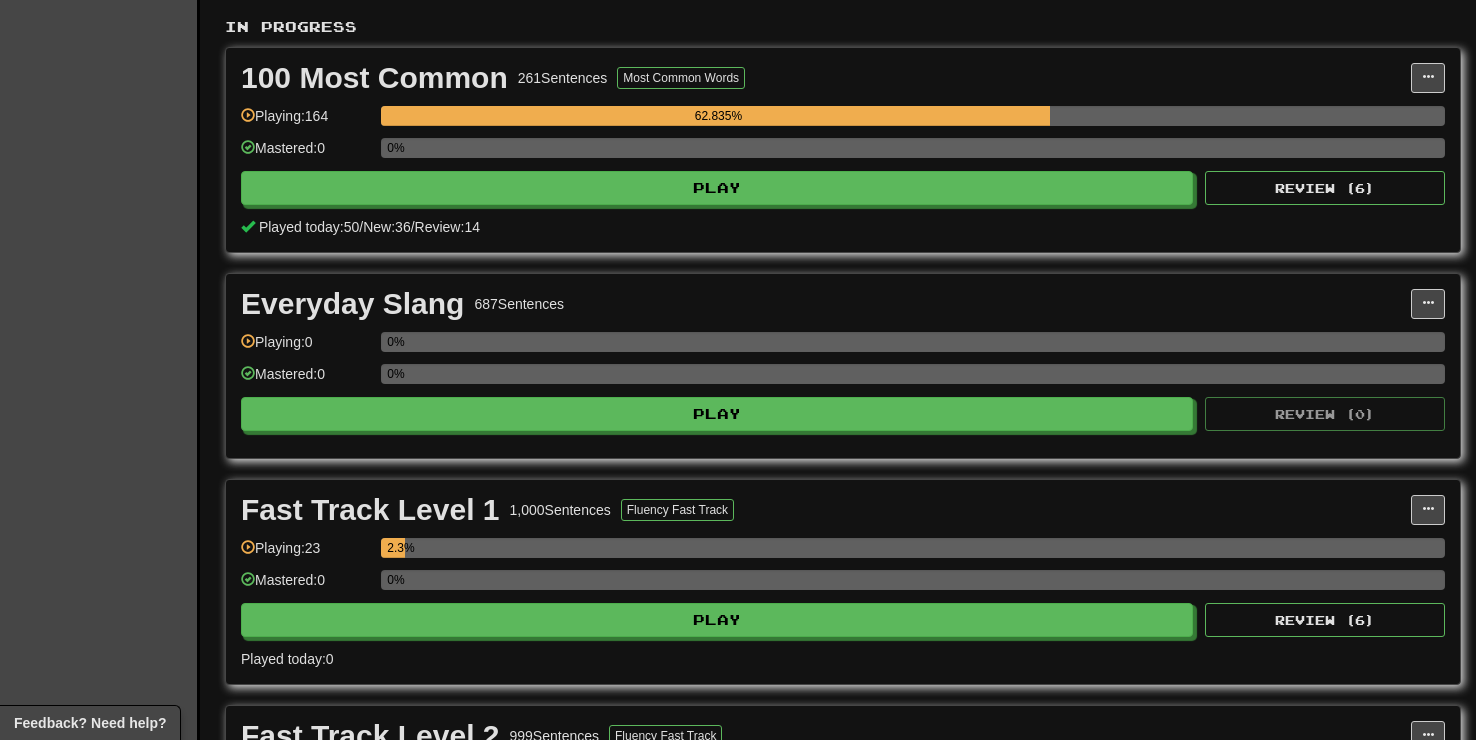 scroll, scrollTop: 416, scrollLeft: 0, axis: vertical 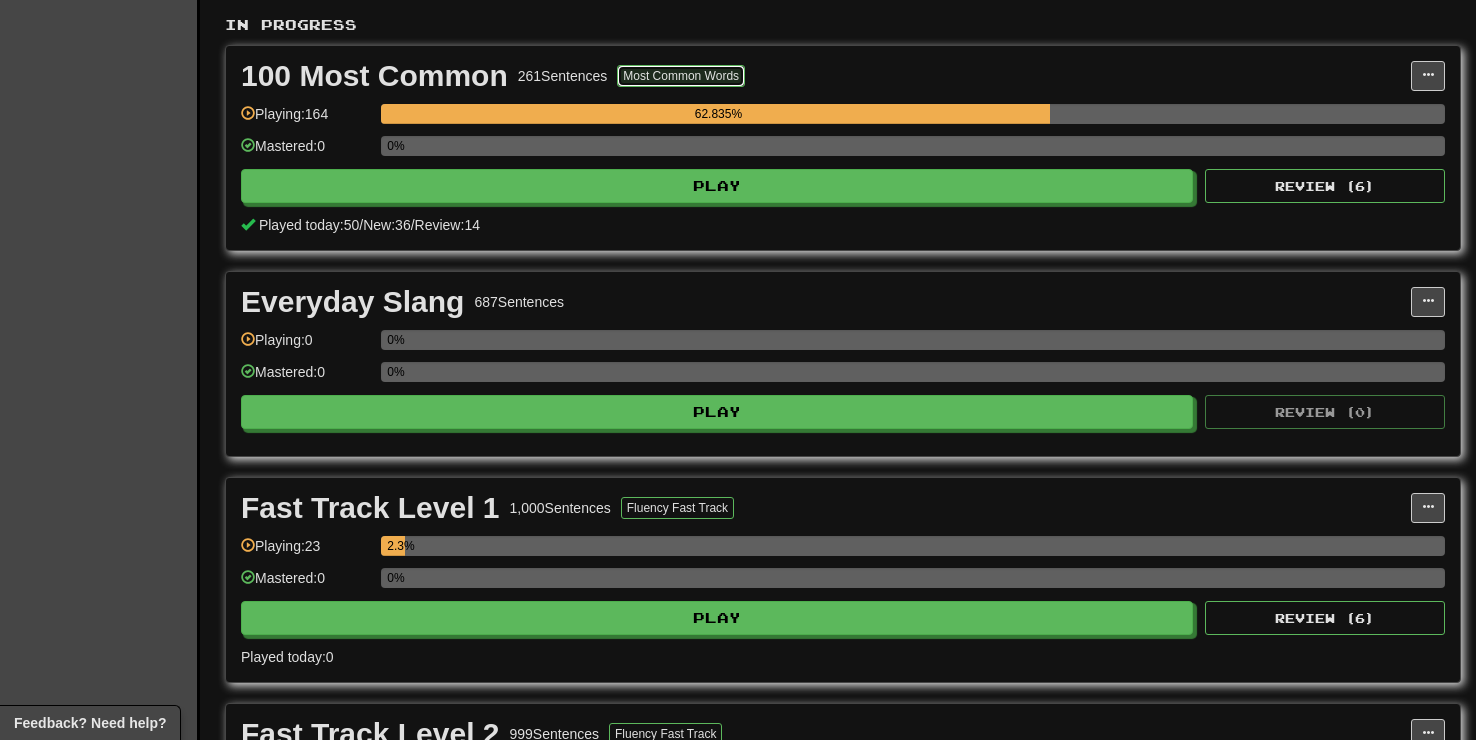 click on "Most Common Words" at bounding box center [681, 76] 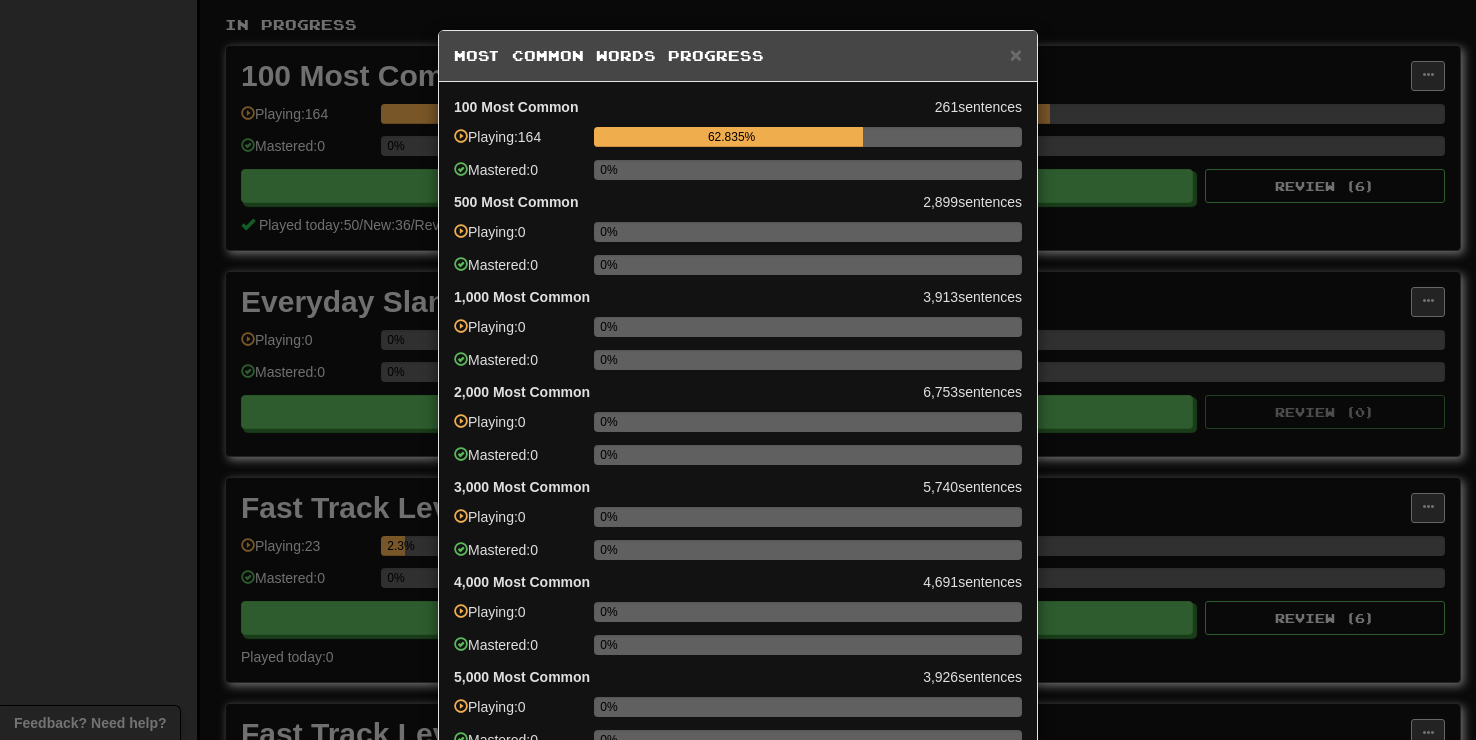 click on "Most Common Words Progress" at bounding box center [738, 56] 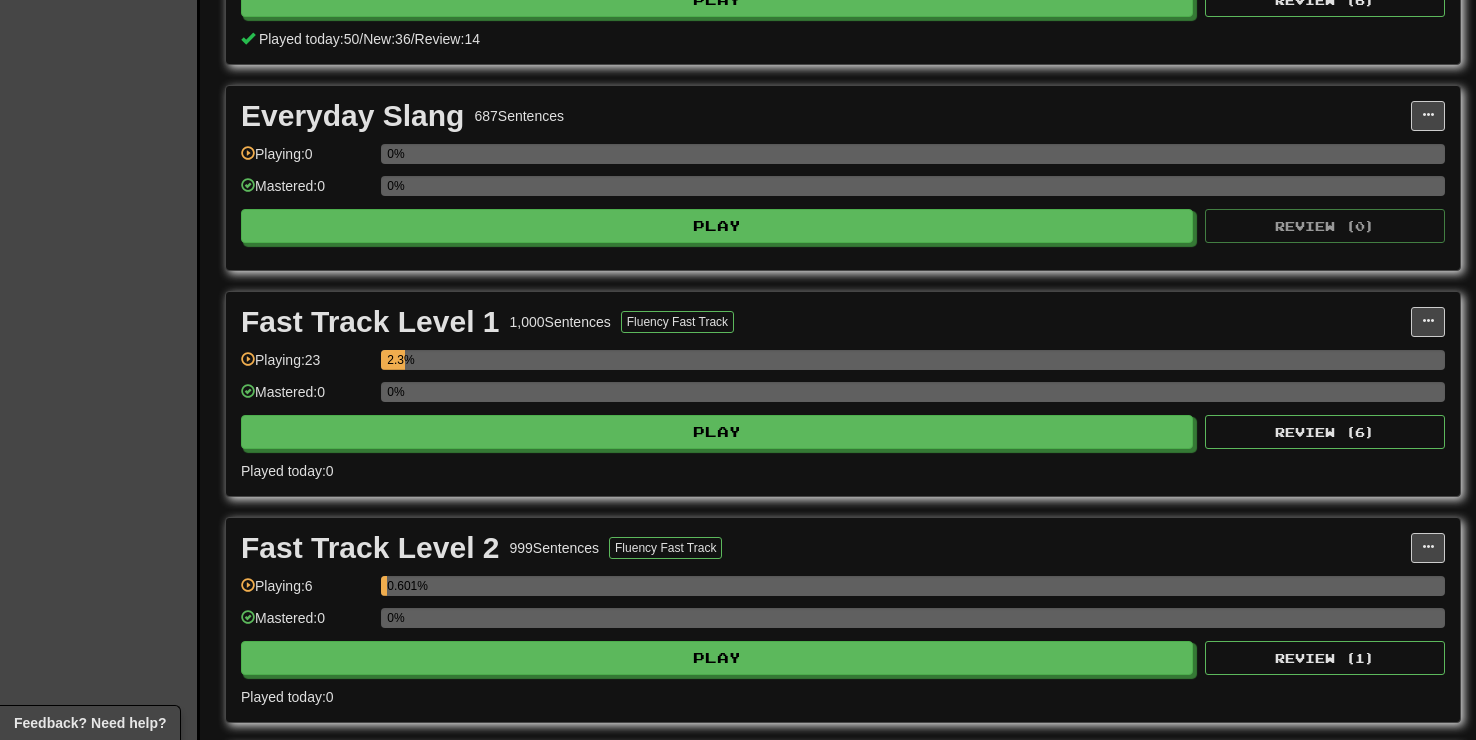 scroll, scrollTop: 524, scrollLeft: 0, axis: vertical 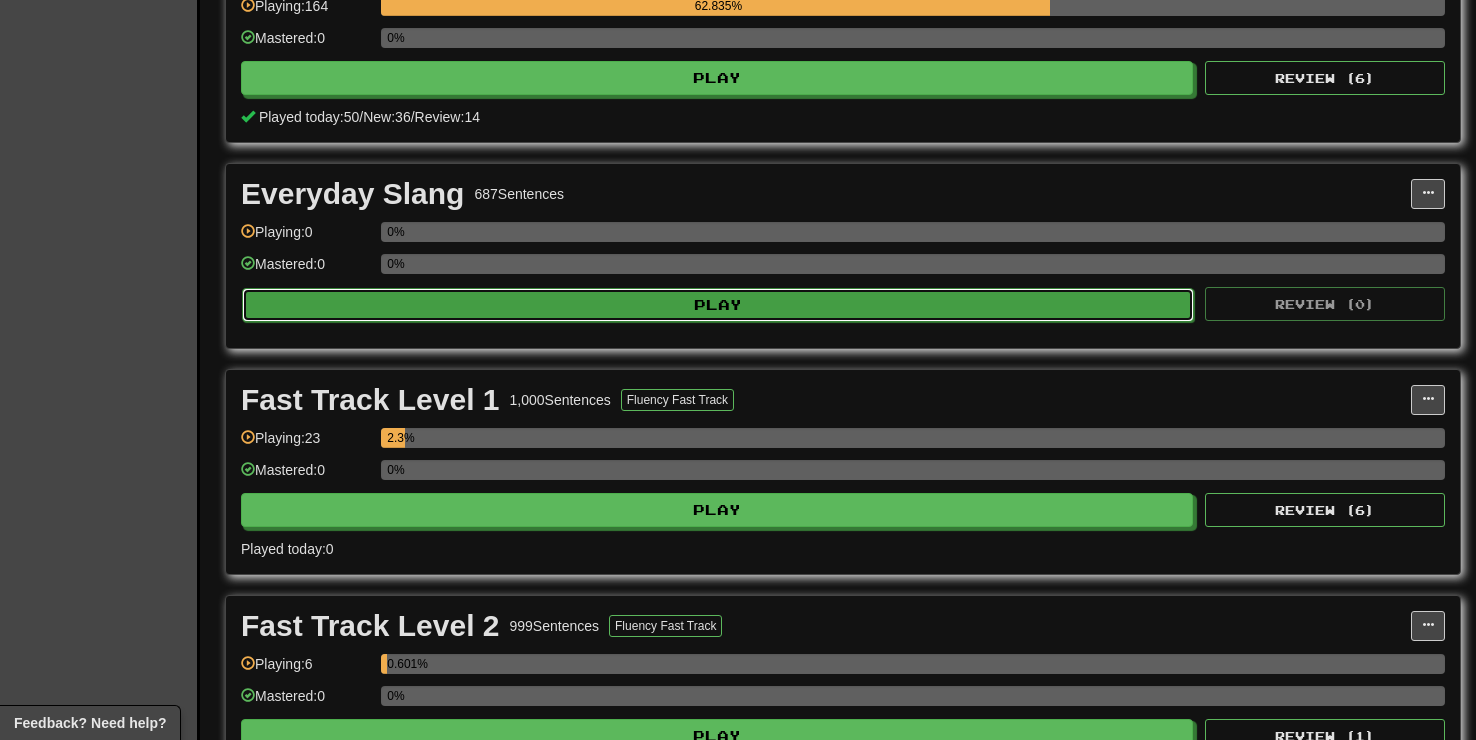 click on "Play" at bounding box center [718, 305] 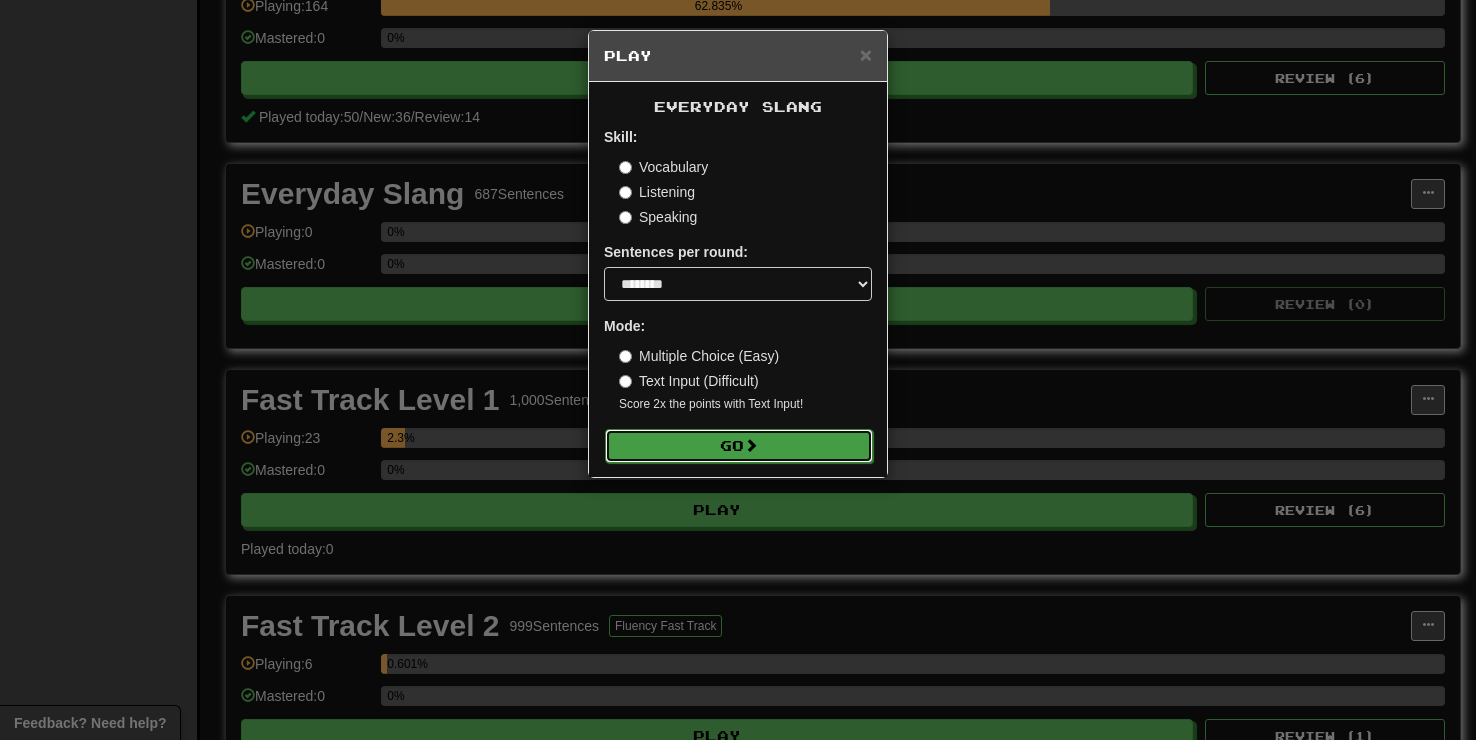 click on "Go" at bounding box center (739, 446) 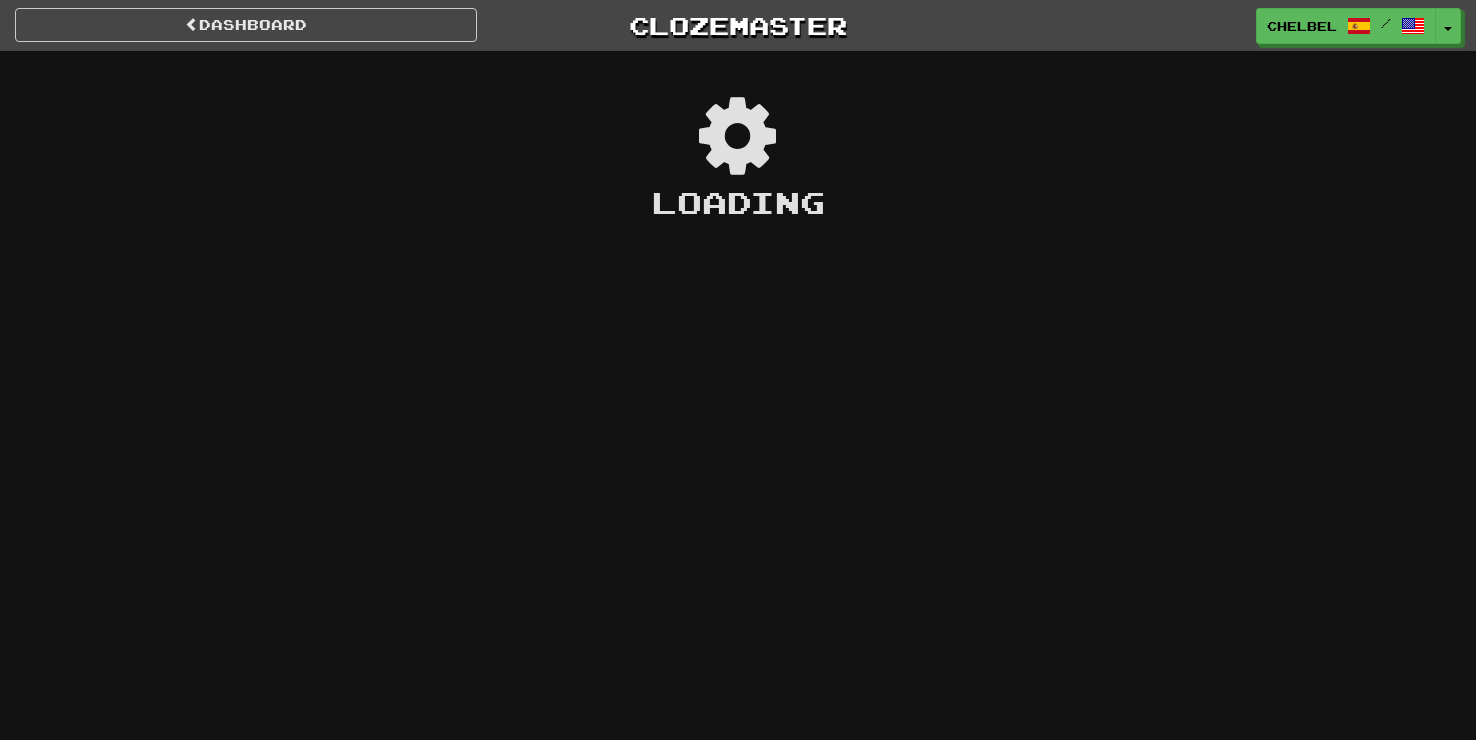 scroll, scrollTop: 0, scrollLeft: 0, axis: both 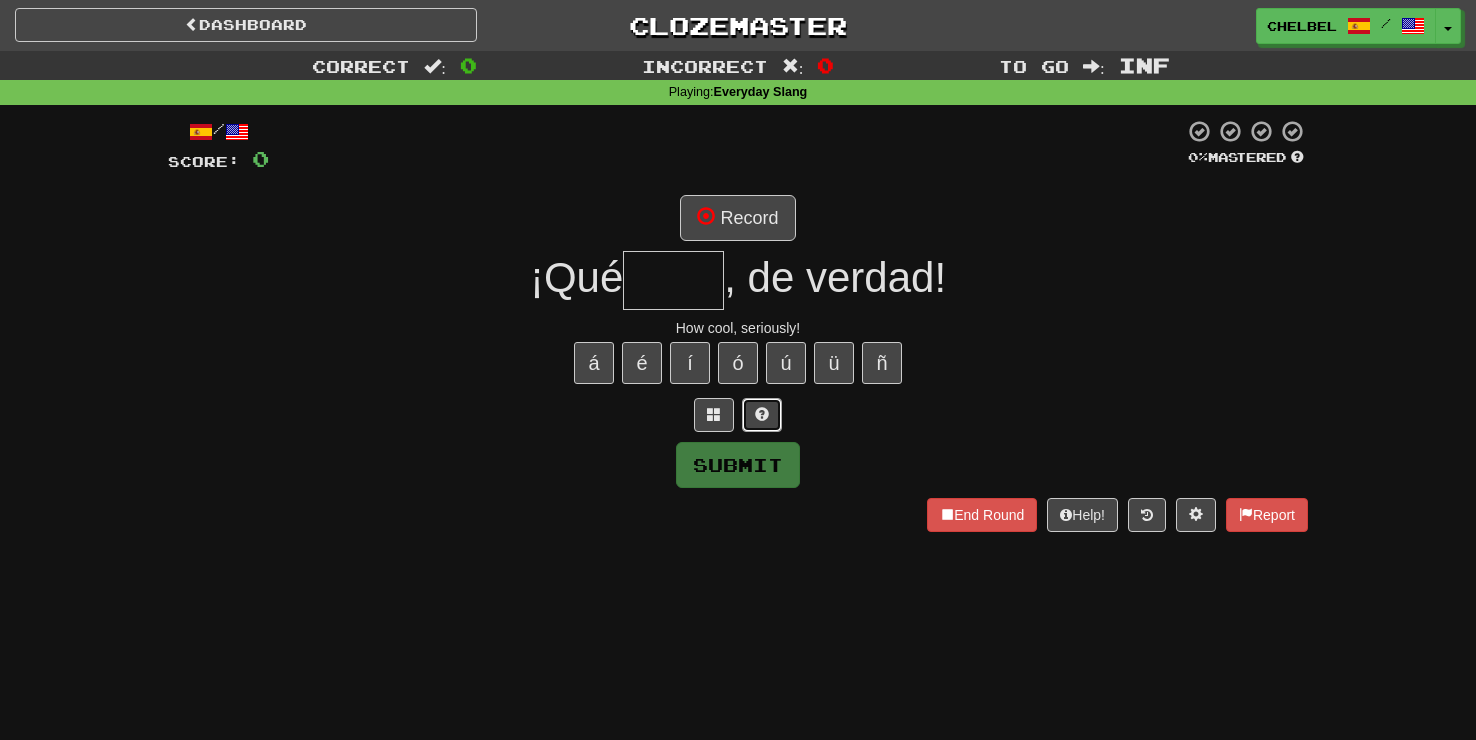 click at bounding box center [762, 415] 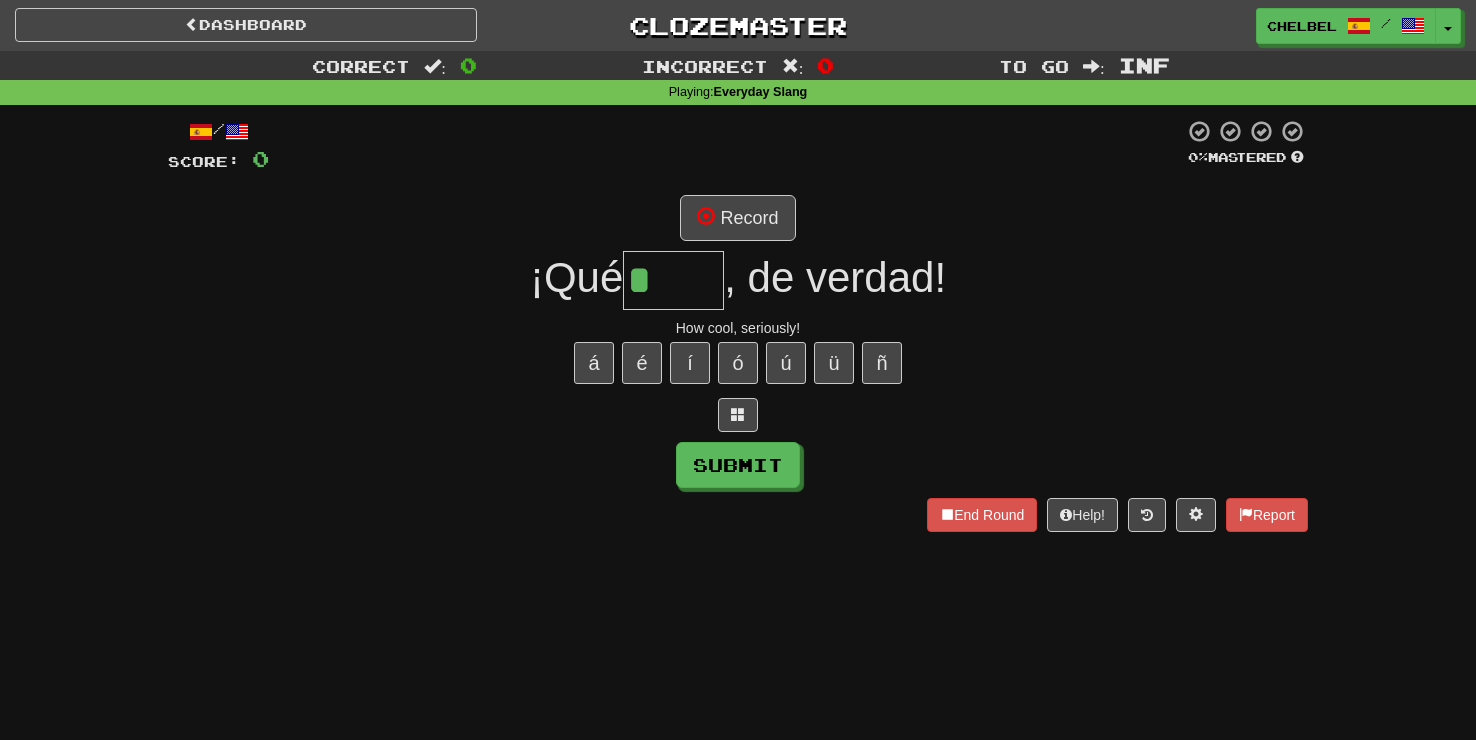 click on "End Round  Help!  Report" at bounding box center [738, 515] 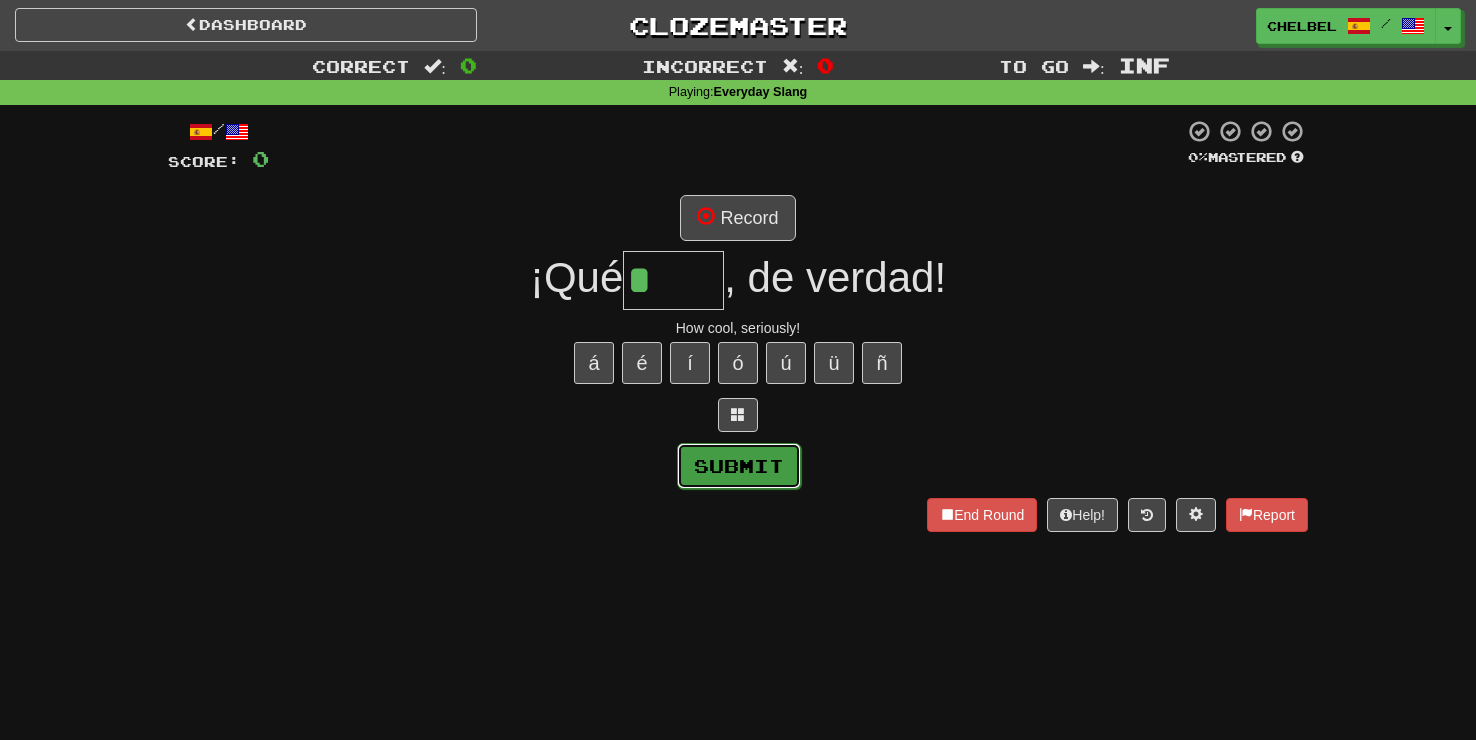 click on "Submit" at bounding box center (739, 466) 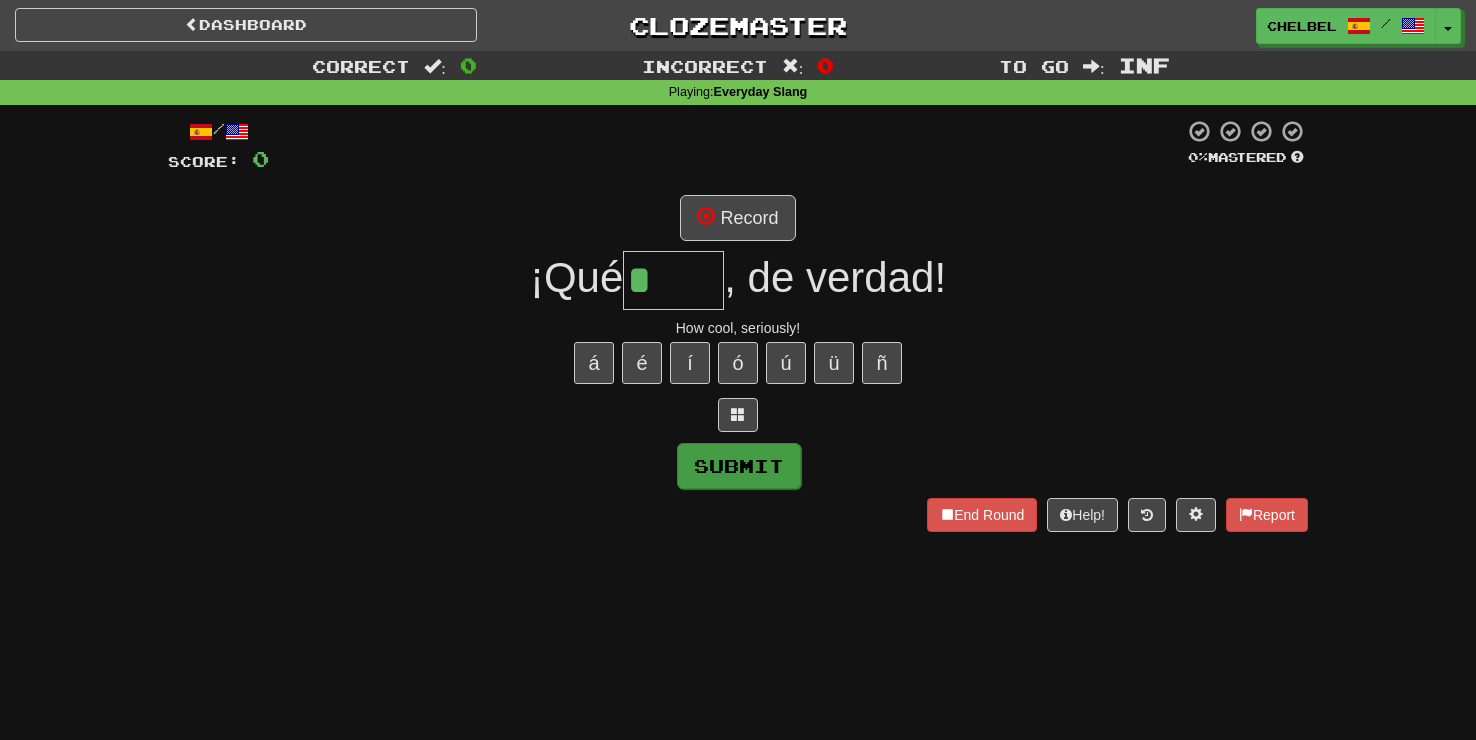 type on "****" 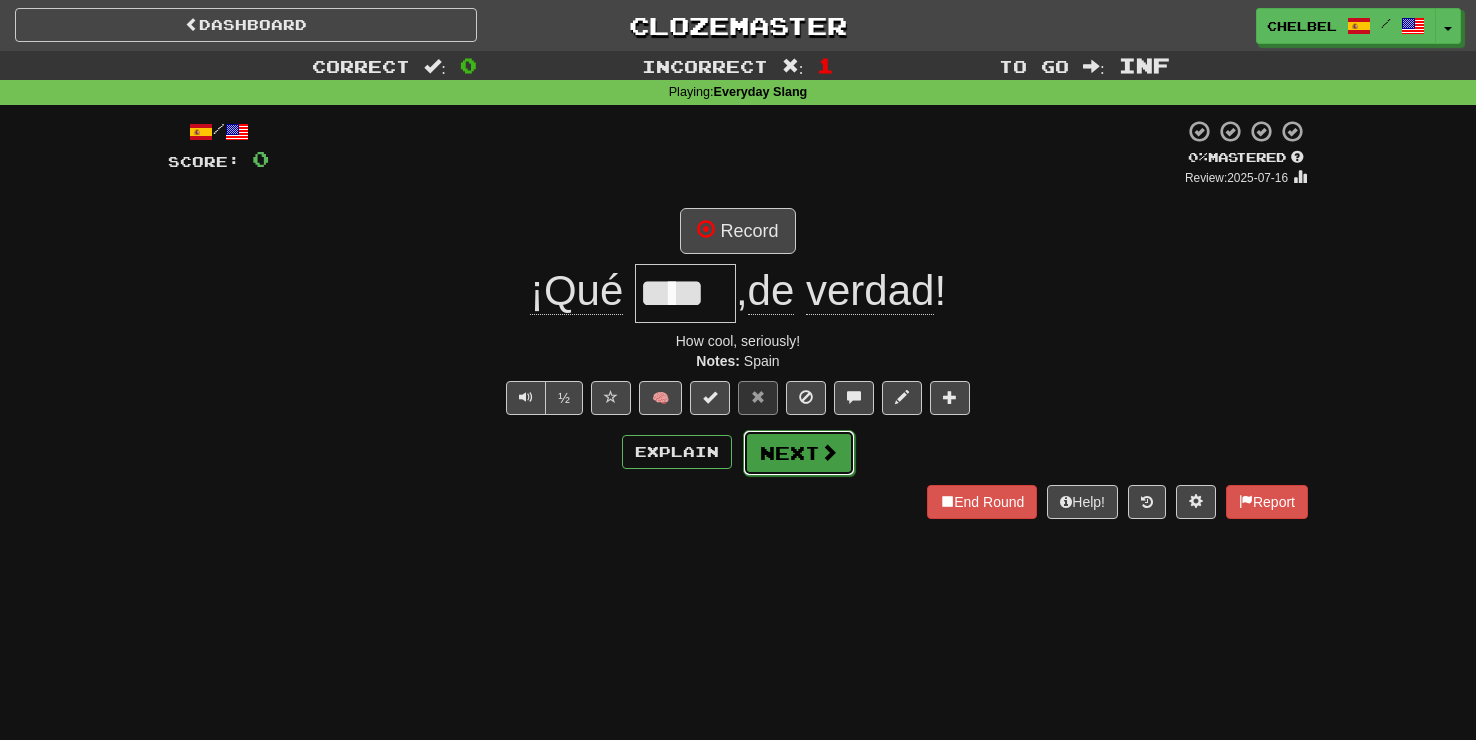 click on "Next" at bounding box center [799, 453] 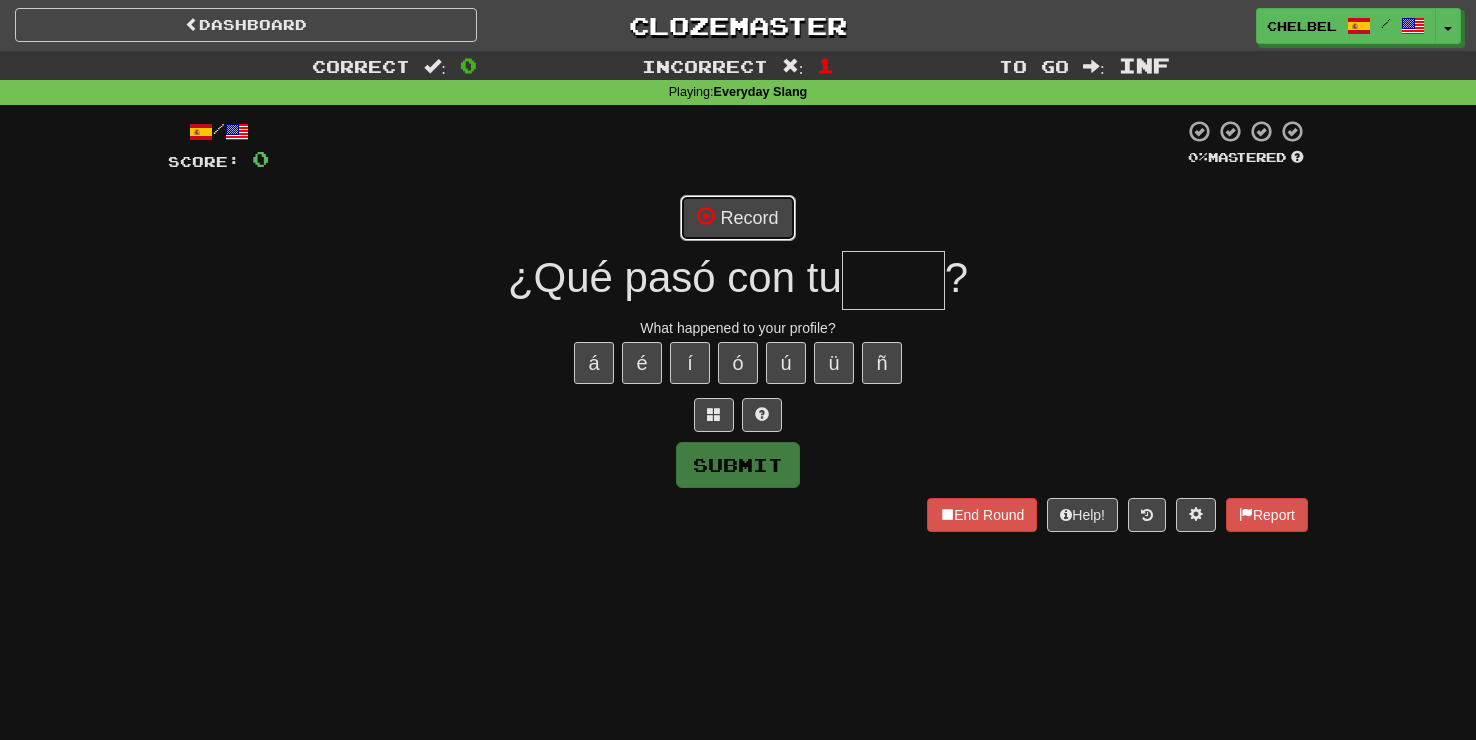 click on "Record" at bounding box center (737, 218) 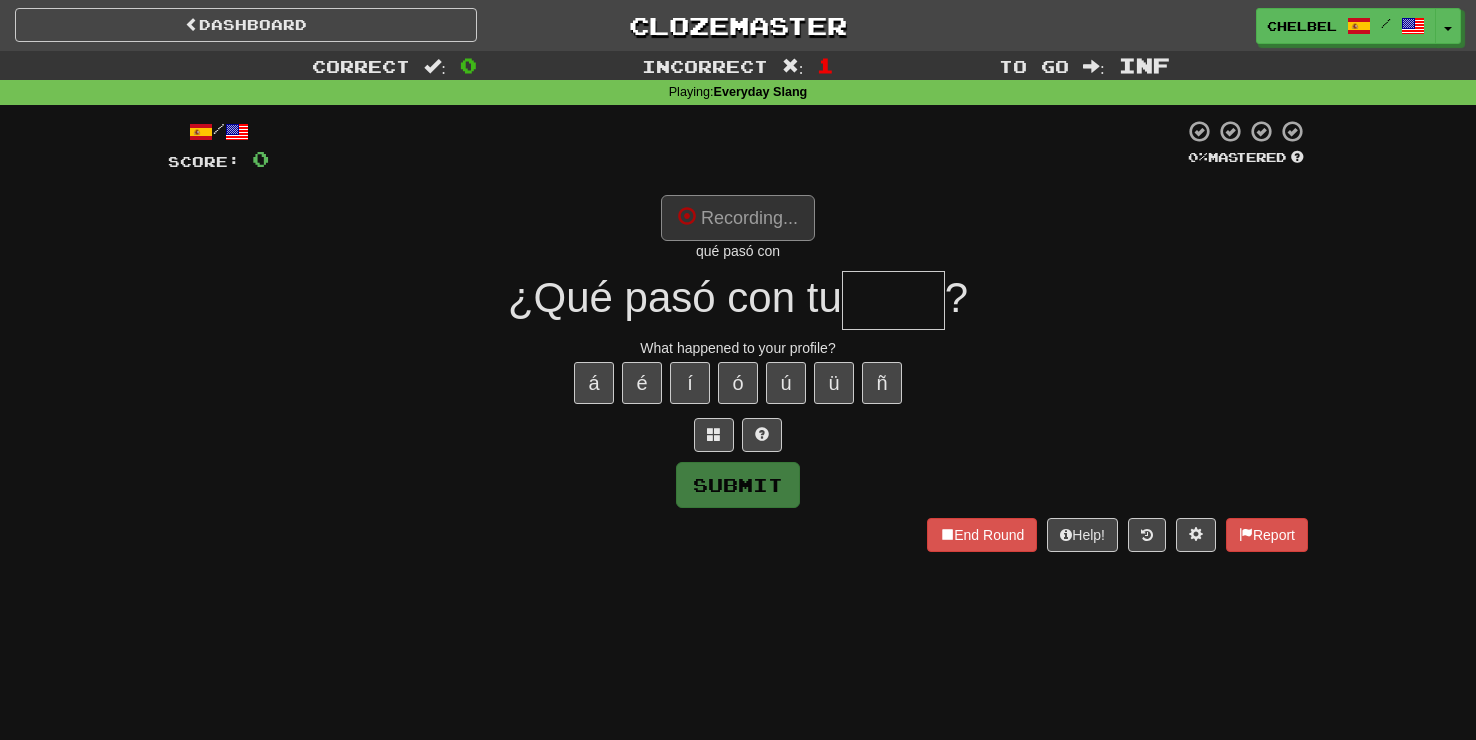 type on "******" 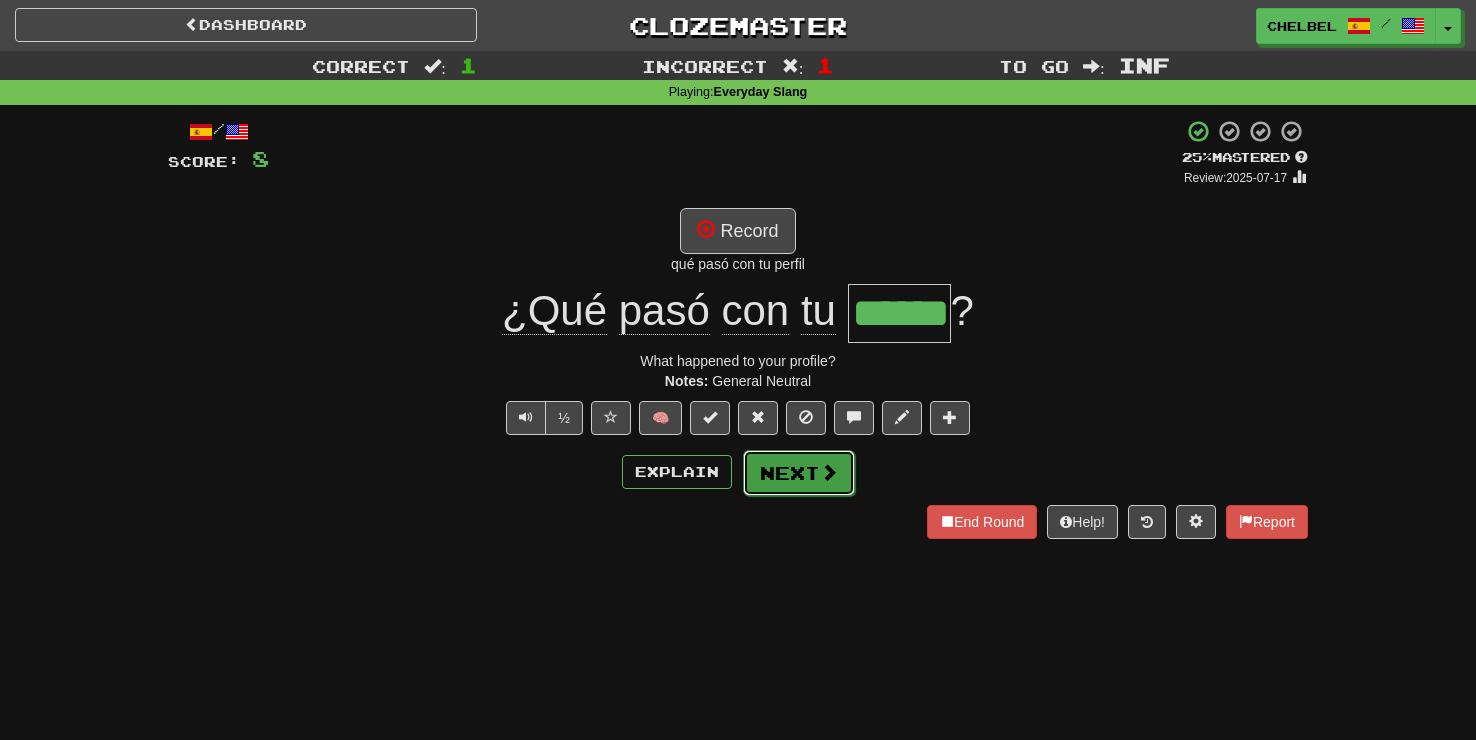 click on "Next" at bounding box center (799, 473) 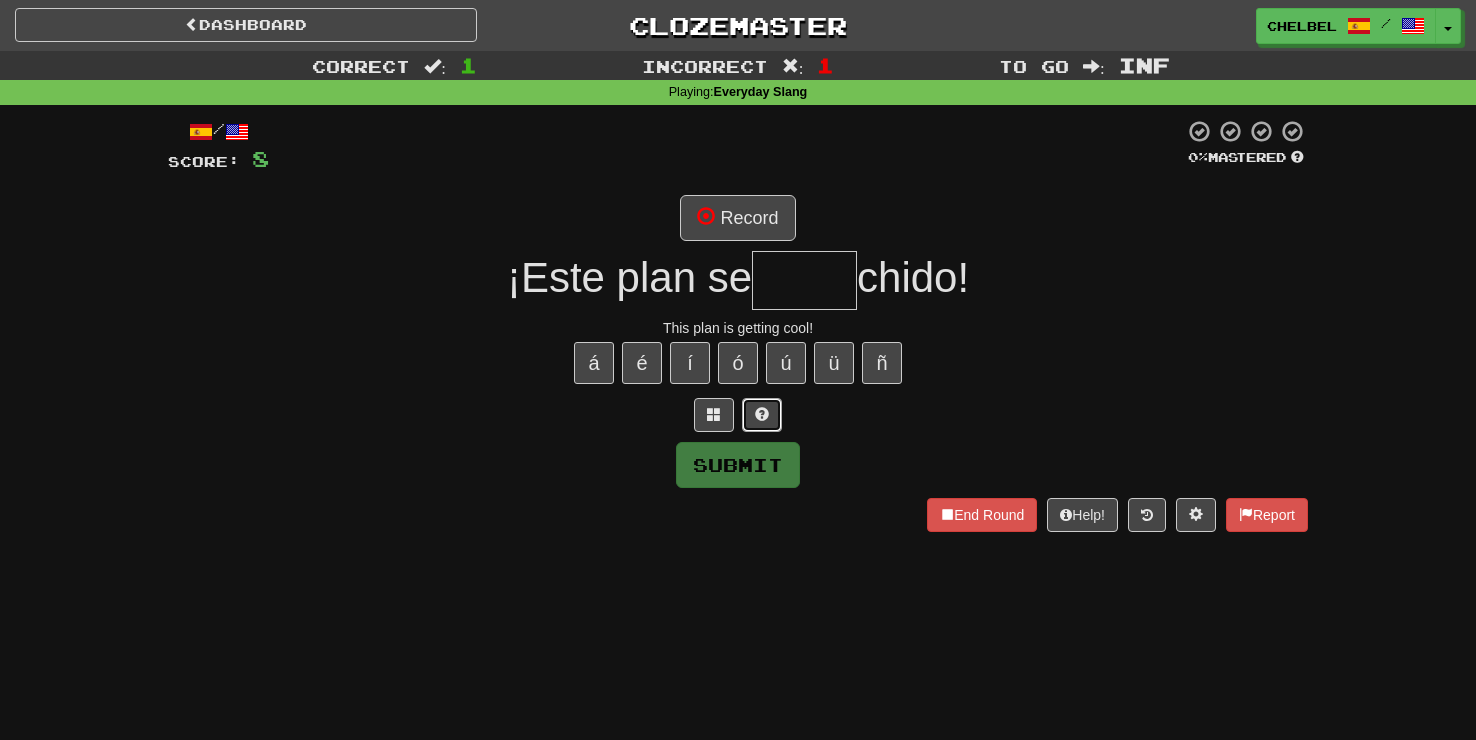 click at bounding box center [762, 415] 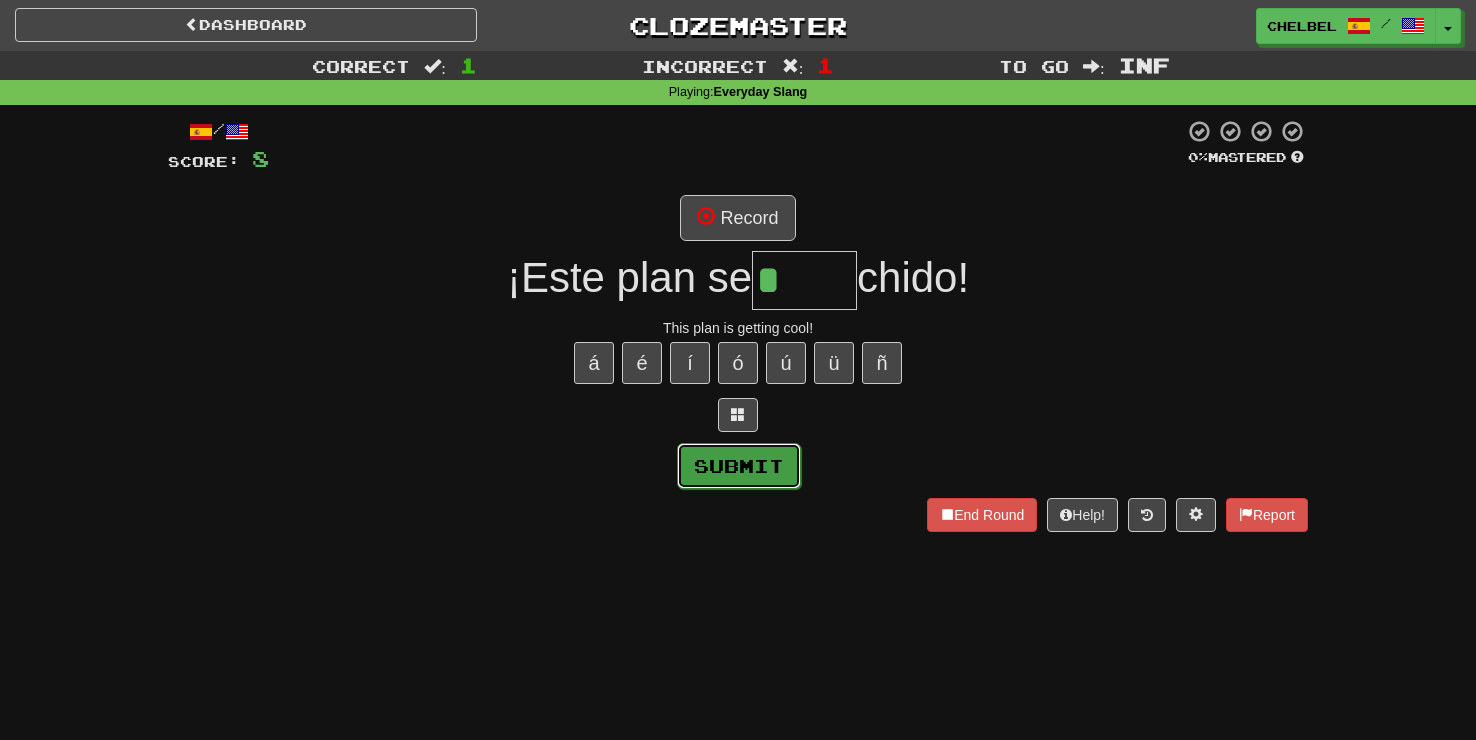 click on "Submit" at bounding box center [739, 466] 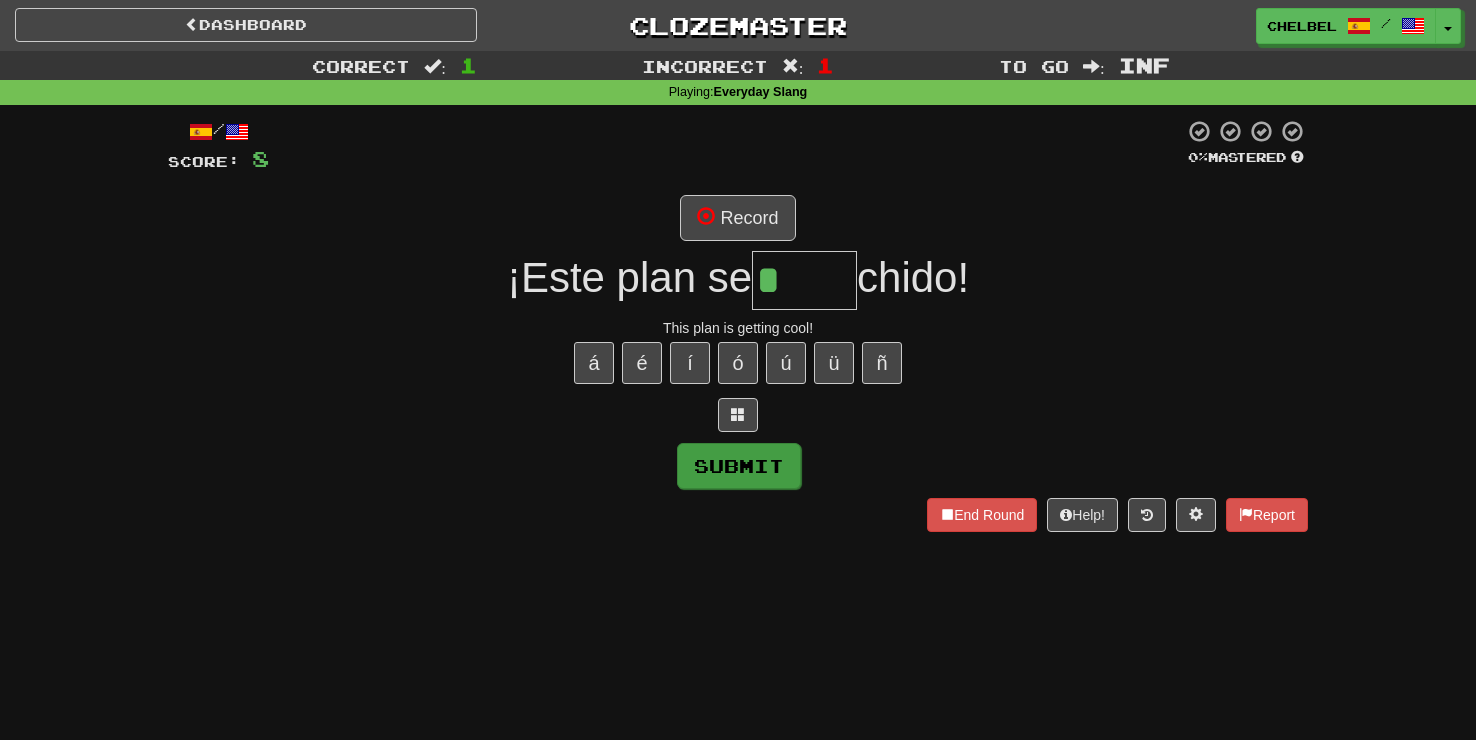 type on "****" 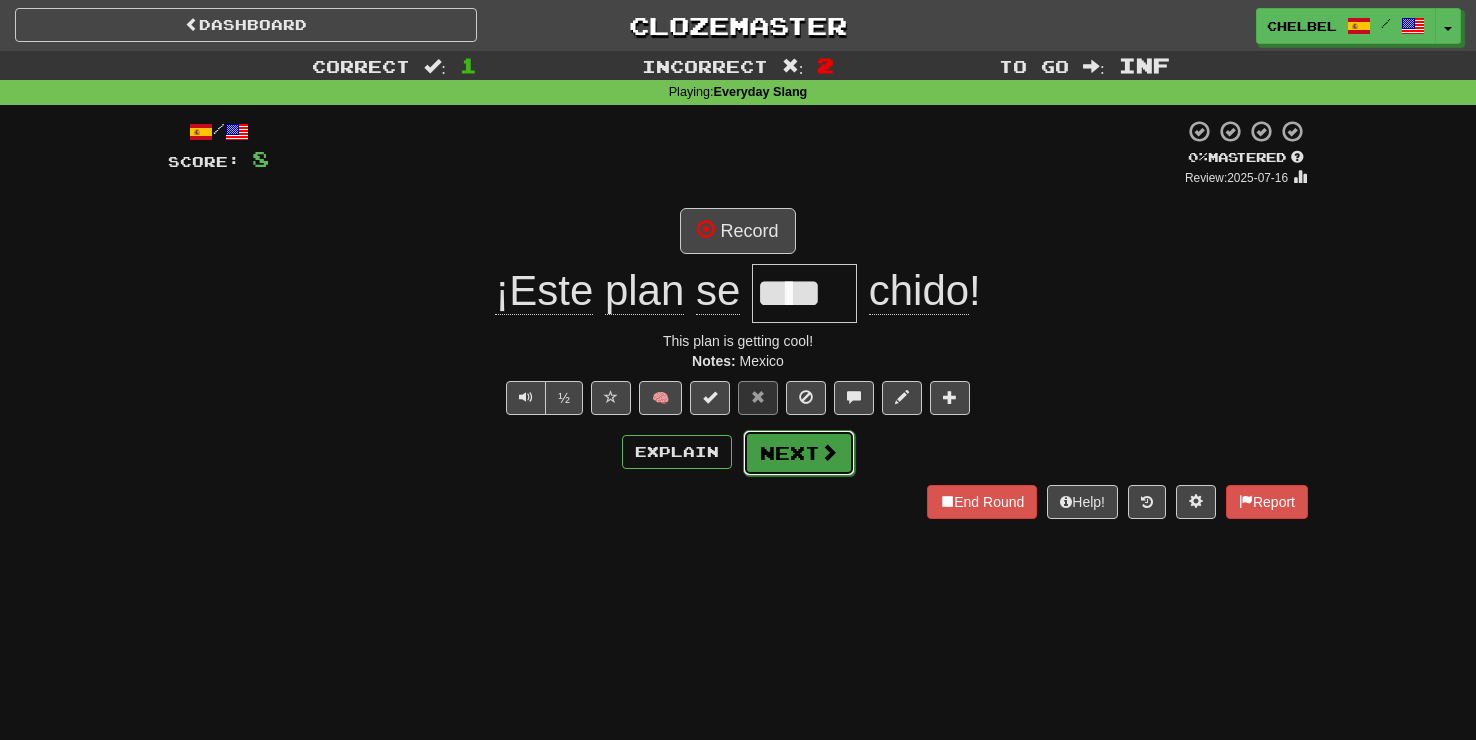 click on "Next" at bounding box center (799, 453) 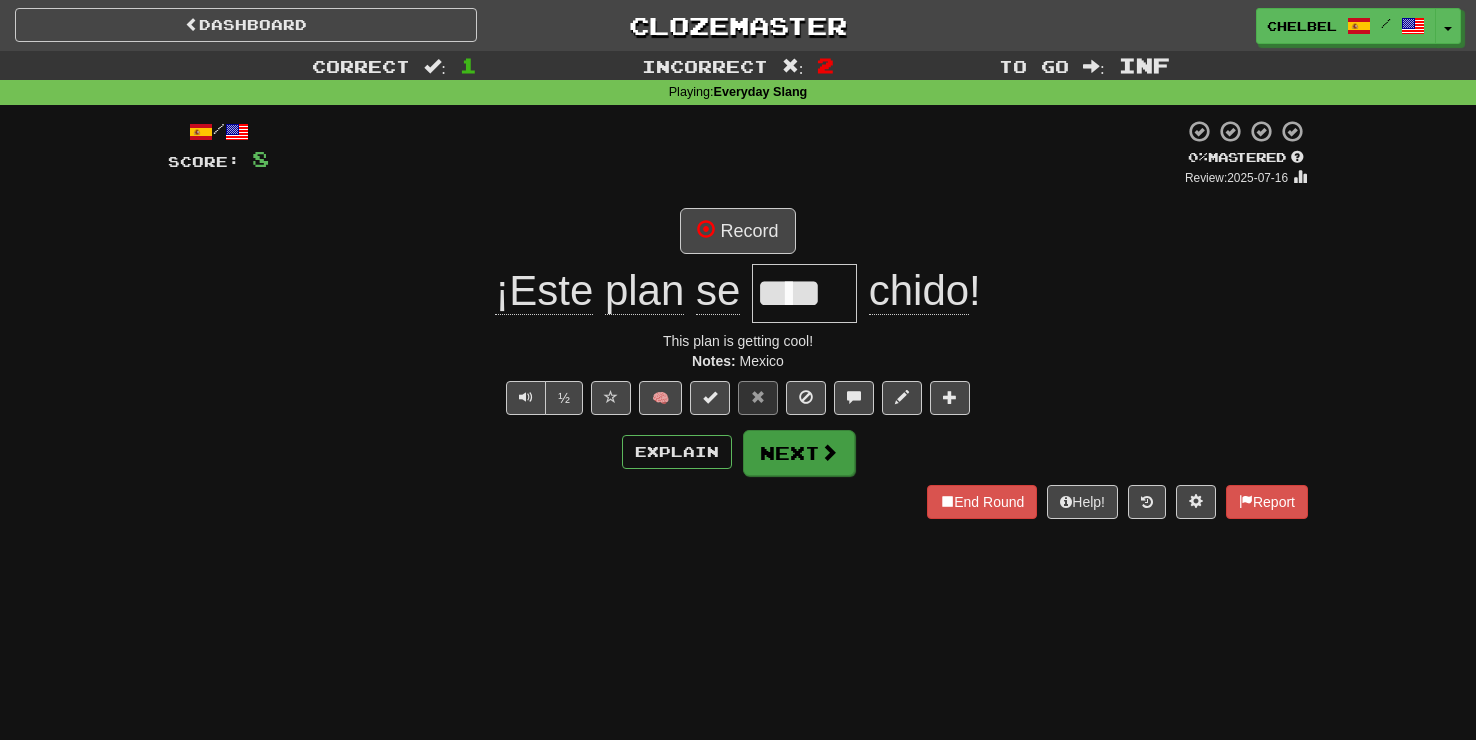 type 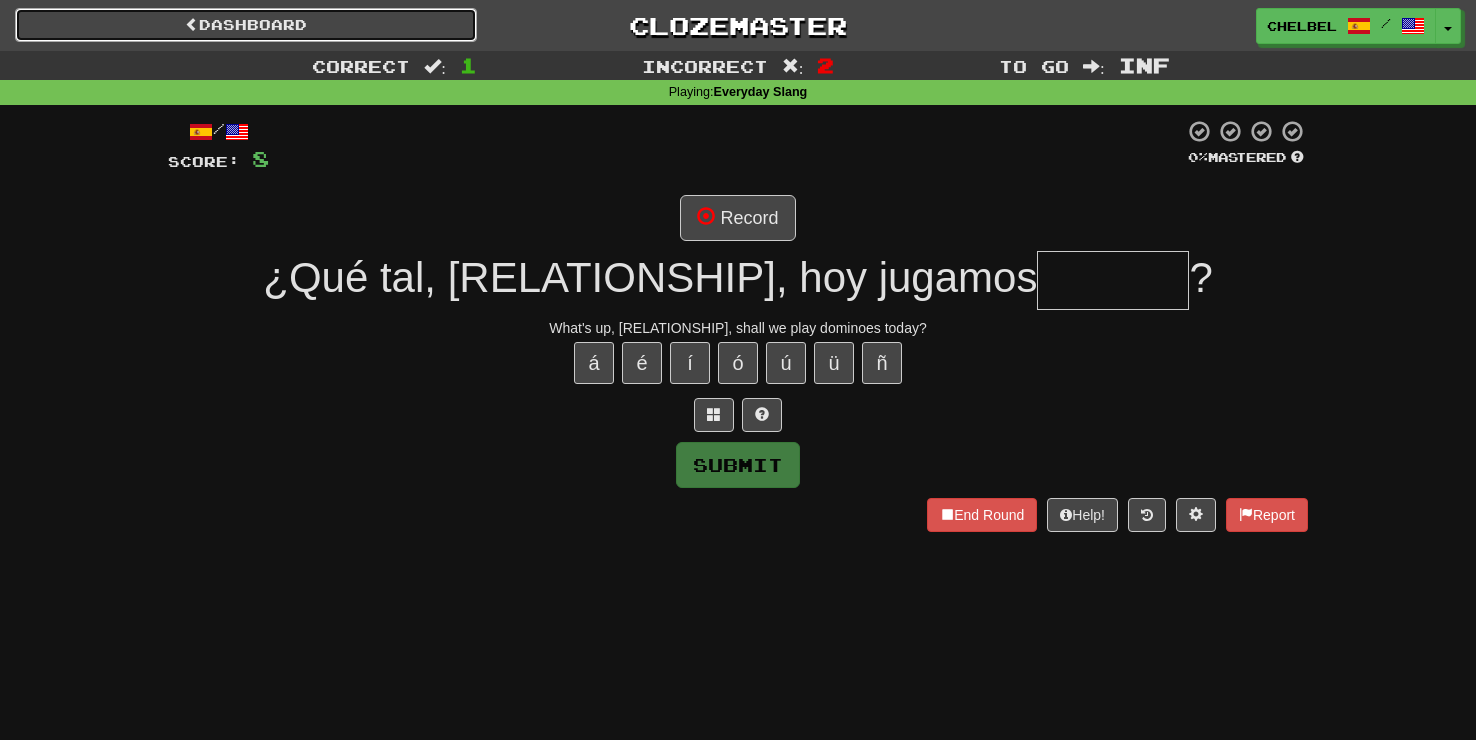 click on "Dashboard" at bounding box center [246, 25] 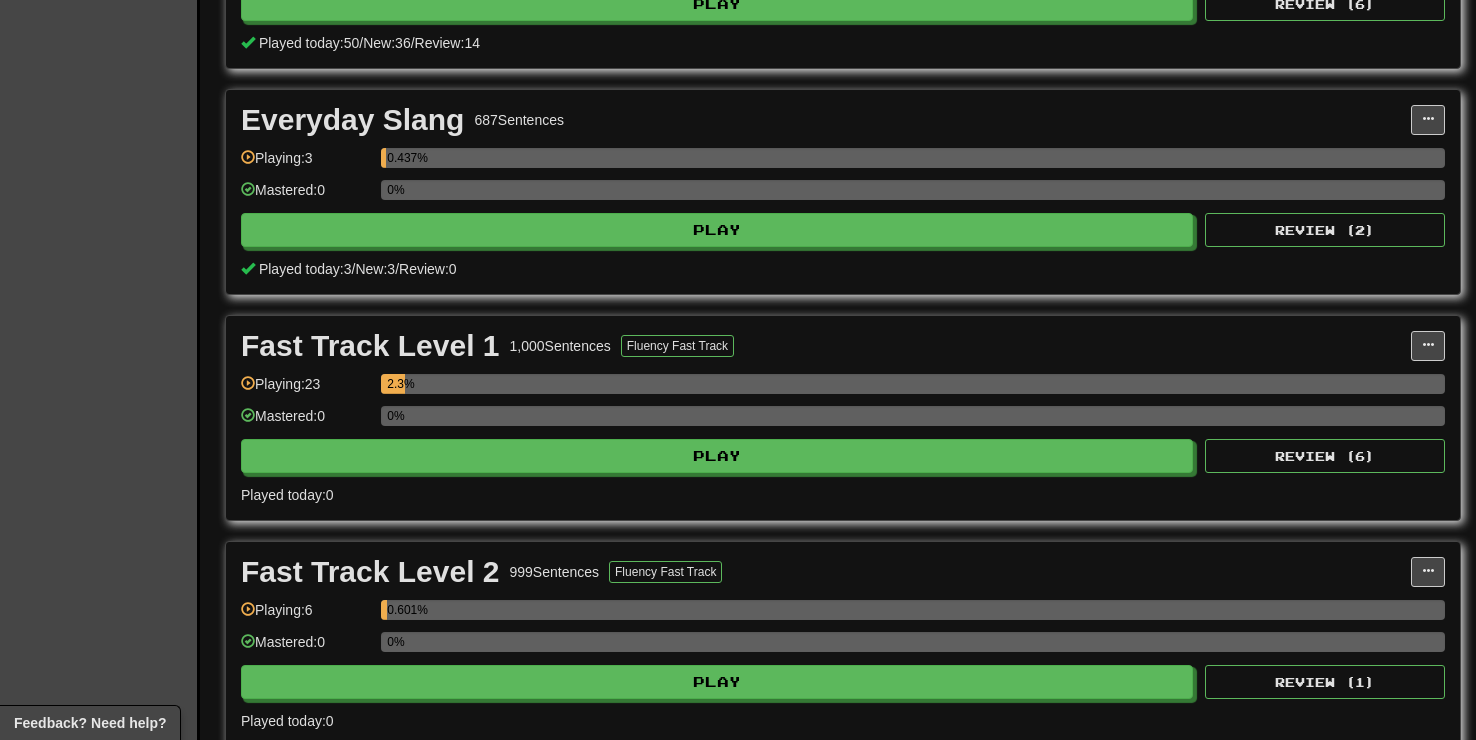 scroll, scrollTop: 597, scrollLeft: 0, axis: vertical 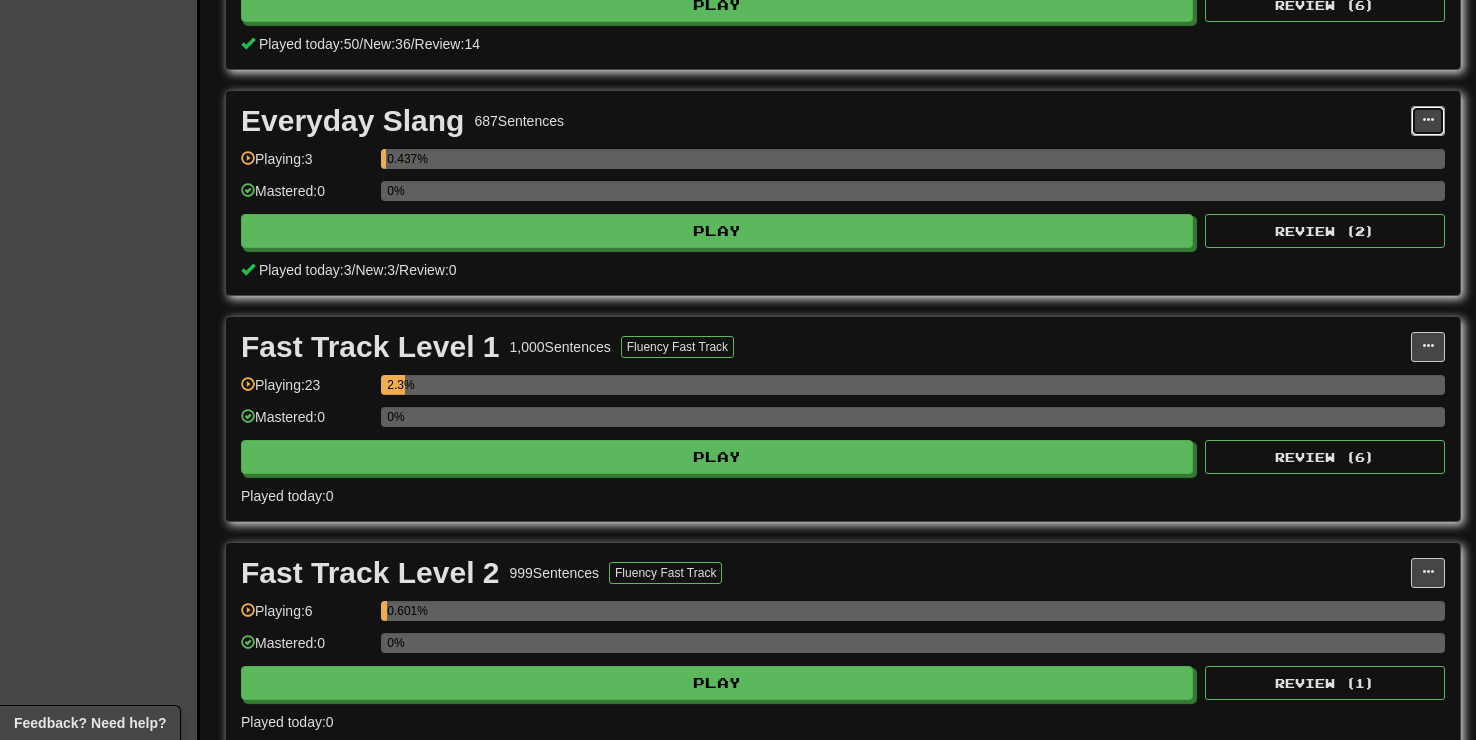 click at bounding box center (1428, 121) 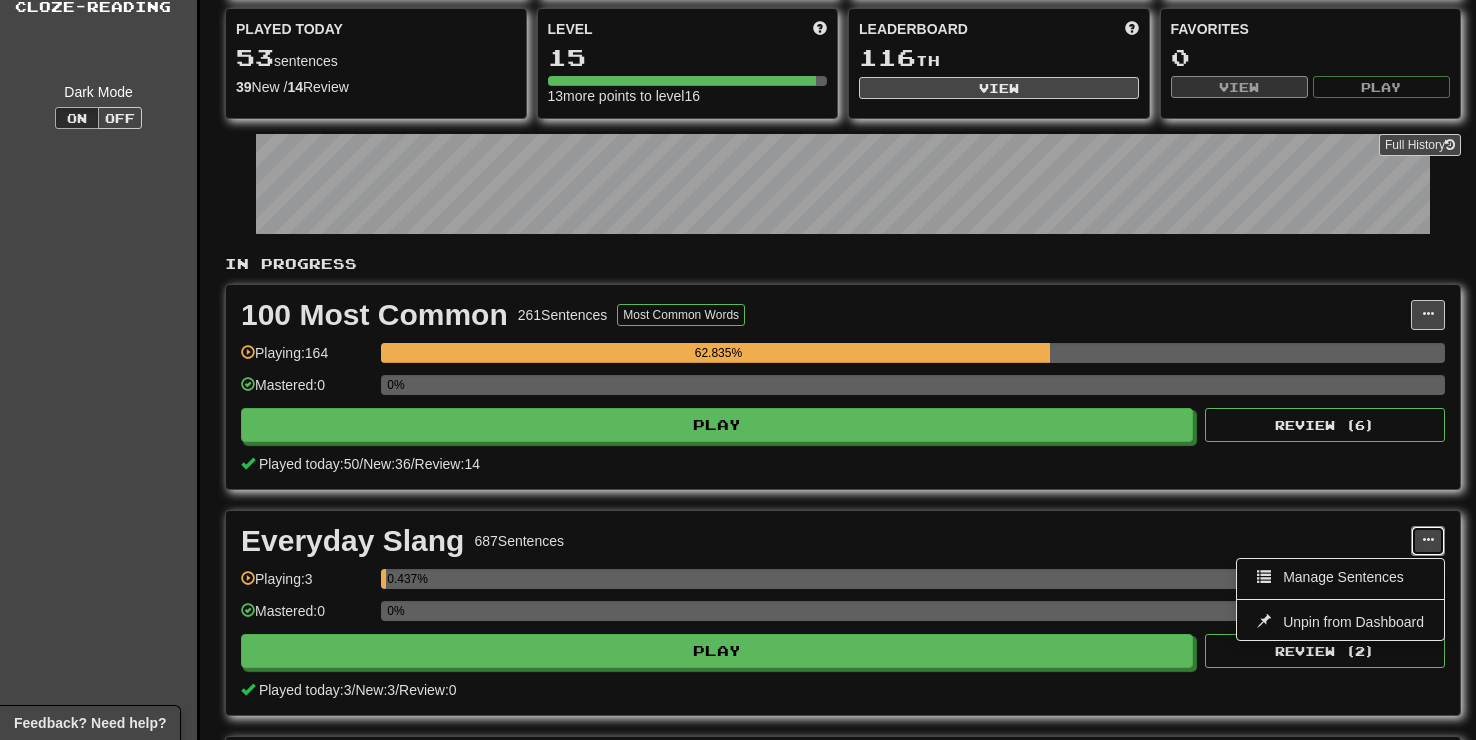 scroll, scrollTop: 181, scrollLeft: 0, axis: vertical 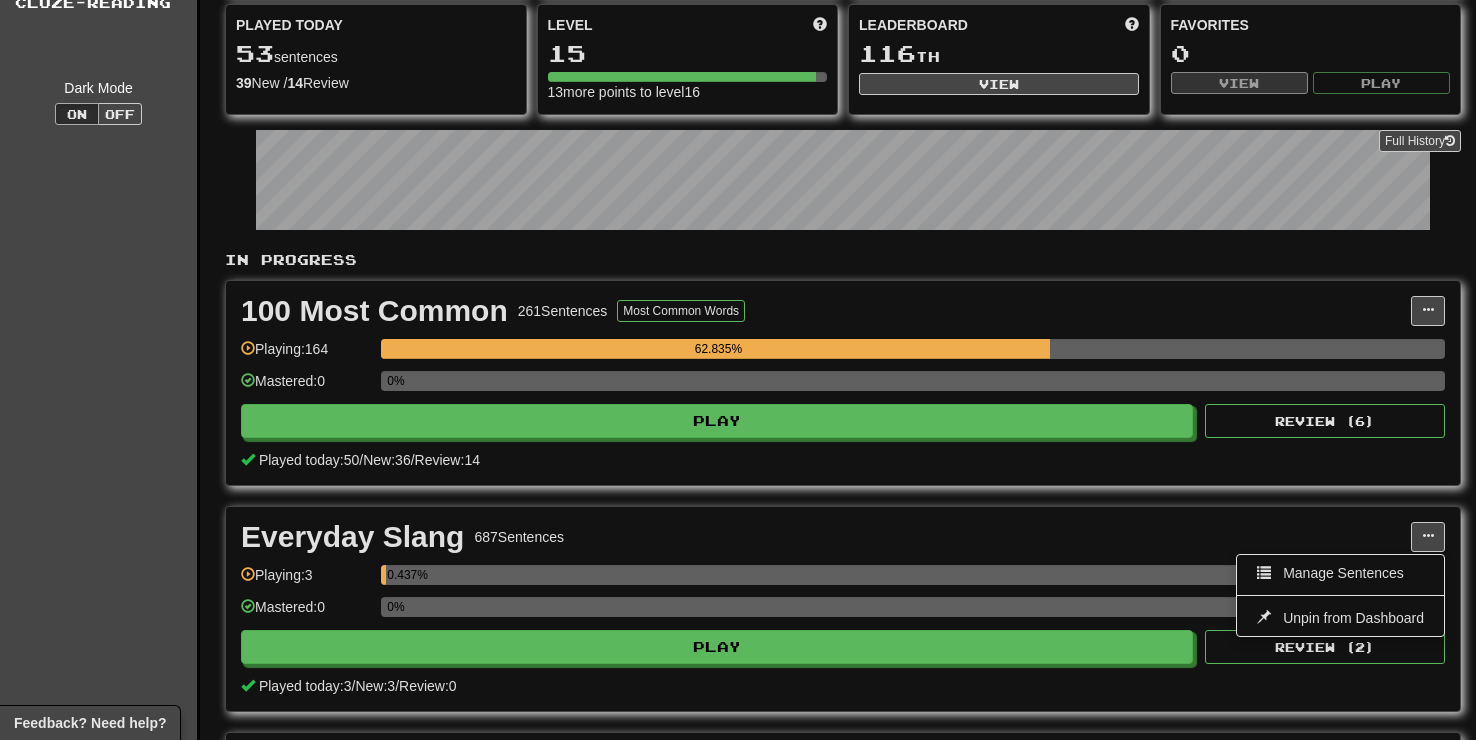 click on "Everyday Slang 687  Sentences Manage Sentences Unpin from Dashboard  Playing:  3 0.437%  Mastered:  0 0% Play Review ( 2 )   Played today:  3  /  New:  3  /  Review:  0" at bounding box center (843, 609) 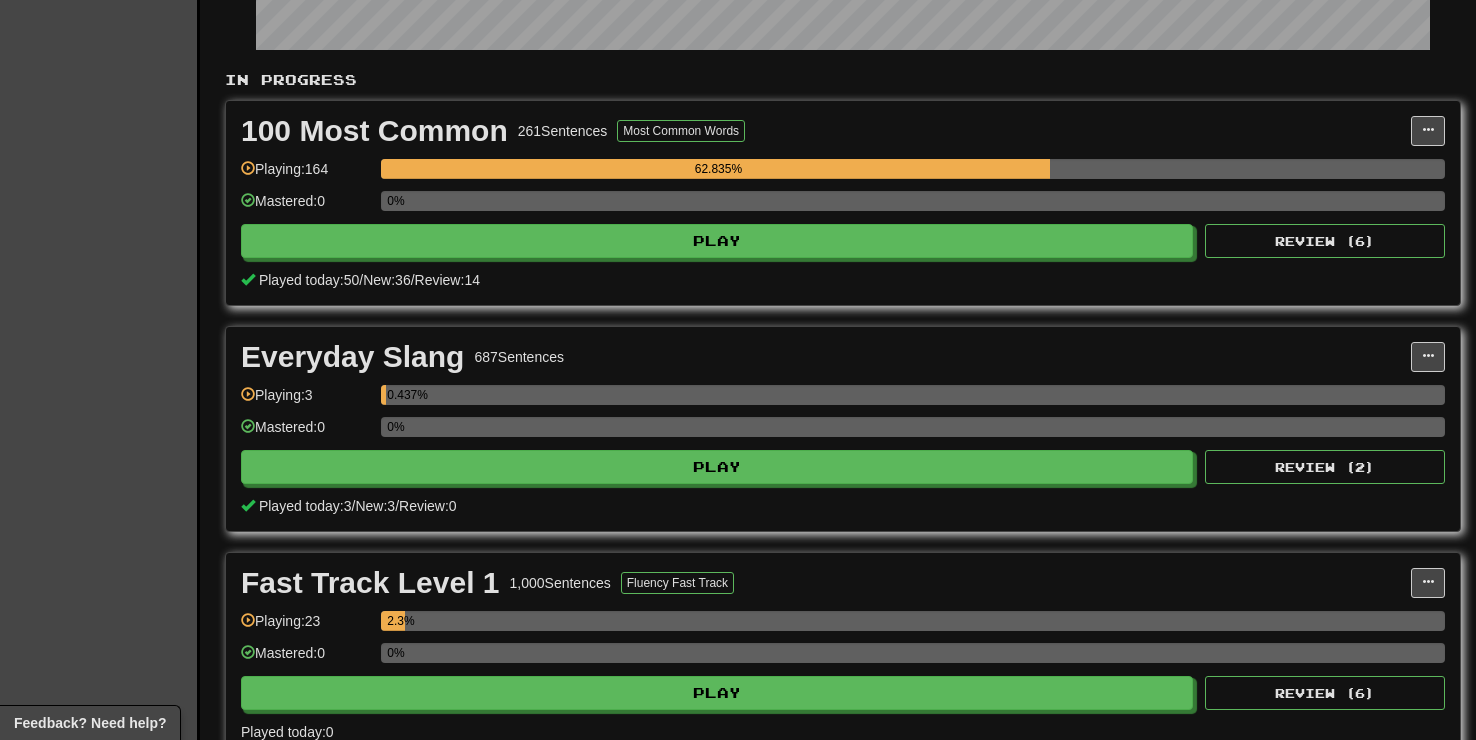 scroll, scrollTop: 366, scrollLeft: 0, axis: vertical 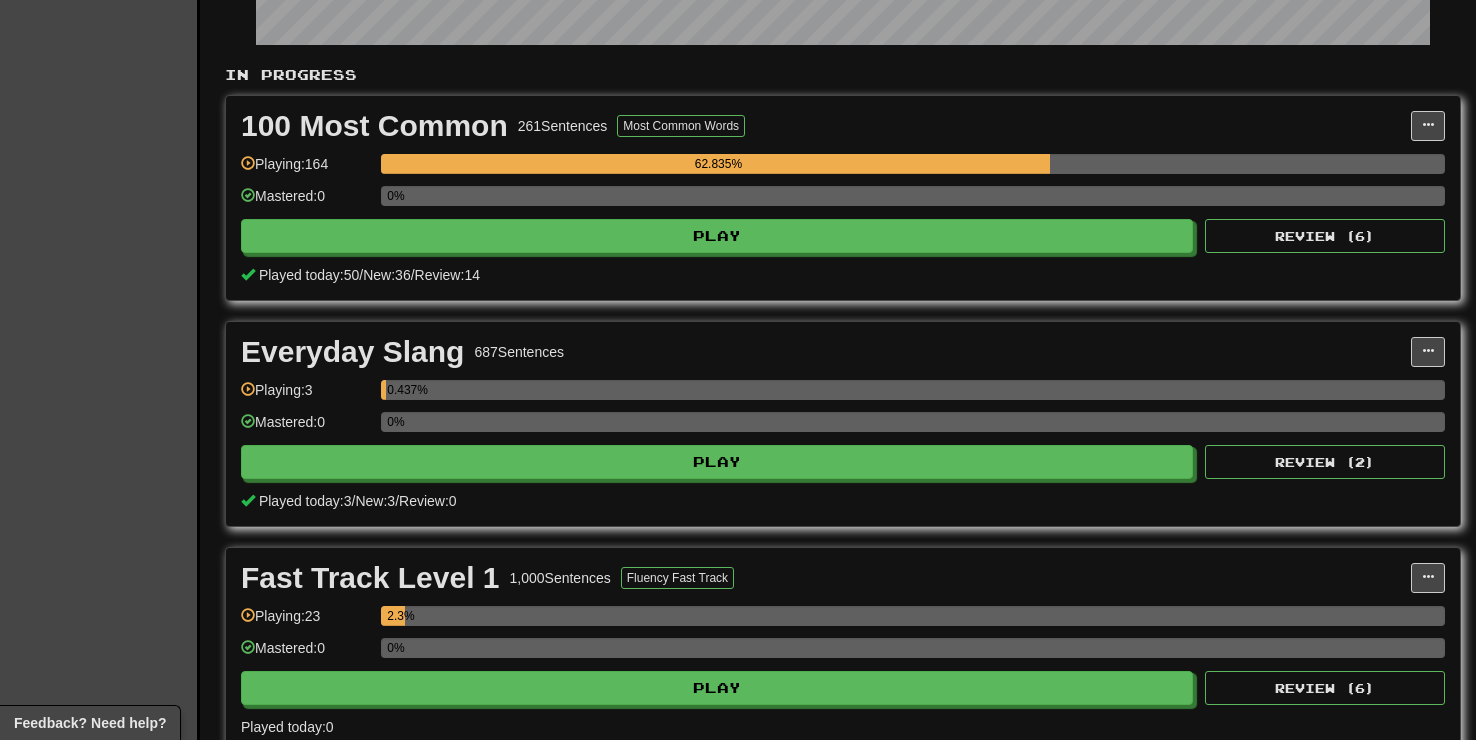 click on "Everyday Slang" at bounding box center (352, 352) 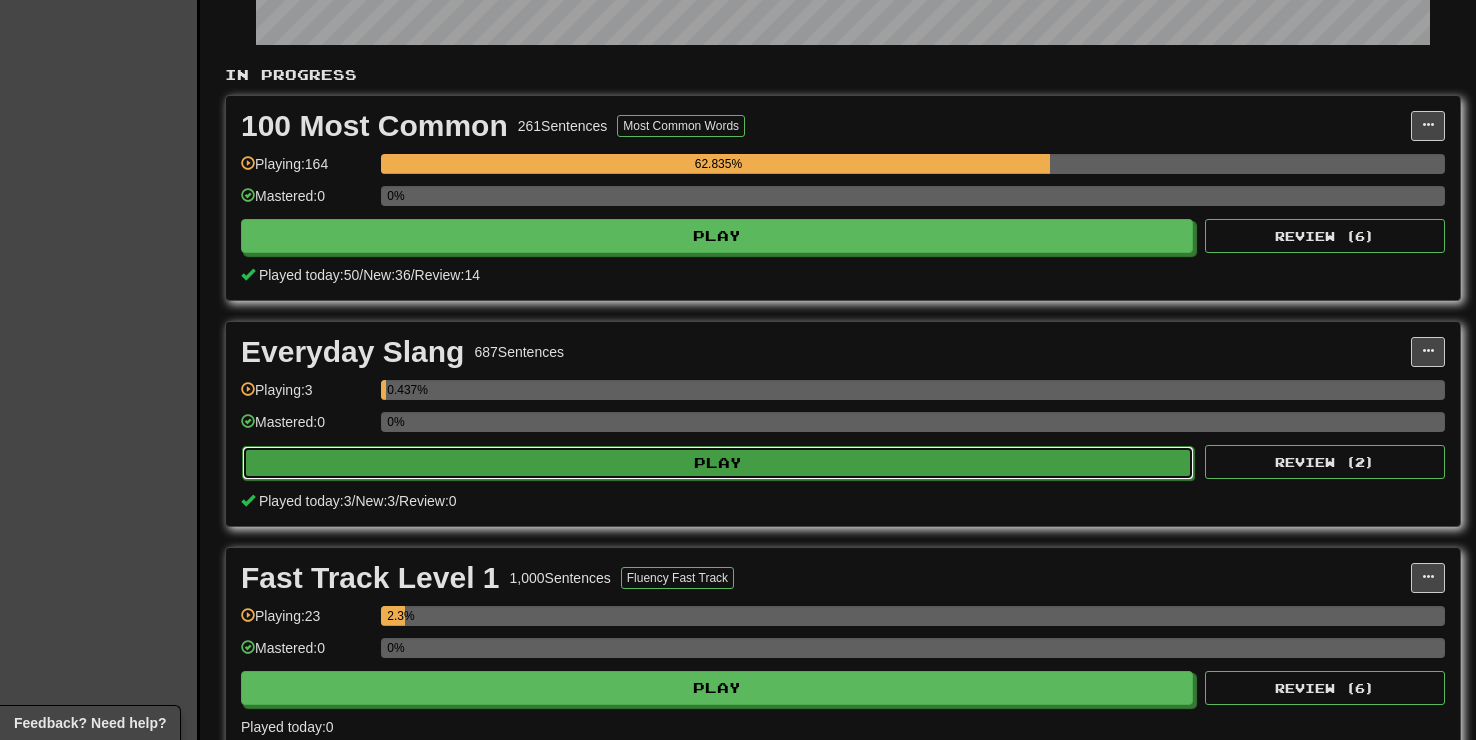 click on "Play" at bounding box center (718, 463) 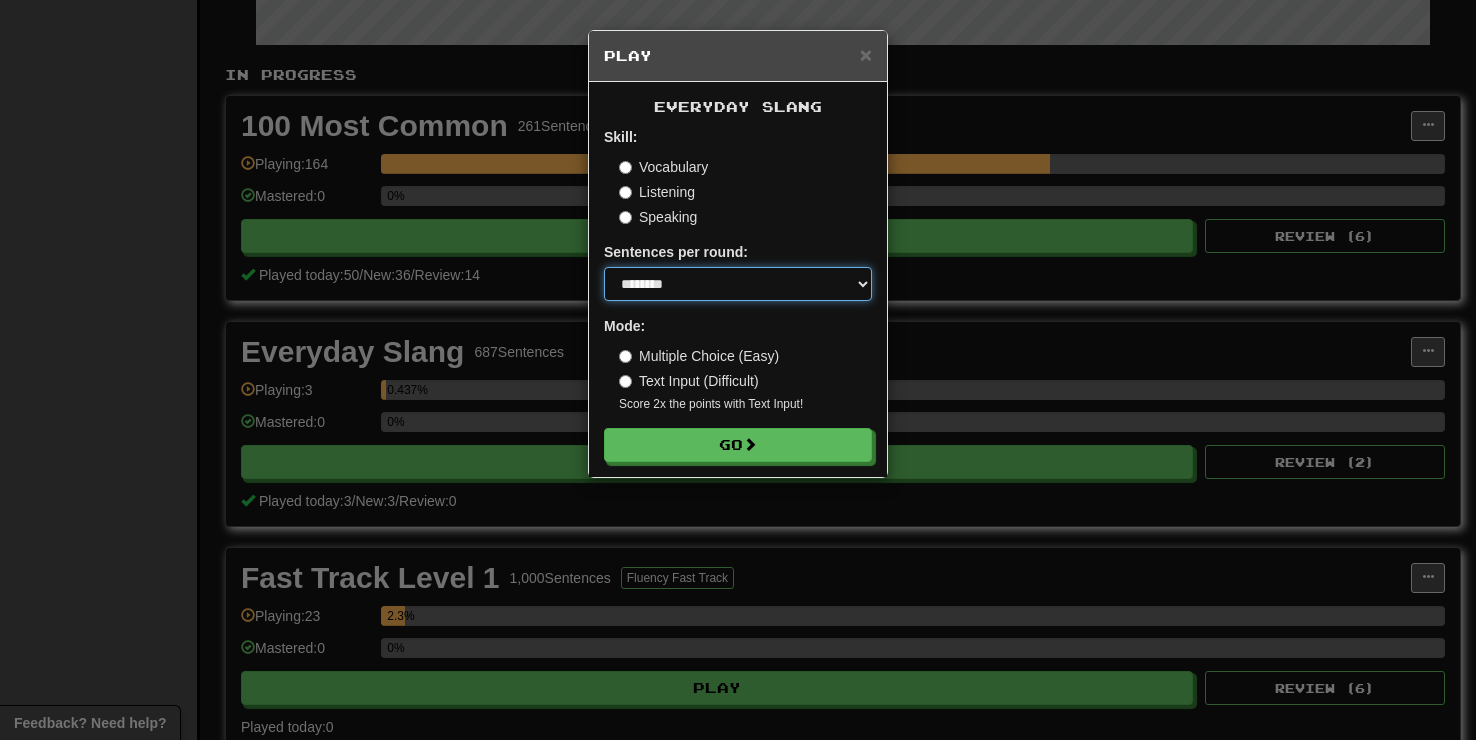 click on "* ** ** ** ** ** *** ********" at bounding box center [738, 284] 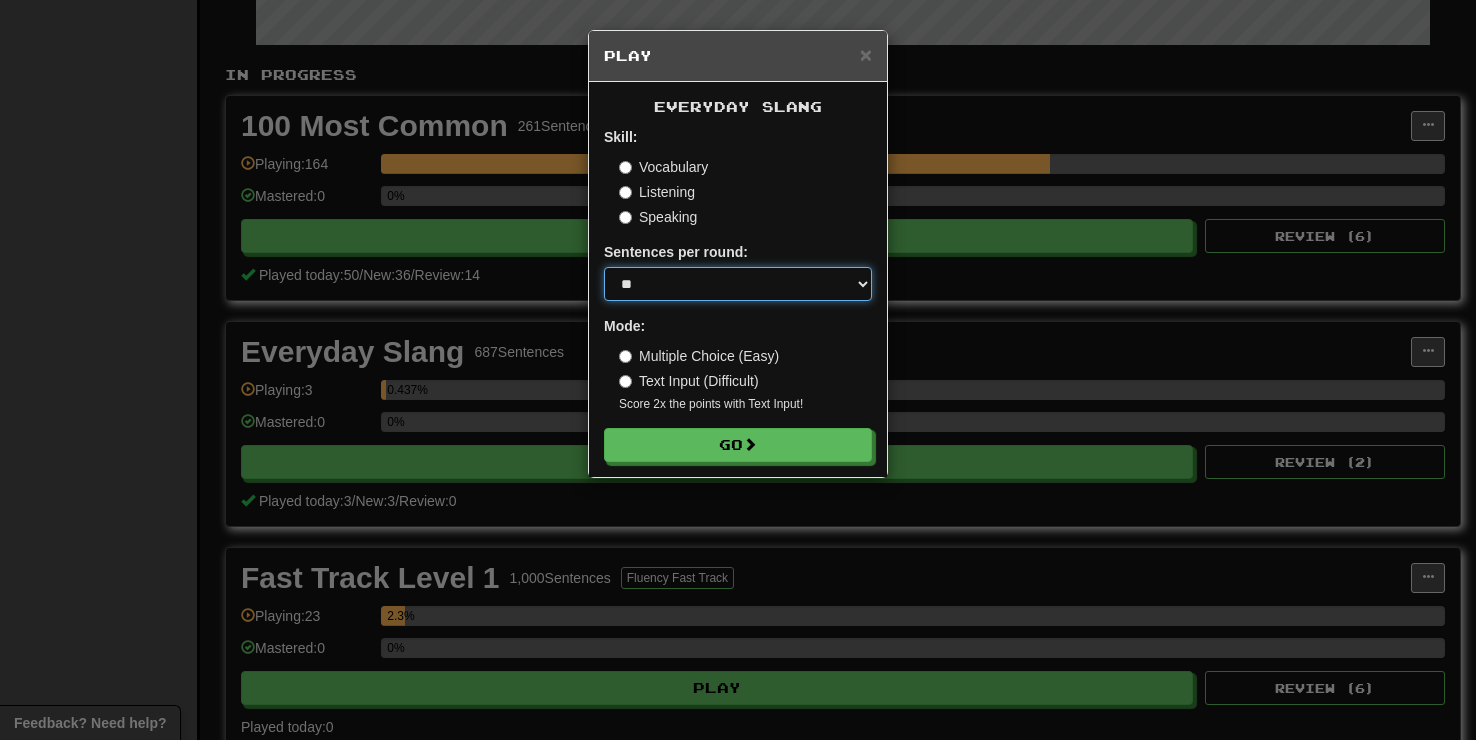 click on "* ** ** ** ** ** *** ********" at bounding box center (738, 284) 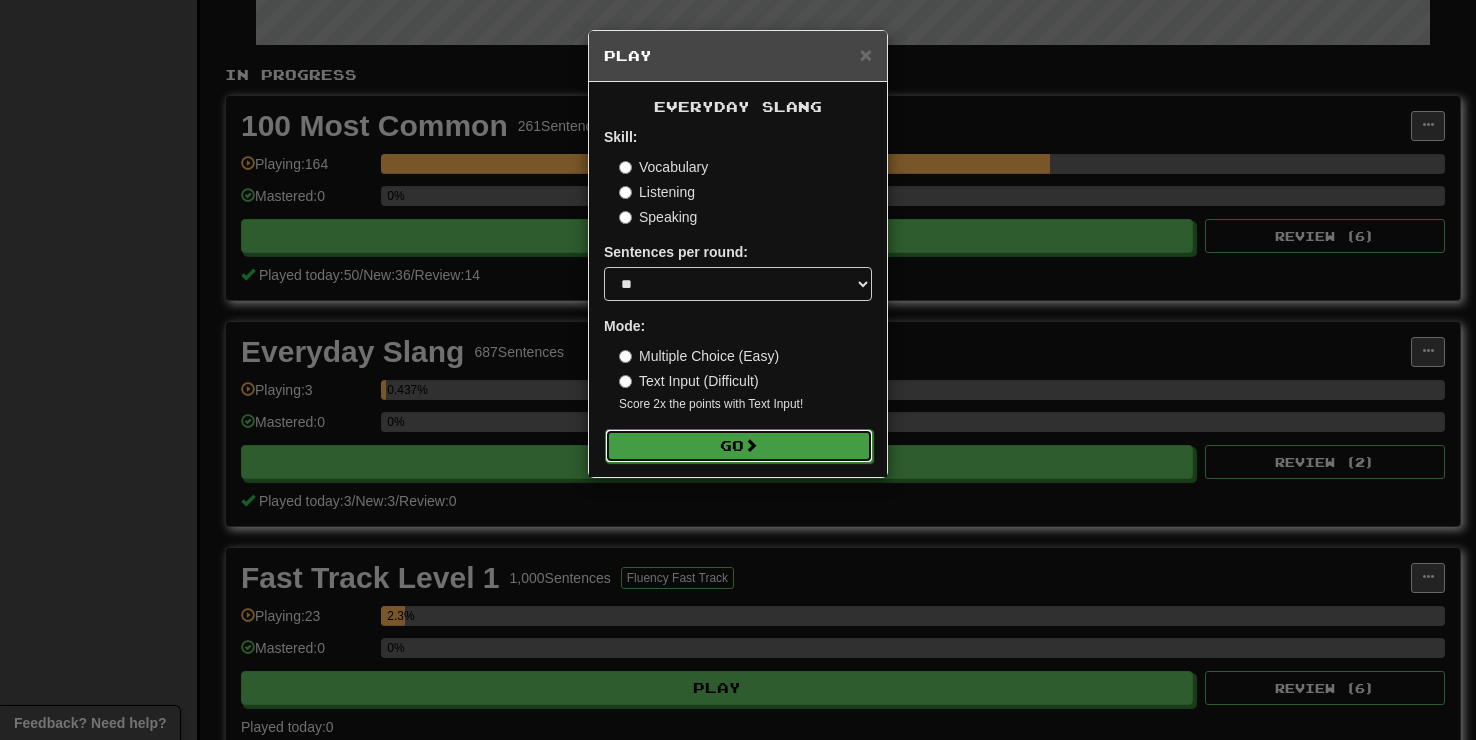 click on "Go" at bounding box center (739, 446) 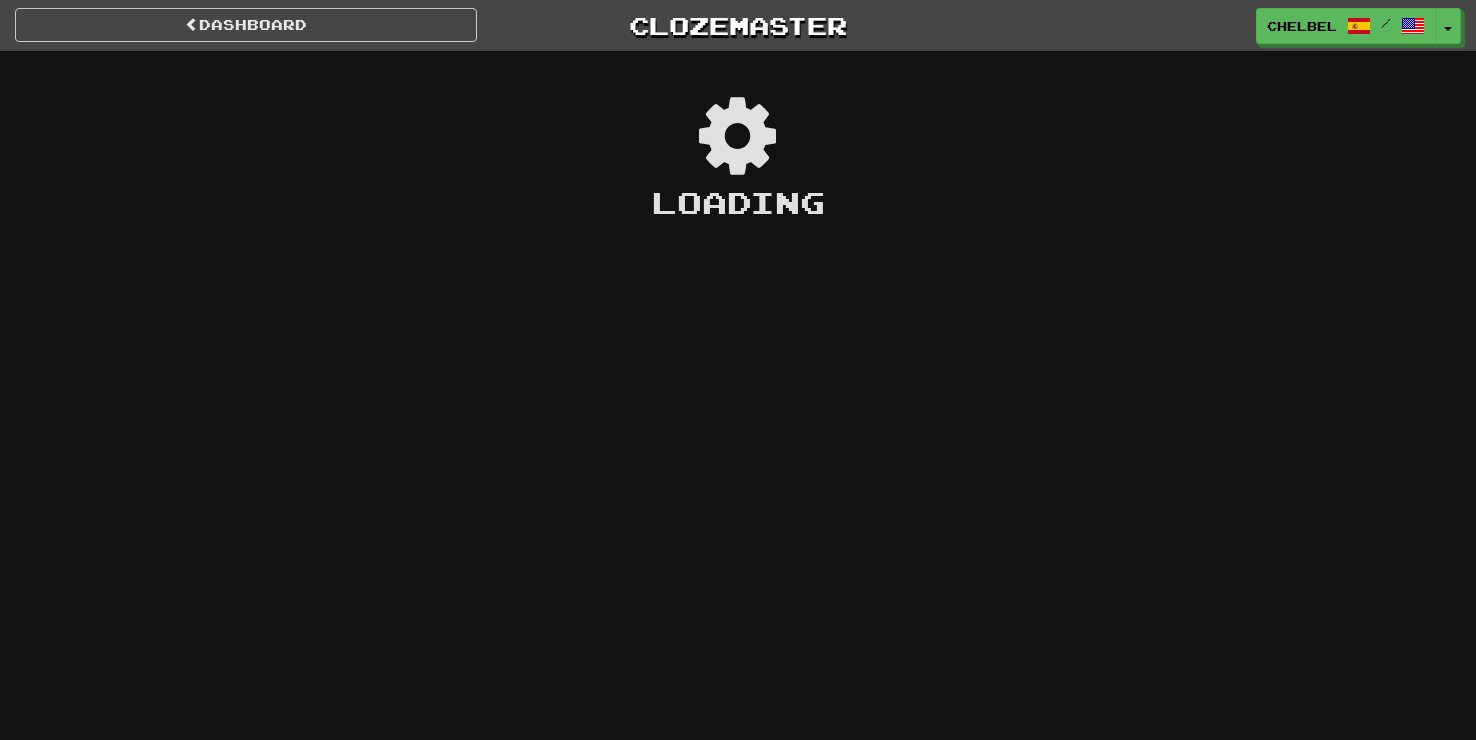 scroll, scrollTop: 0, scrollLeft: 0, axis: both 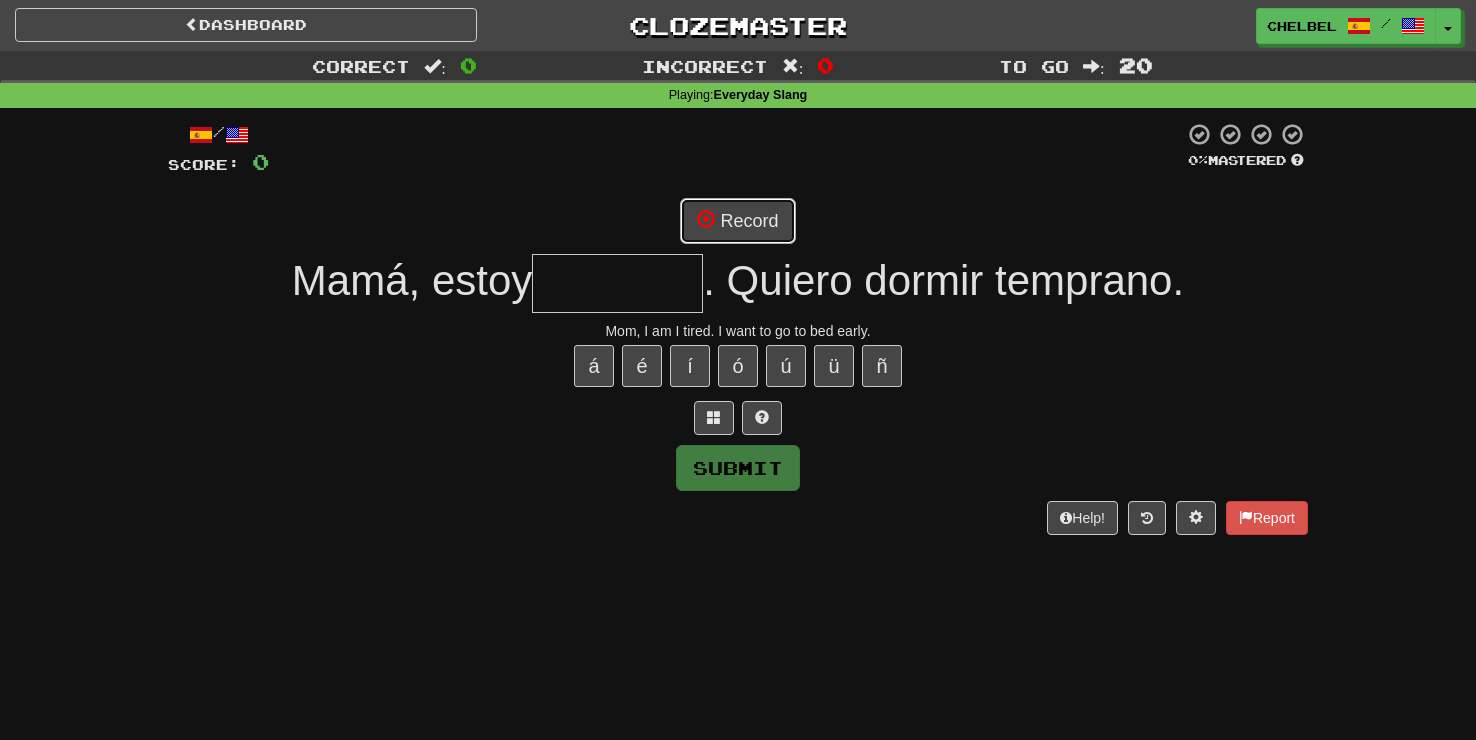 click at bounding box center [706, 219] 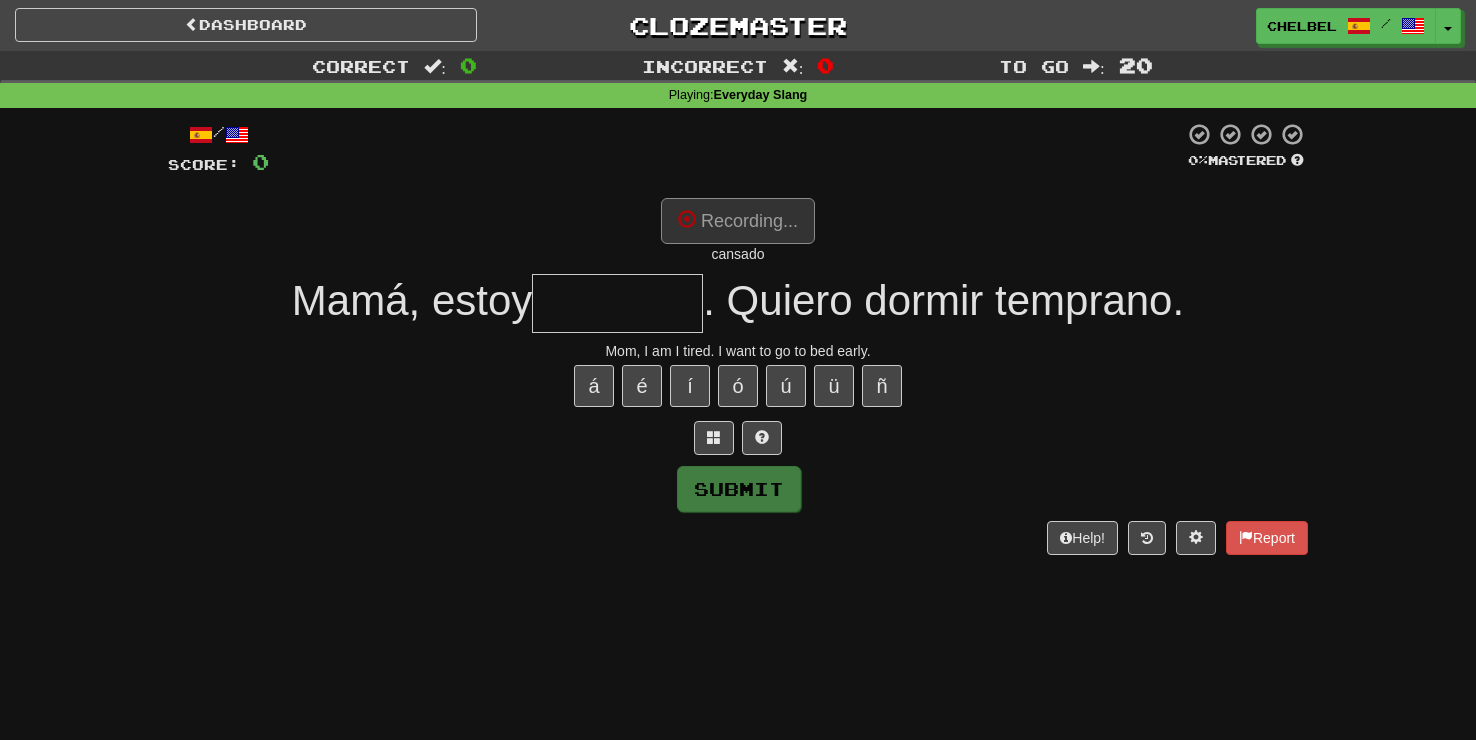 type on "*******" 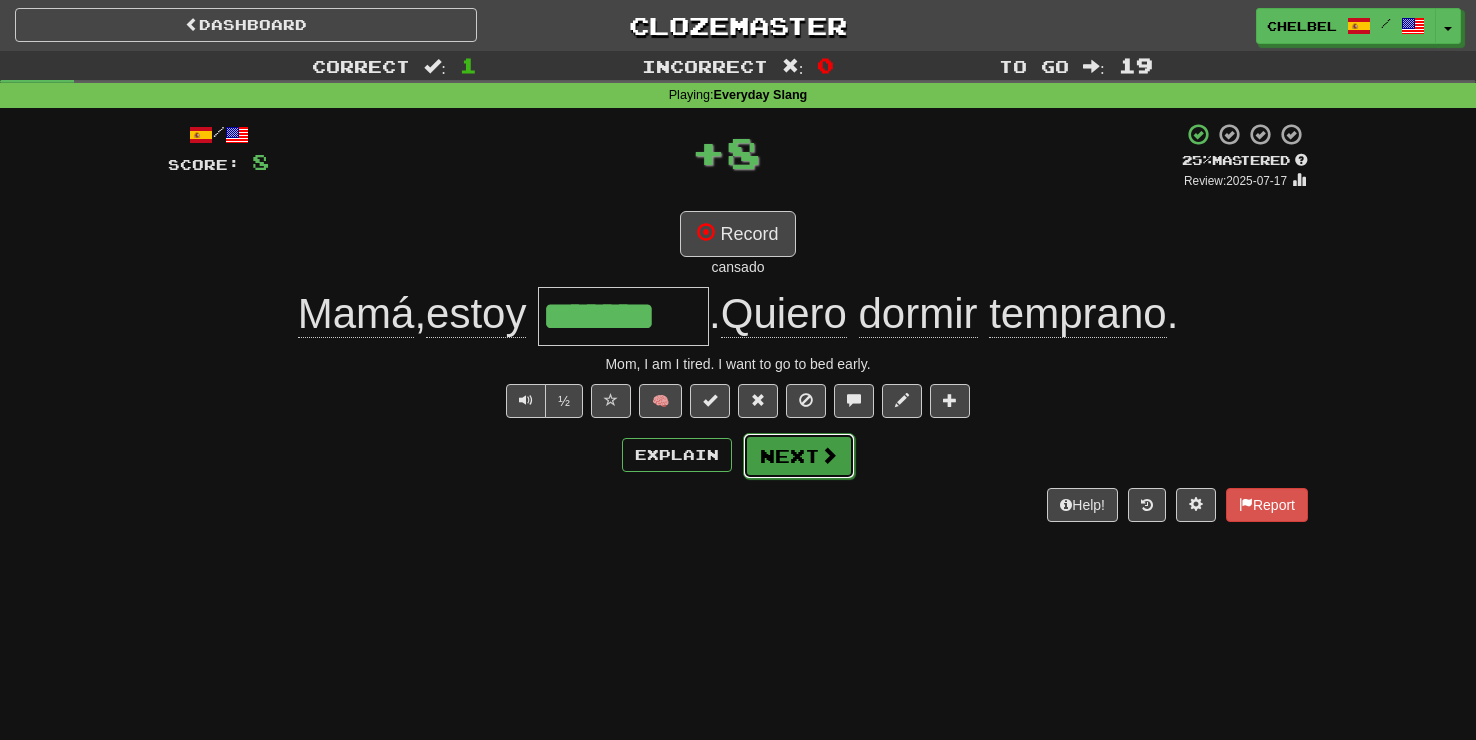 click on "Next" at bounding box center [799, 456] 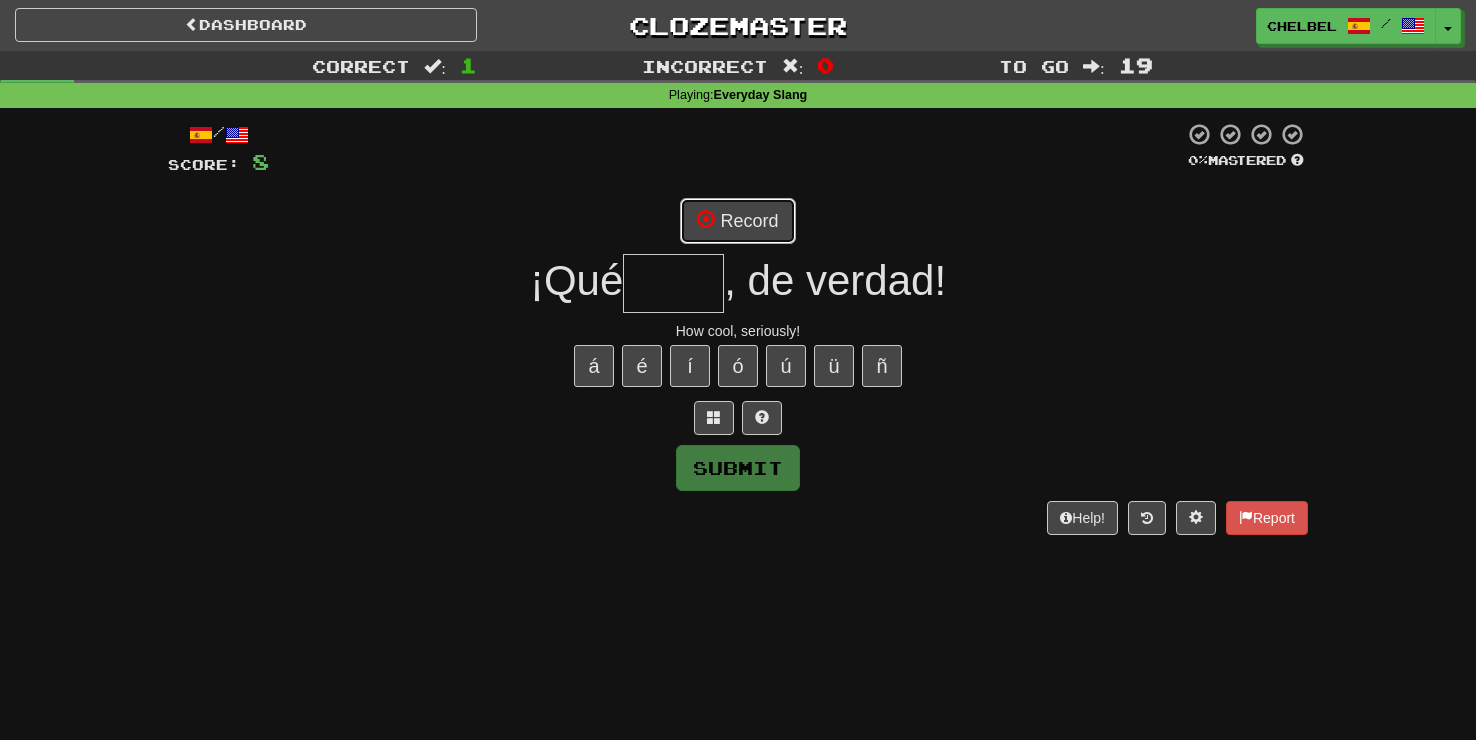 click on "Record" at bounding box center [737, 221] 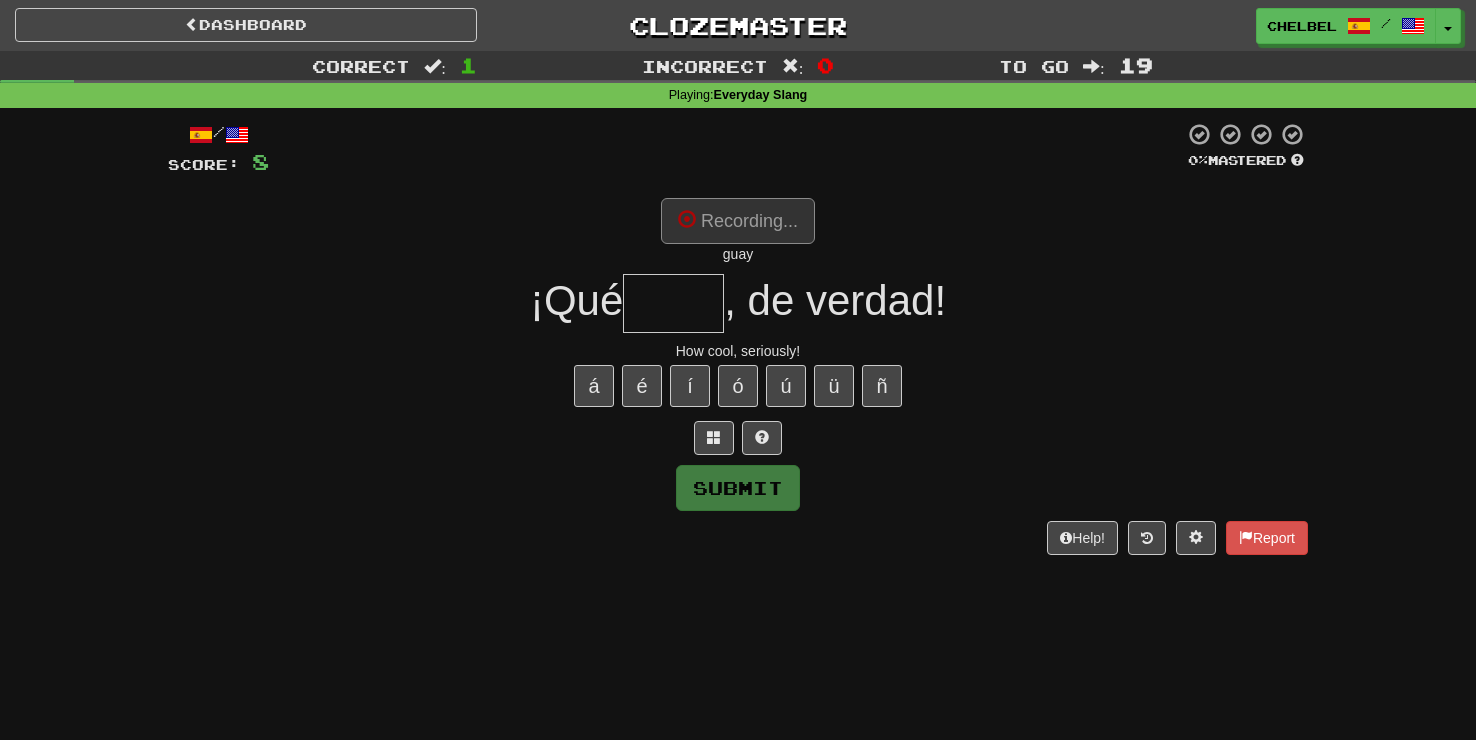 type on "****" 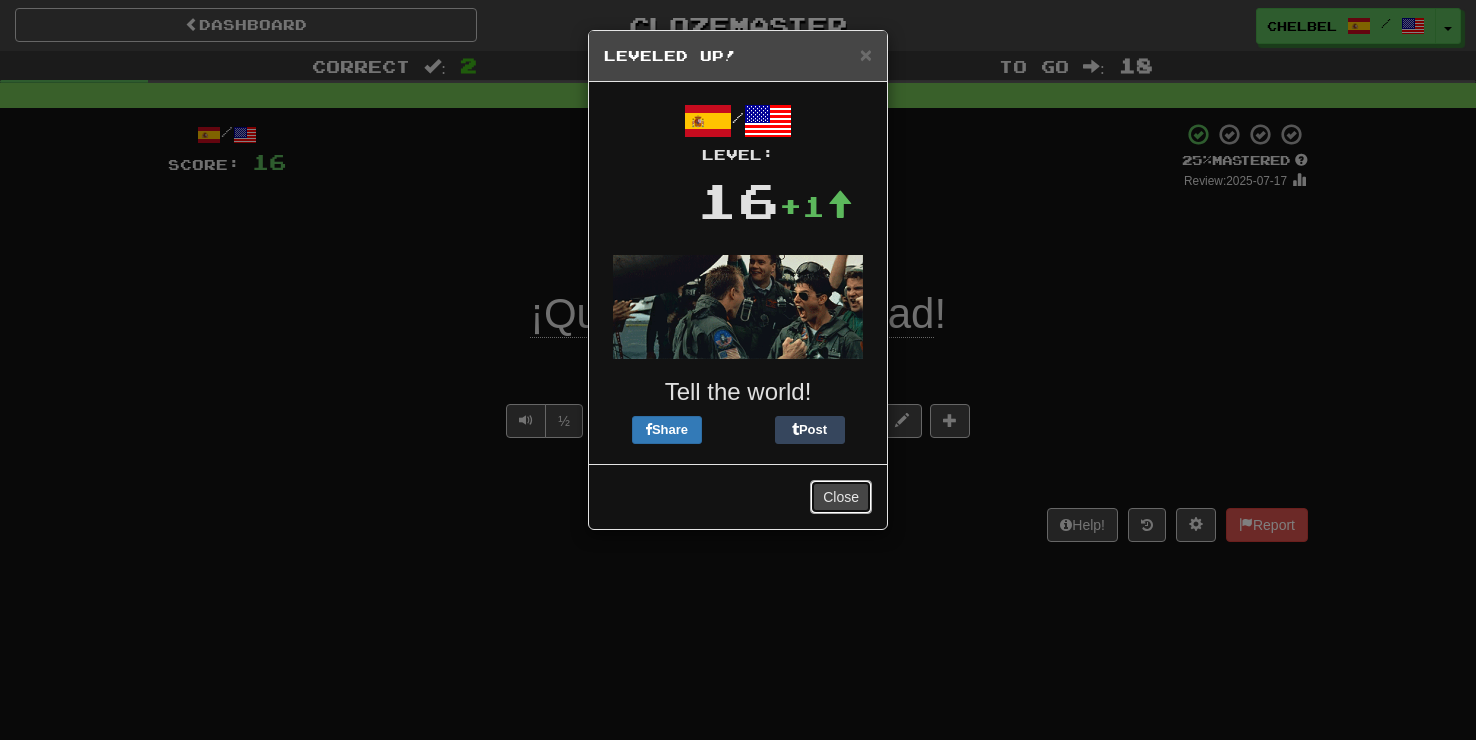 click on "Close" at bounding box center (841, 497) 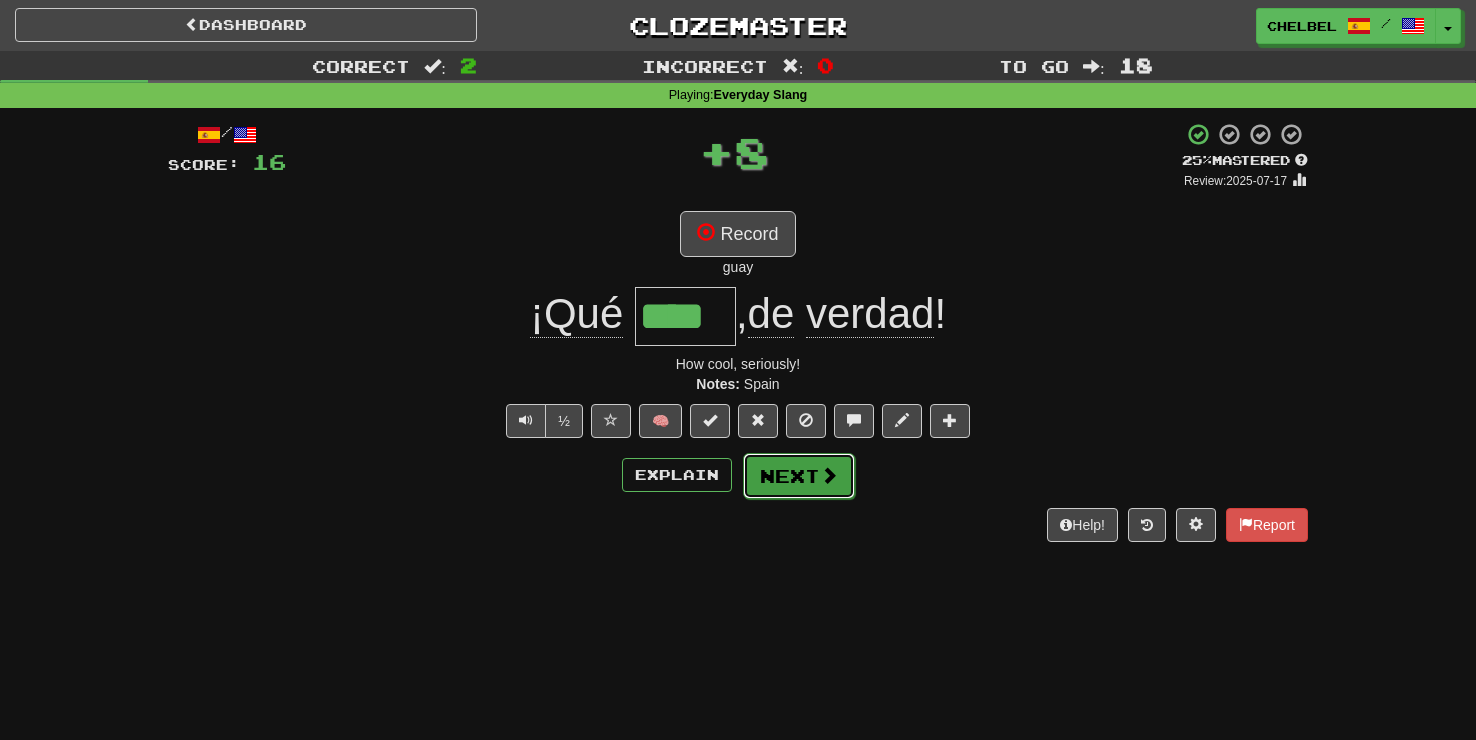 click on "Next" at bounding box center [799, 476] 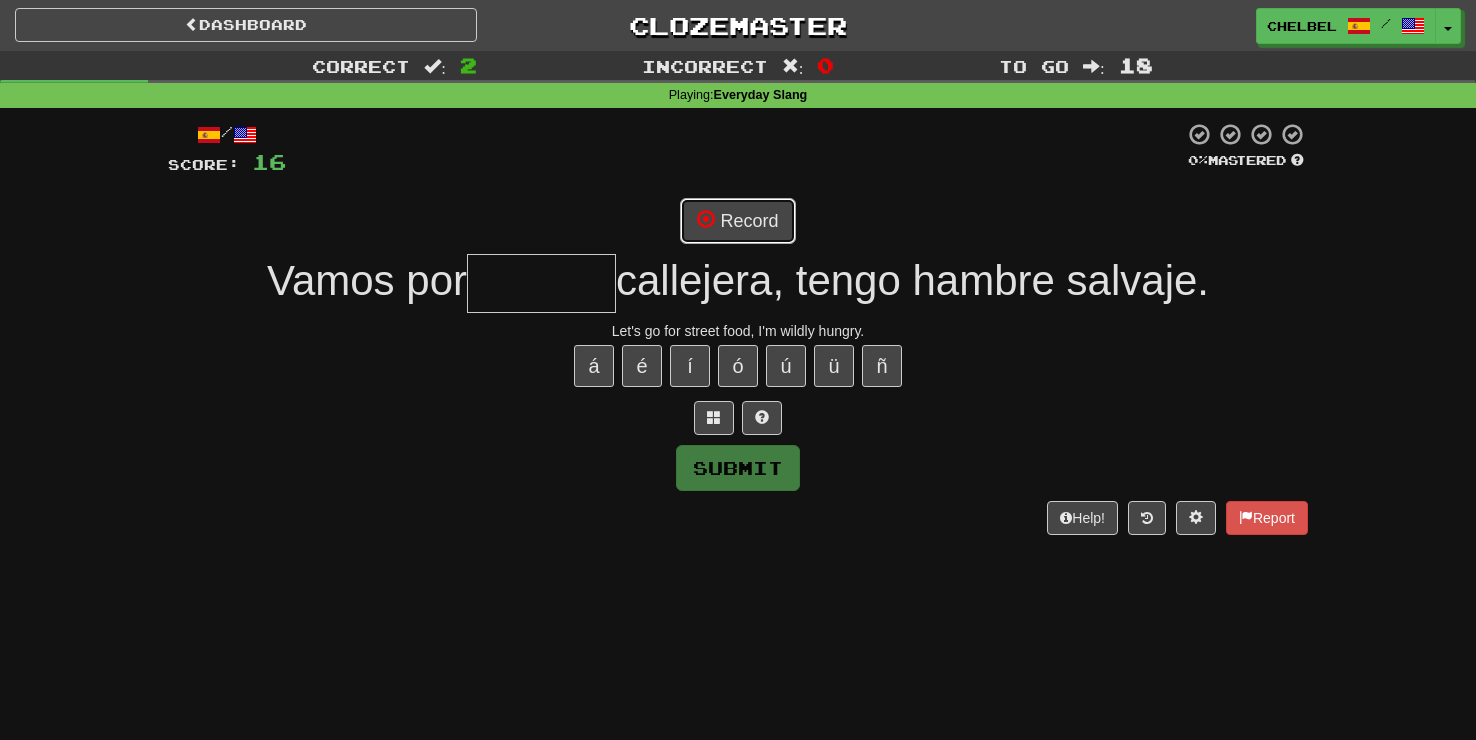 click on "Record" at bounding box center [737, 221] 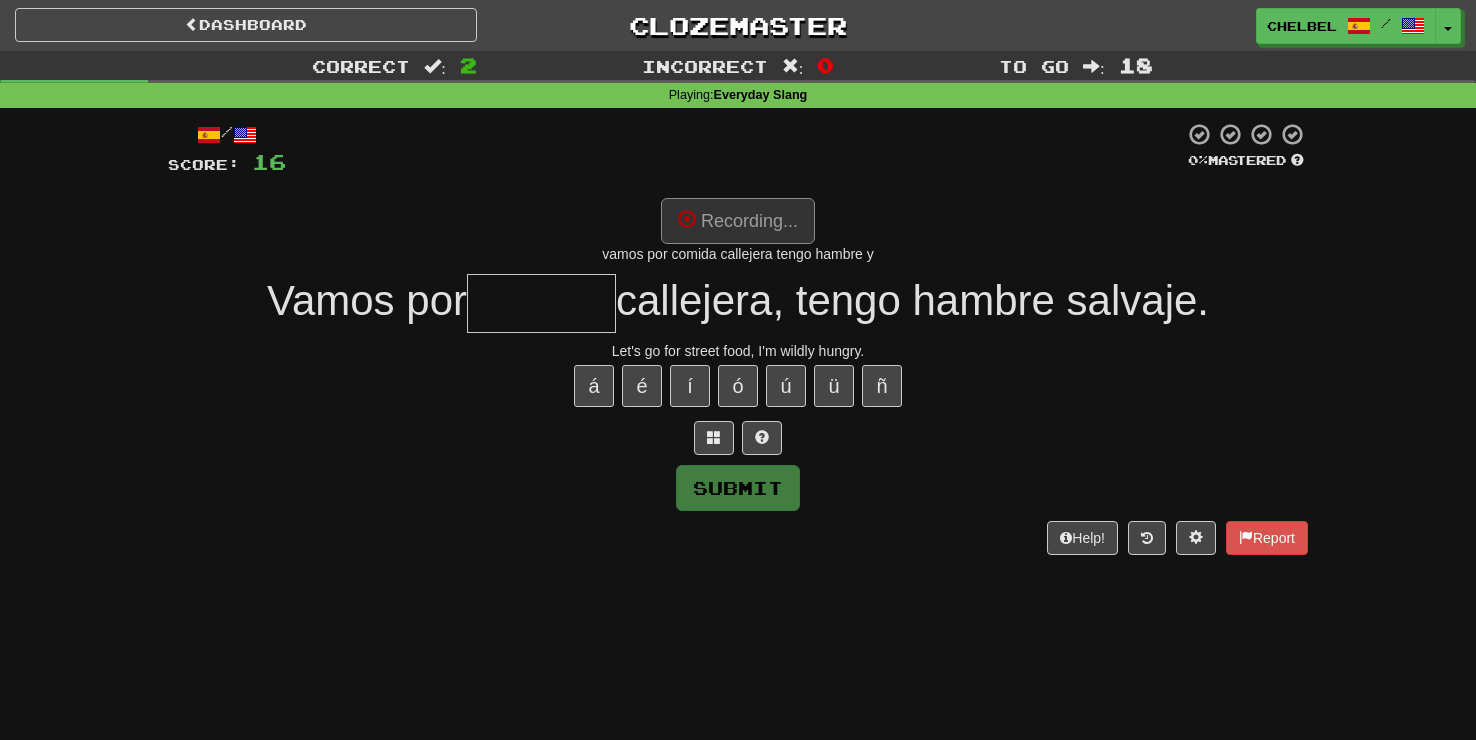 type on "******" 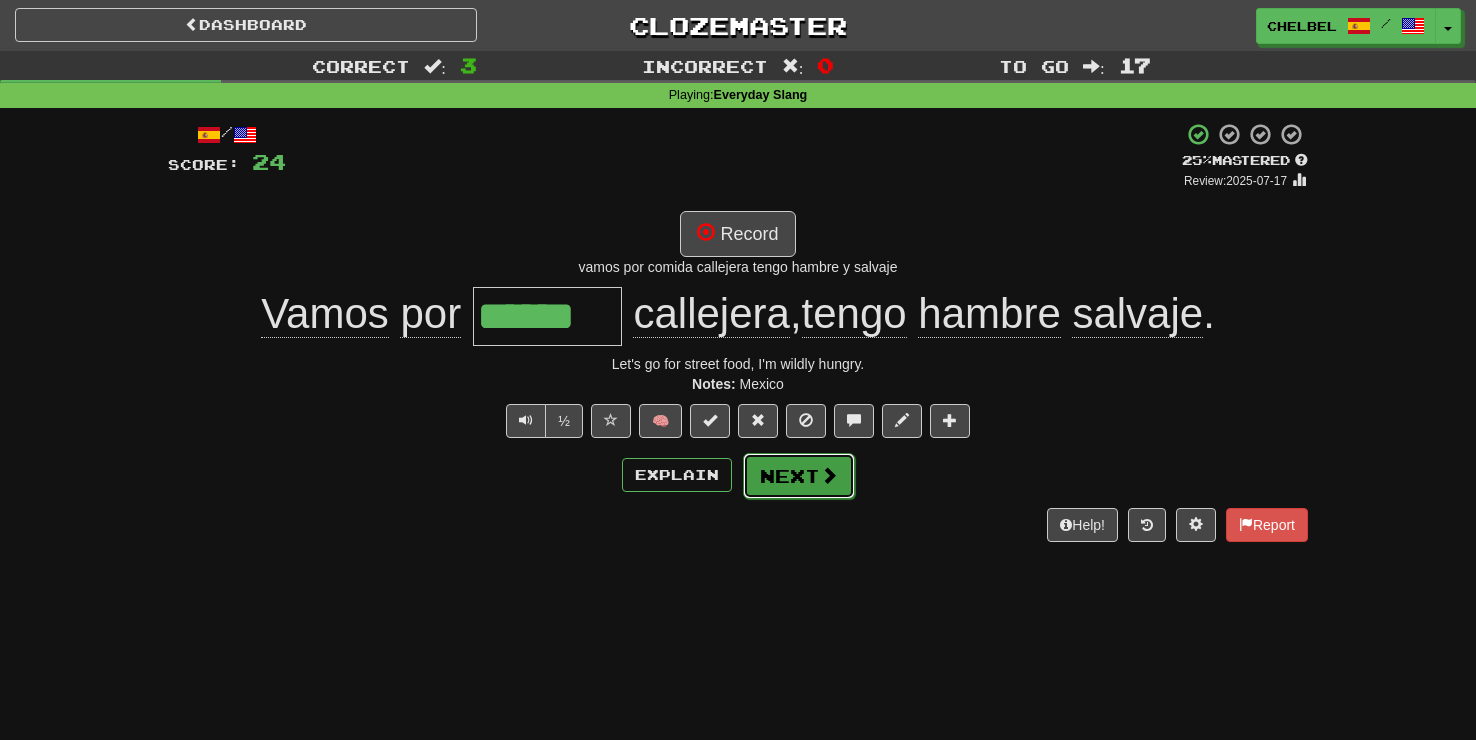 click on "Next" at bounding box center [799, 476] 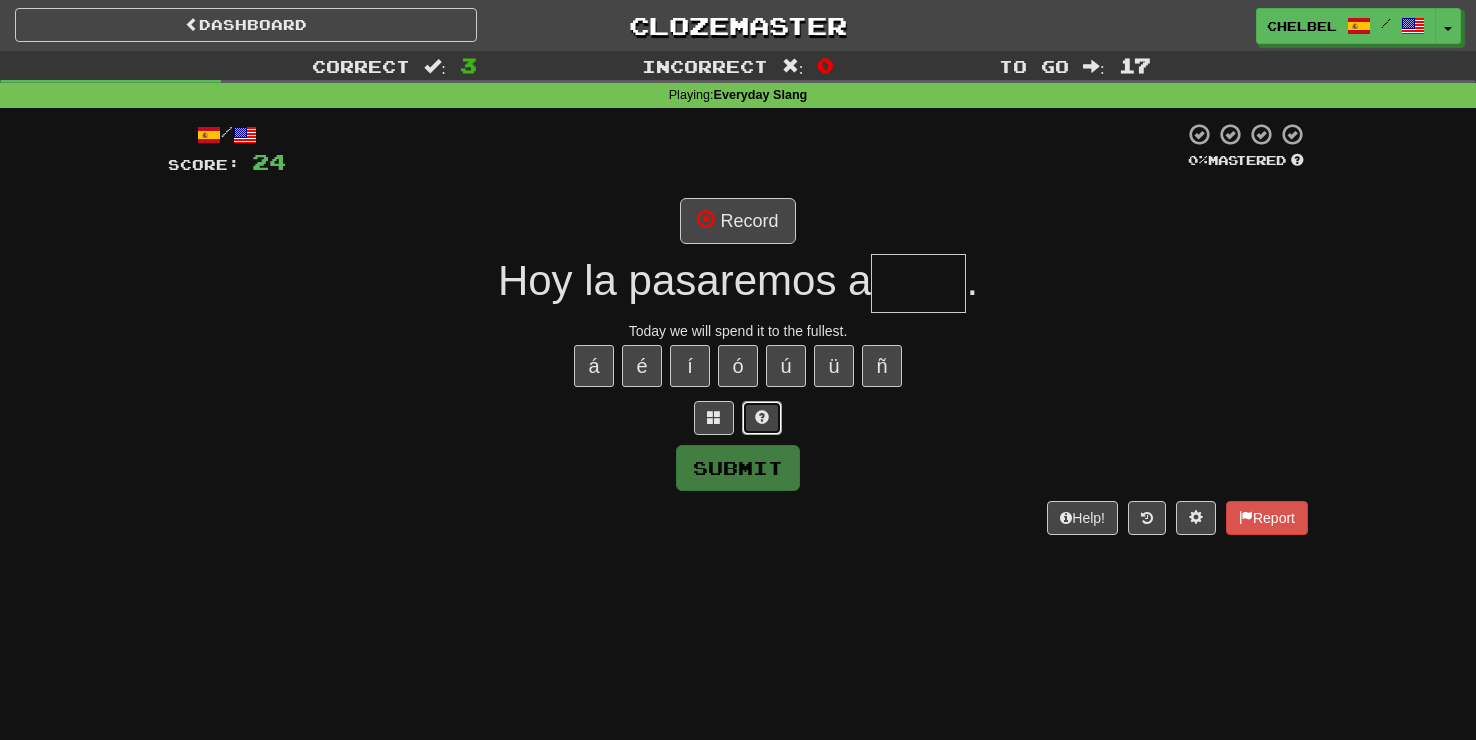 click at bounding box center [762, 418] 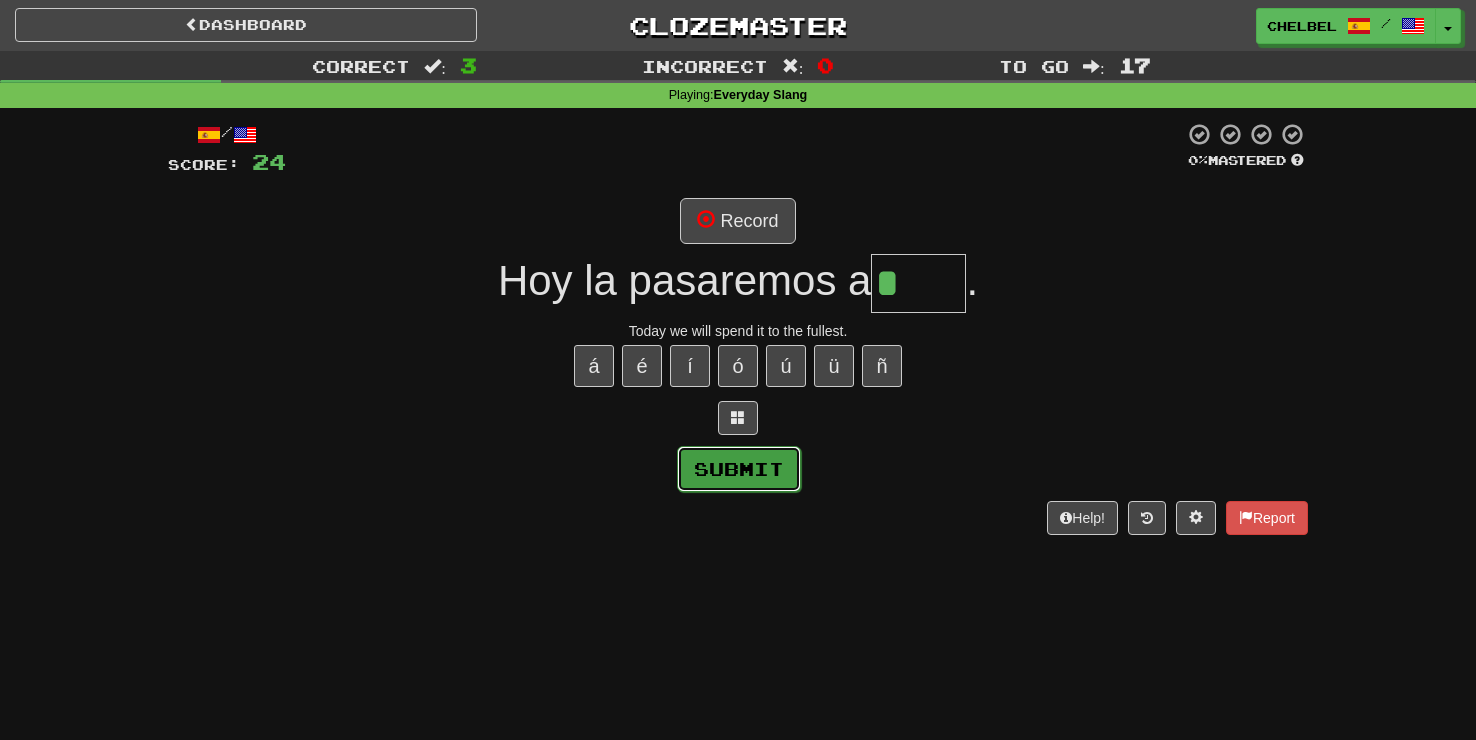 click on "Submit" at bounding box center (739, 469) 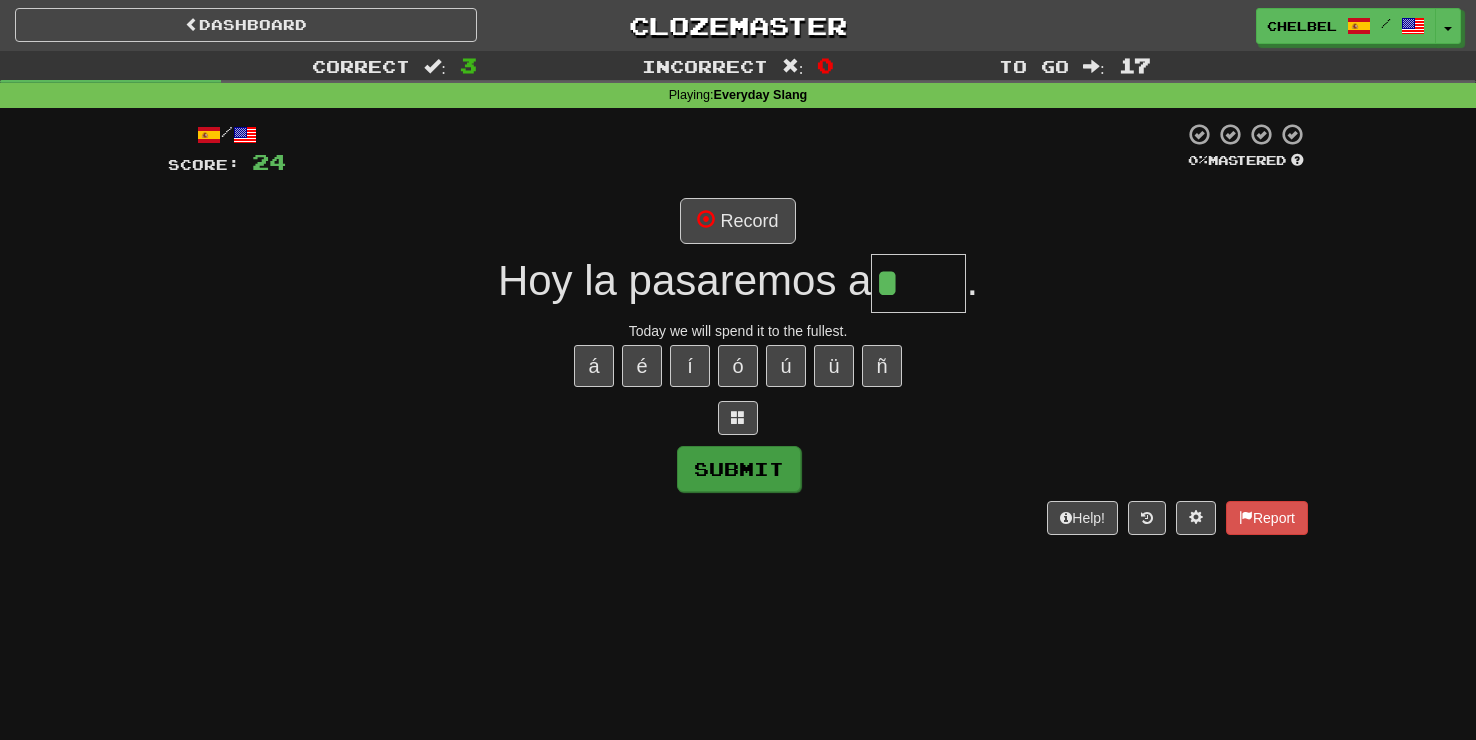type on "****" 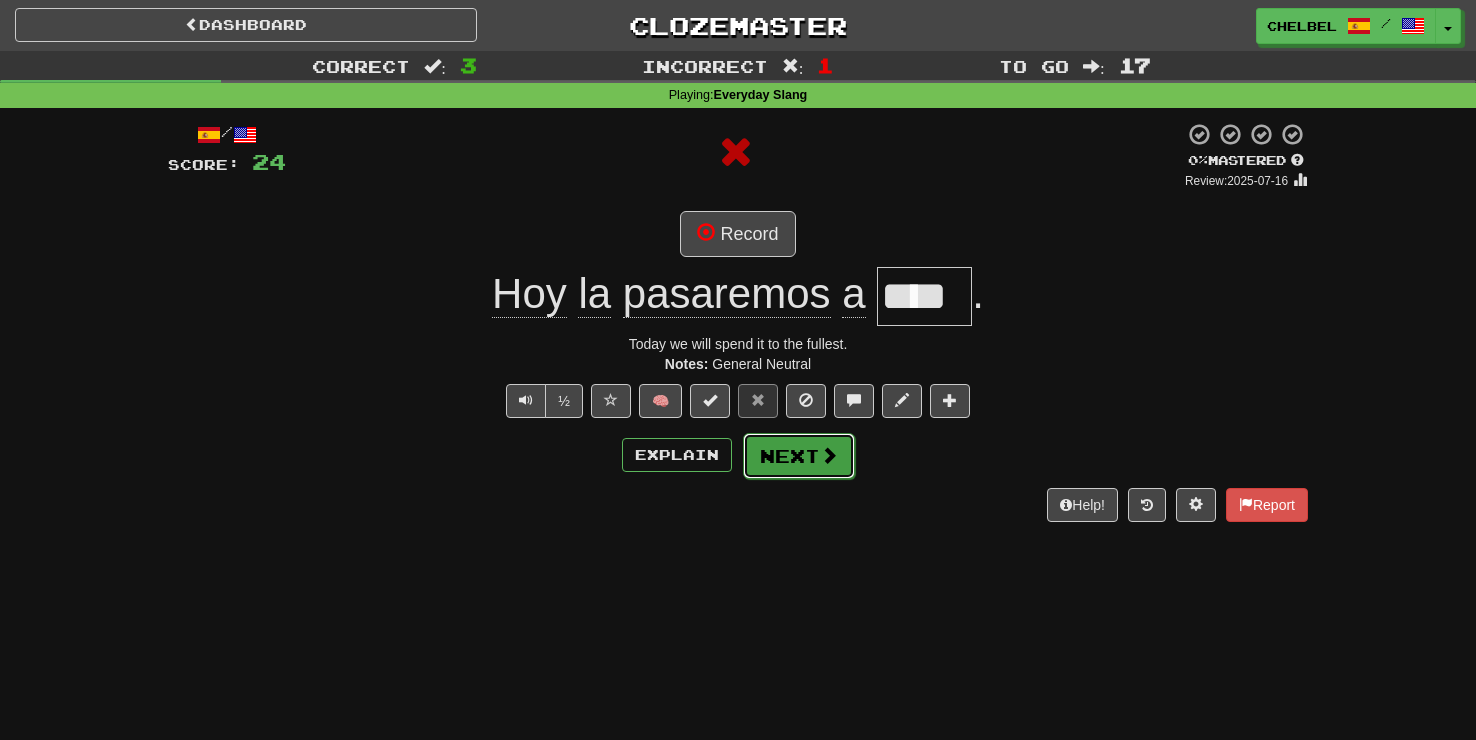 click on "Next" at bounding box center [799, 456] 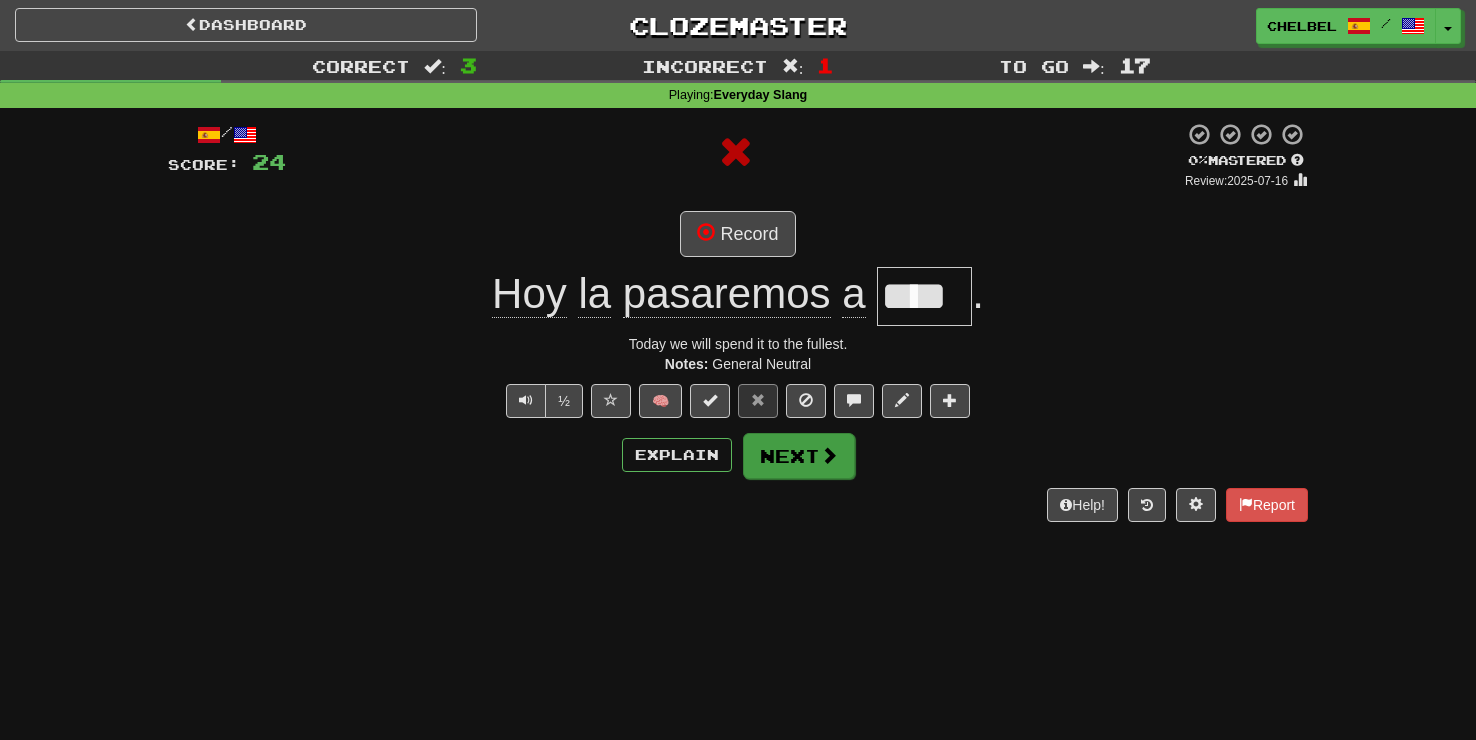 type 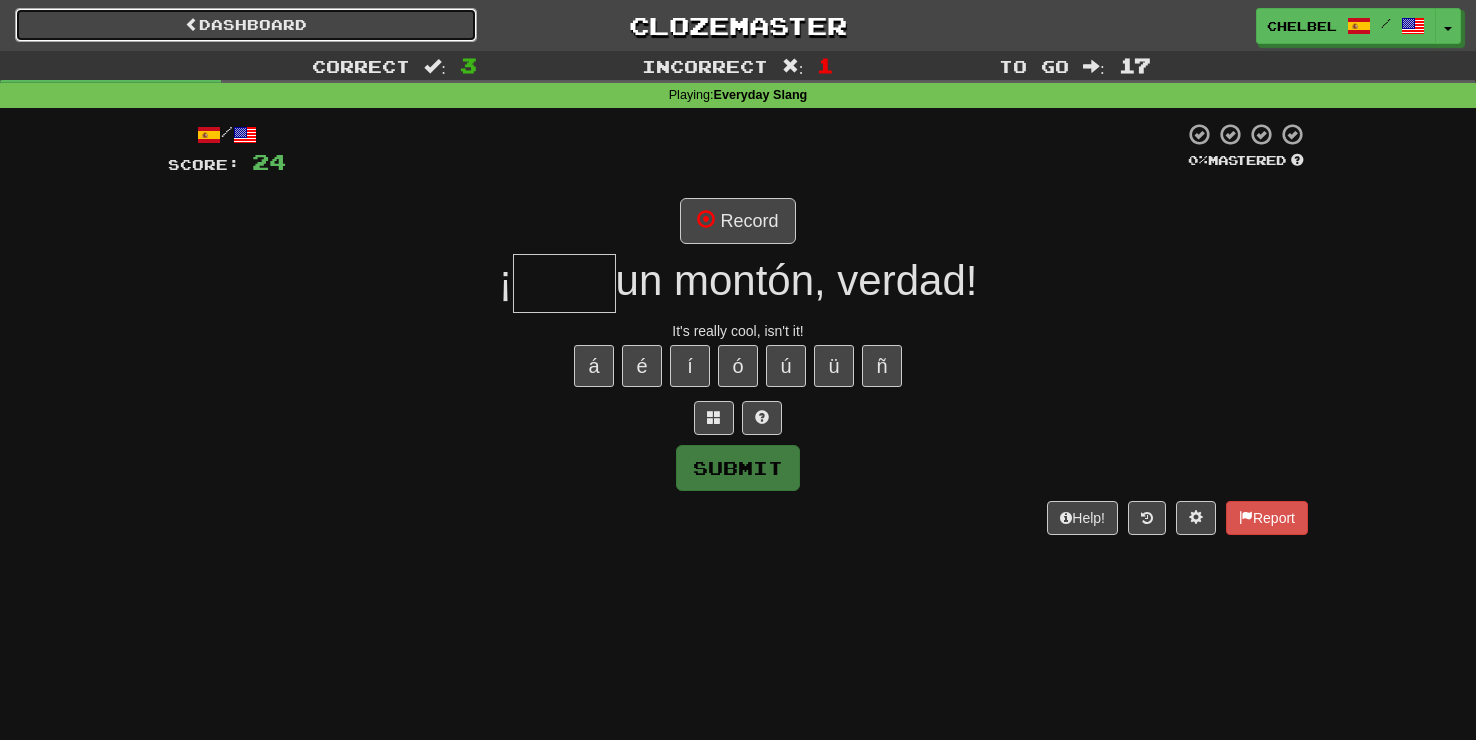 click on "Dashboard" at bounding box center (246, 25) 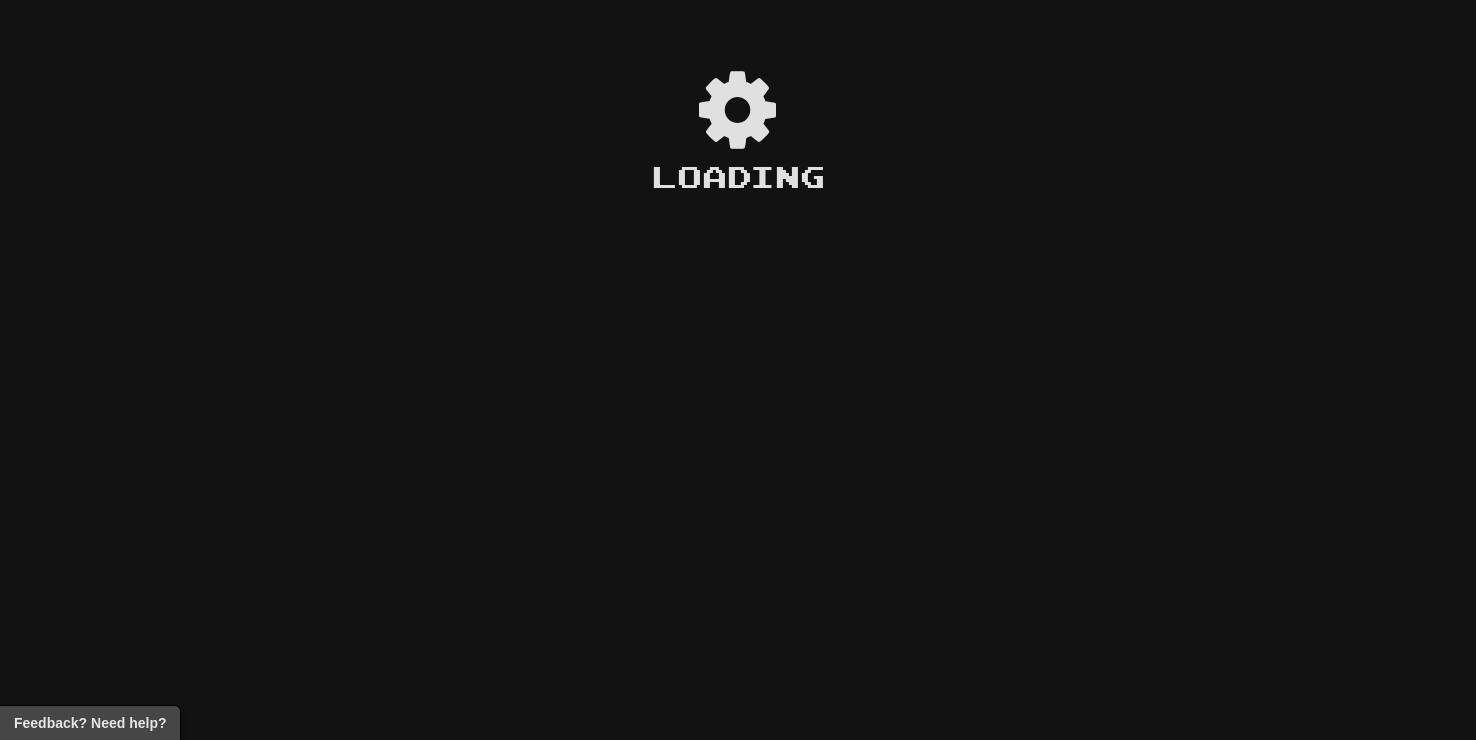 scroll, scrollTop: 0, scrollLeft: 0, axis: both 